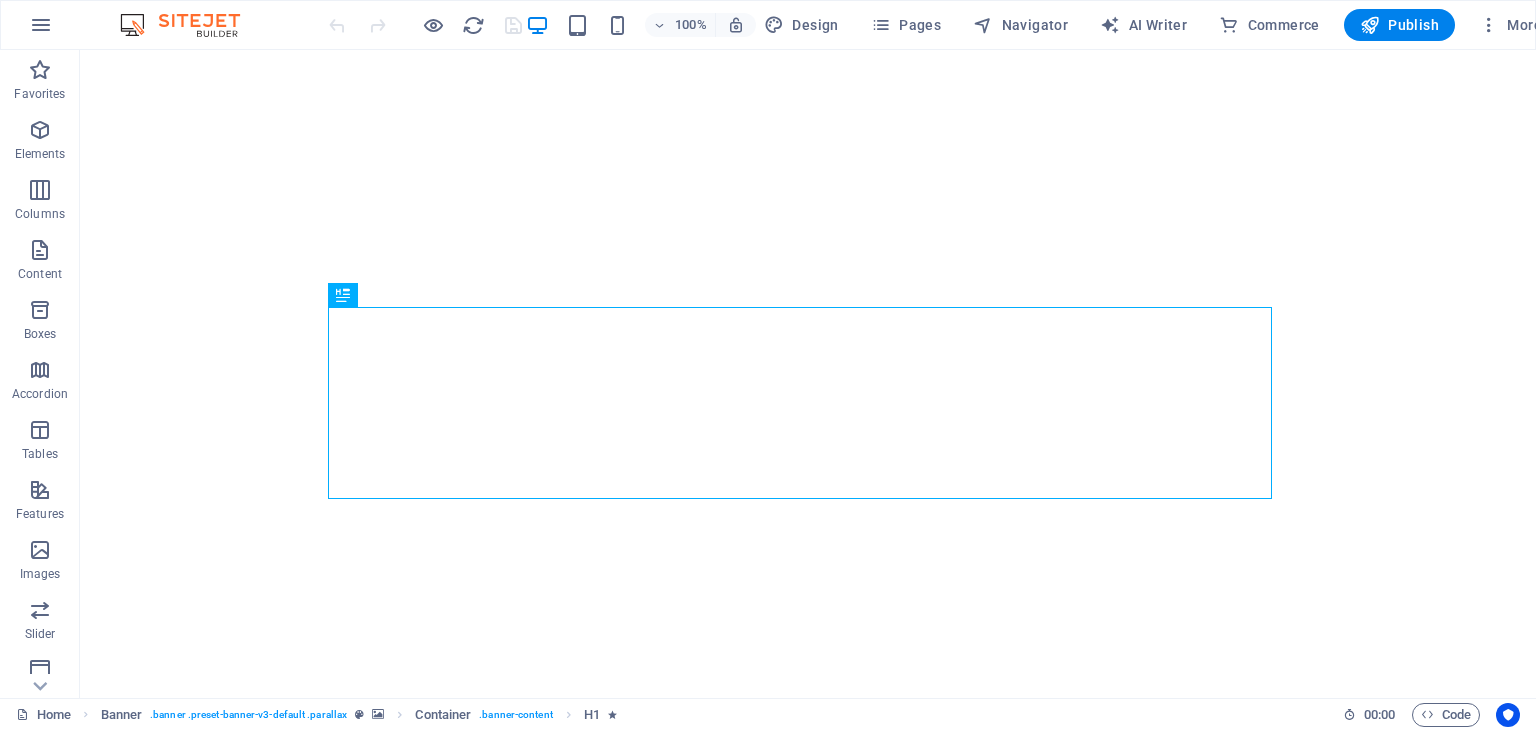 scroll, scrollTop: 0, scrollLeft: 0, axis: both 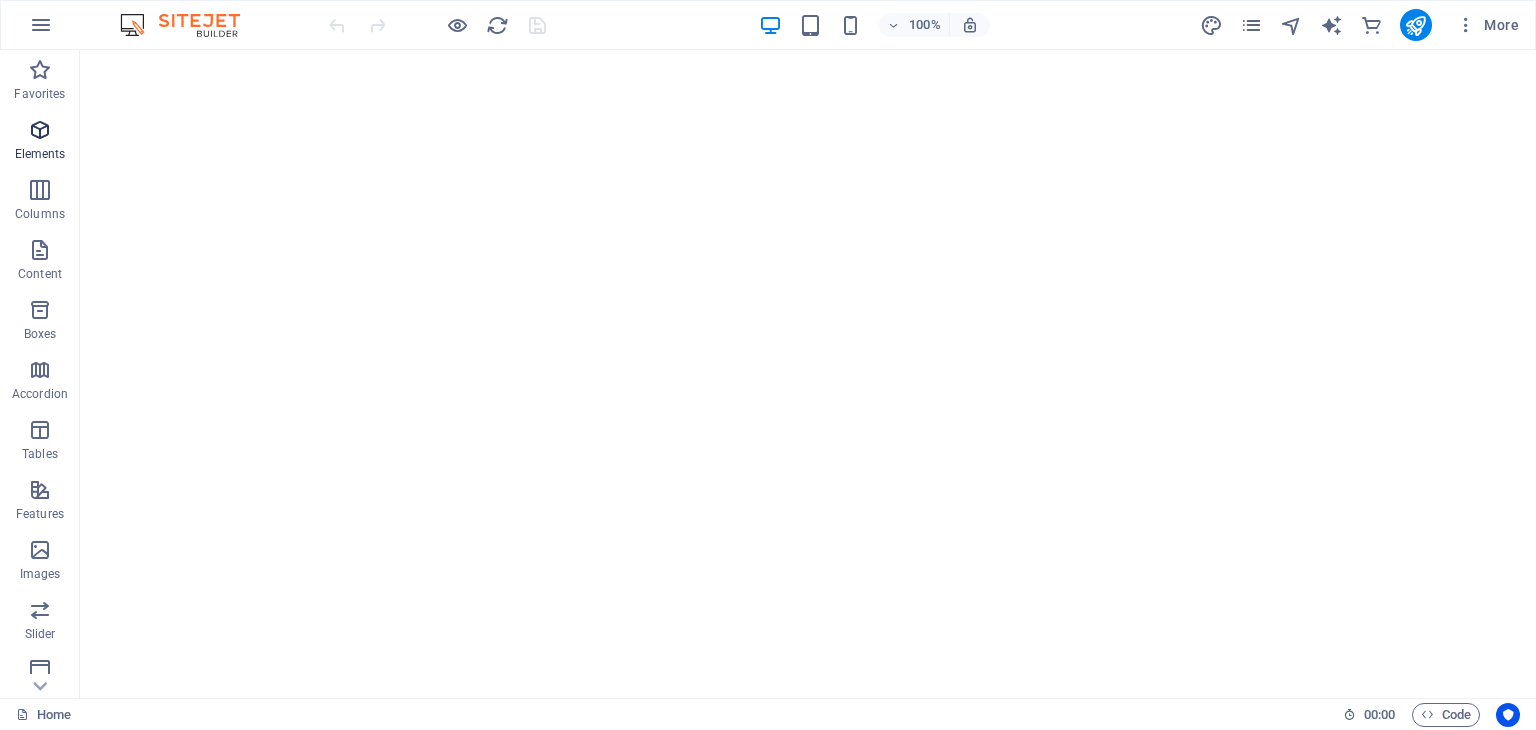 click at bounding box center (40, 130) 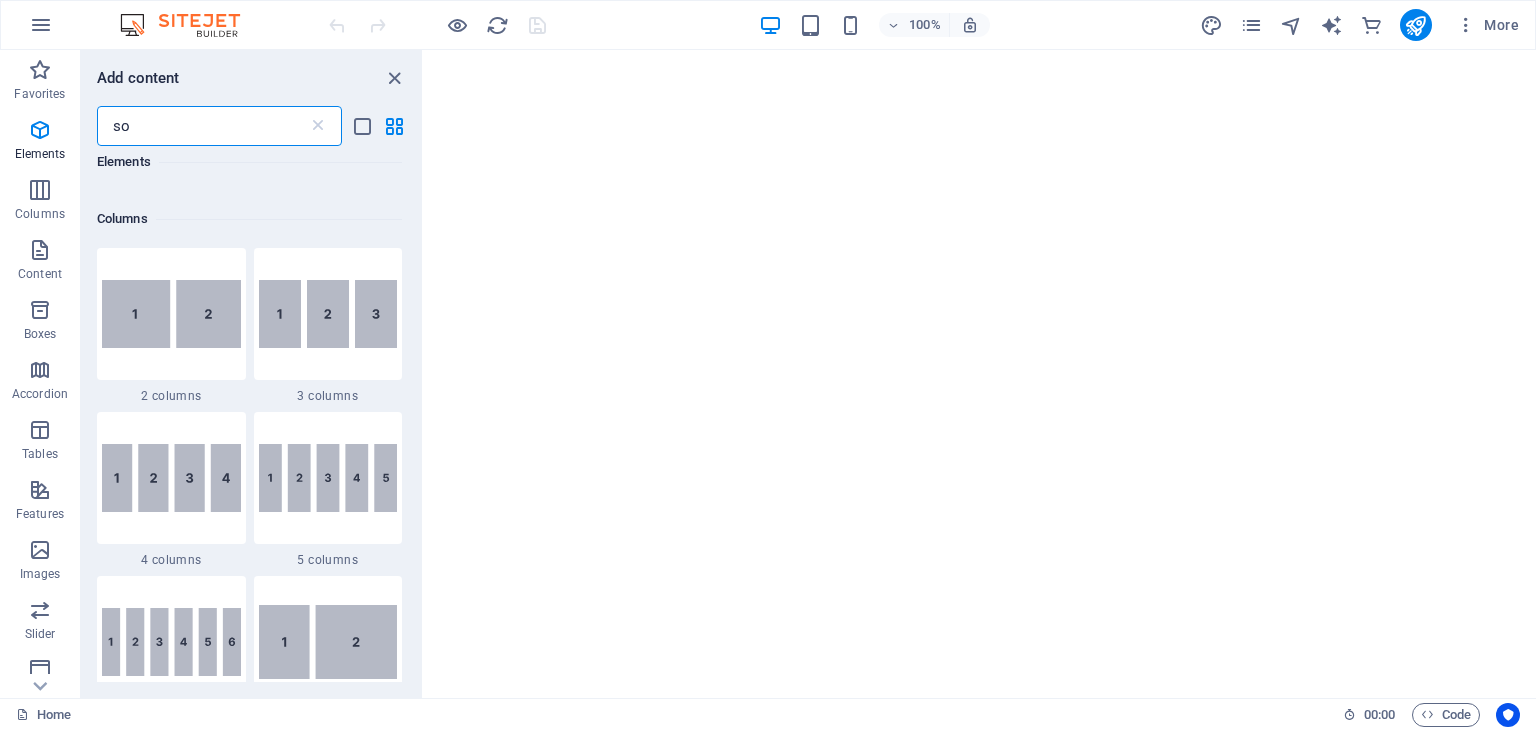 scroll, scrollTop: 0, scrollLeft: 0, axis: both 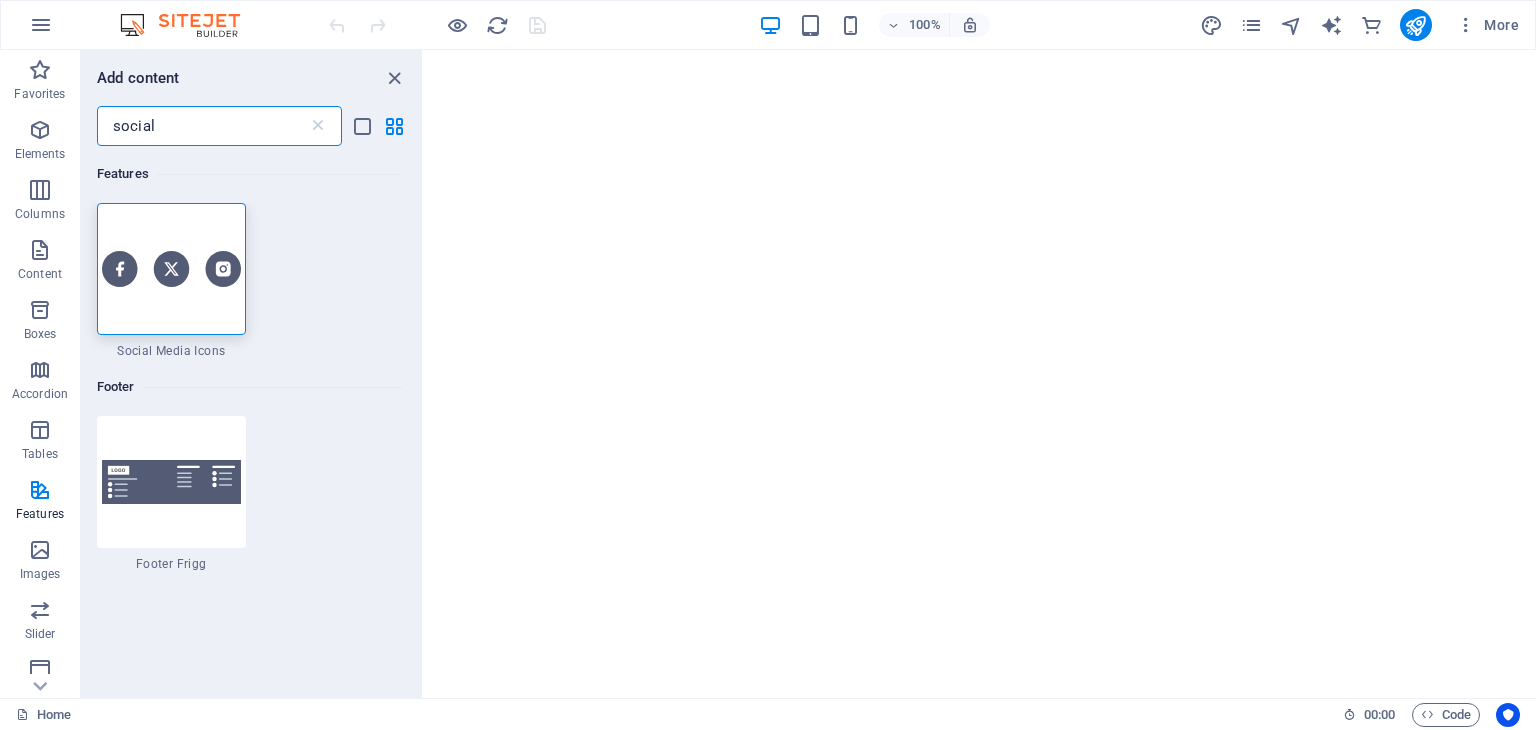 type on "social" 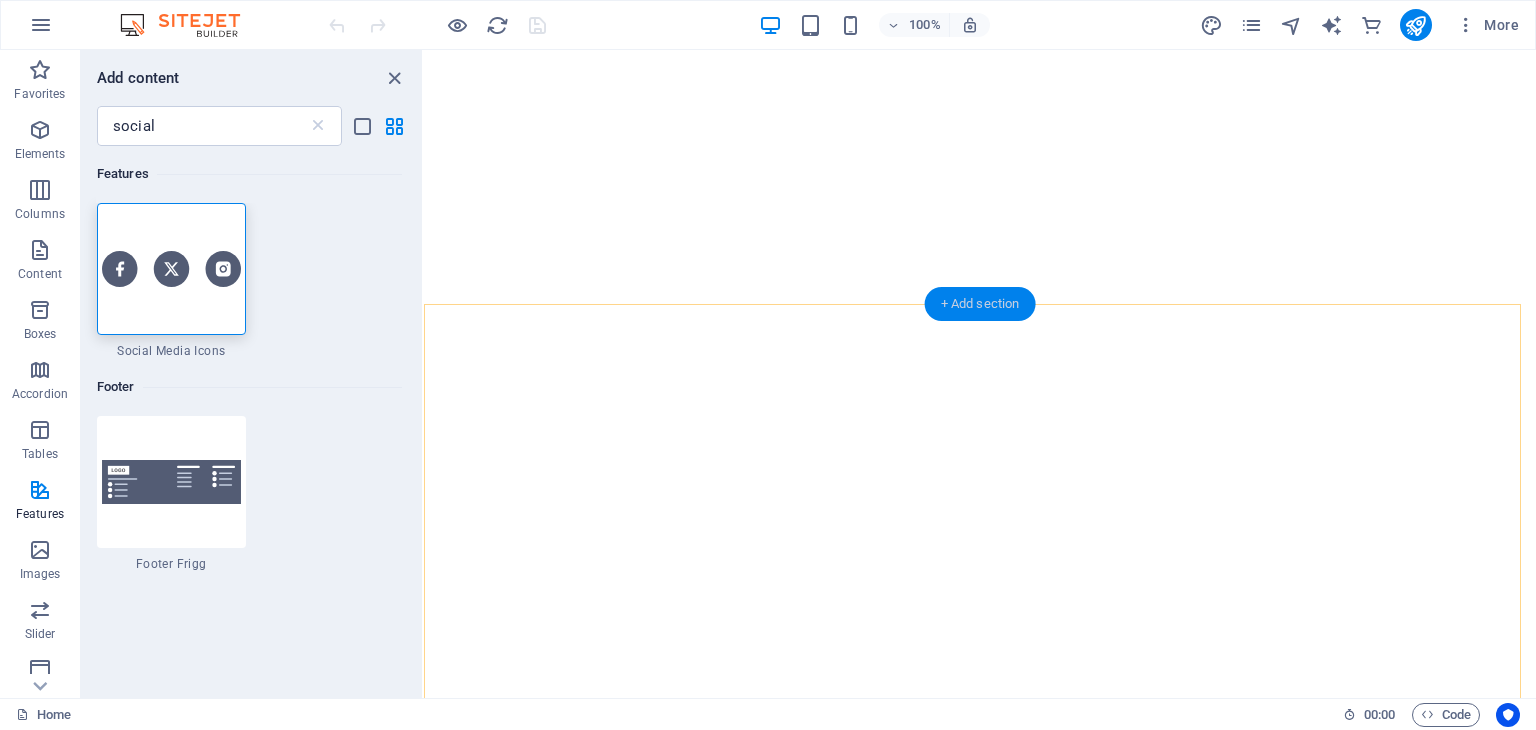 click on "+ Add section" at bounding box center (980, 304) 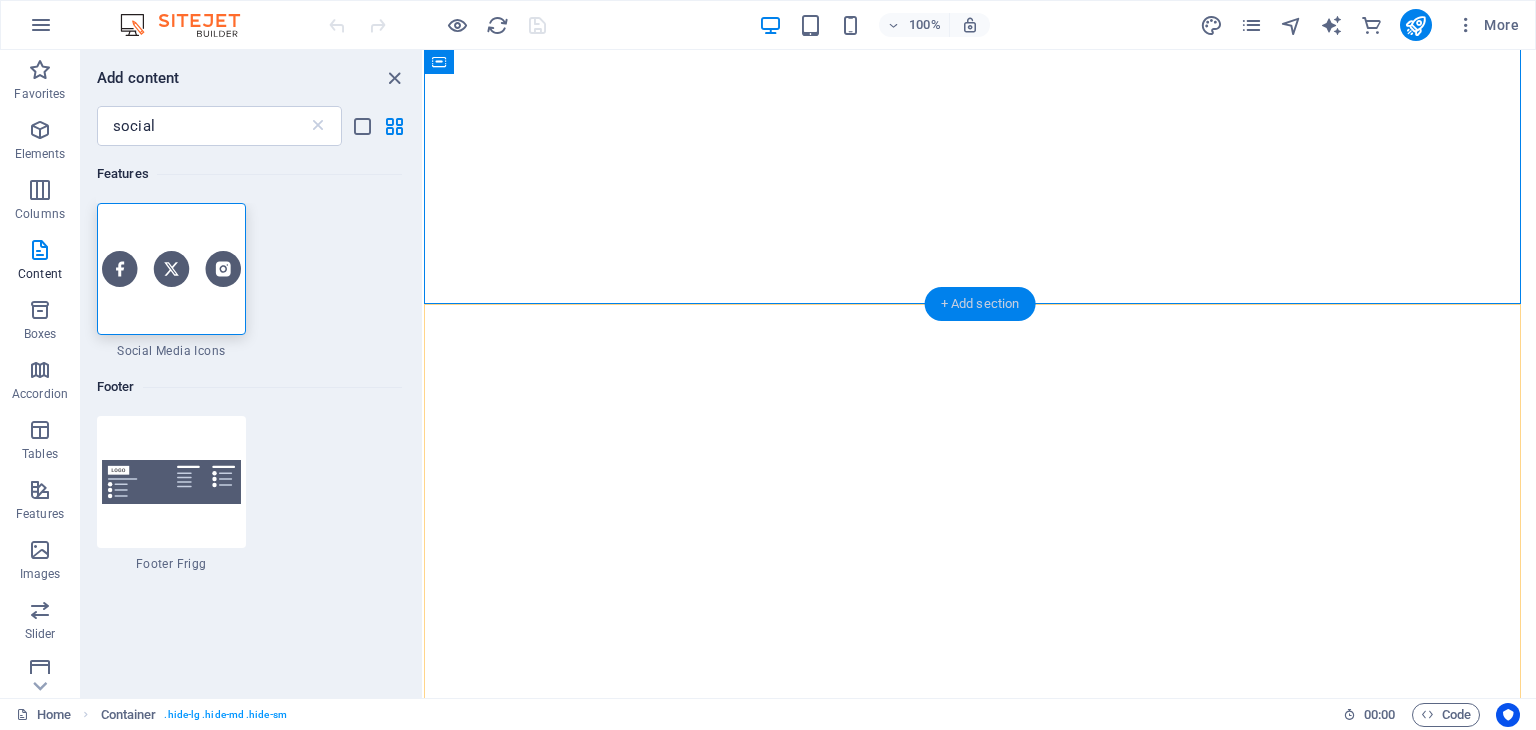 click on "+ Add section" at bounding box center [980, 304] 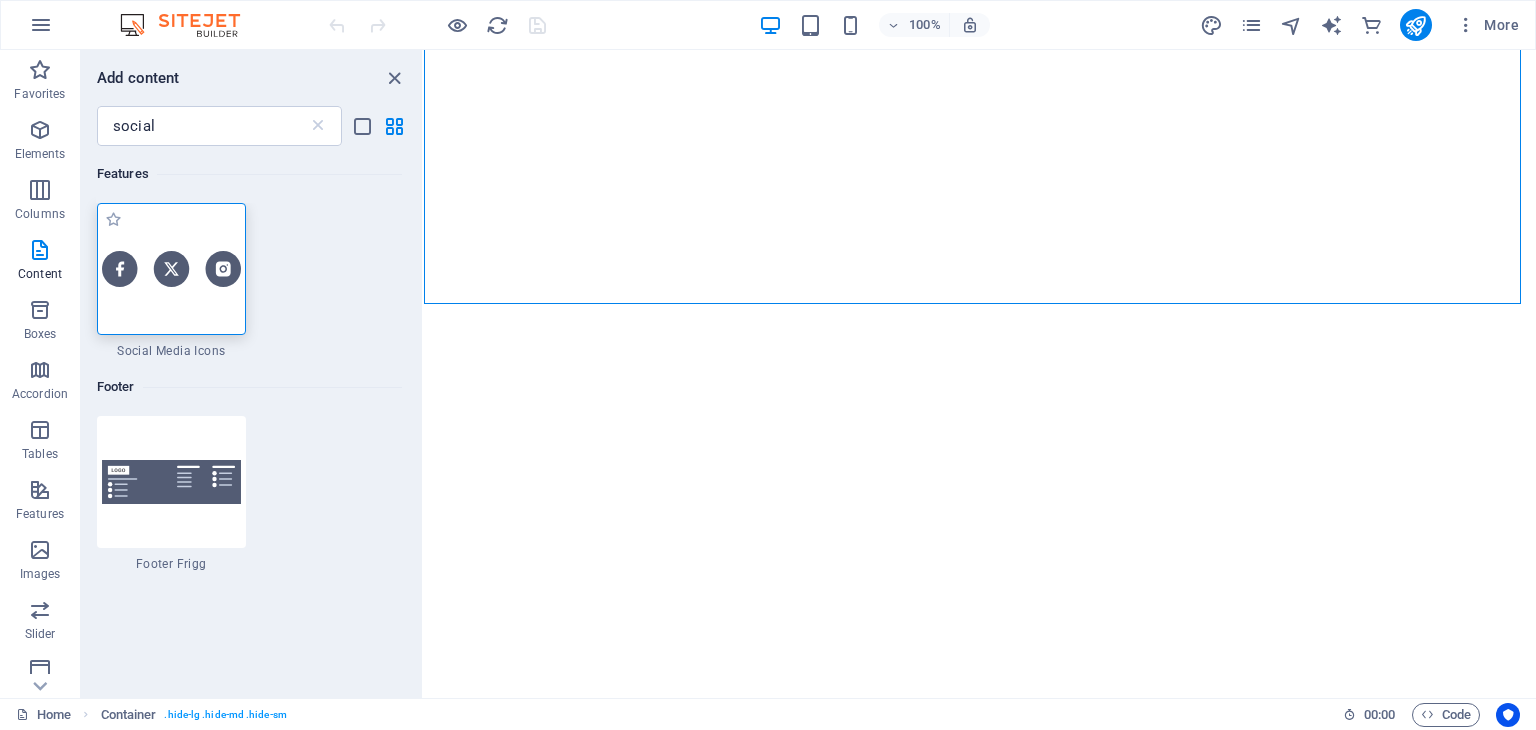 click at bounding box center (171, 268) 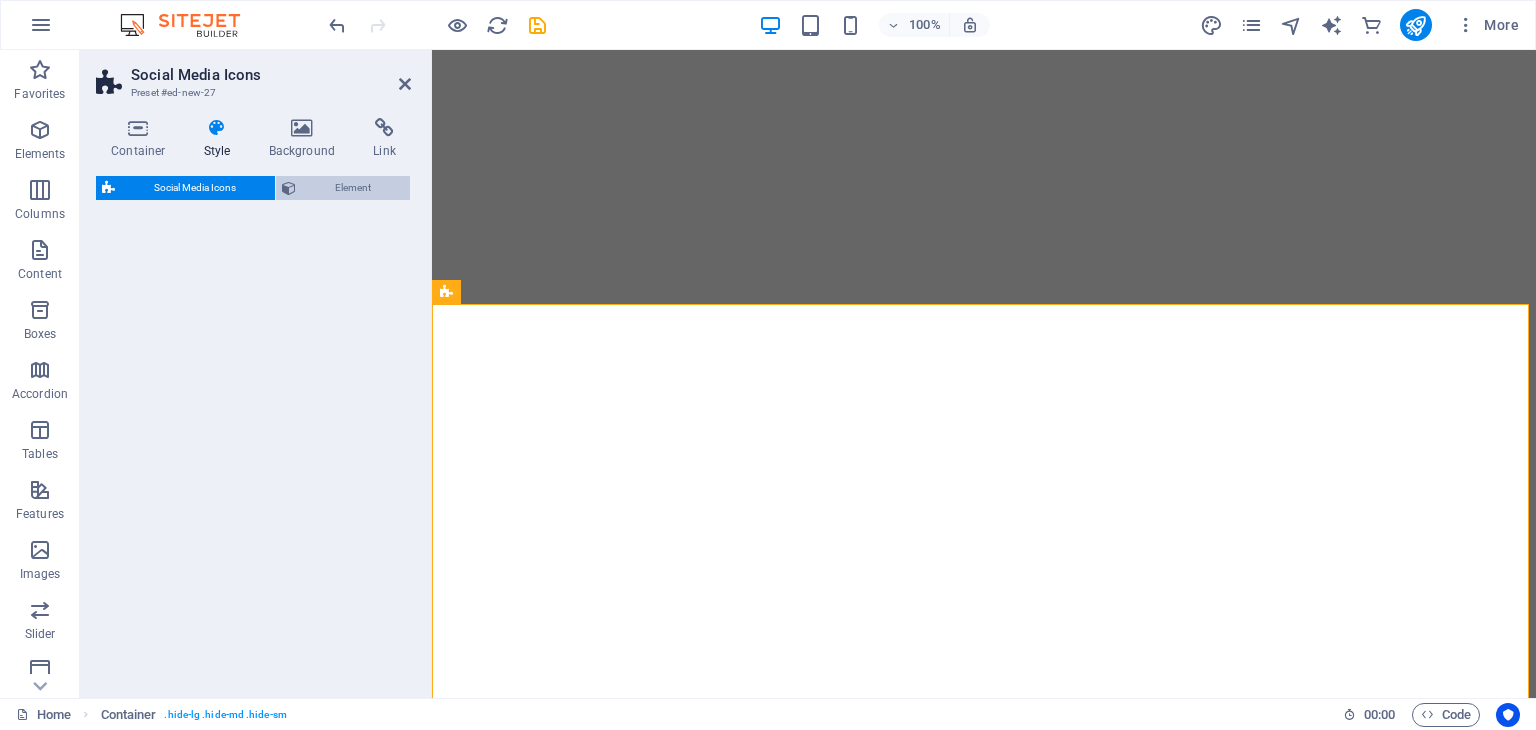 select on "rem" 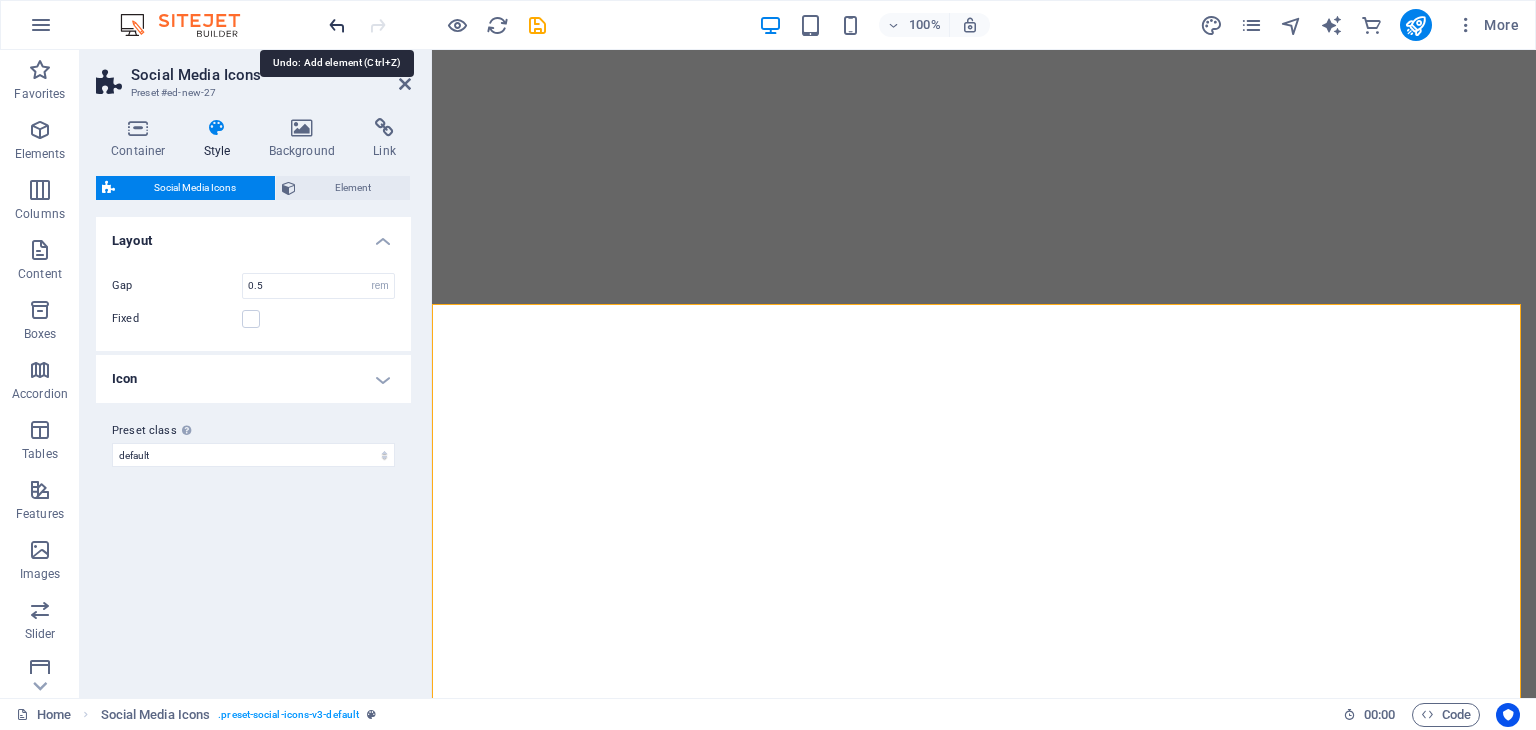 click at bounding box center [337, 25] 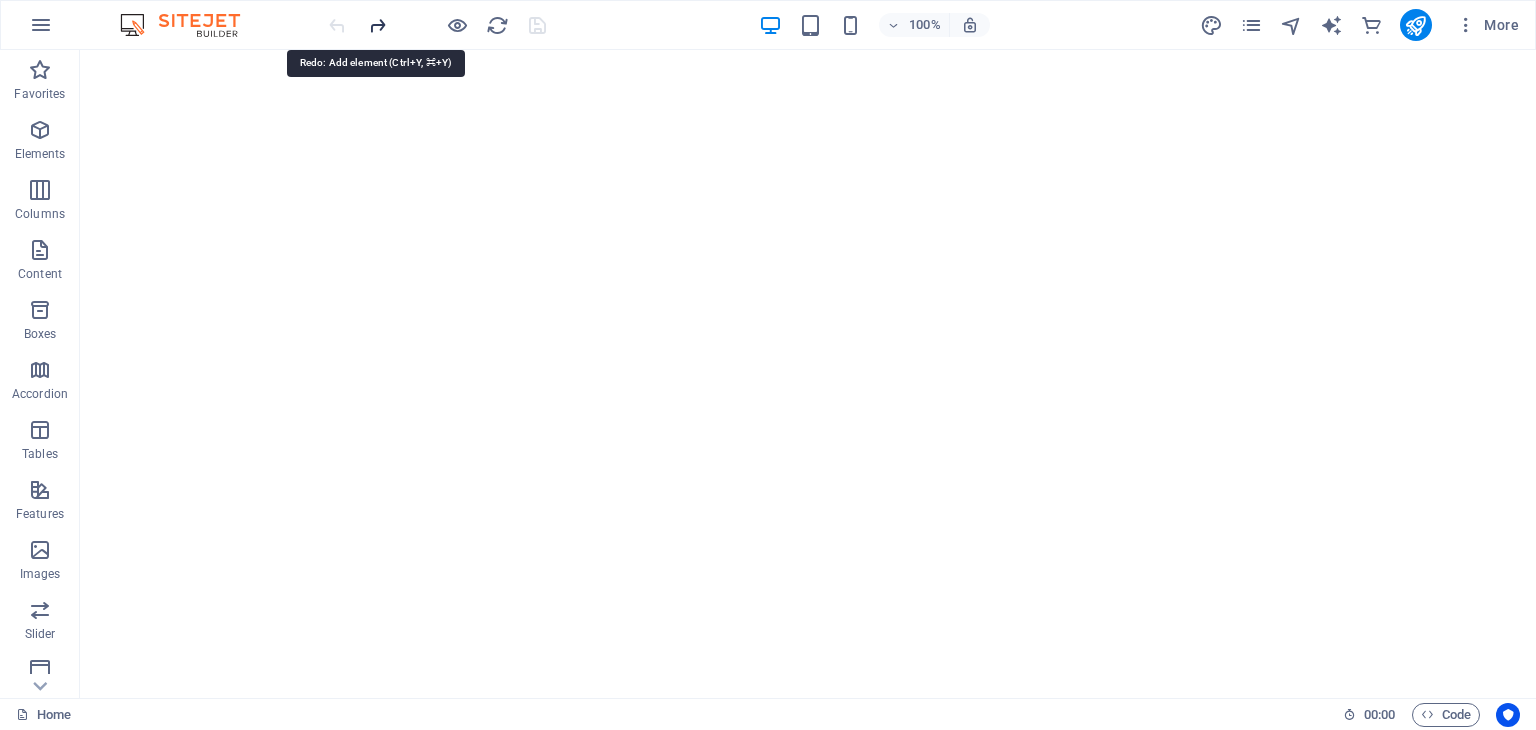 click at bounding box center (377, 25) 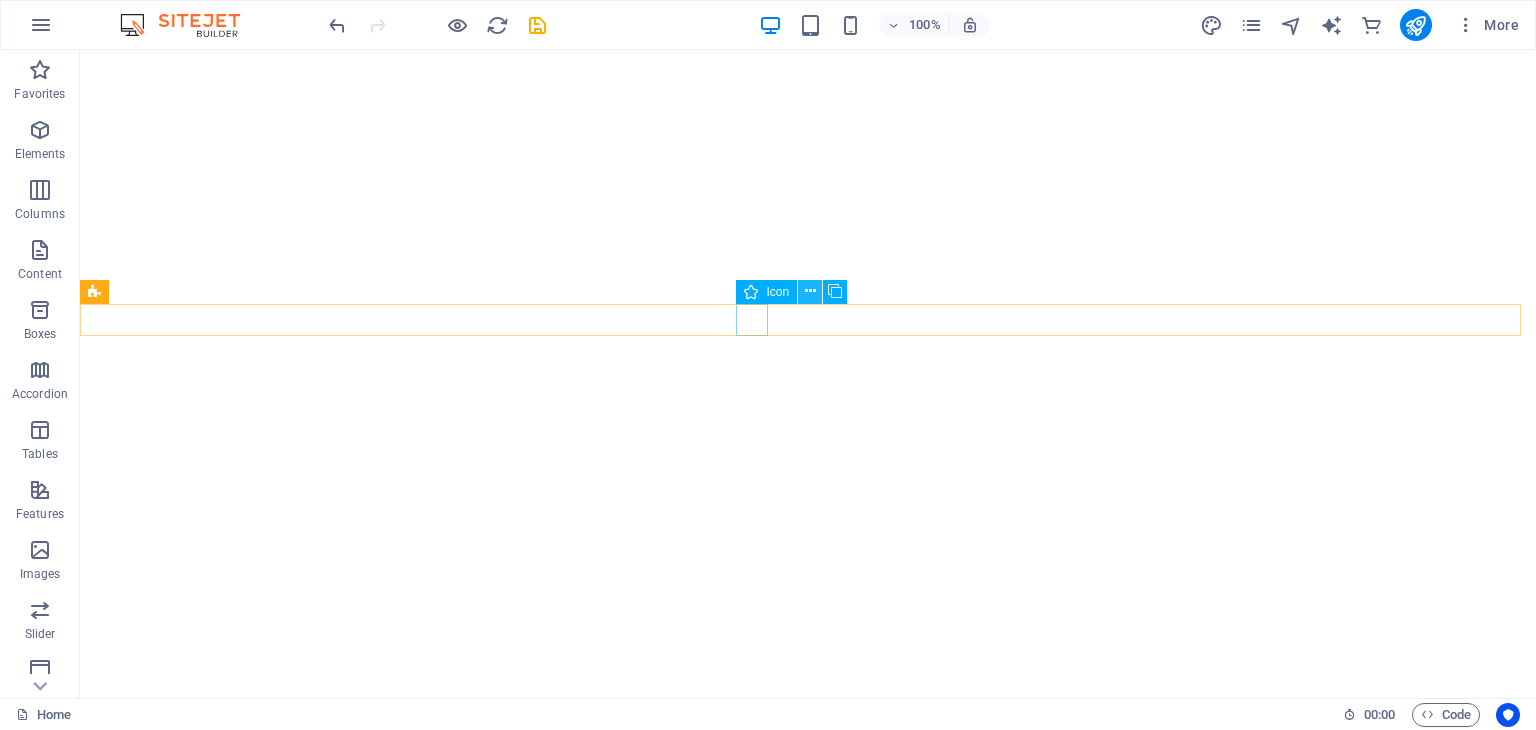 click at bounding box center [810, 291] 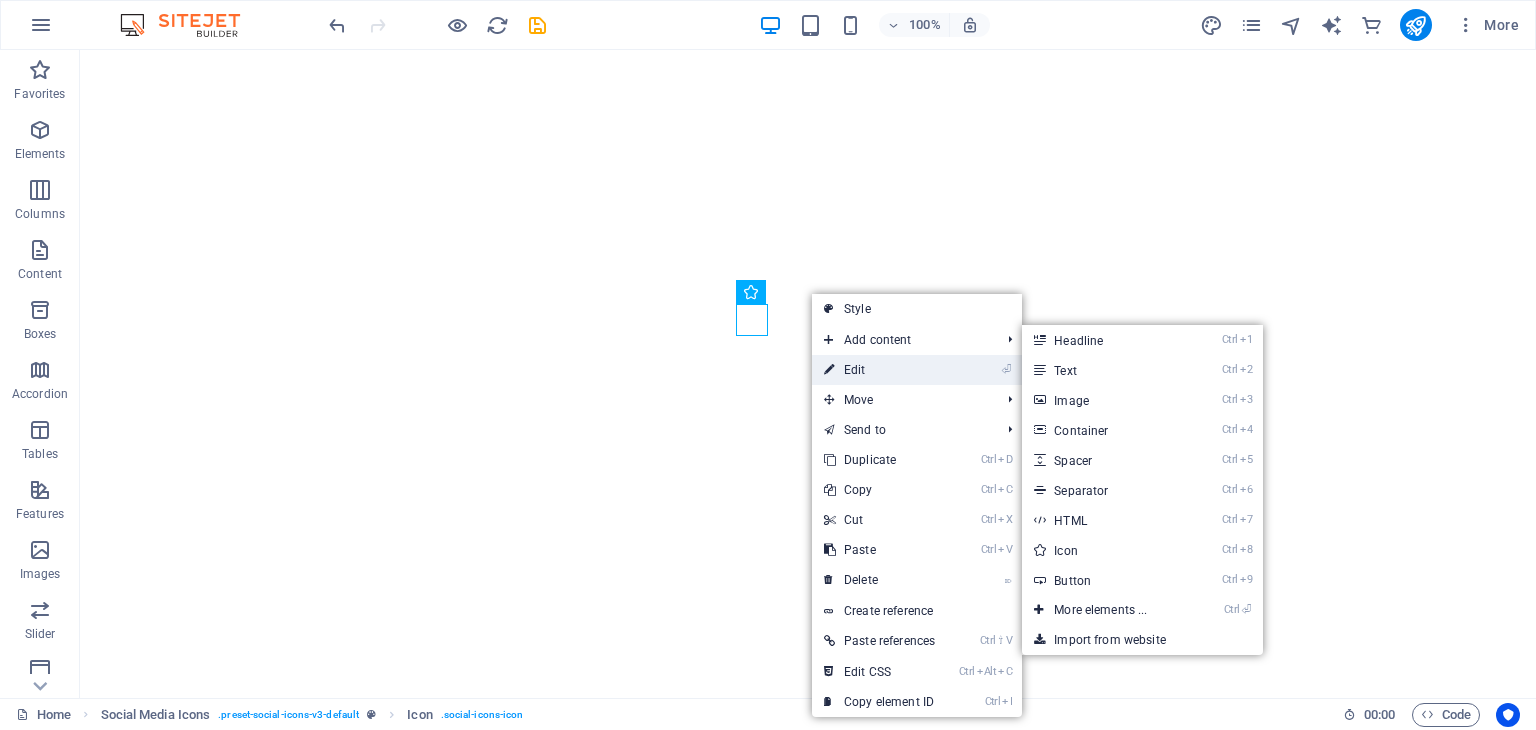 click on "⏎  Edit" at bounding box center [879, 370] 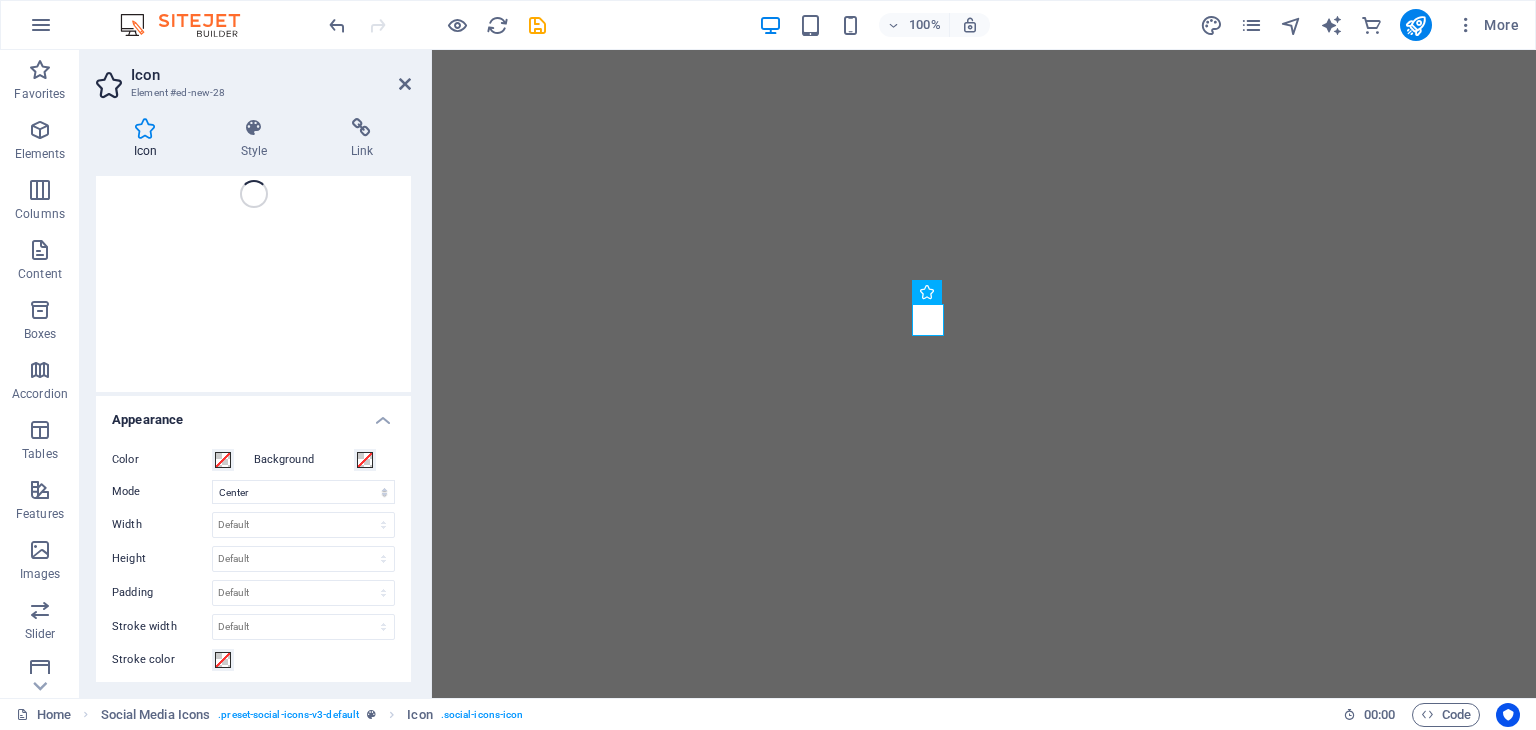 scroll, scrollTop: 0, scrollLeft: 0, axis: both 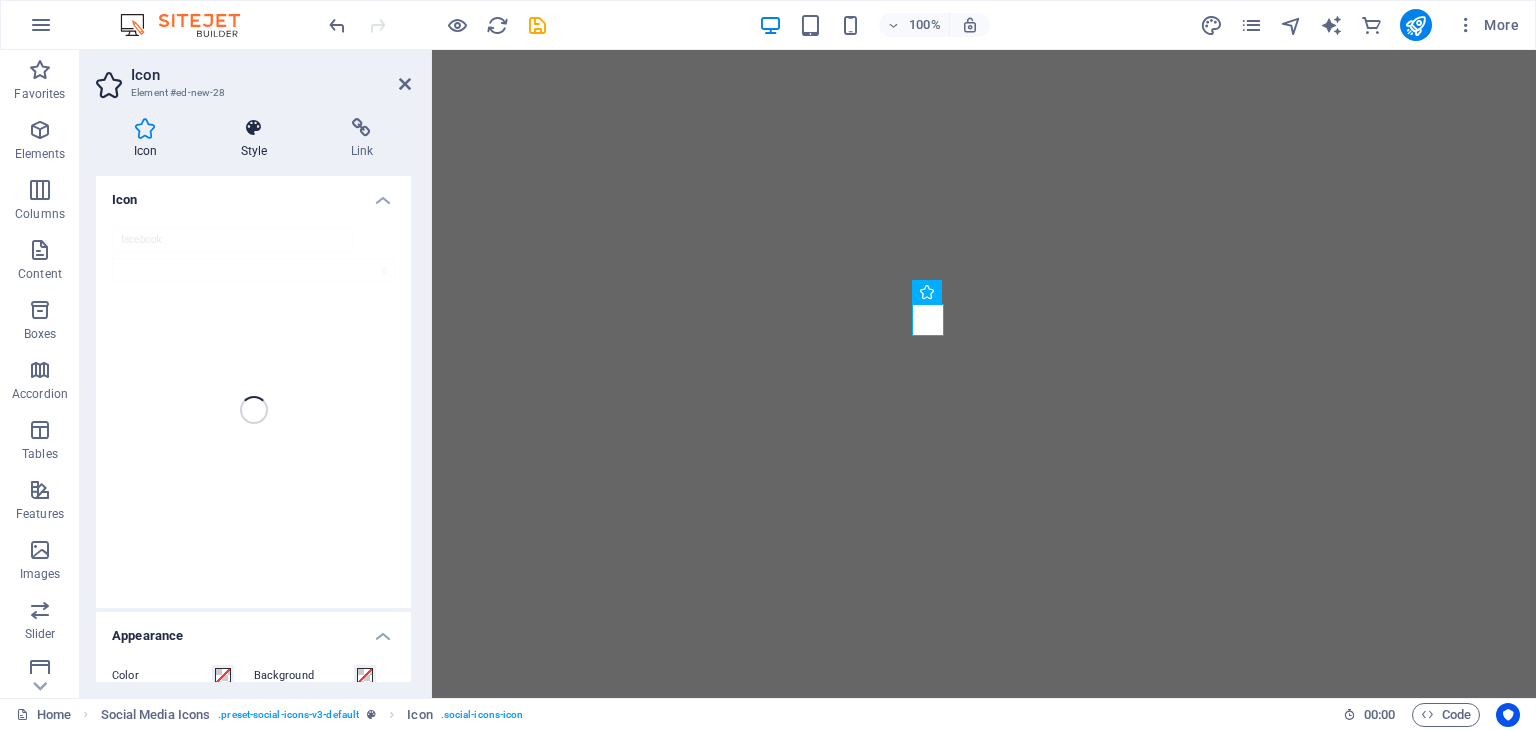 click on "Style" at bounding box center [258, 139] 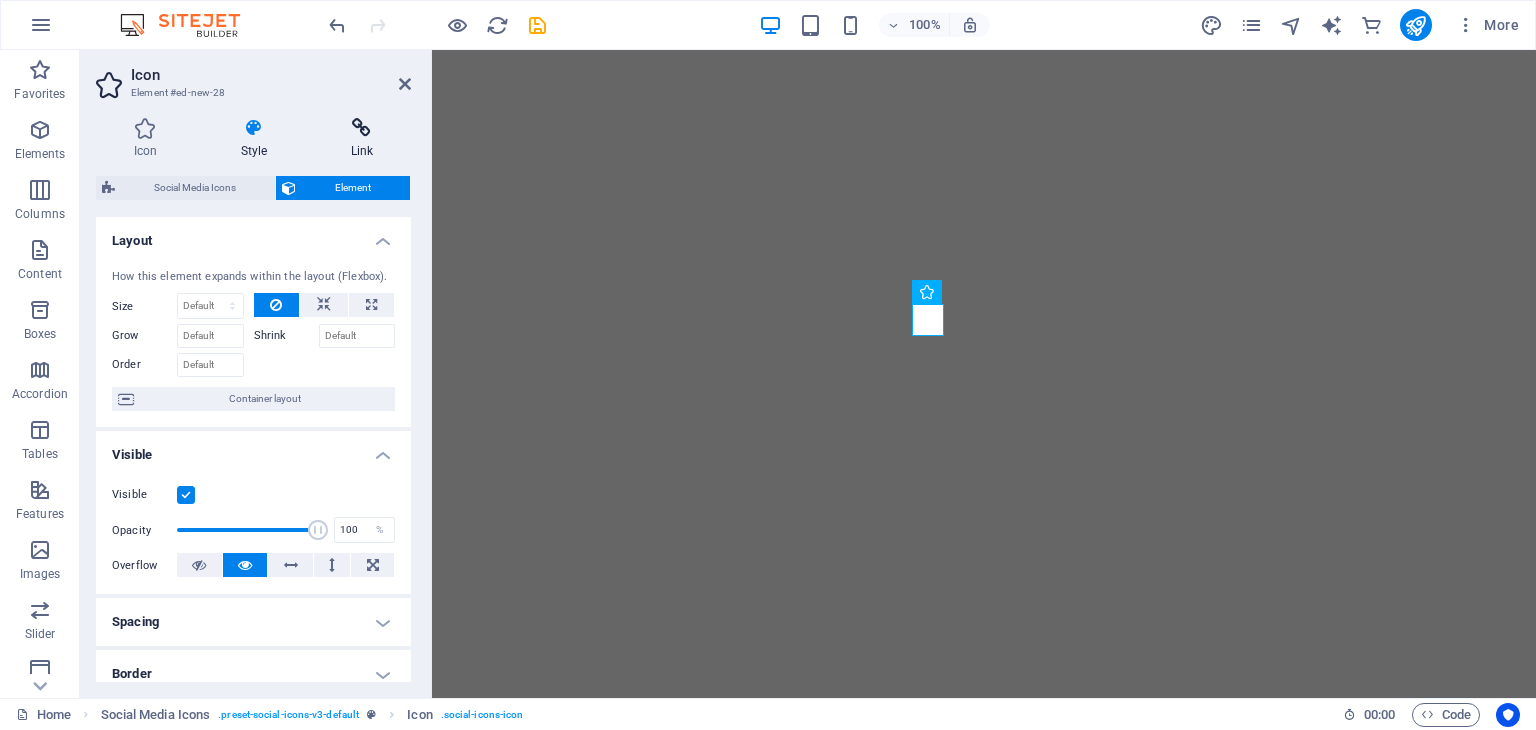click on "Link" at bounding box center [362, 139] 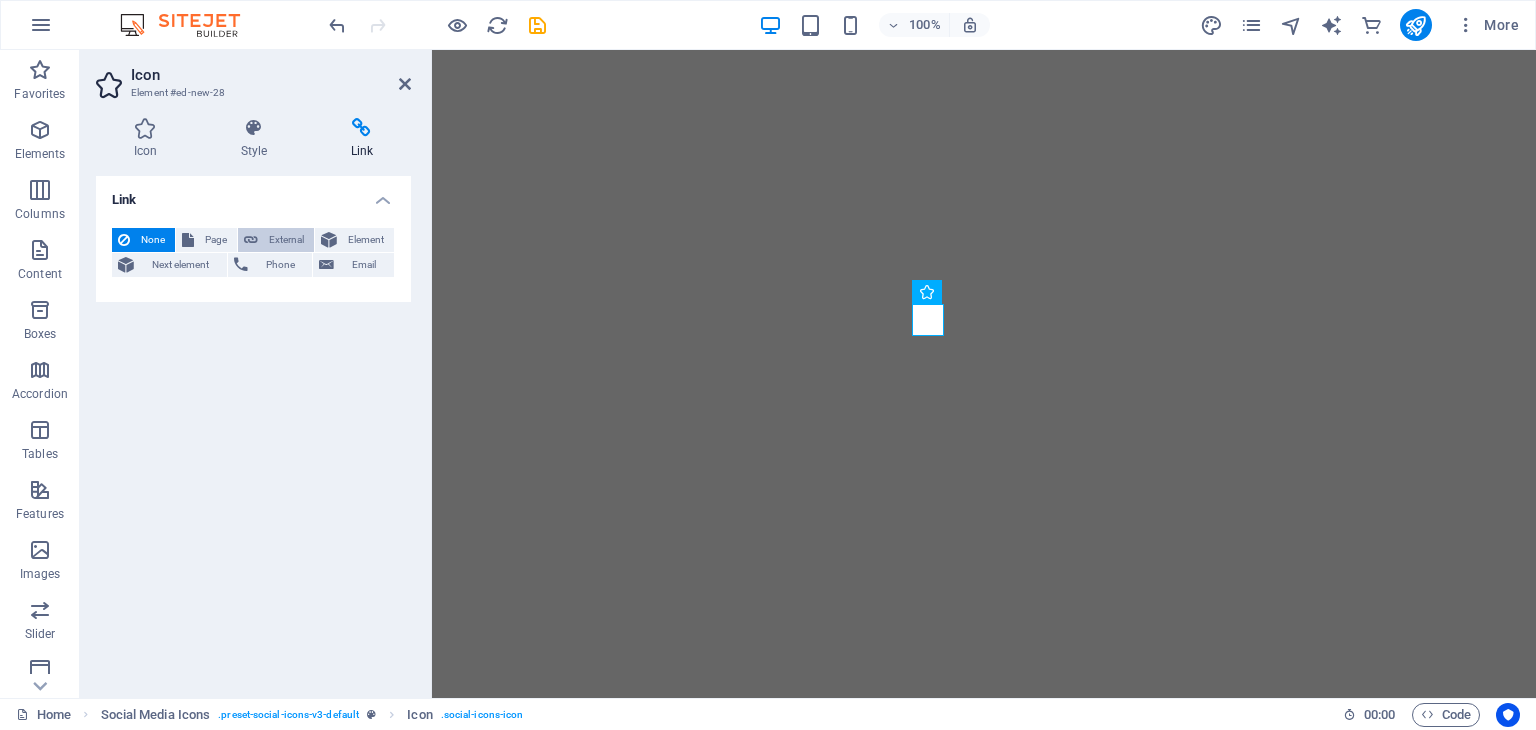 click on "External" at bounding box center (286, 240) 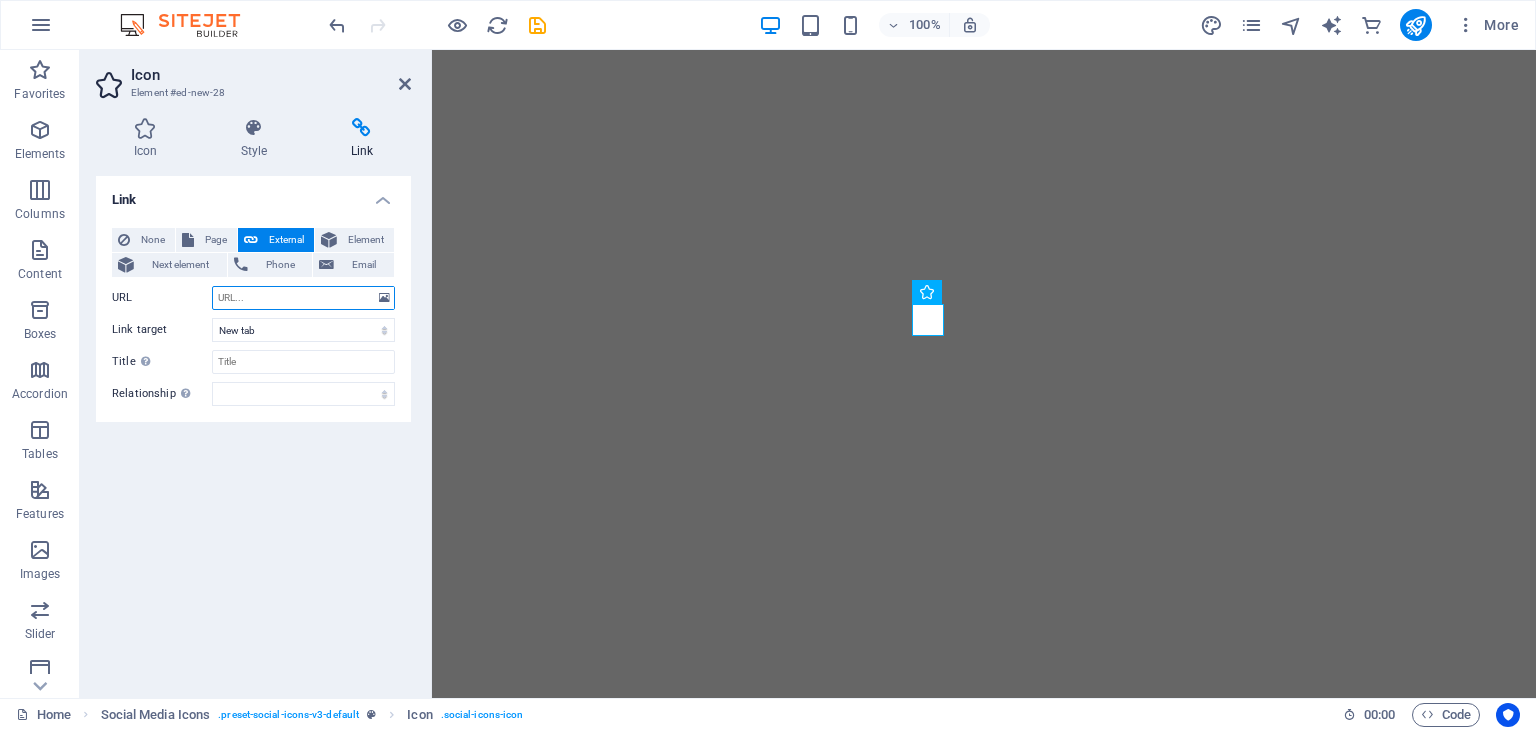 paste on "https://web.facebook.com/orangegrovegaborone" 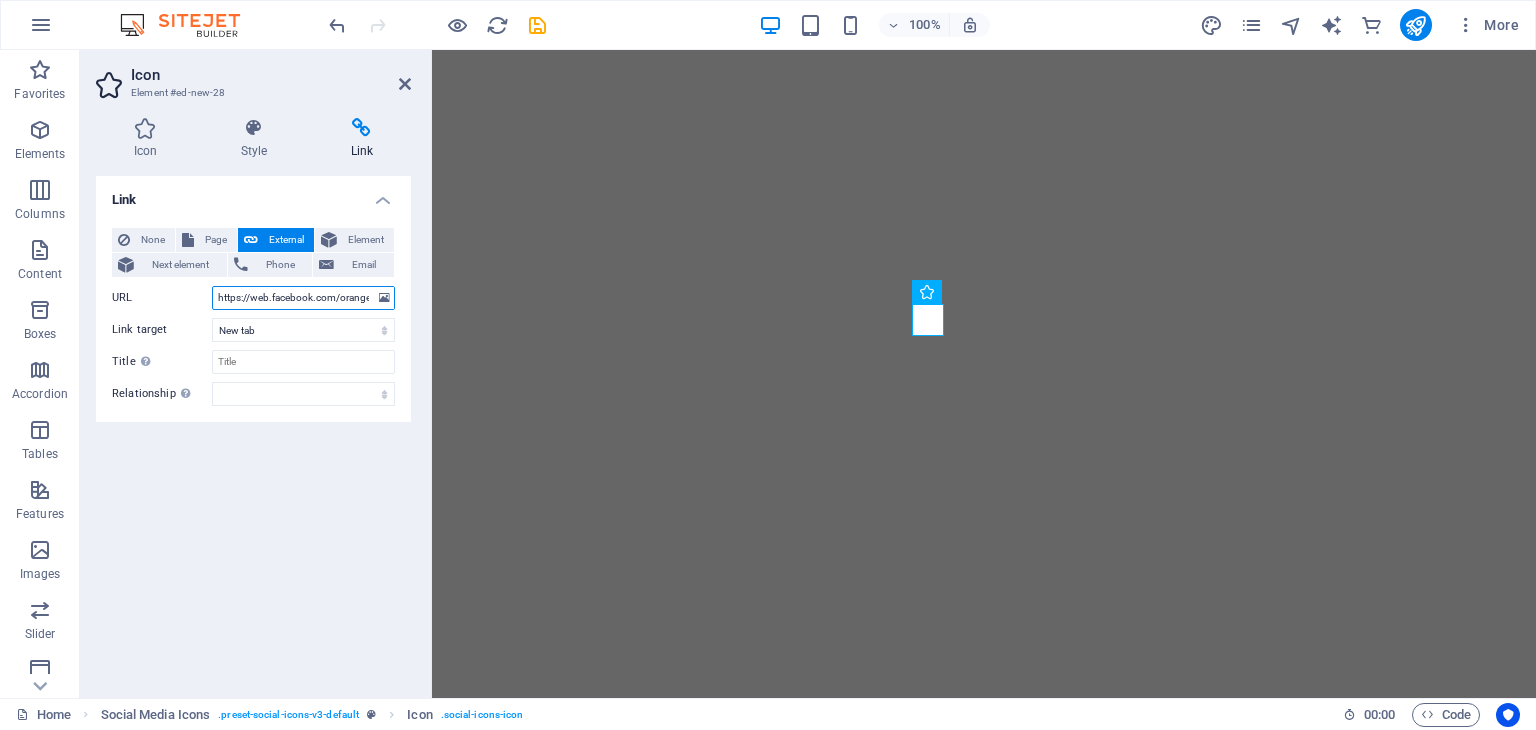 scroll, scrollTop: 0, scrollLeft: 67, axis: horizontal 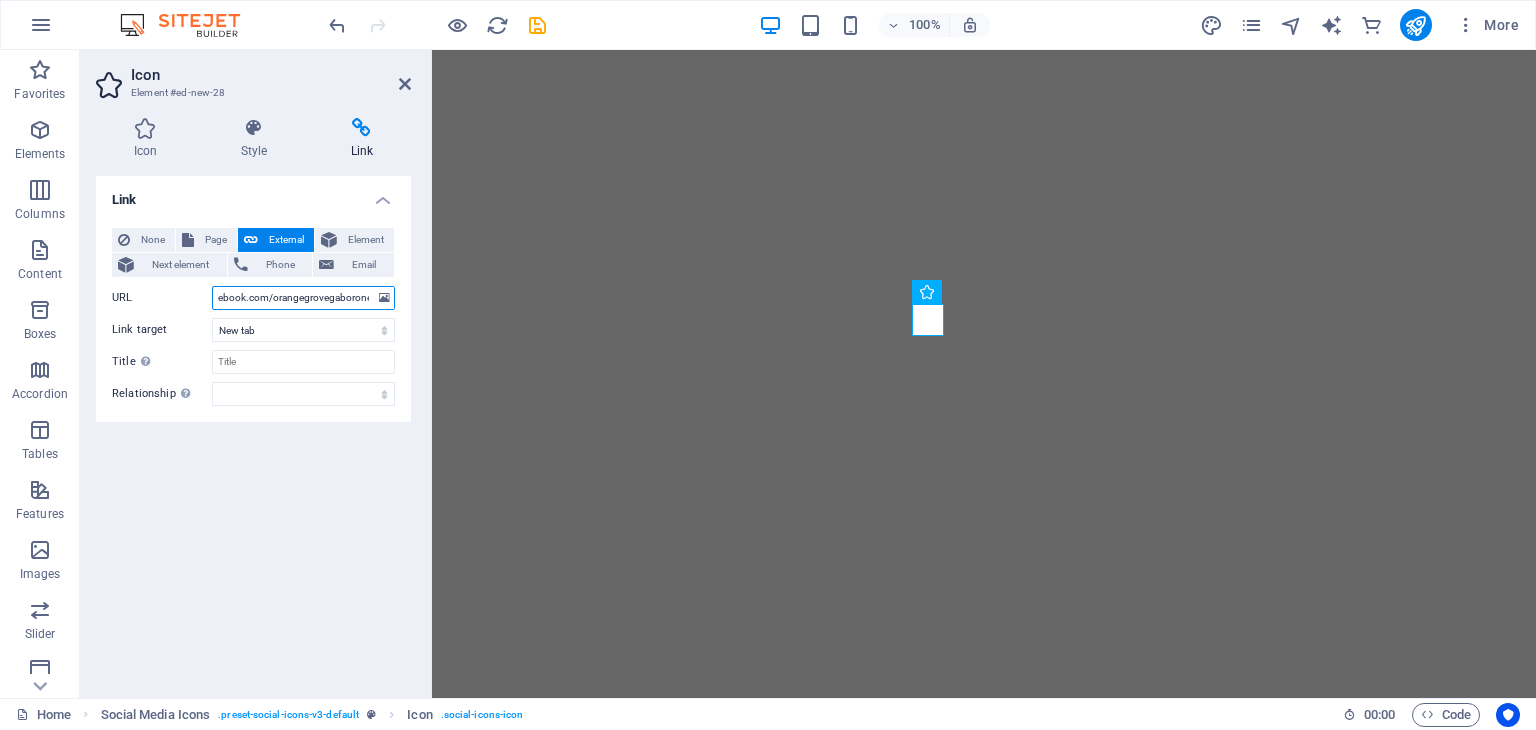 type on "https://web.facebook.com/orangegrovegaborone" 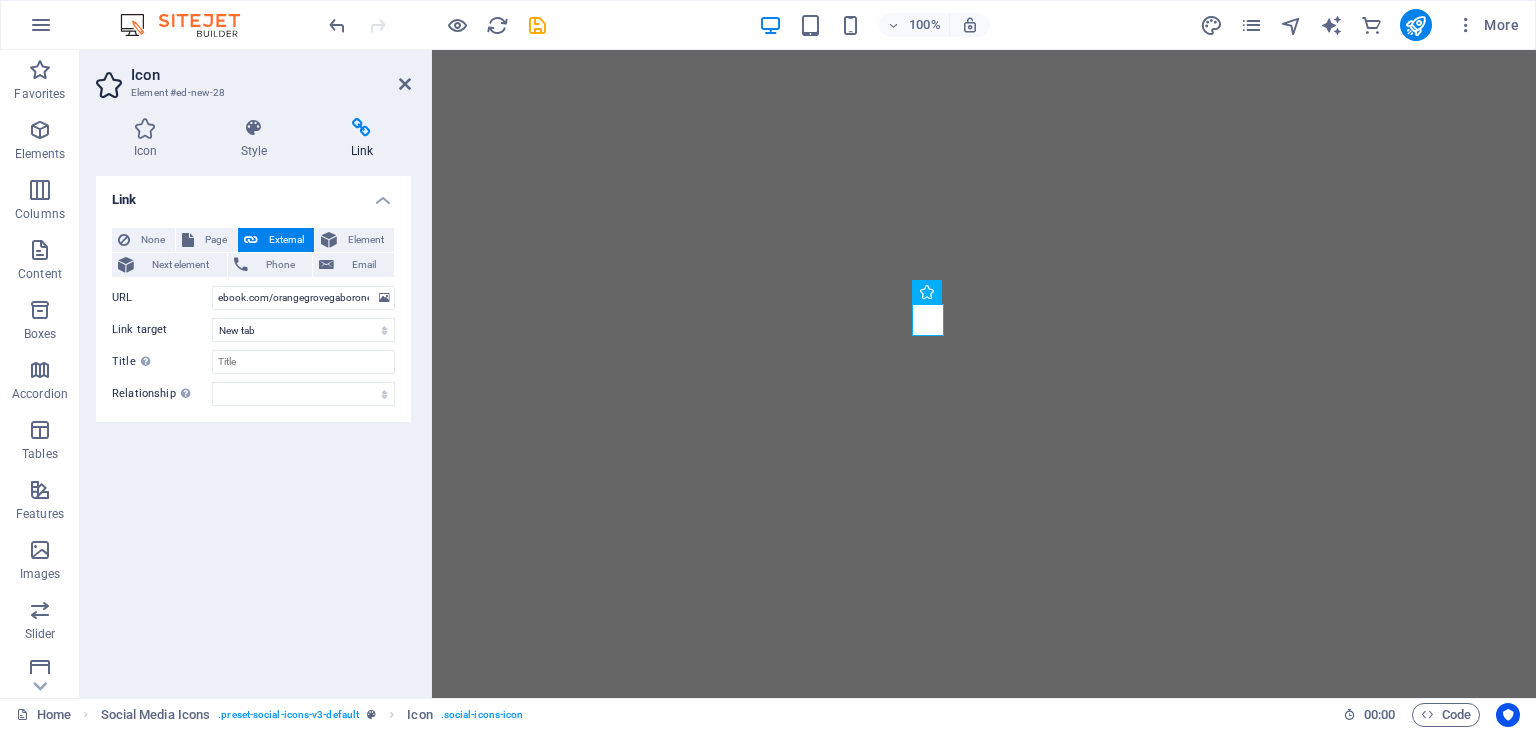 scroll, scrollTop: 0, scrollLeft: 0, axis: both 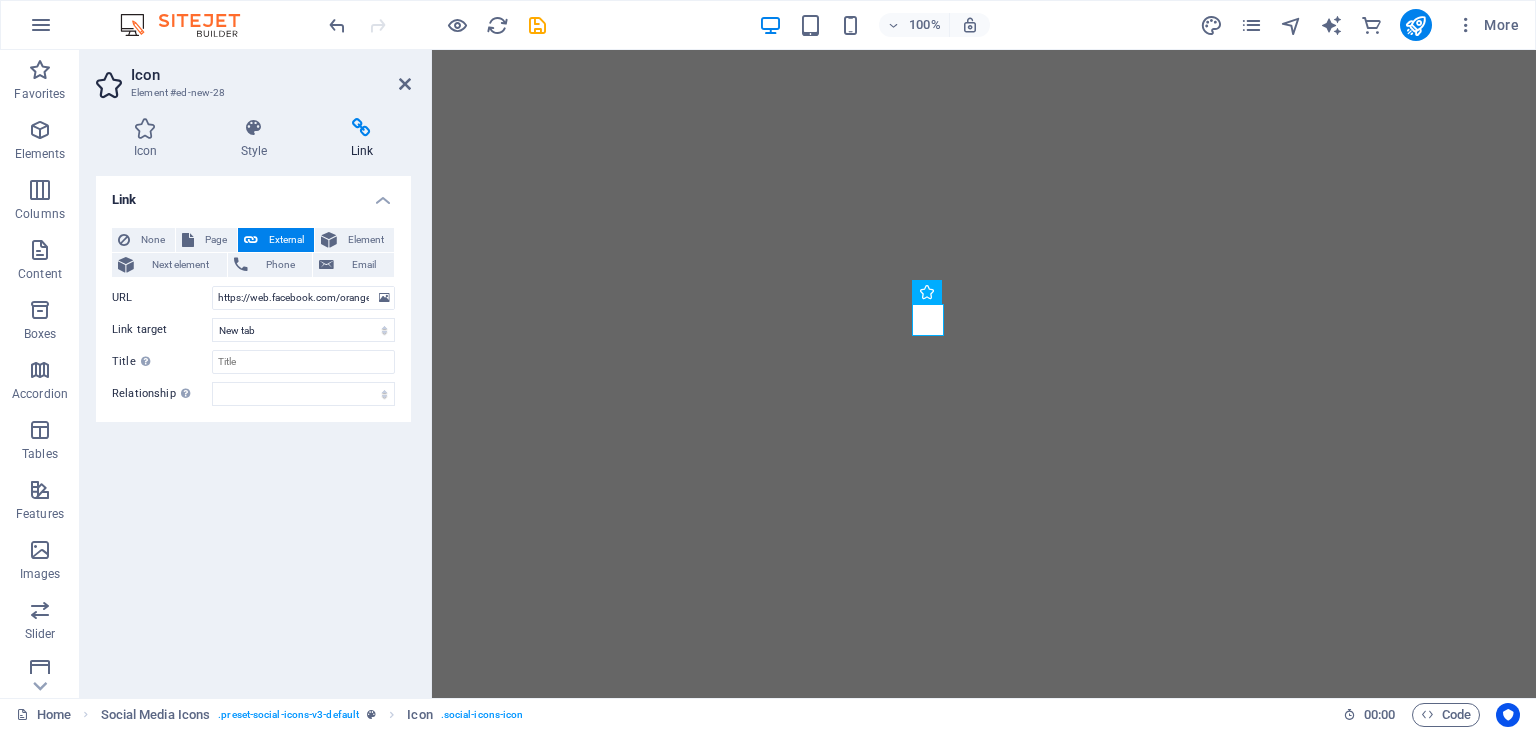 click on "Link None Page External Element Next element Phone Email Page Home Rooms &amp; Suites Gallery Dining Contact Legal Notice Privacy Element
URL https://web.facebook.com/orangegrovegaborone Phone Email Link target New tab Same tab Overlay Title Additional link description, should not be the same as the link text. The title is most often shown as a tooltip text when the mouse moves over the element. Leave empty if uncertain. Relationship Sets the  relationship of this link to the link target . For example, the value "nofollow" instructs search engines not to follow the link. Can be left empty. alternate author bookmark external help license next nofollow noreferrer noopener prev search tag" at bounding box center (253, 429) 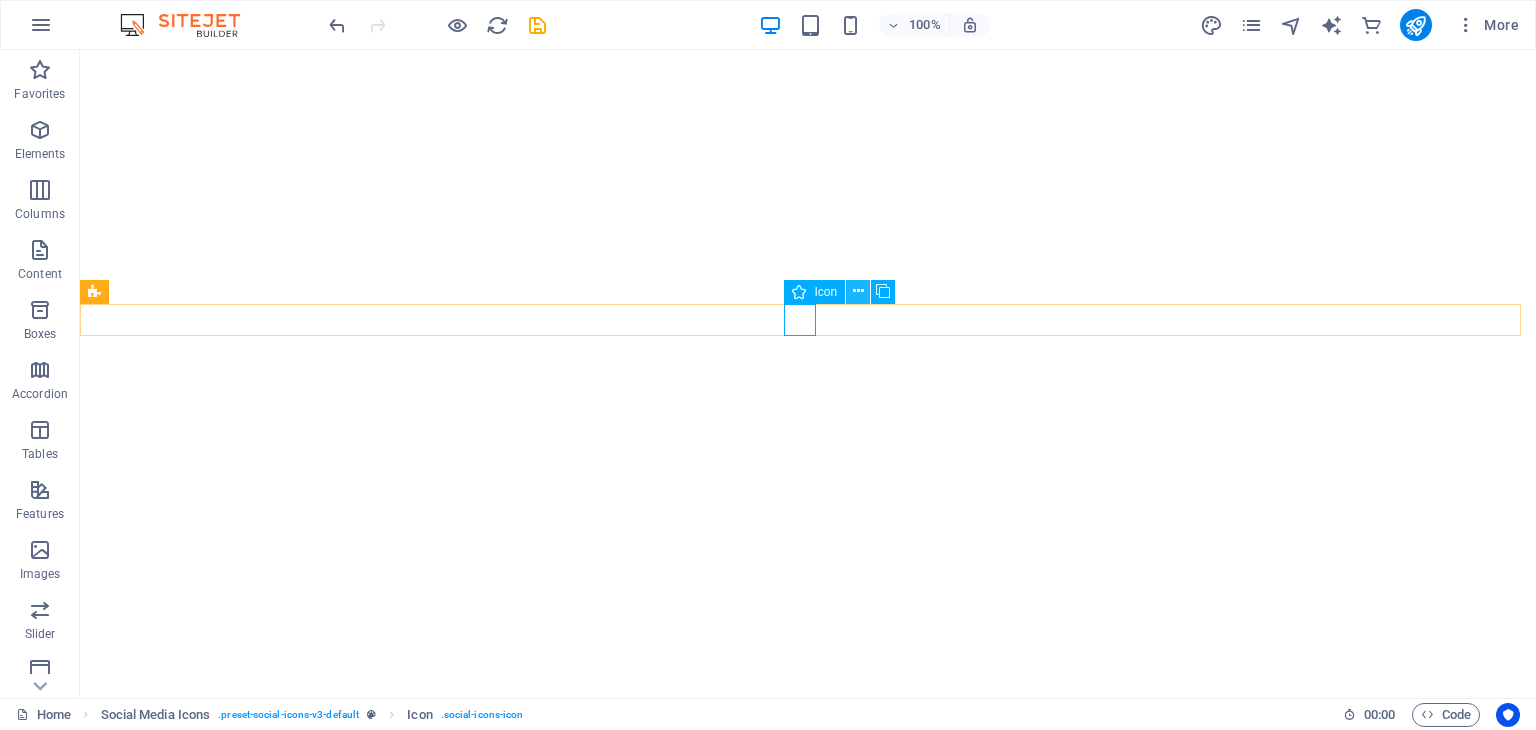 click at bounding box center [858, 291] 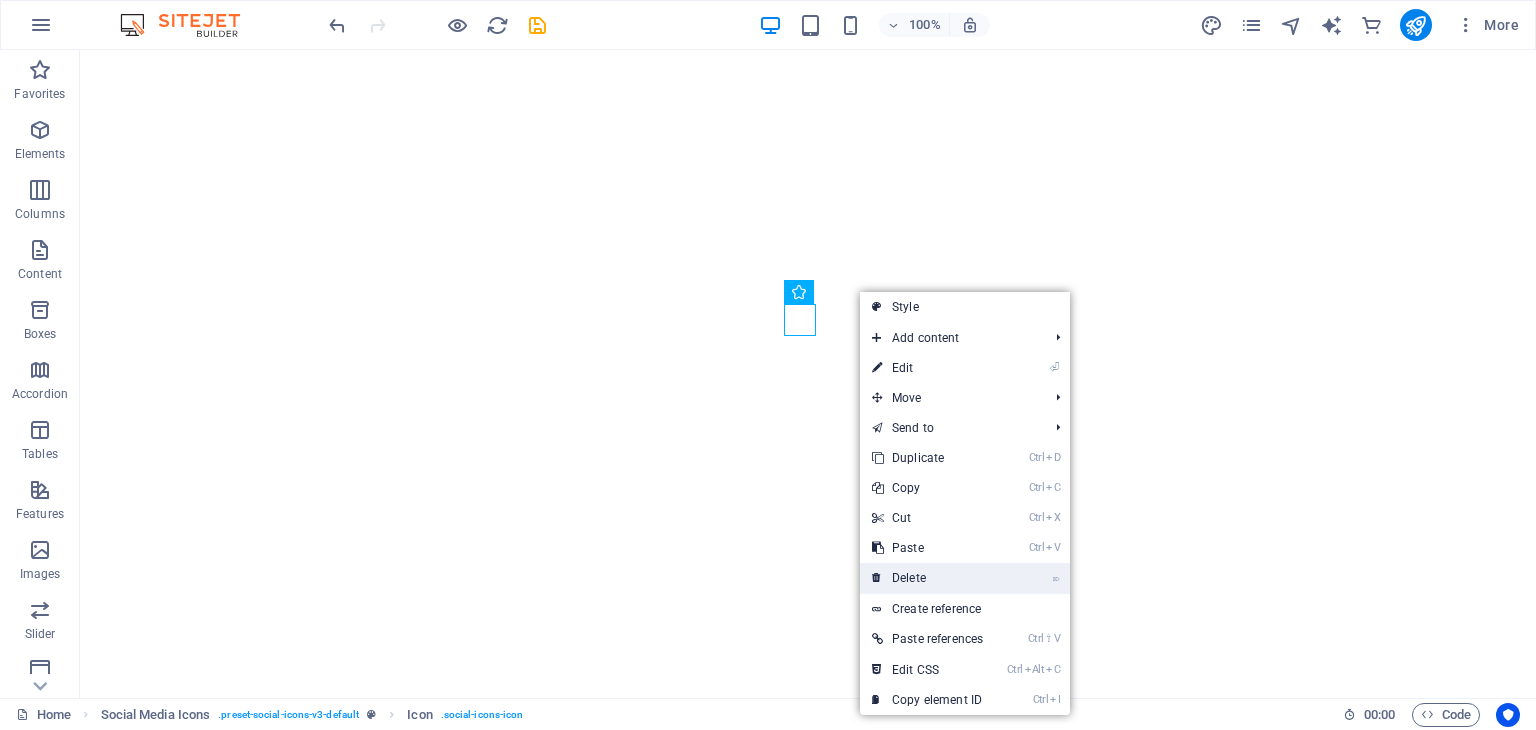 click on "⌦  Delete" at bounding box center [927, 578] 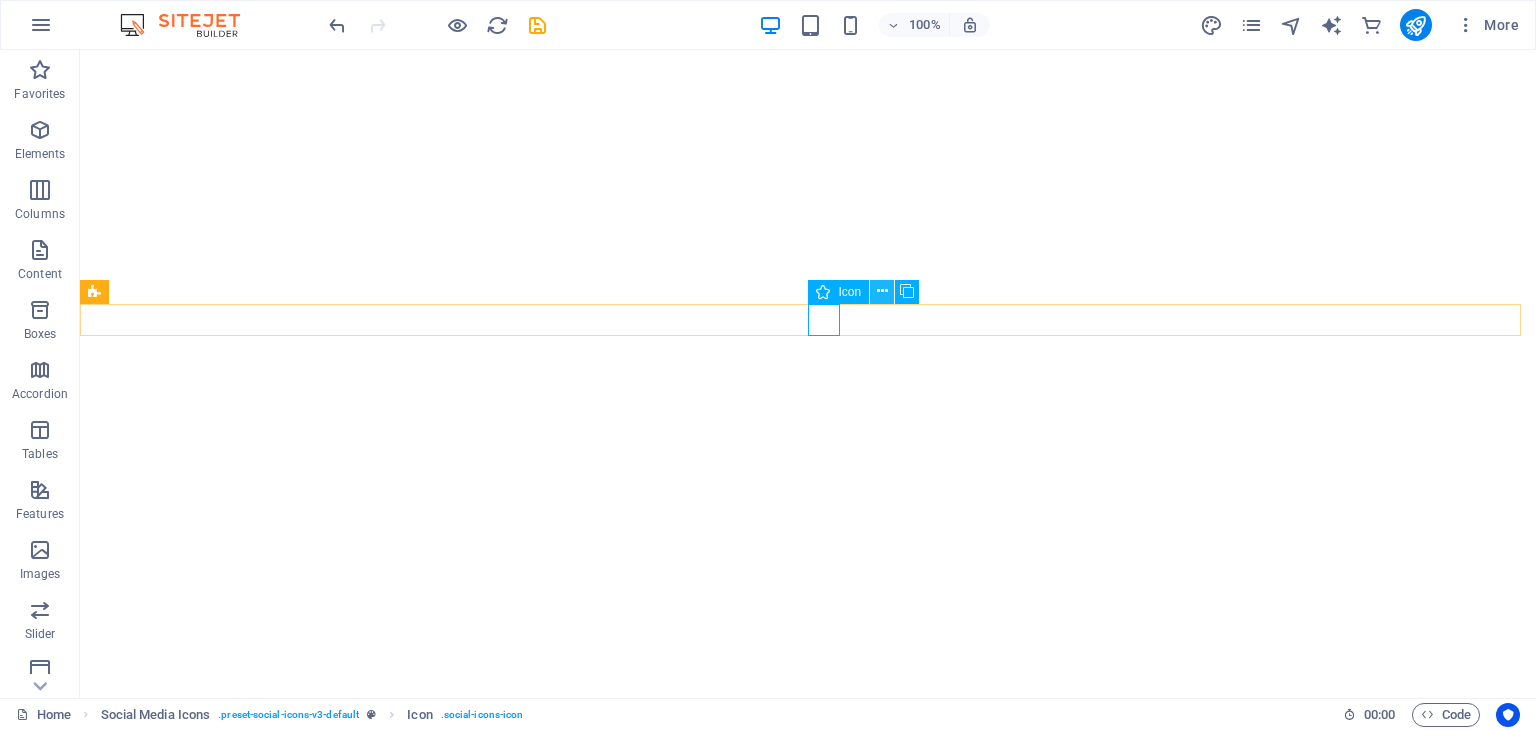 click at bounding box center [882, 291] 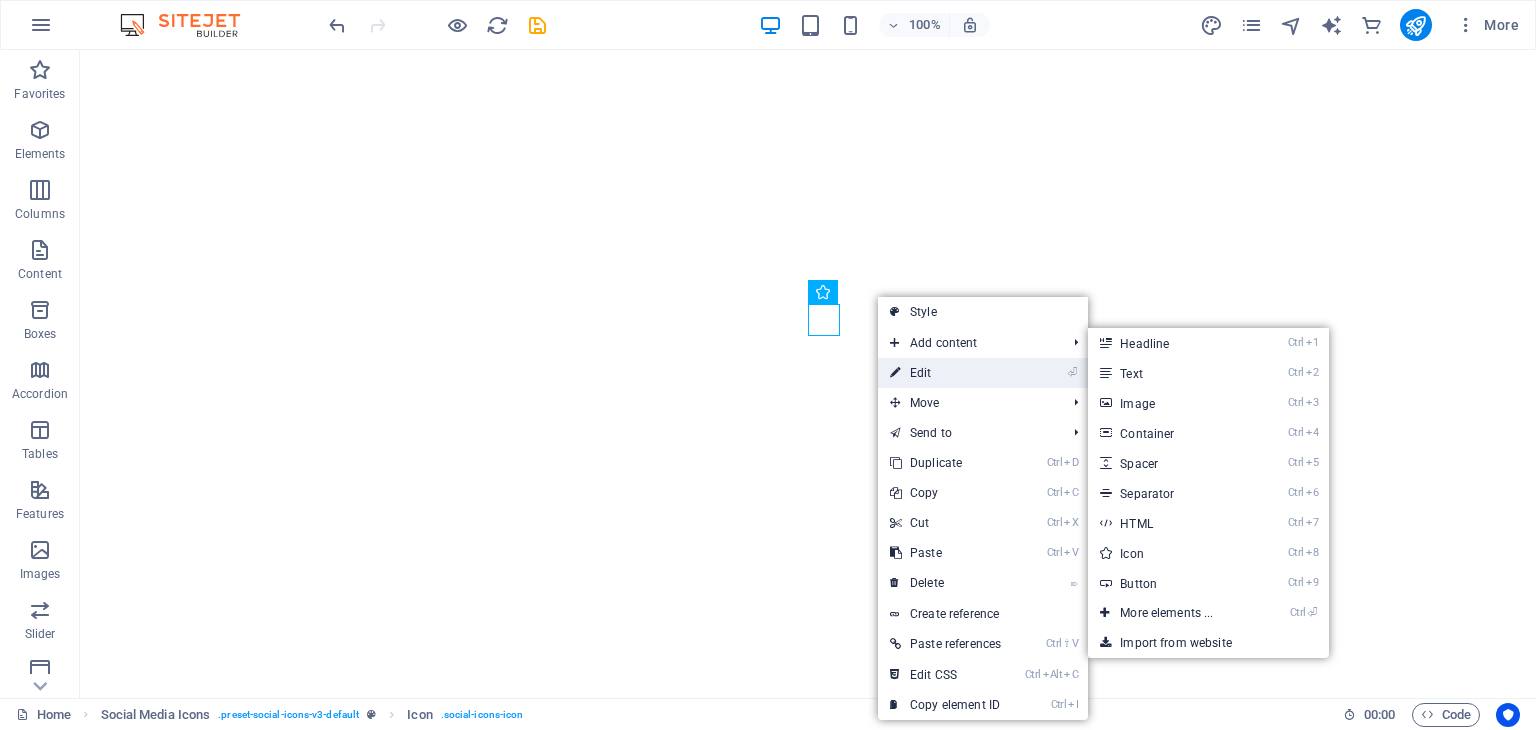 click on "⏎  Edit" at bounding box center [945, 373] 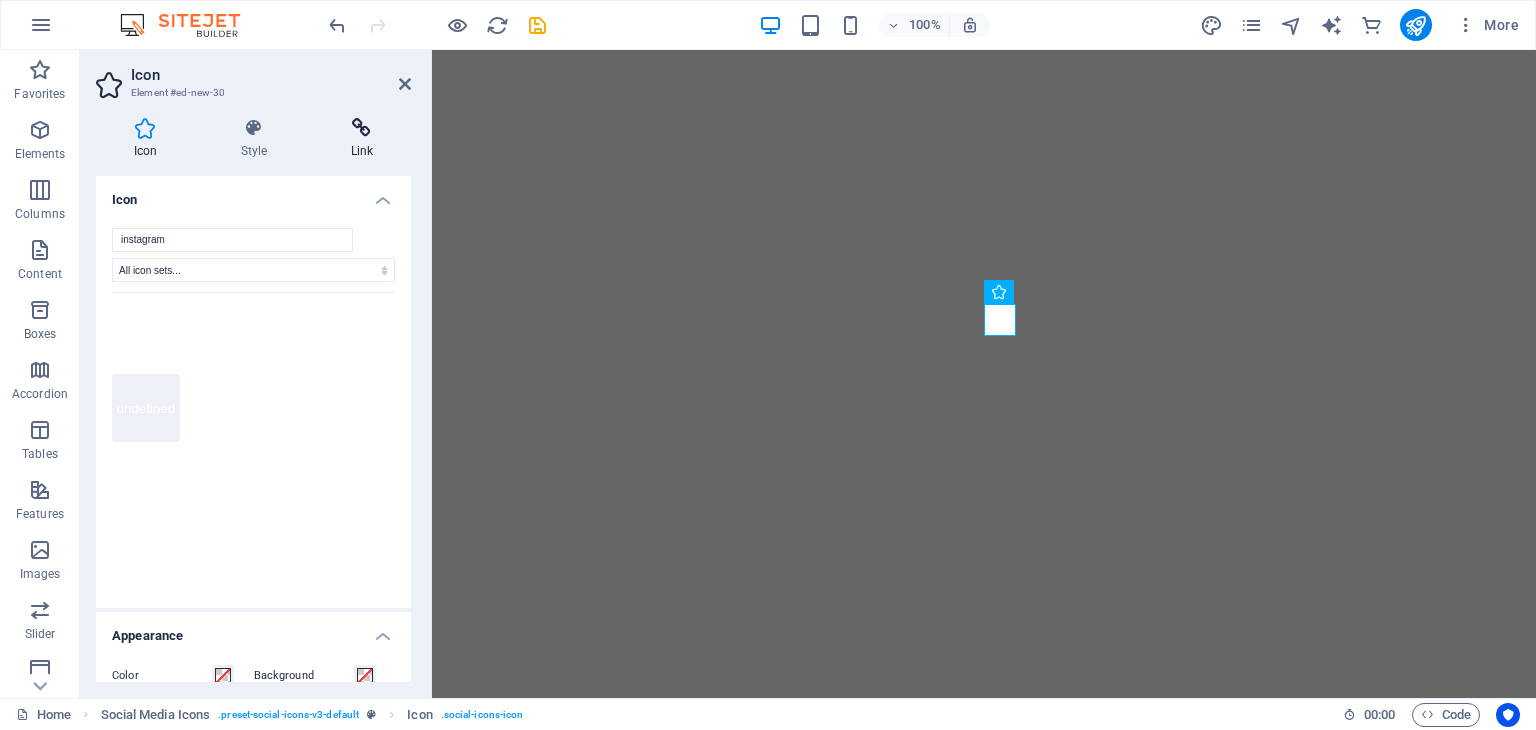 click on "Link" at bounding box center (362, 139) 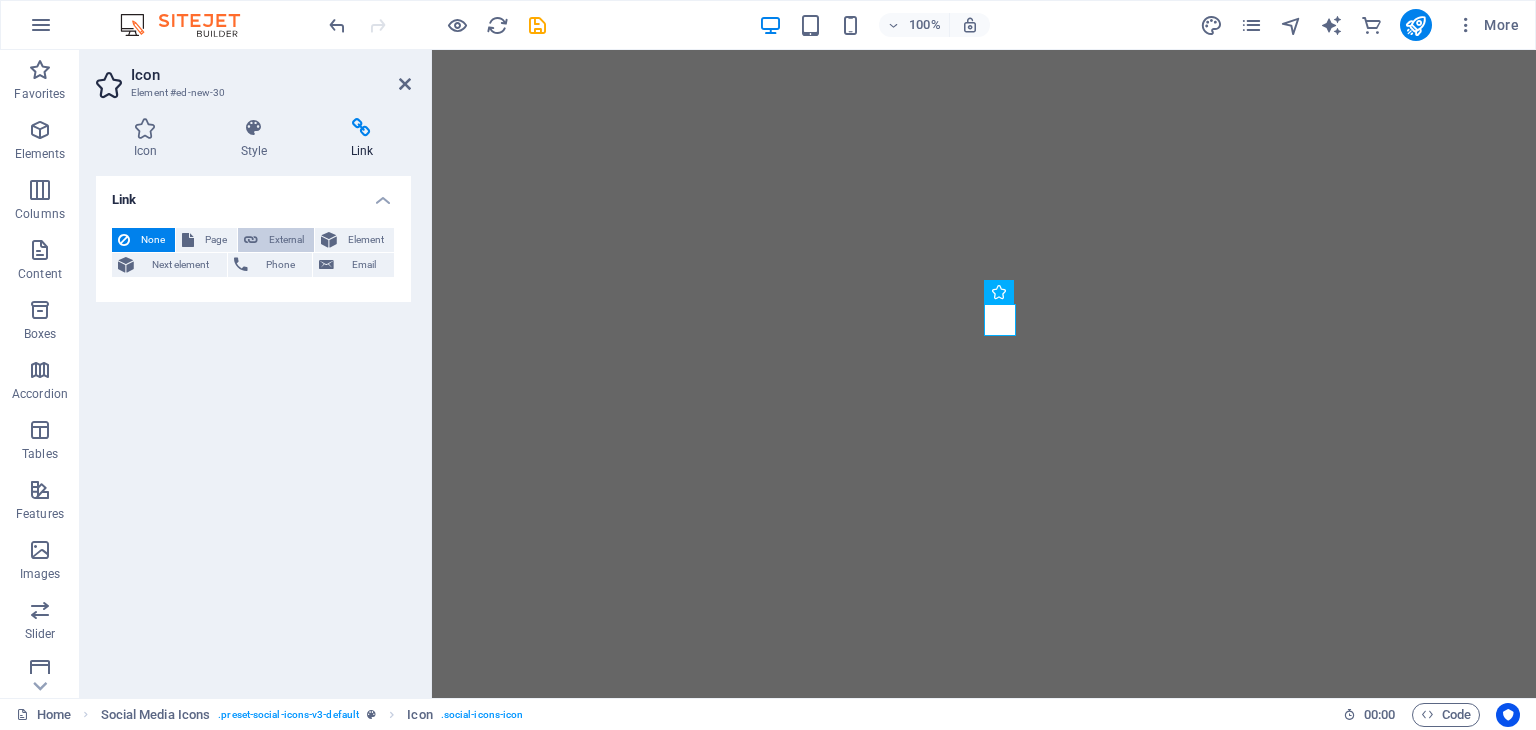 click on "External" at bounding box center (286, 240) 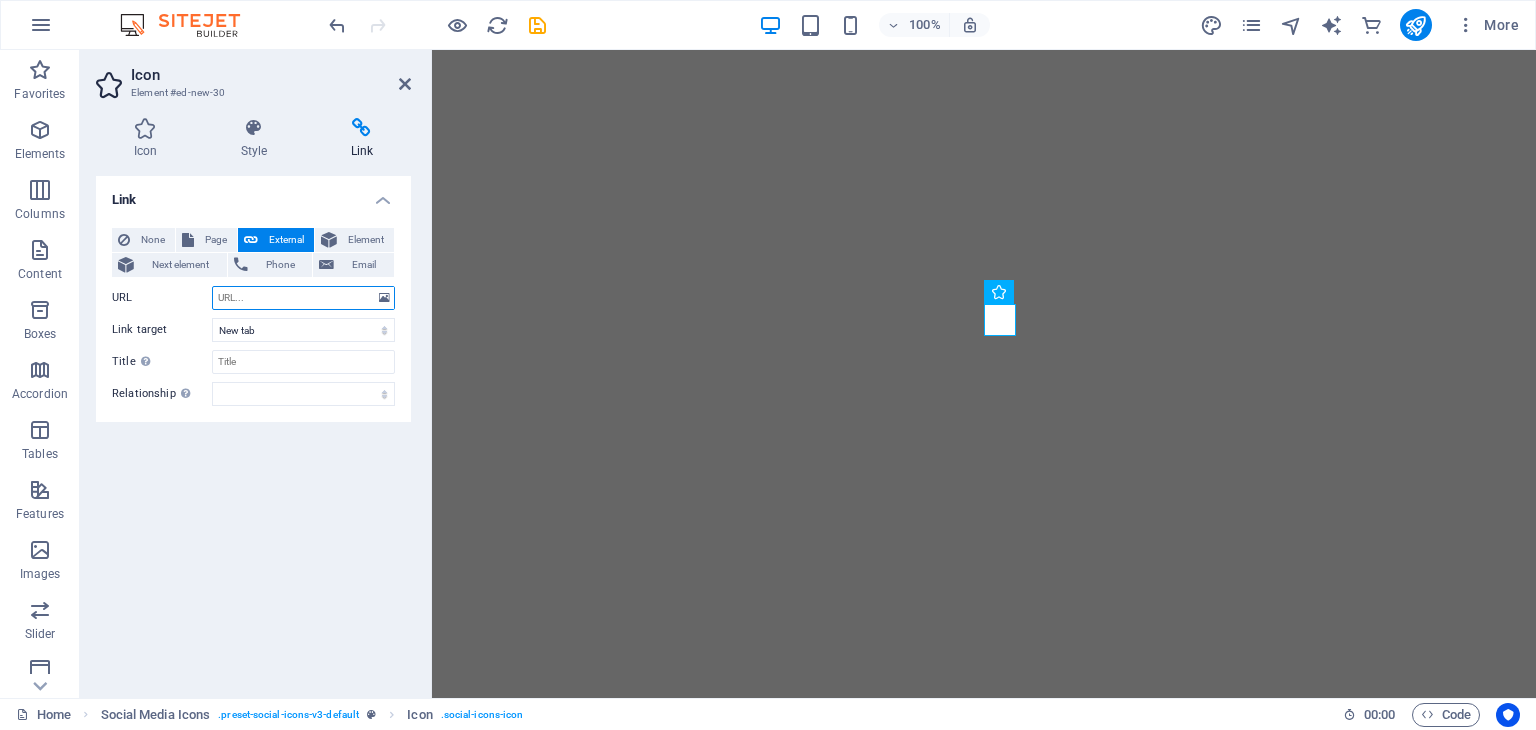 paste on "https://www.instagram.com/orangegroupeuesthouse/" 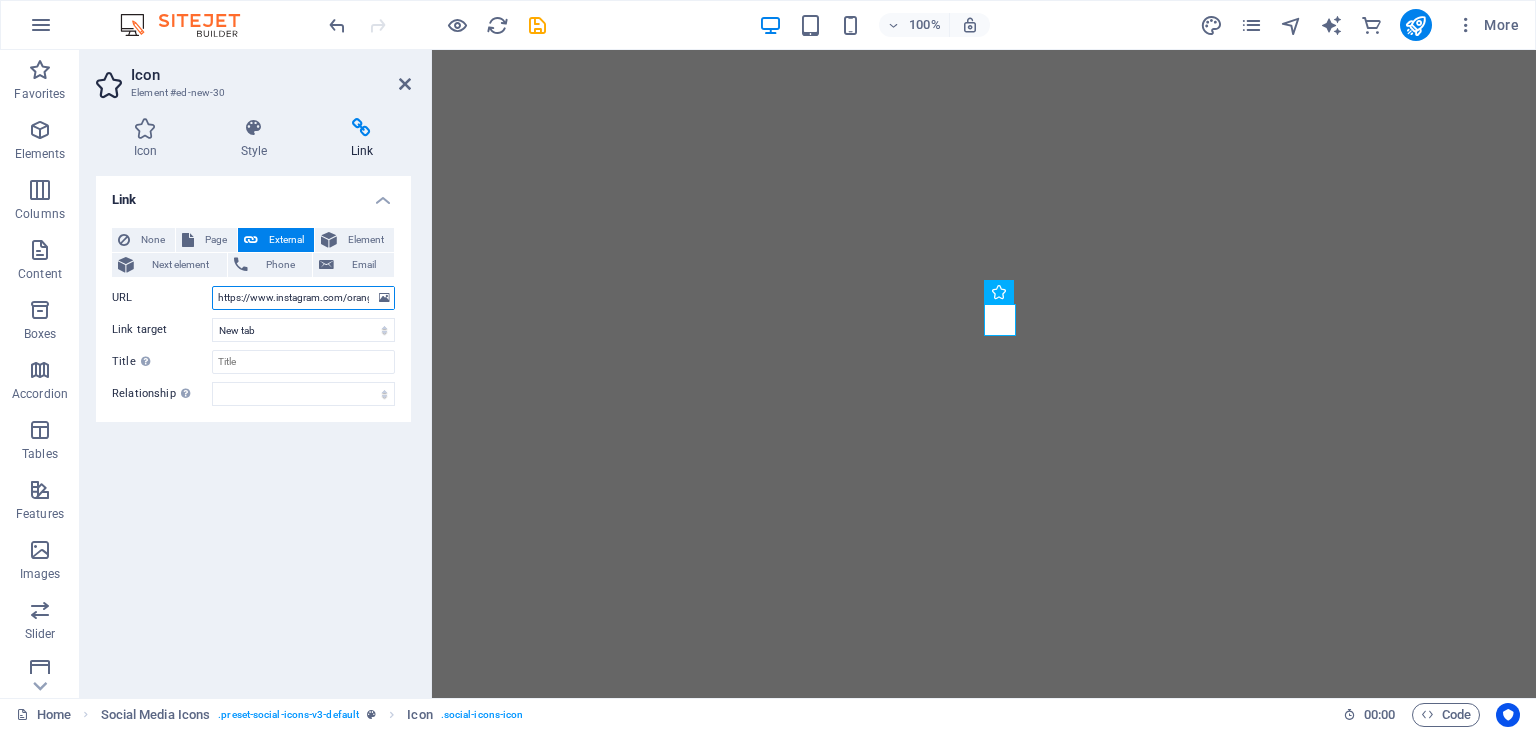 scroll, scrollTop: 0, scrollLeft: 88, axis: horizontal 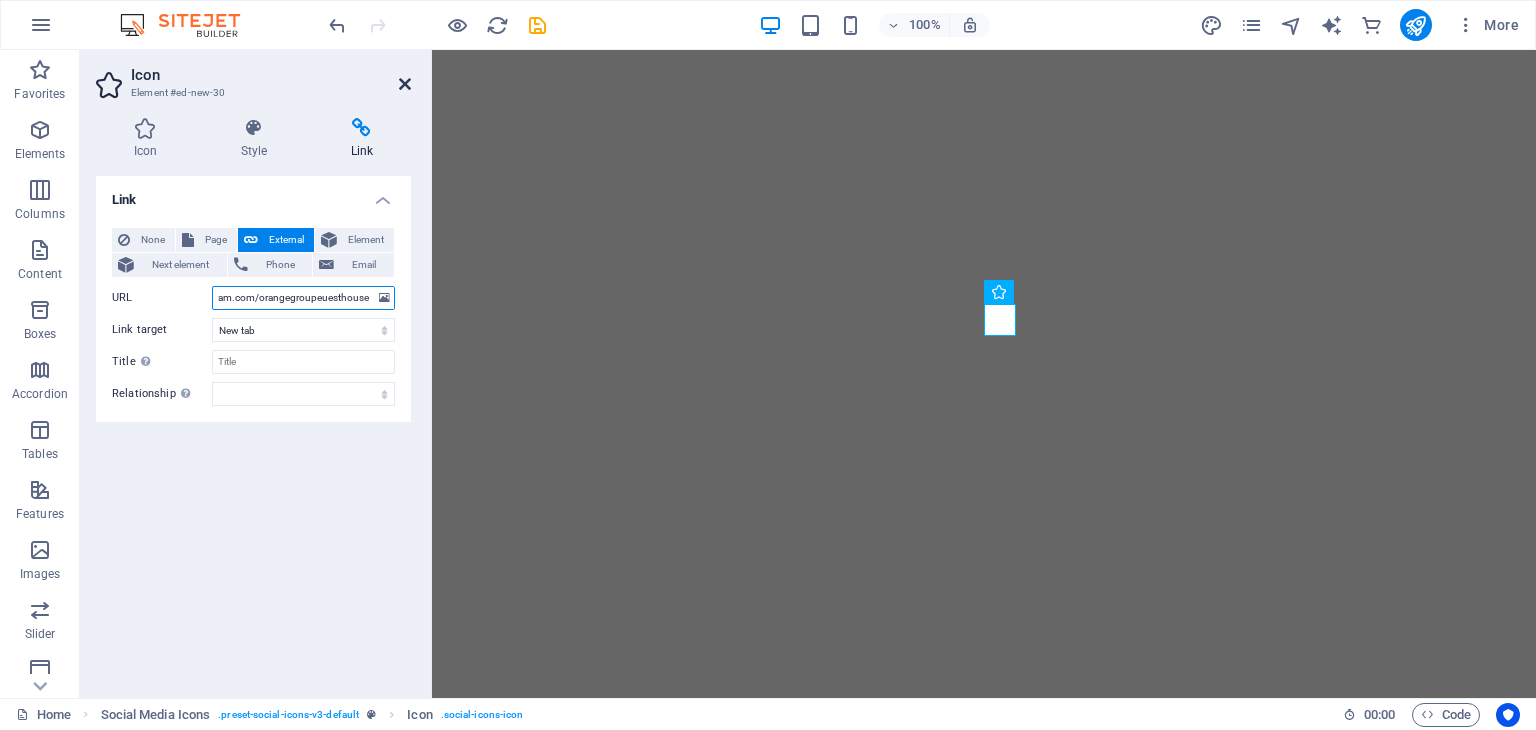 type on "https://www.instagram.com/orangegroupeuesthouse/" 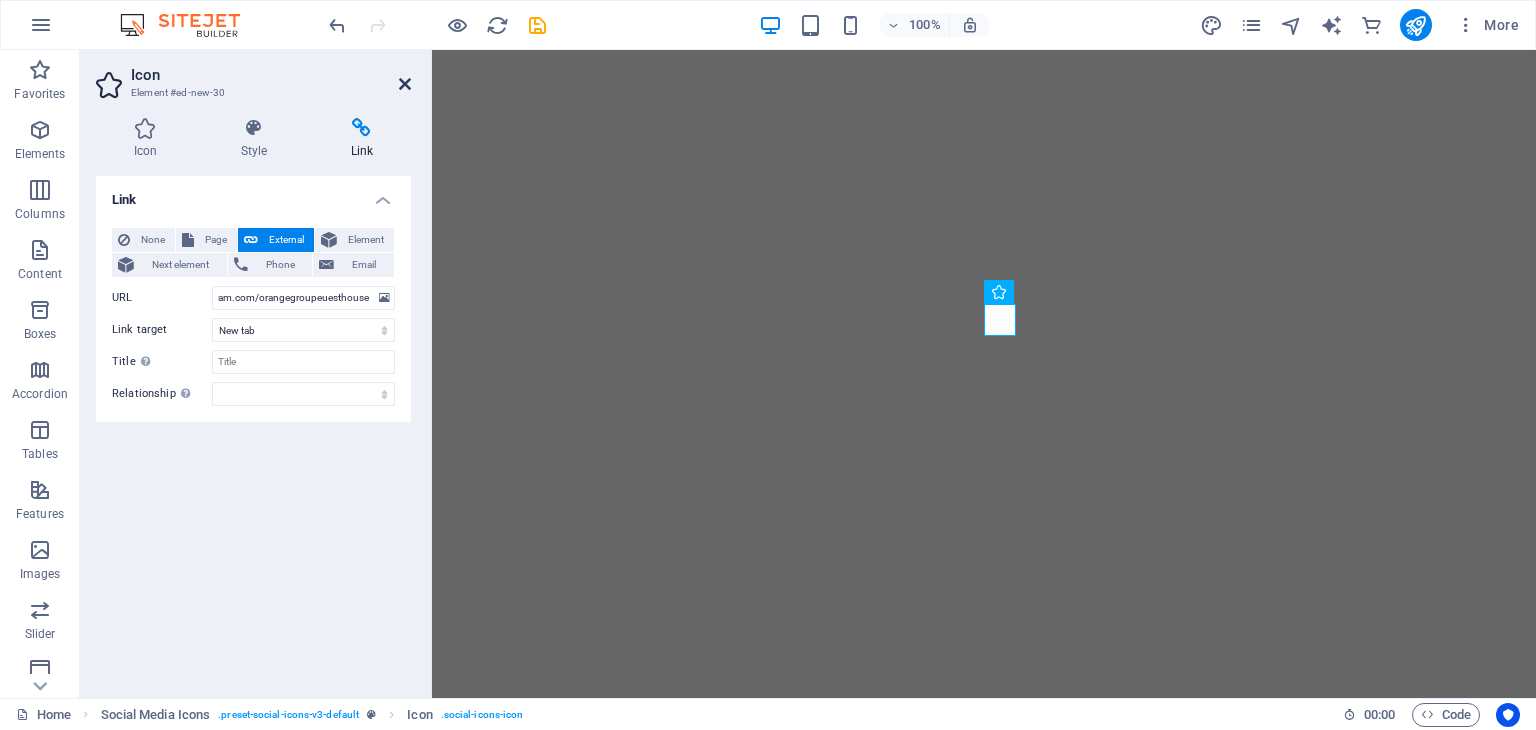 click at bounding box center (405, 84) 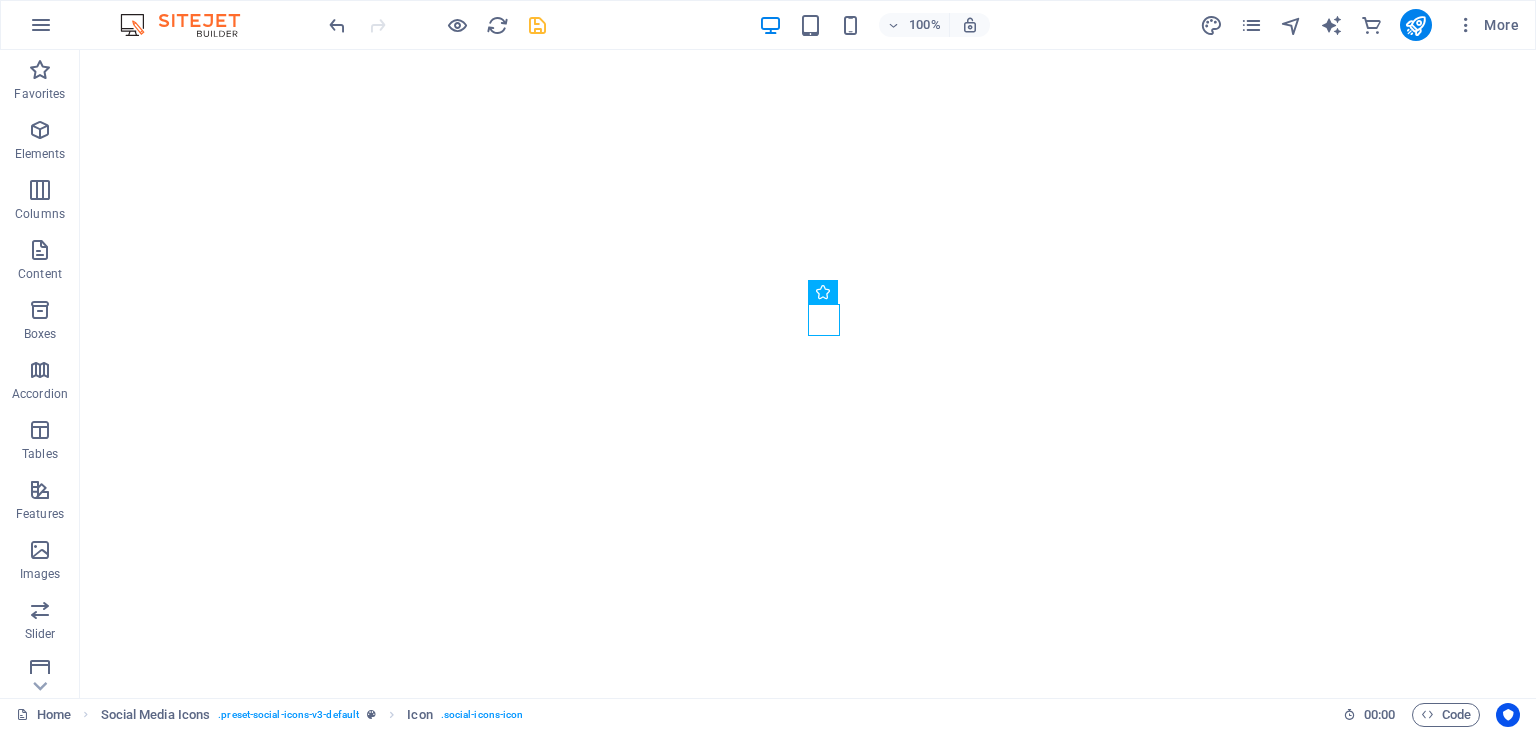 click at bounding box center (537, 25) 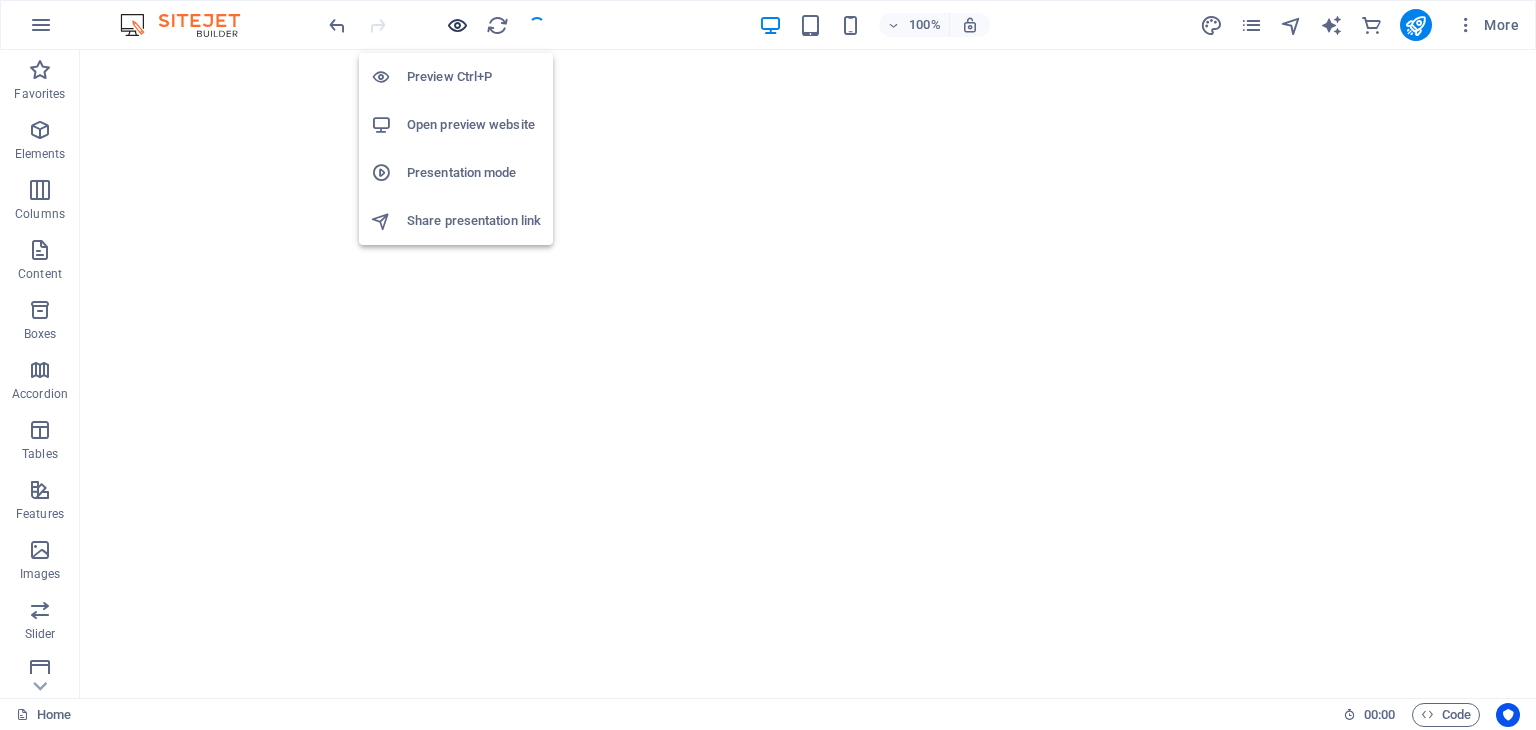click at bounding box center (457, 25) 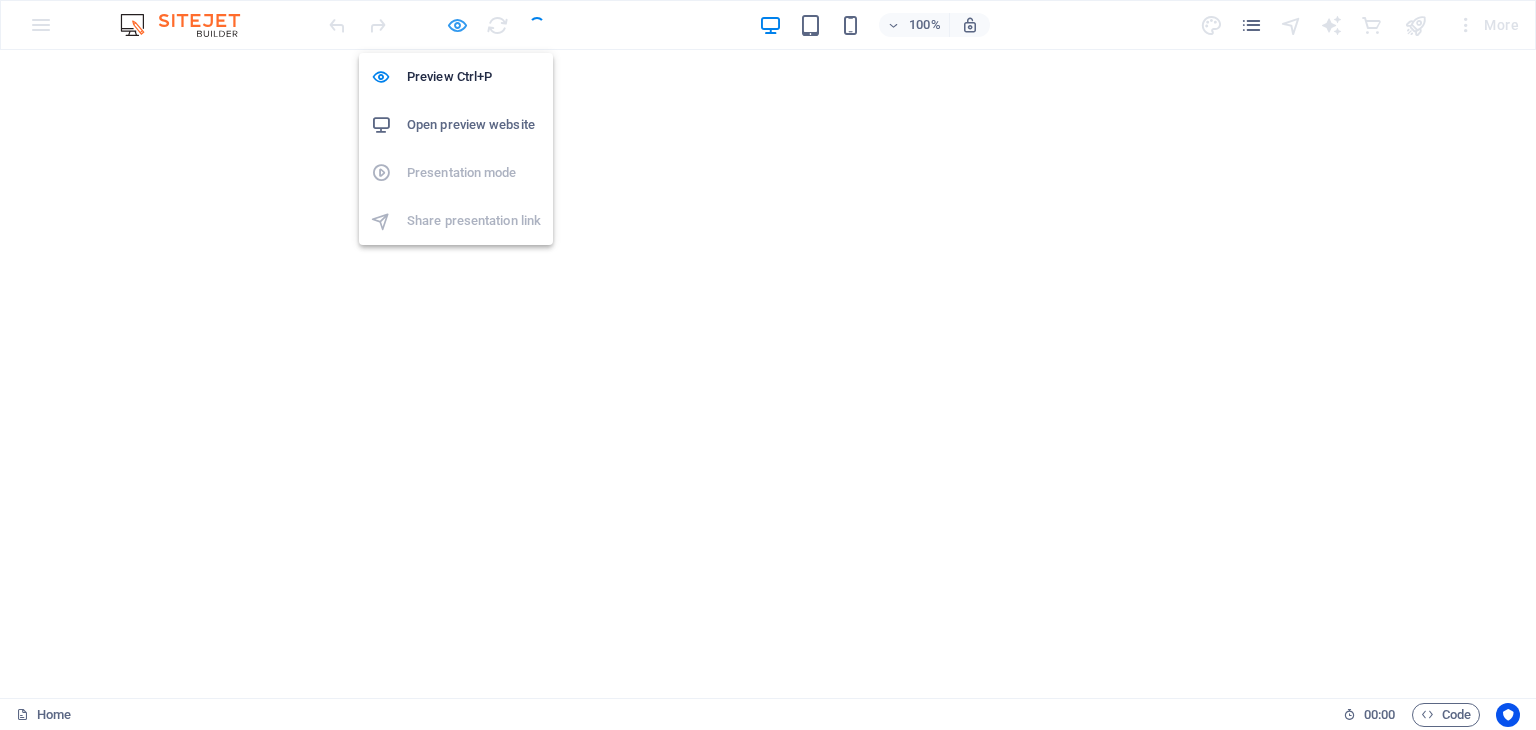 click at bounding box center [457, 25] 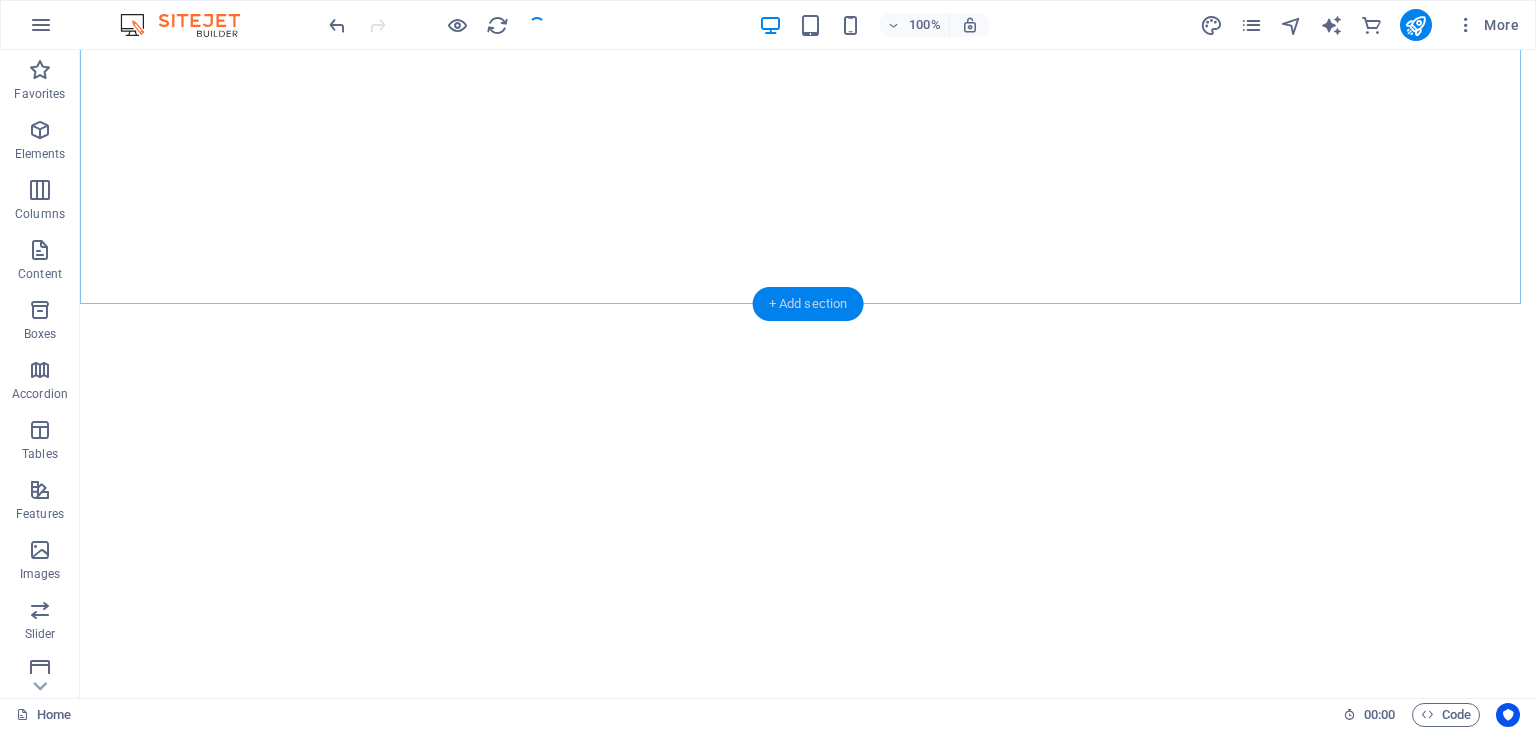 click on "+ Add section" at bounding box center (808, 304) 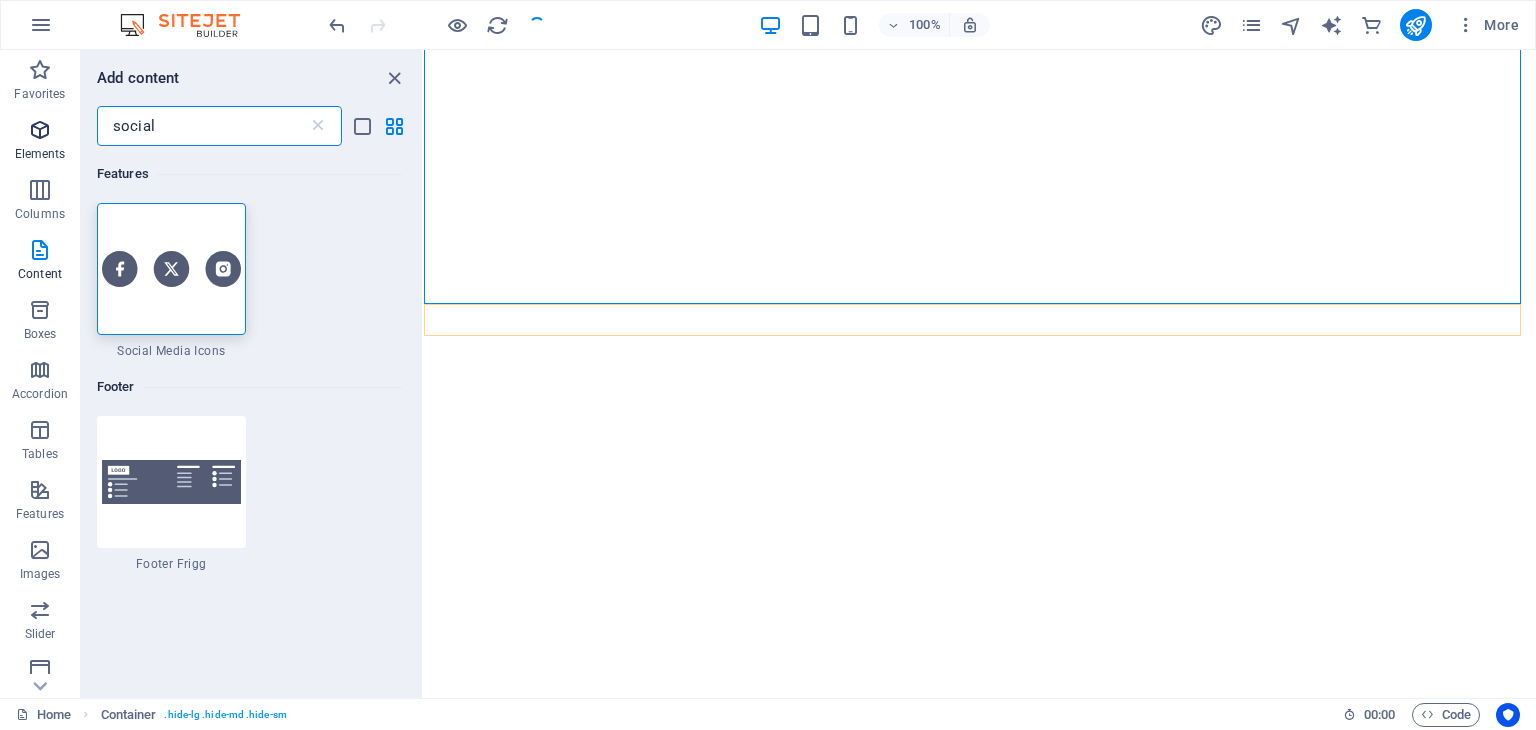 drag, startPoint x: 214, startPoint y: 128, endPoint x: 52, endPoint y: 127, distance: 162.00308 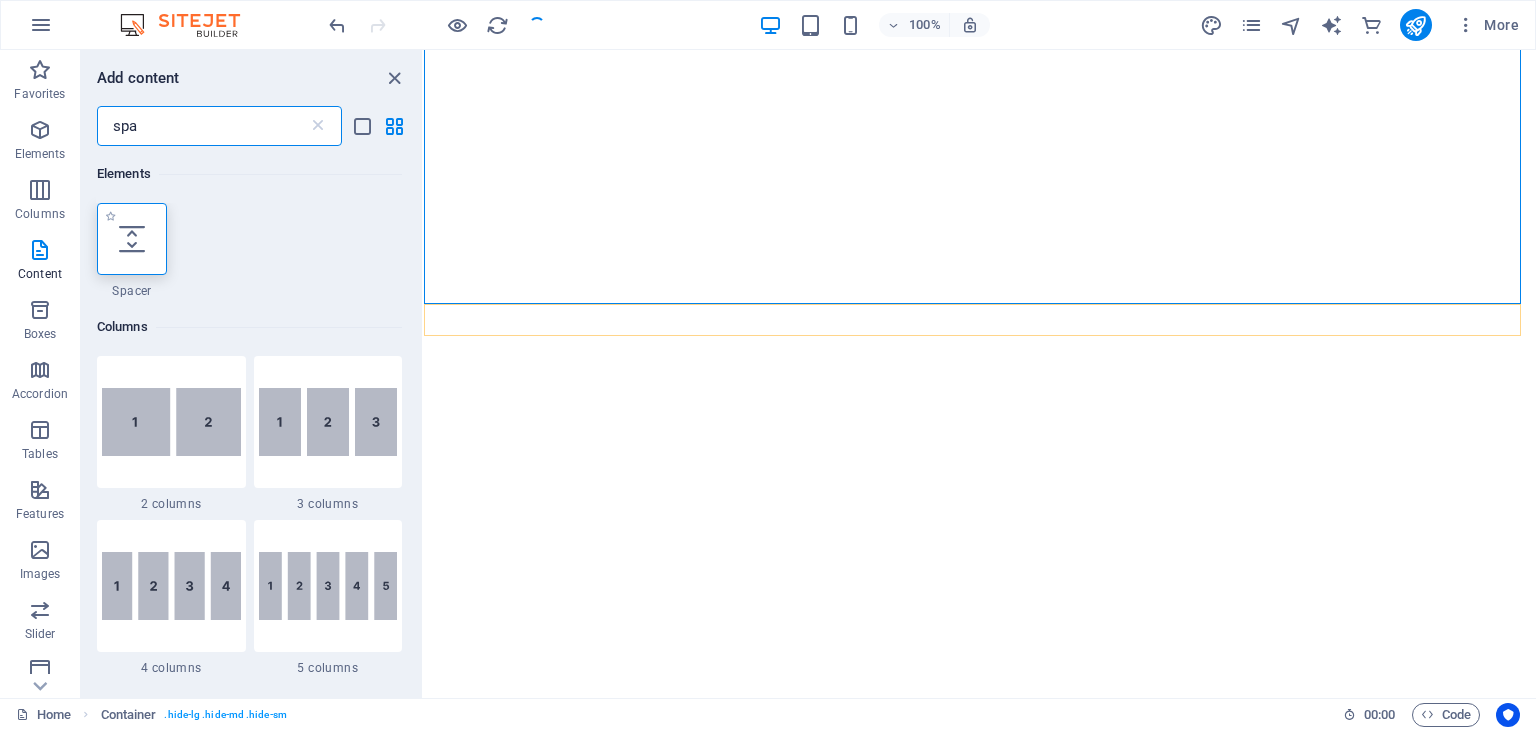 type on "spa" 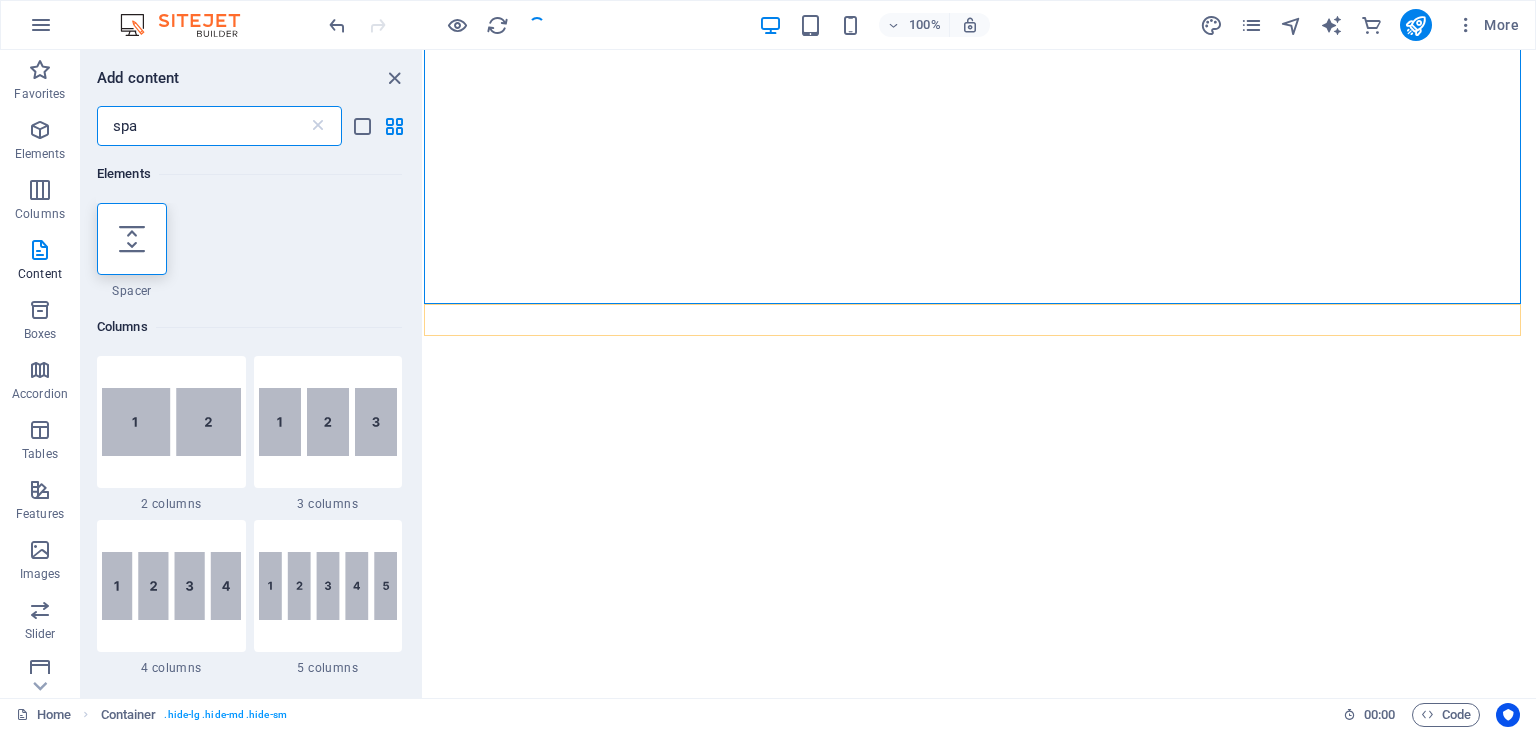 drag, startPoint x: 109, startPoint y: 222, endPoint x: 198, endPoint y: 257, distance: 95.63472 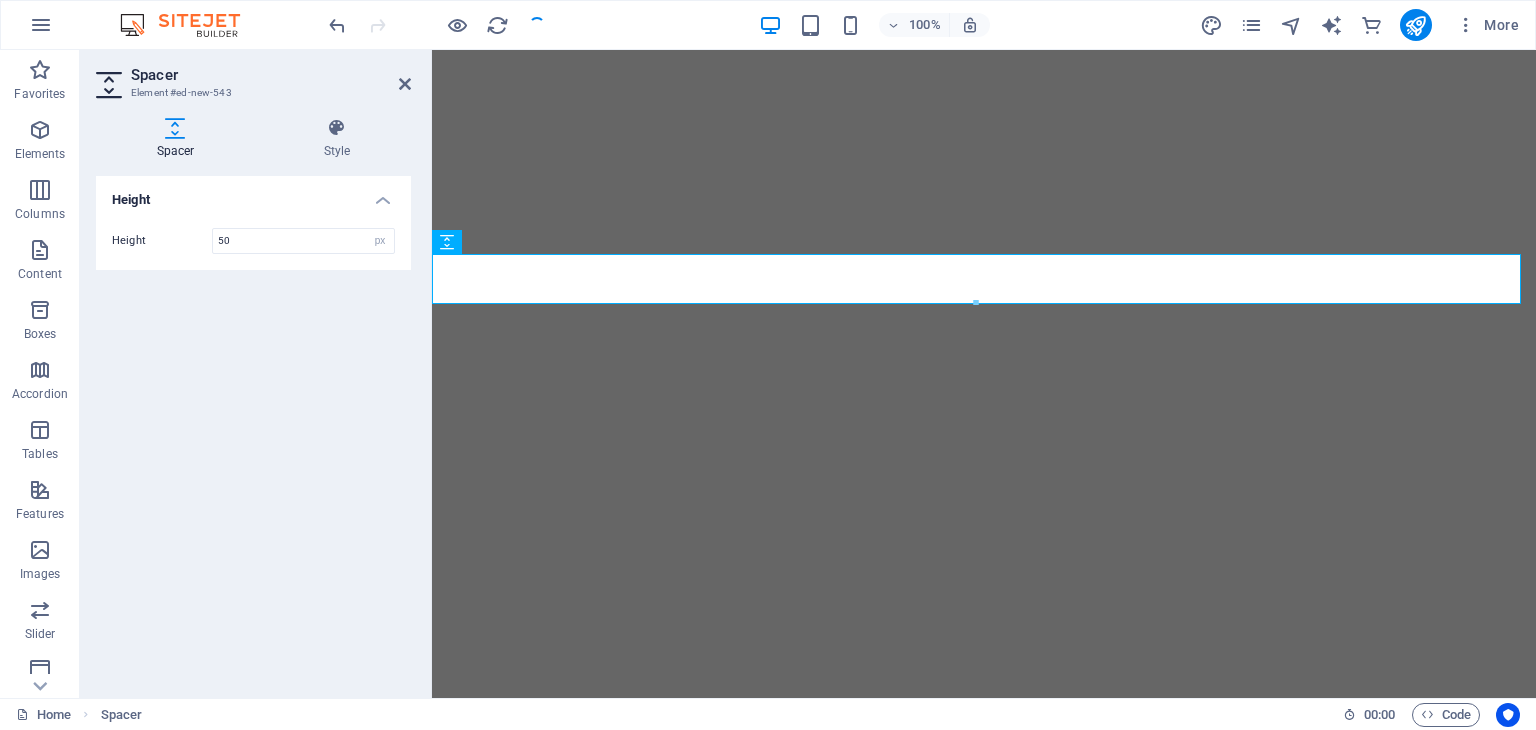 click on "Spacer" at bounding box center (271, 75) 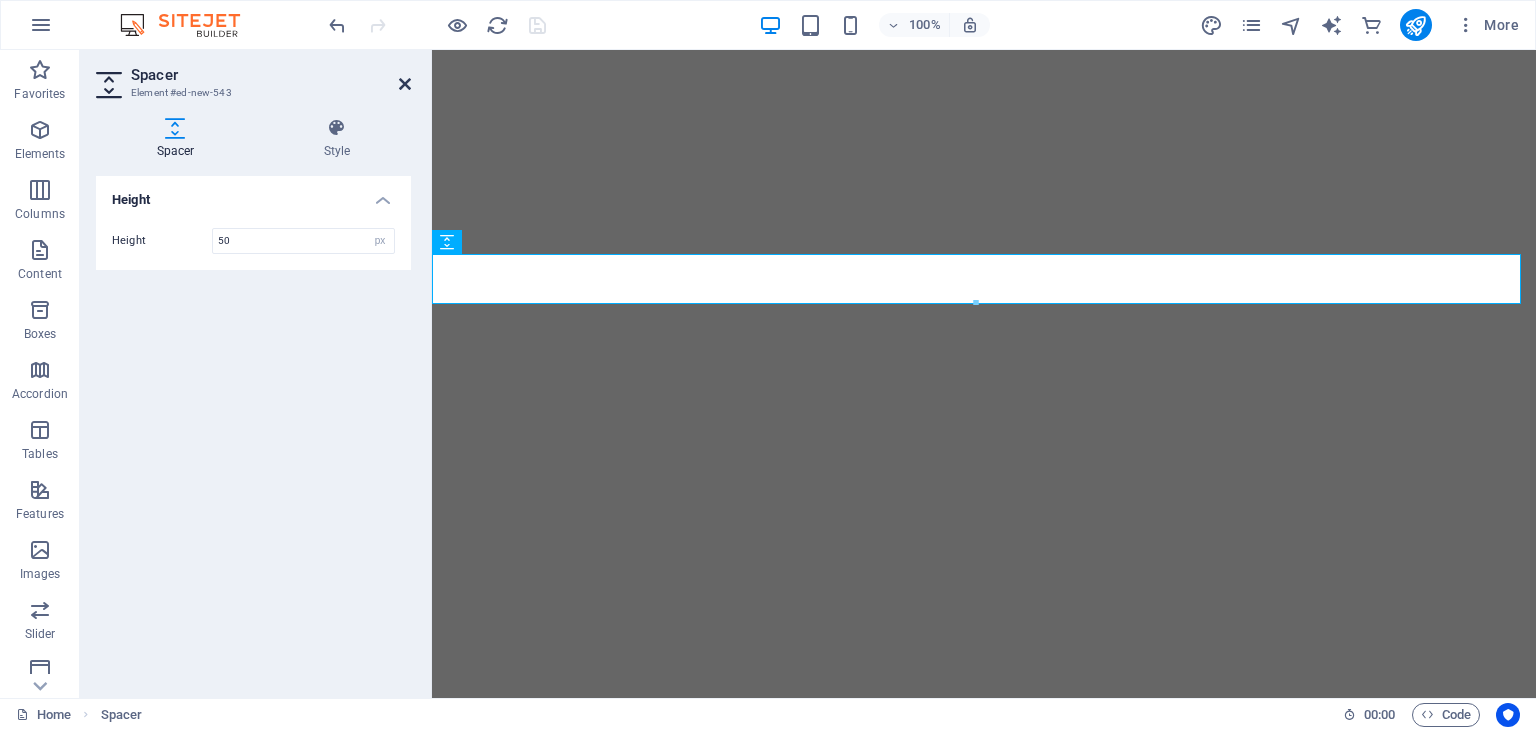 click at bounding box center (405, 84) 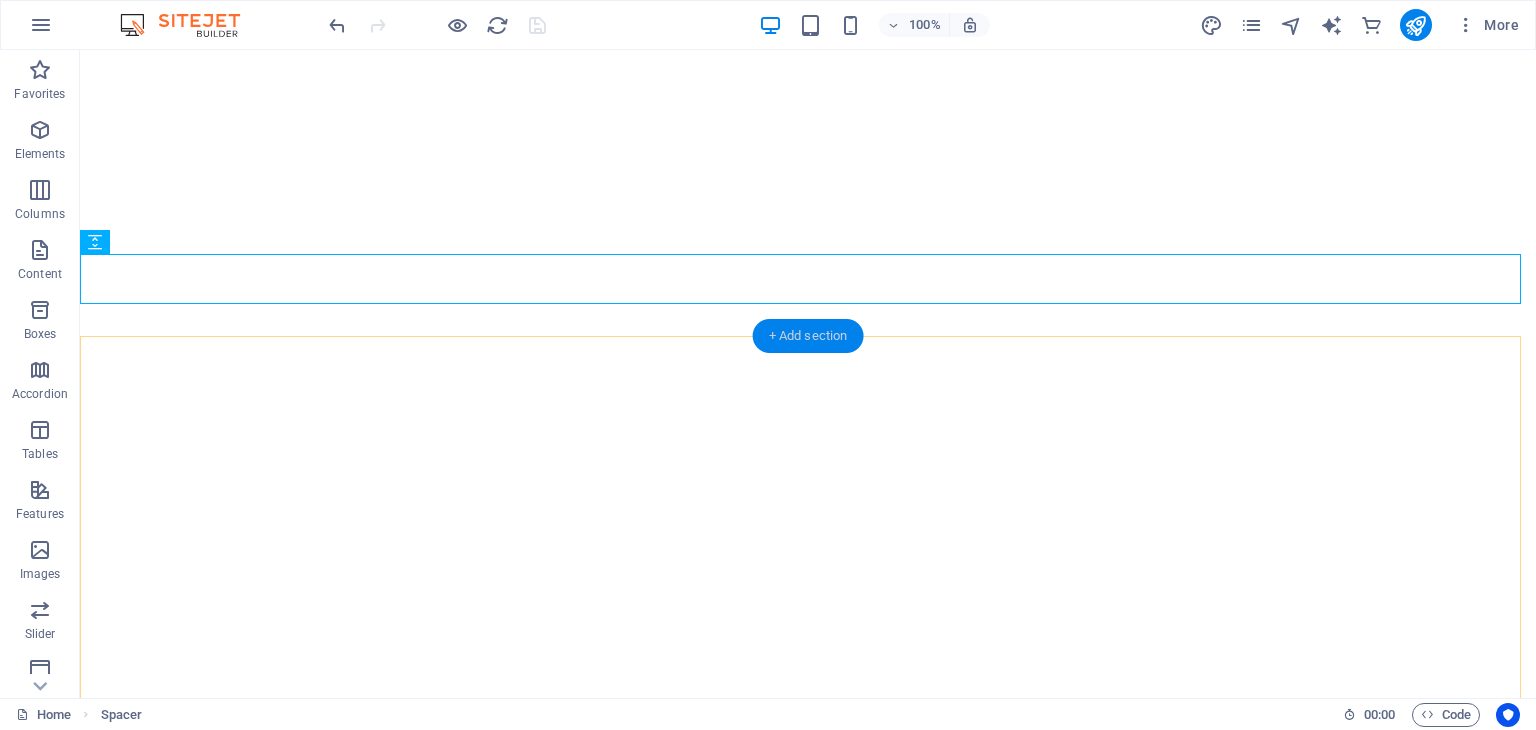 click on "+ Add section" at bounding box center (808, 336) 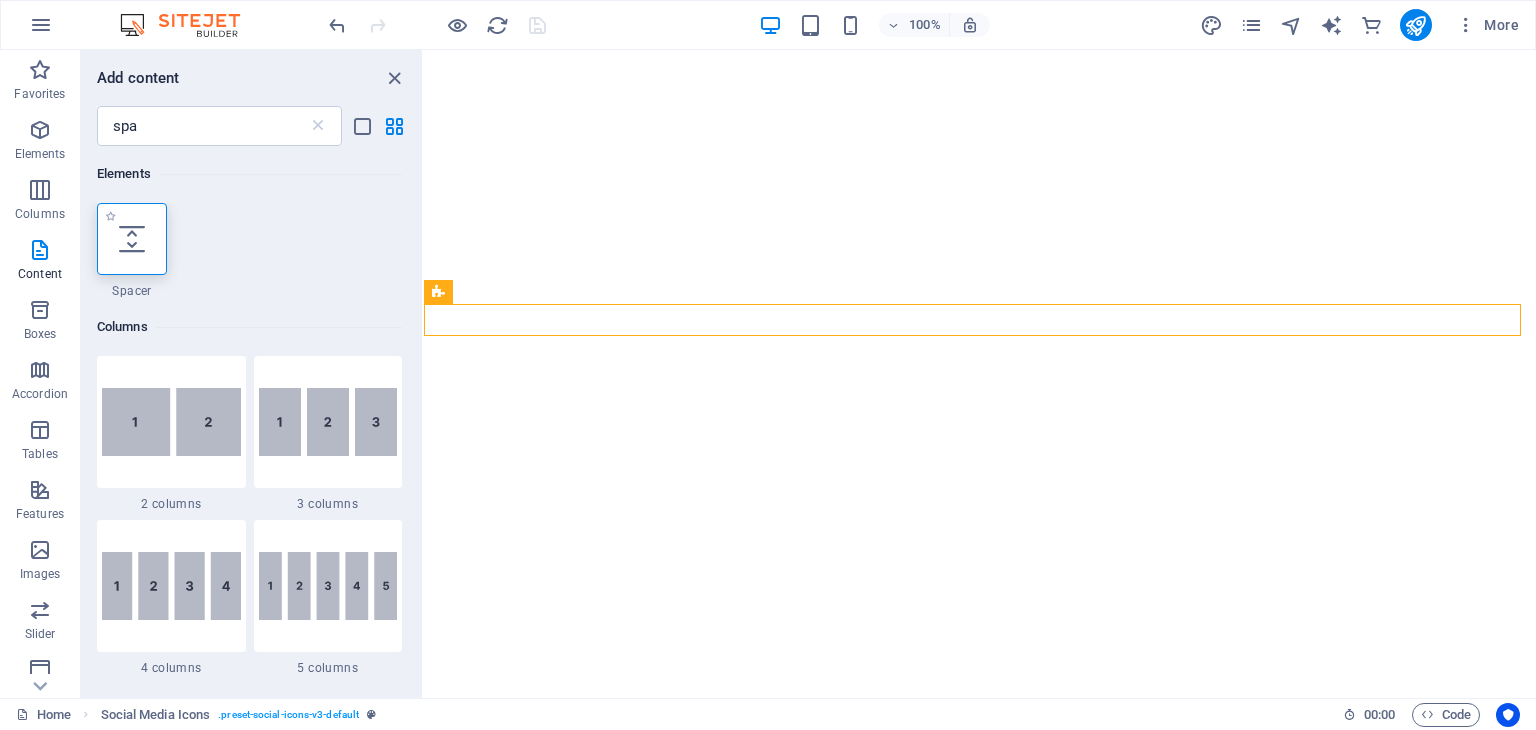 click at bounding box center [132, 239] 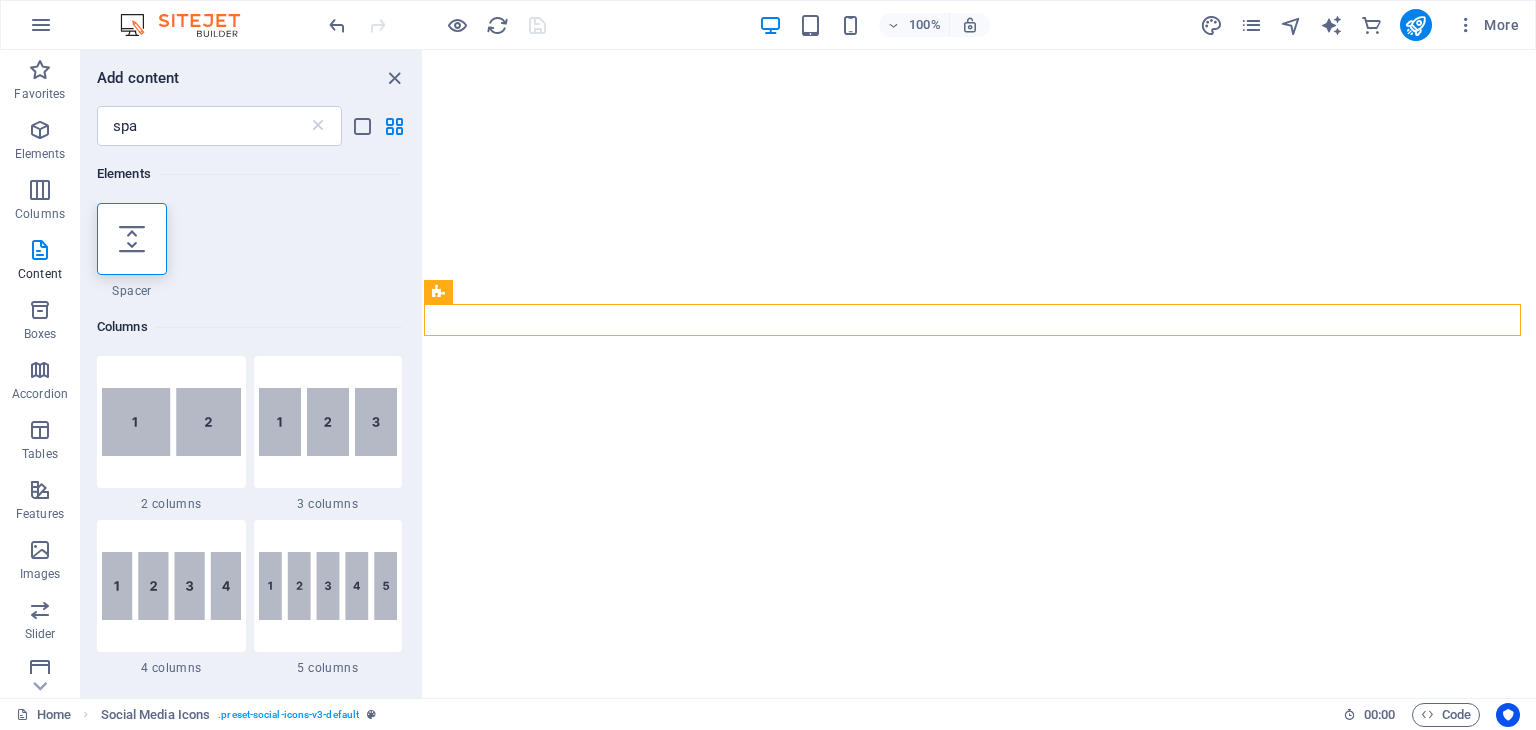 select on "px" 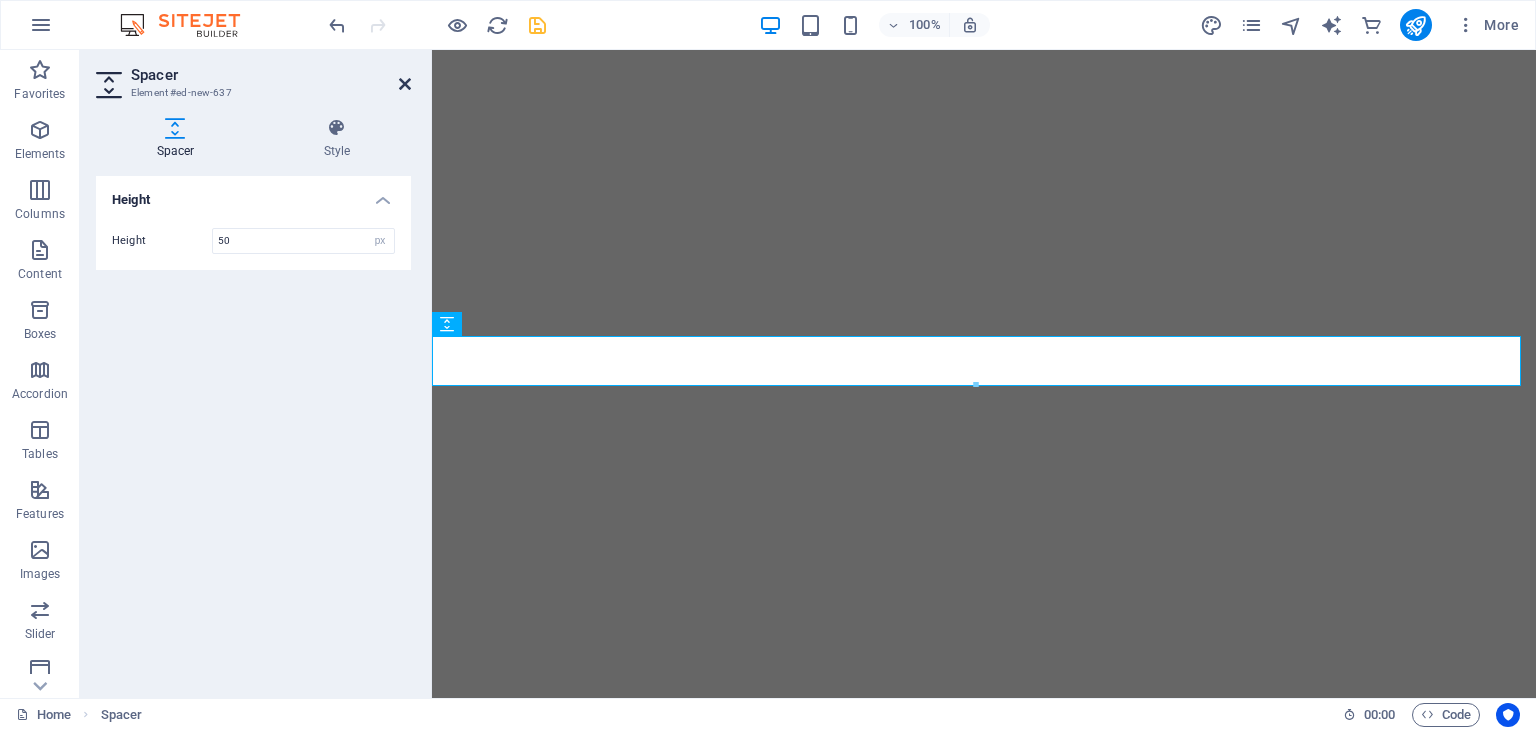 click at bounding box center (405, 84) 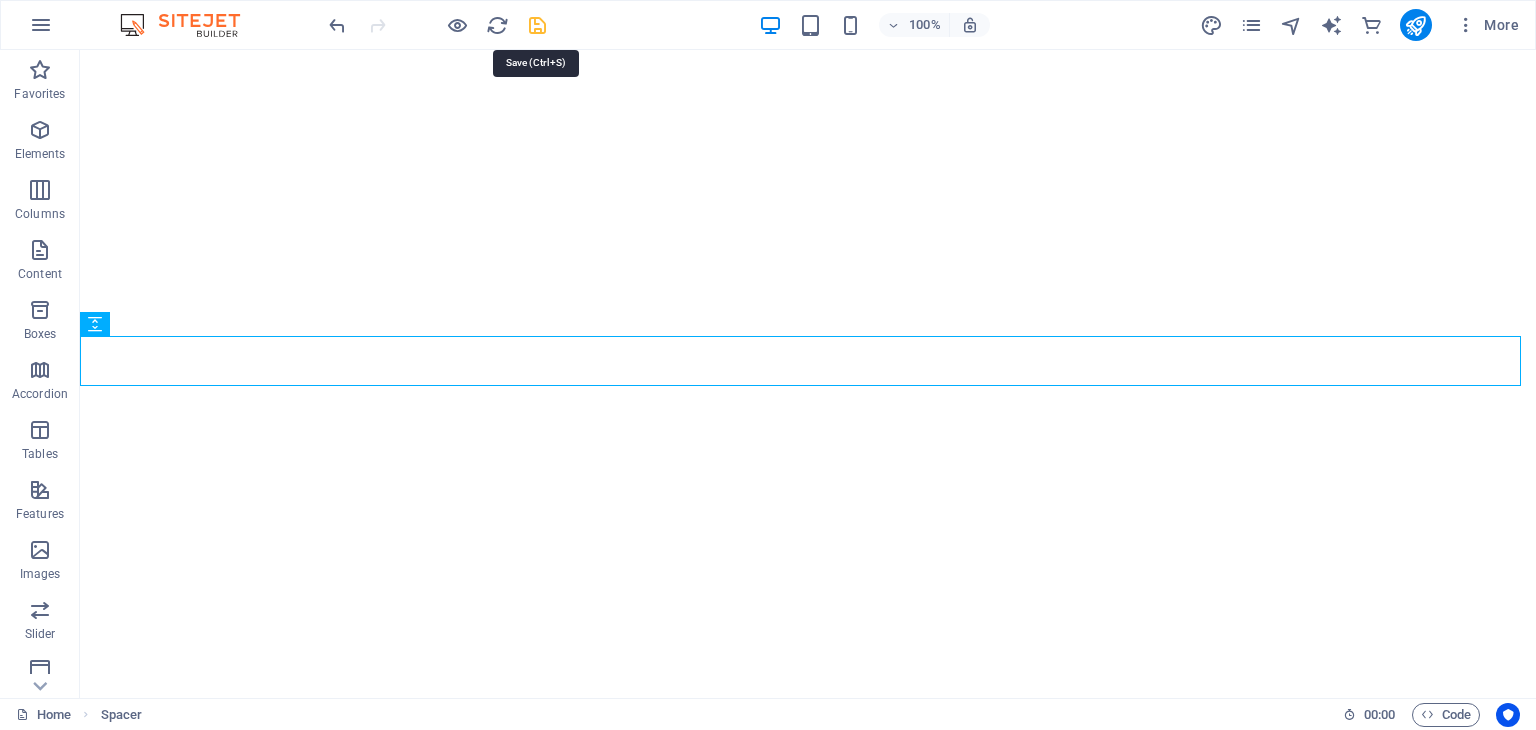 click at bounding box center [537, 25] 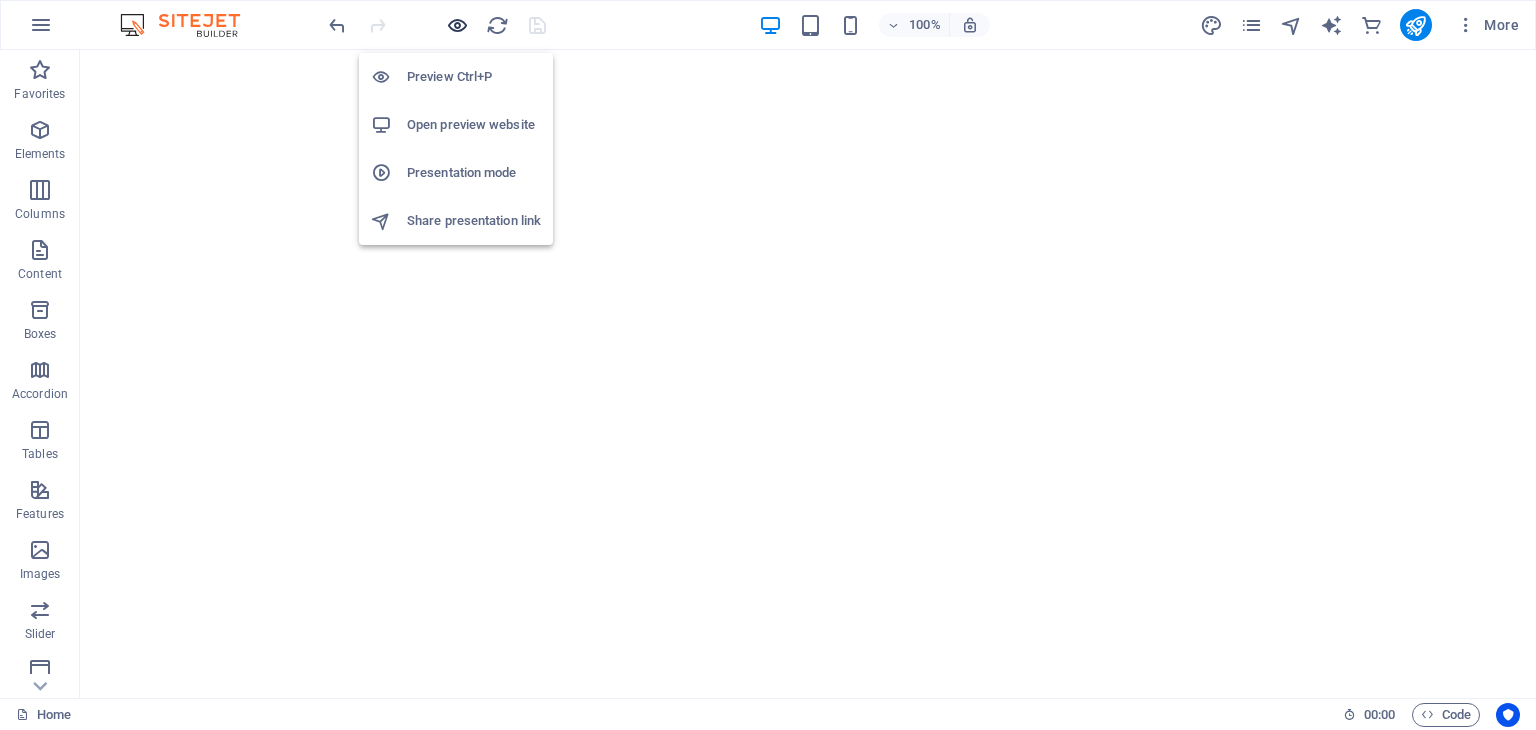 click at bounding box center (457, 25) 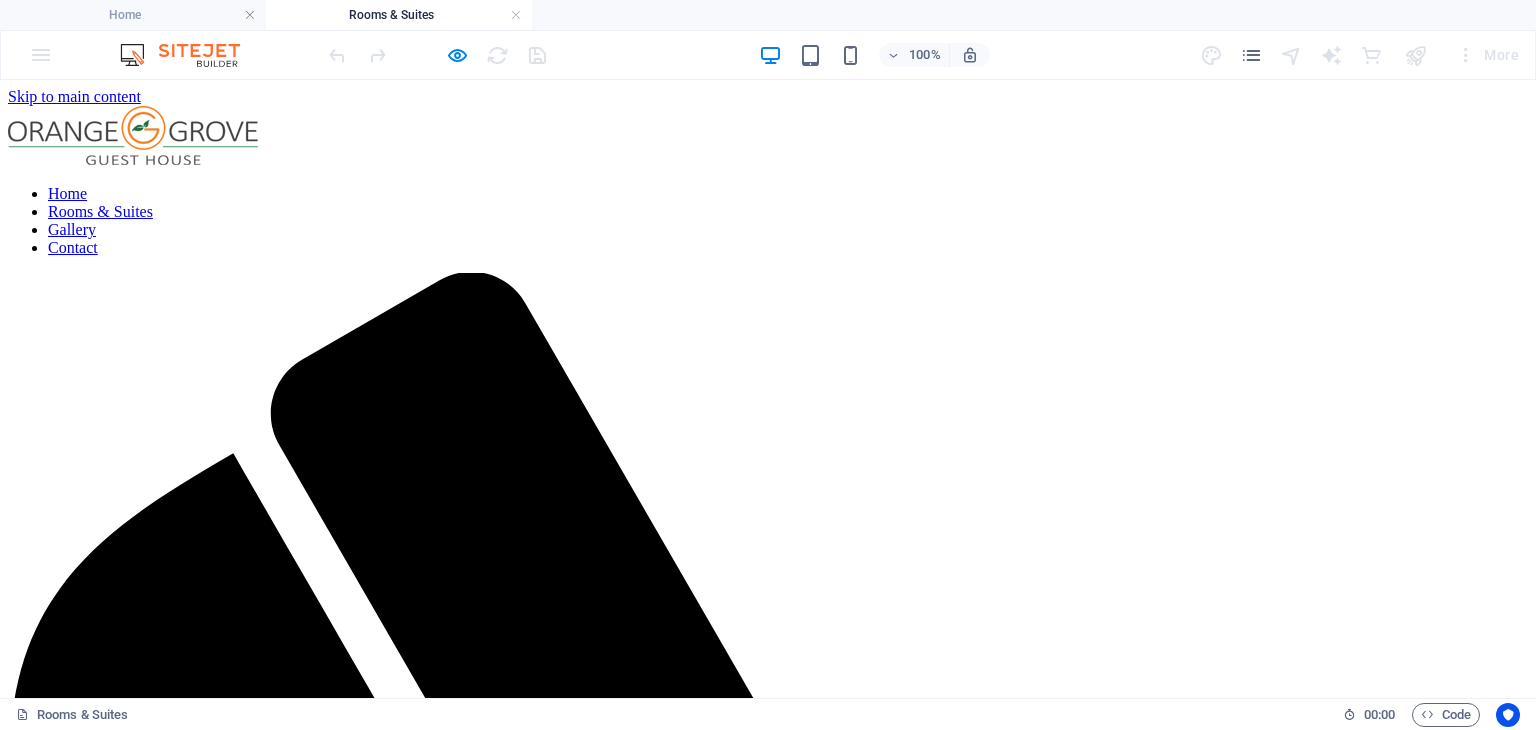 scroll, scrollTop: 740, scrollLeft: 0, axis: vertical 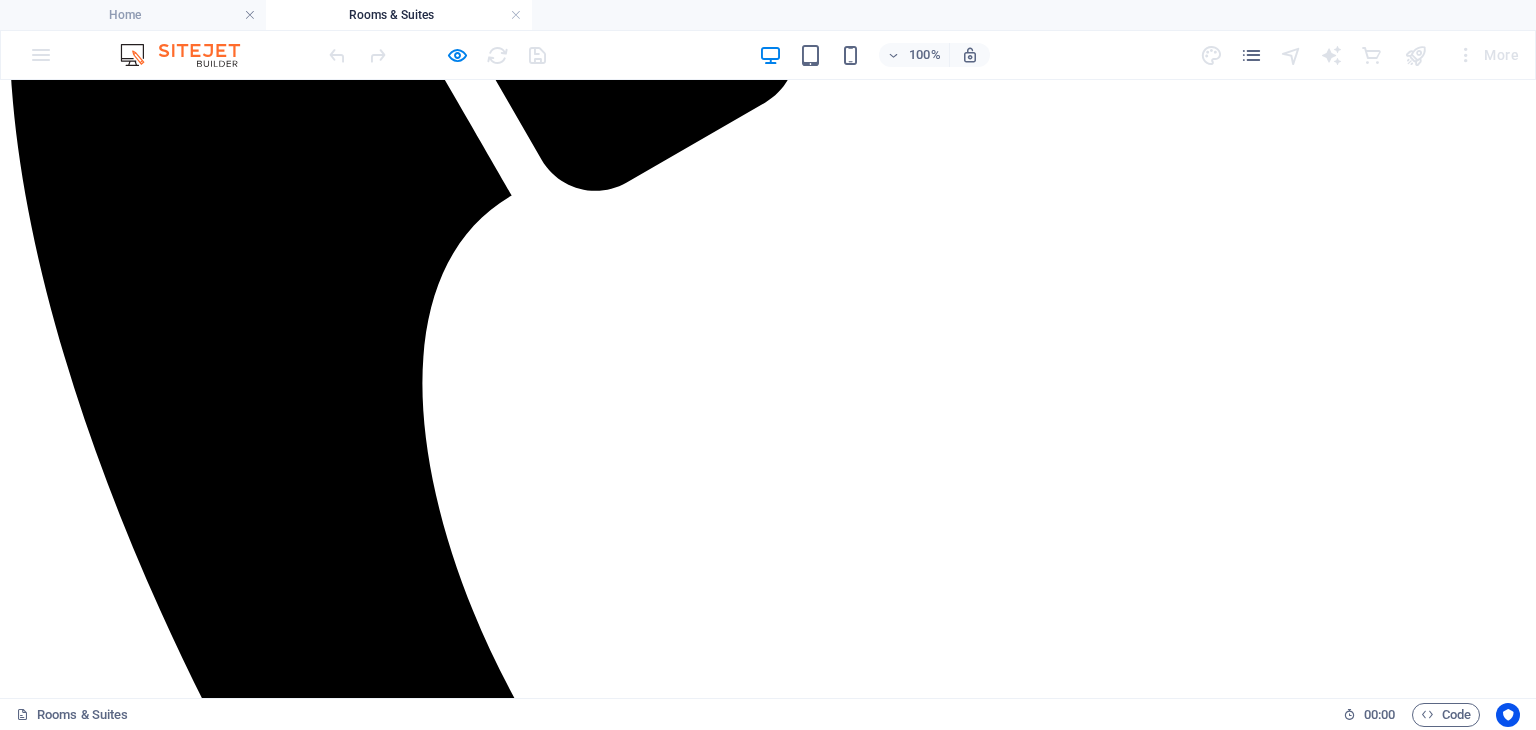 click on "Home Rooms & Suites Gallery Contact" at bounding box center [768, -519] 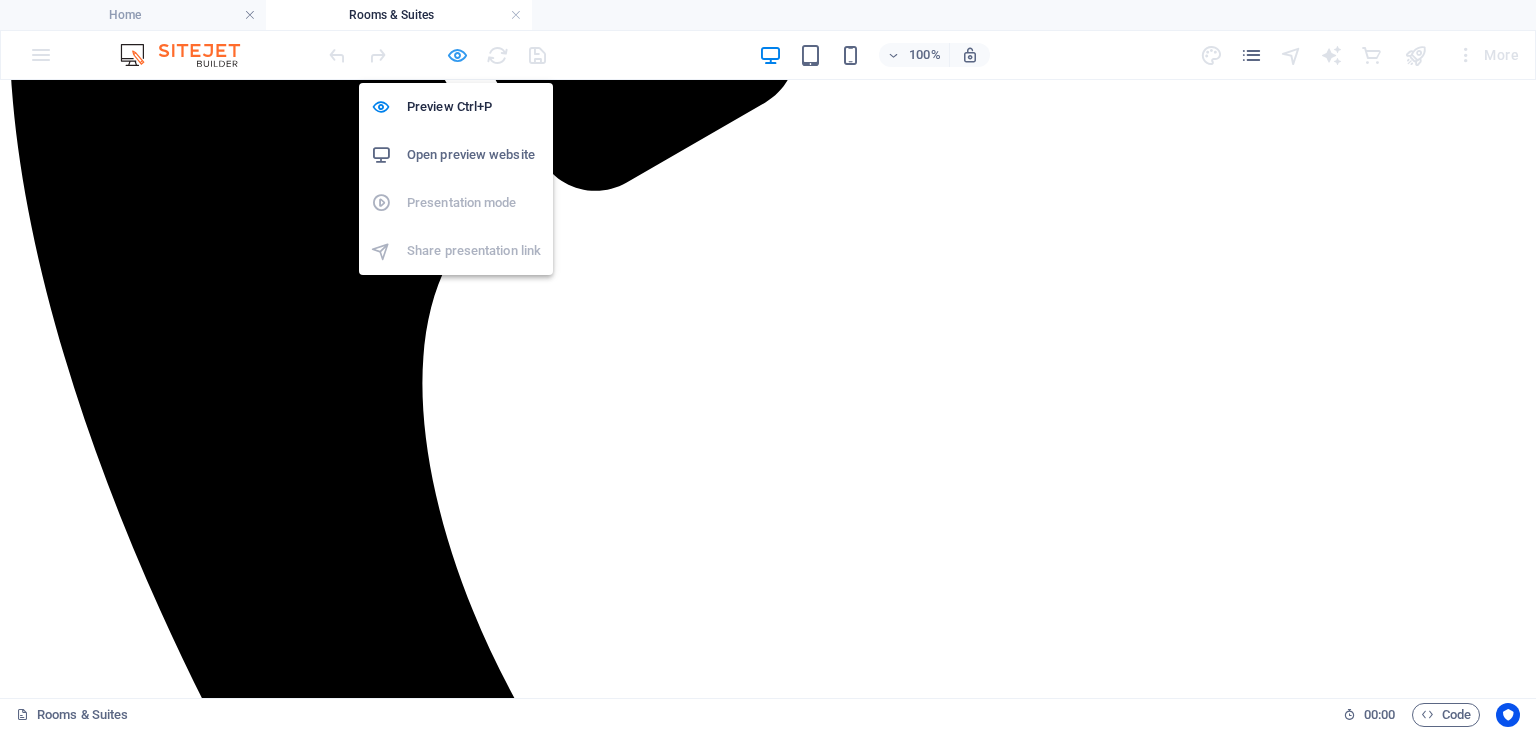 click at bounding box center (457, 55) 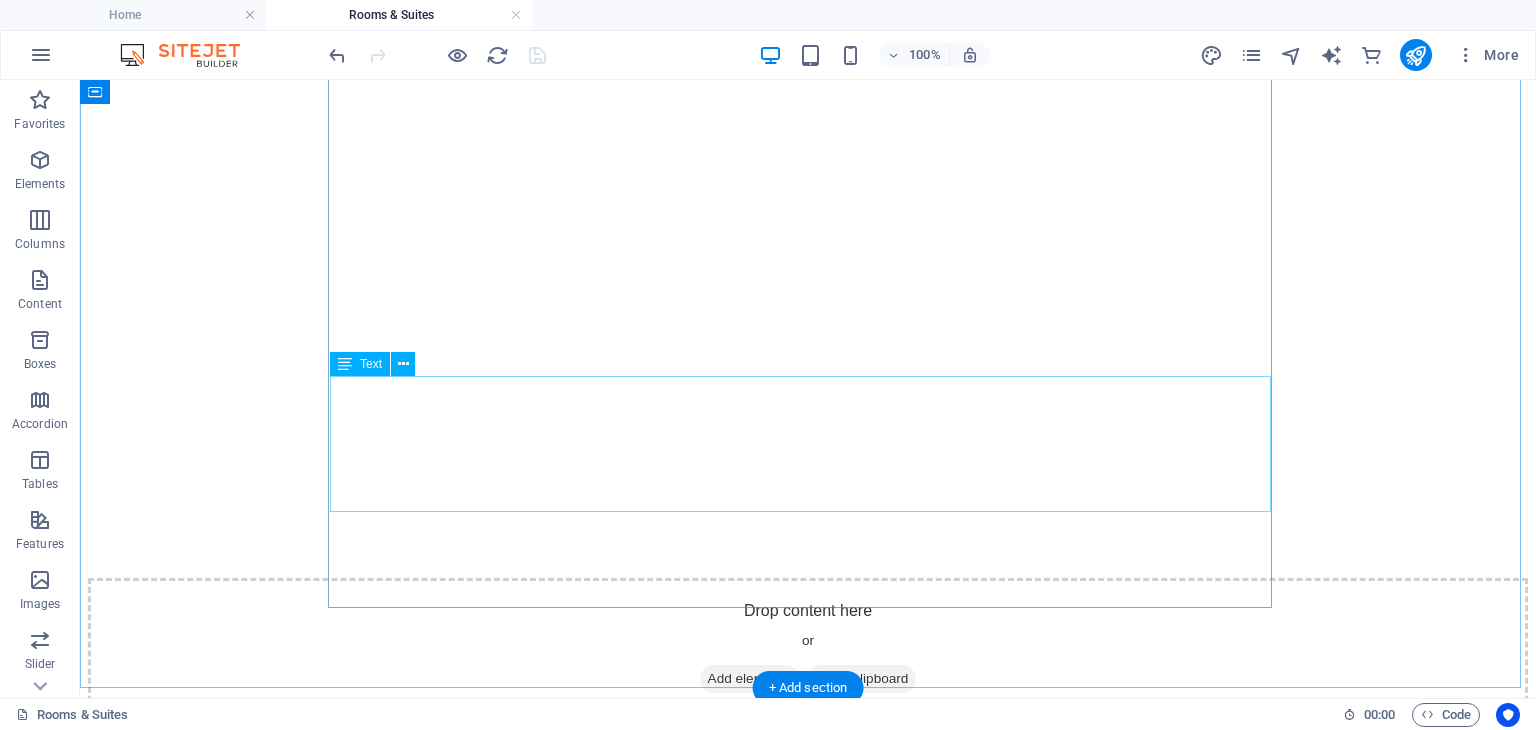 scroll, scrollTop: 2044, scrollLeft: 0, axis: vertical 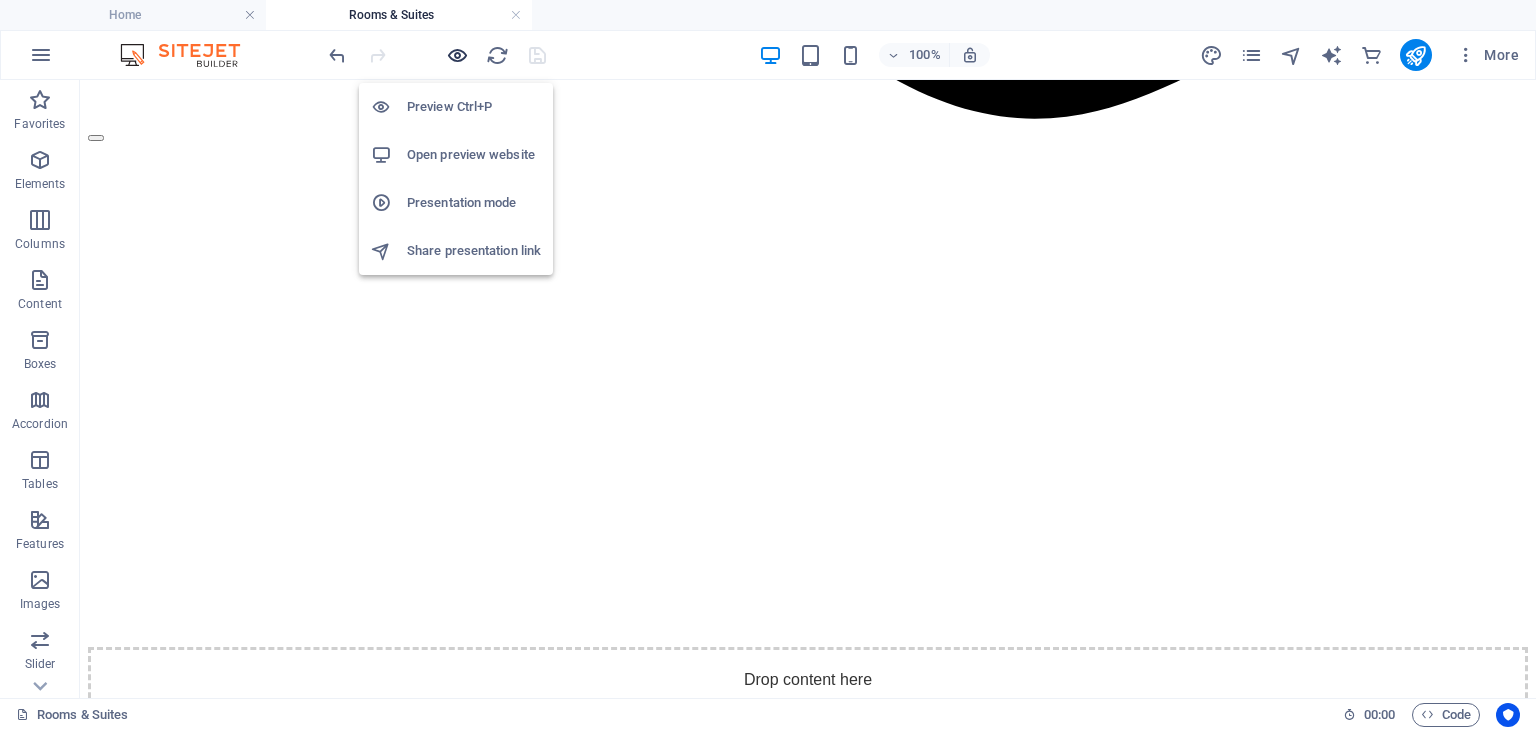 click at bounding box center (457, 55) 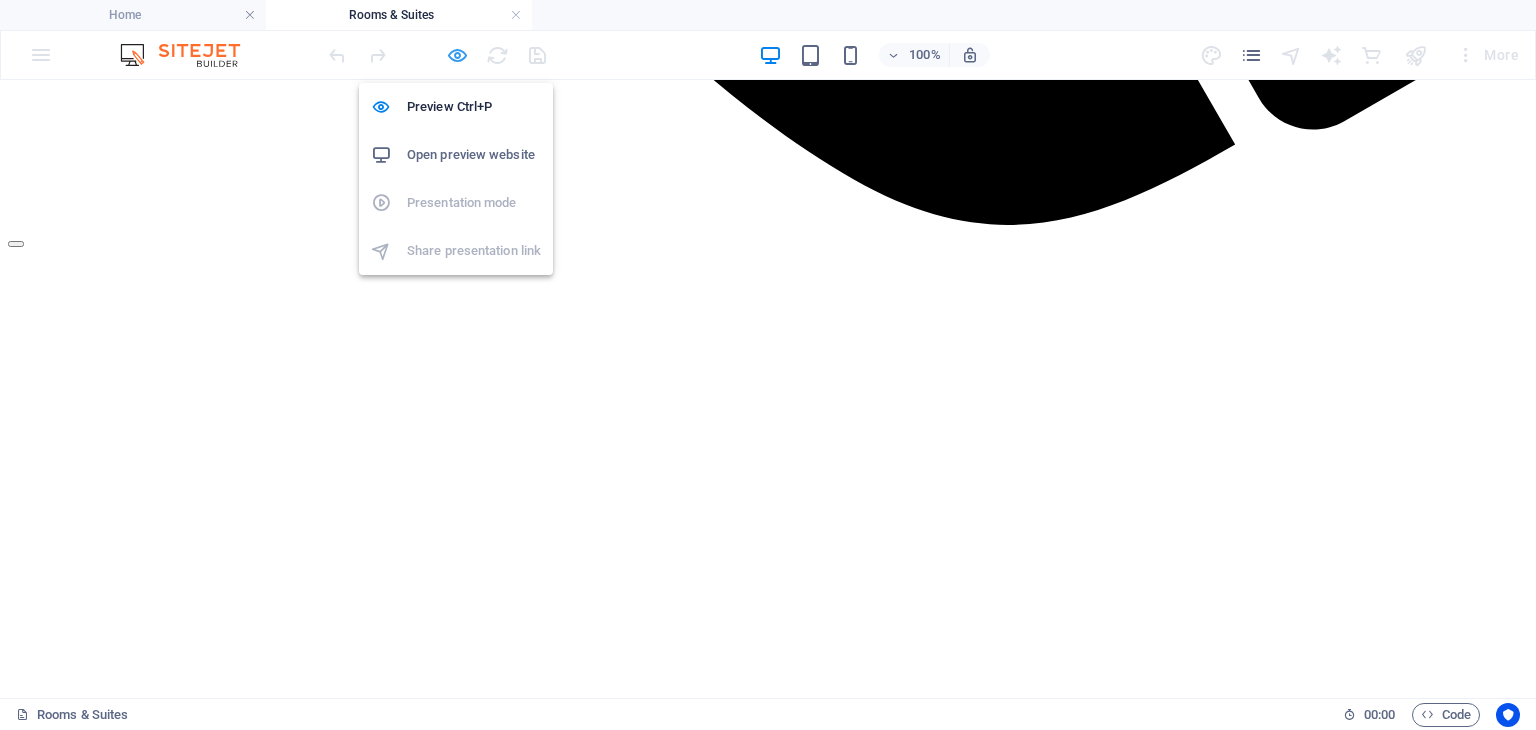 scroll, scrollTop: 1903, scrollLeft: 0, axis: vertical 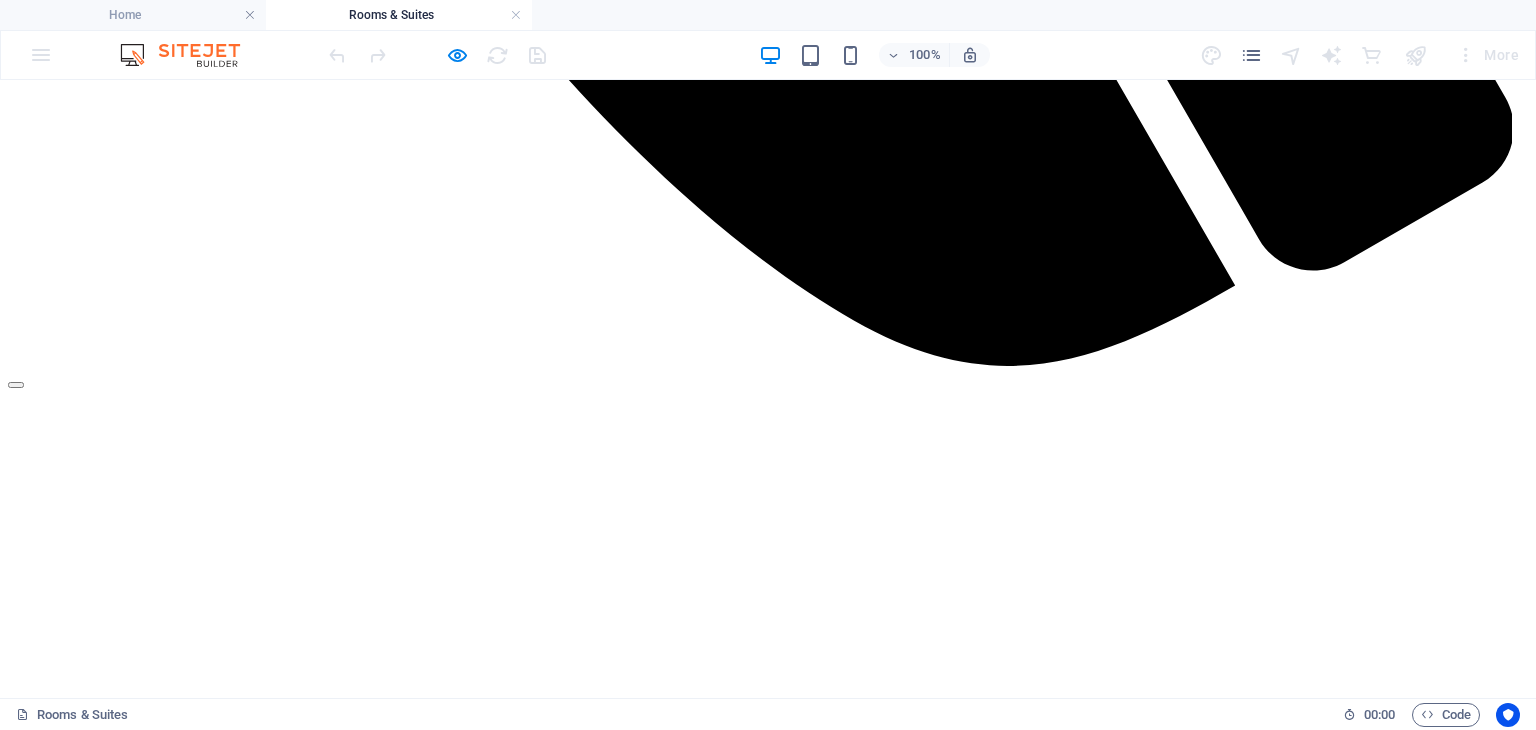 click on "Home" at bounding box center (67, -1710) 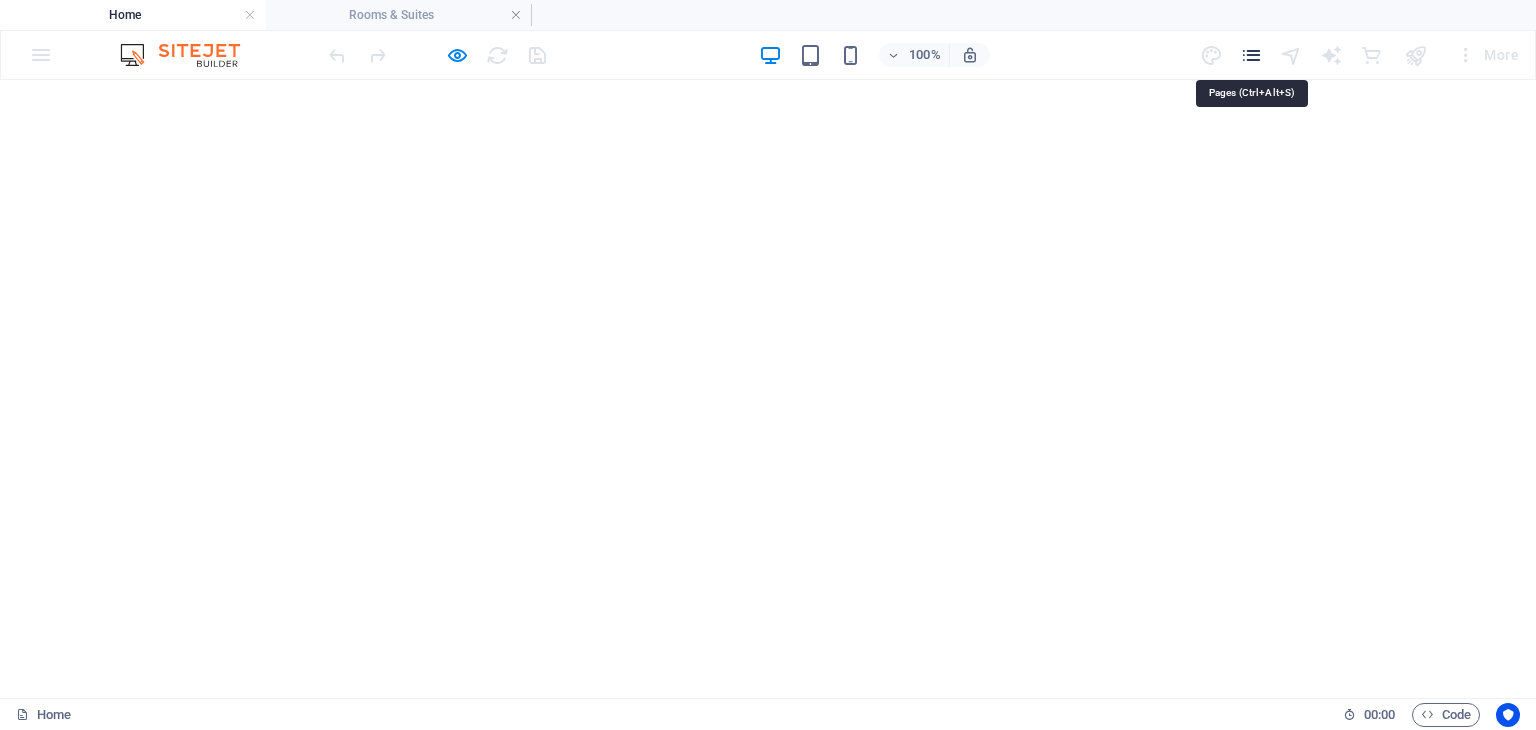 click at bounding box center (1251, 55) 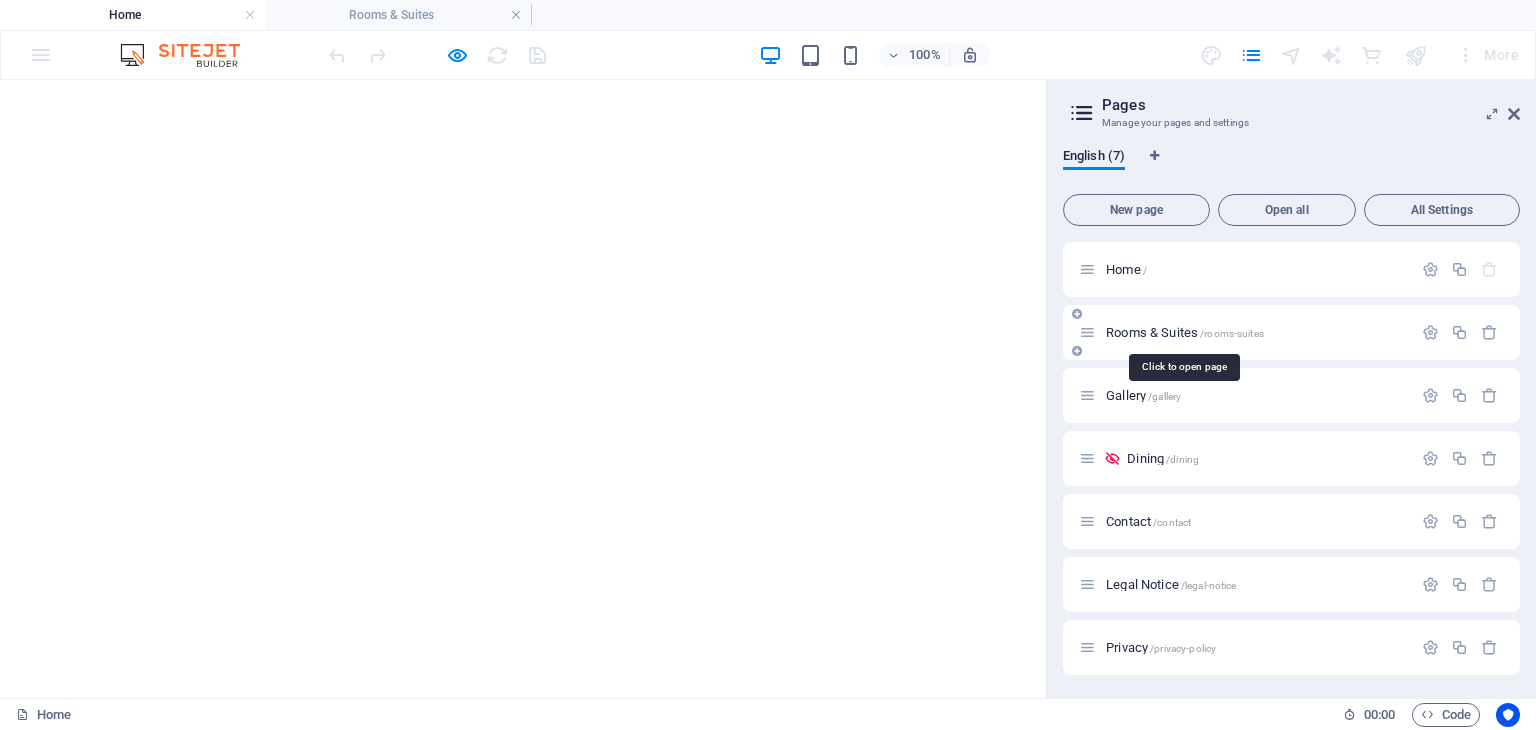 click on "Rooms & Suites /rooms-suites" at bounding box center (1185, 332) 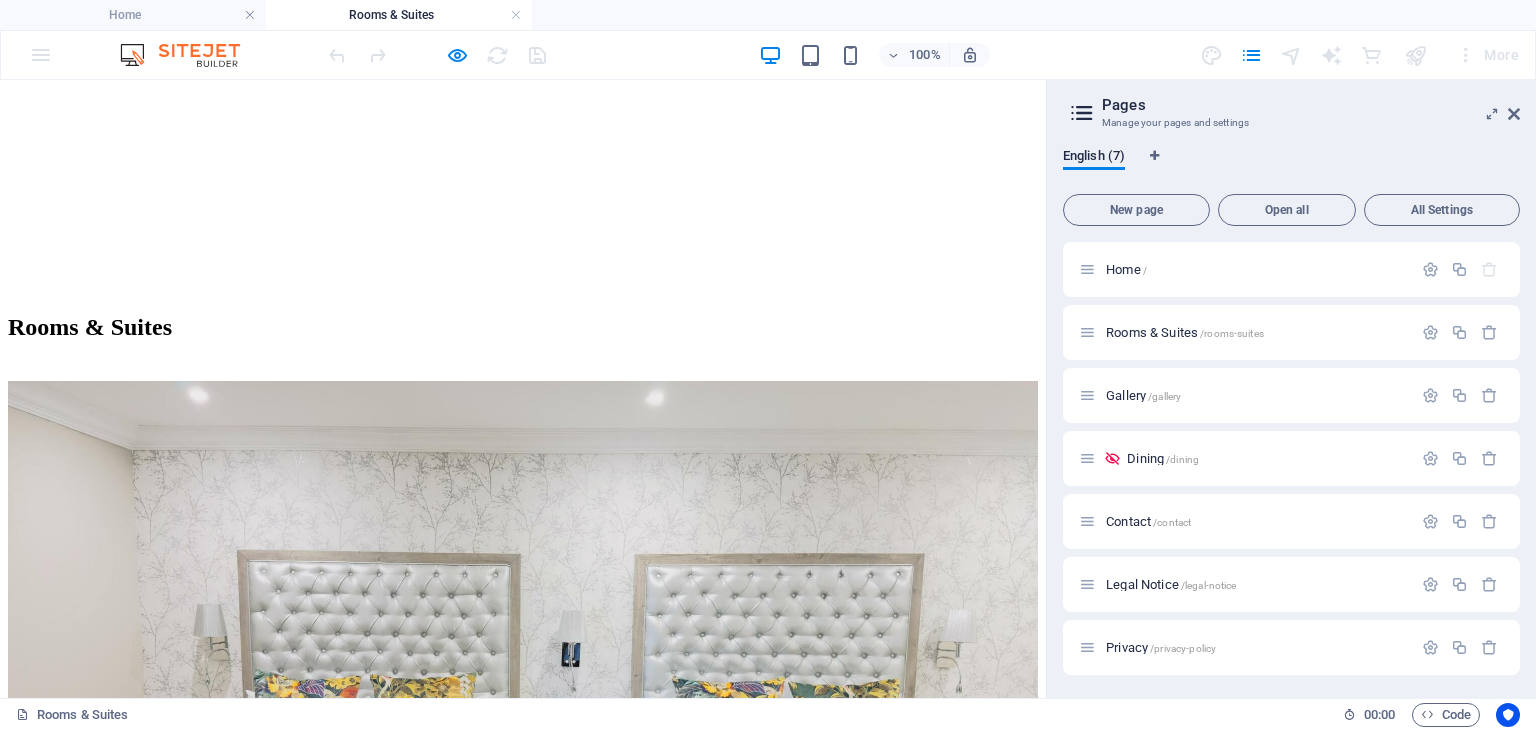 scroll, scrollTop: 2303, scrollLeft: 0, axis: vertical 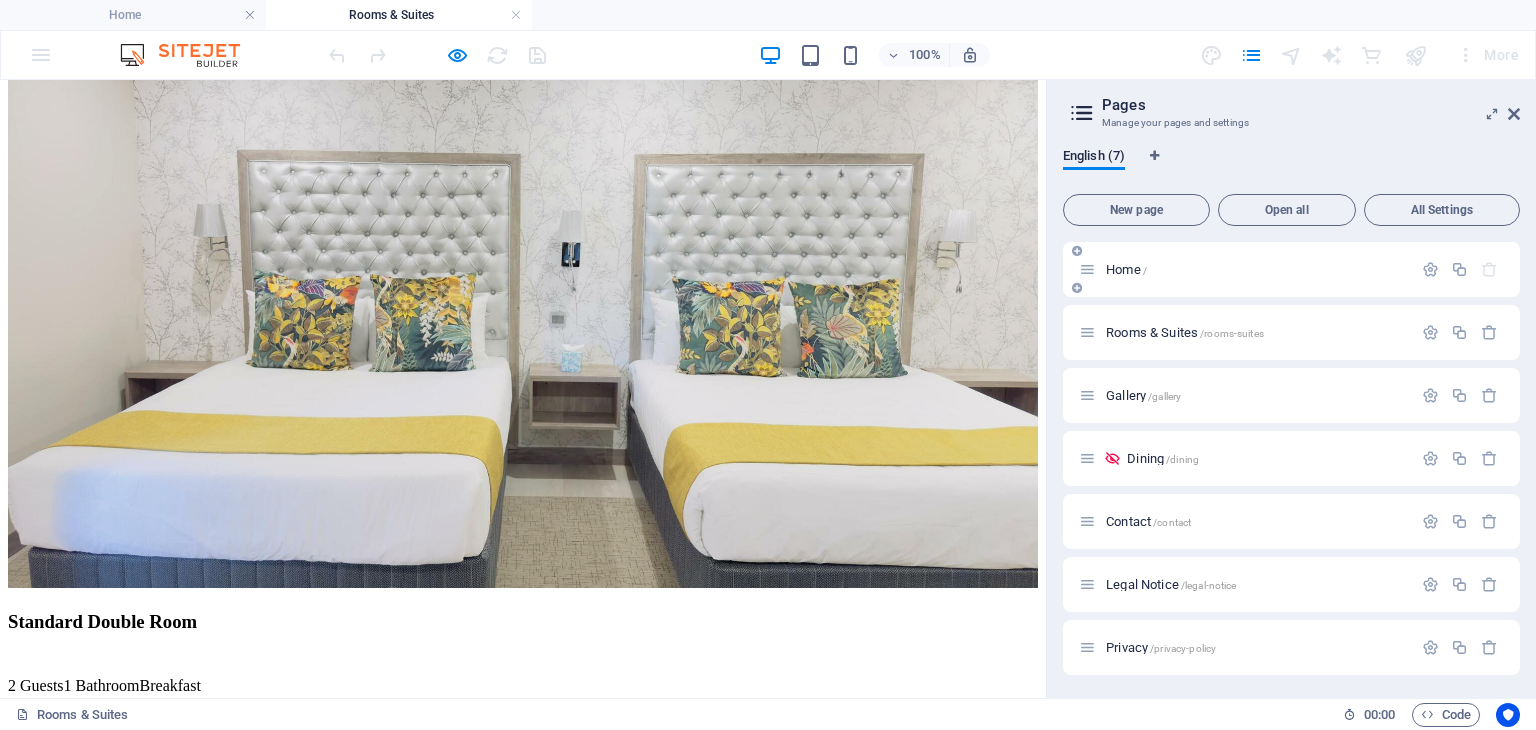 click on "Home /" at bounding box center [1126, 269] 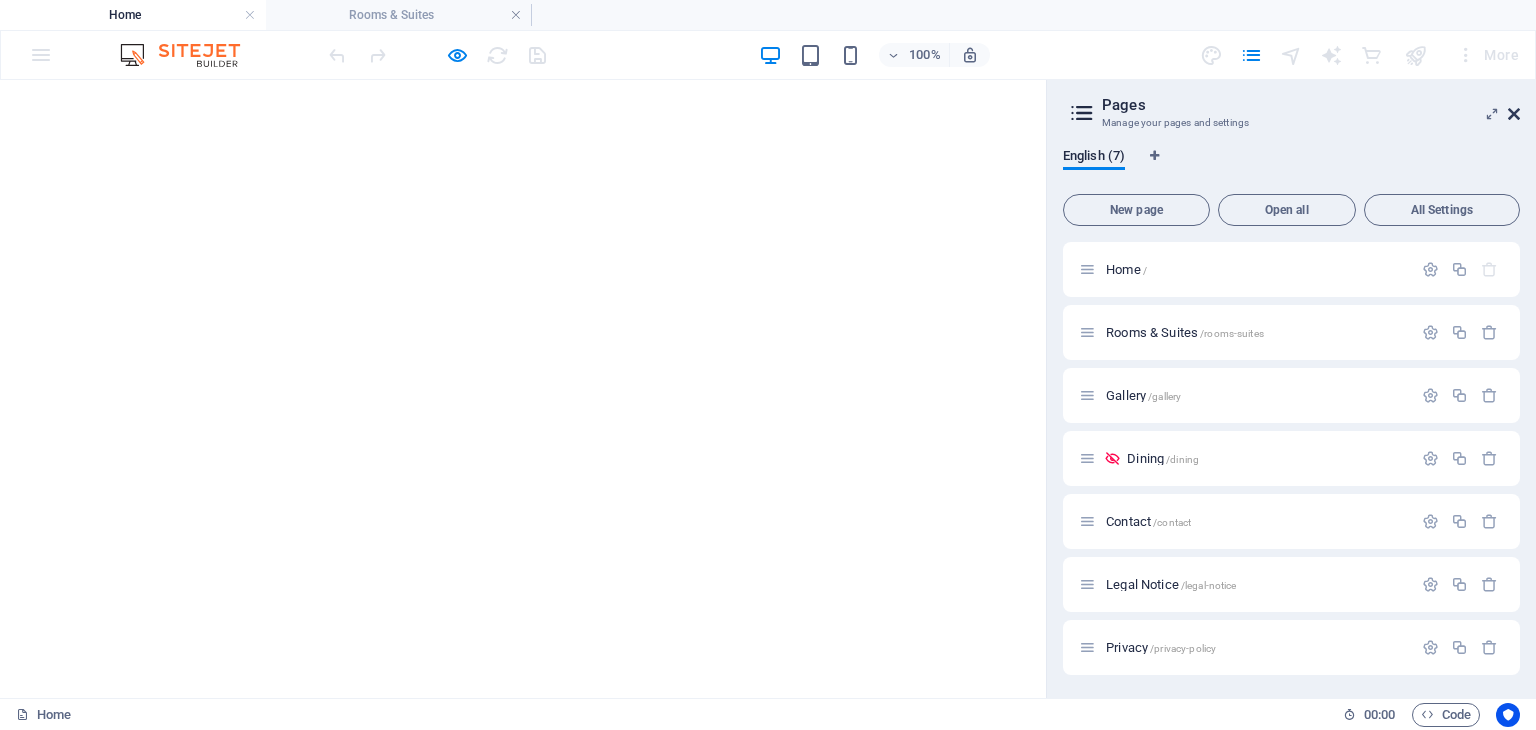 click at bounding box center [1514, 114] 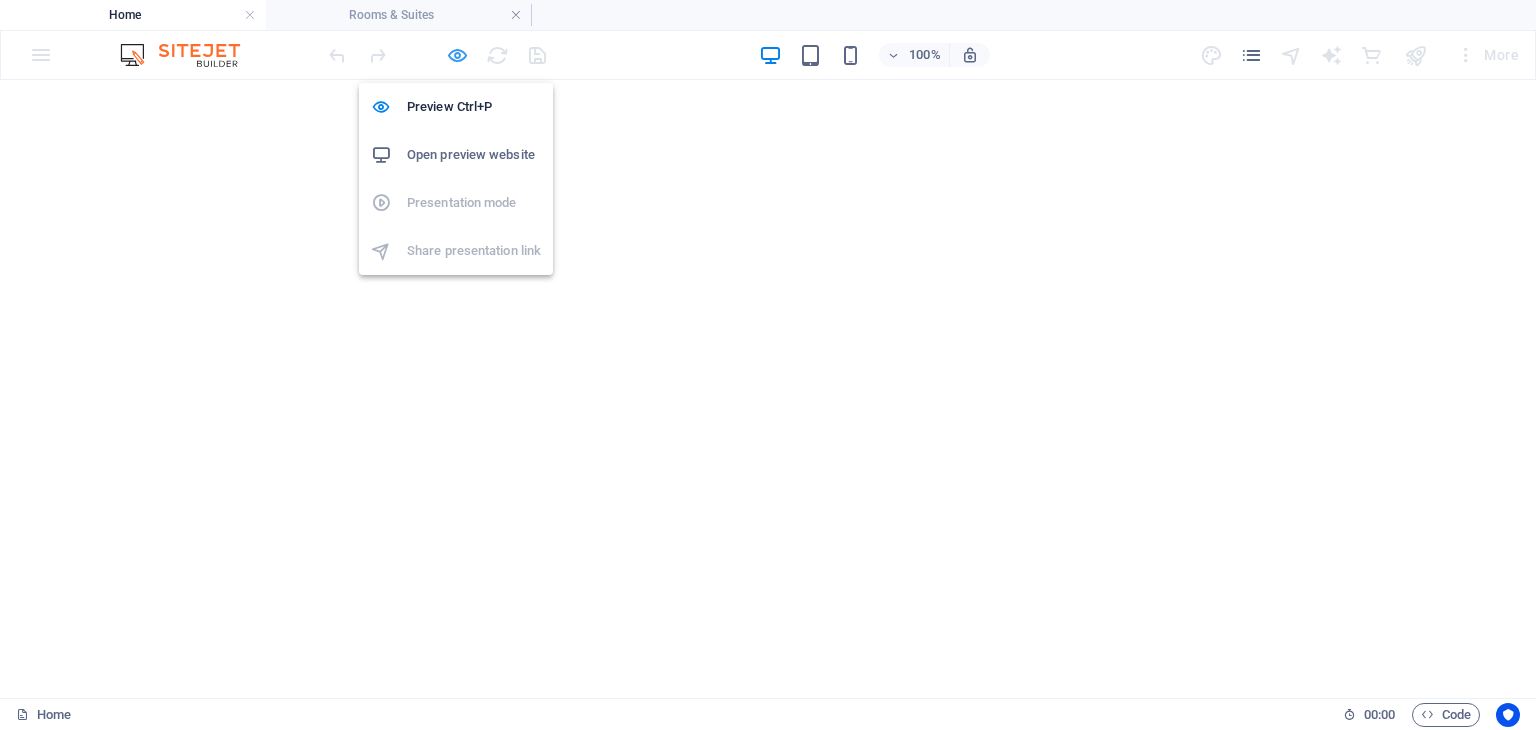 click at bounding box center (457, 55) 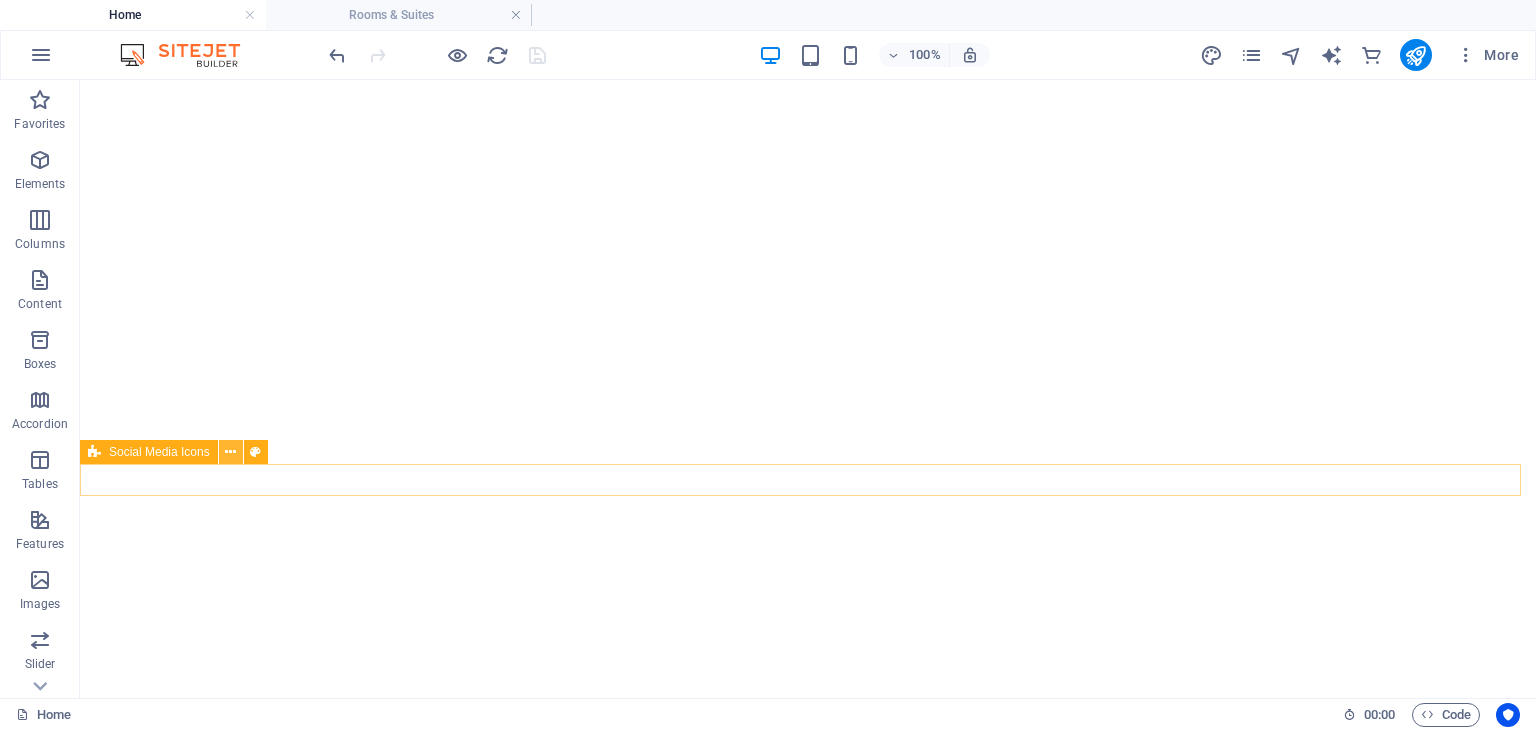 click at bounding box center [230, 452] 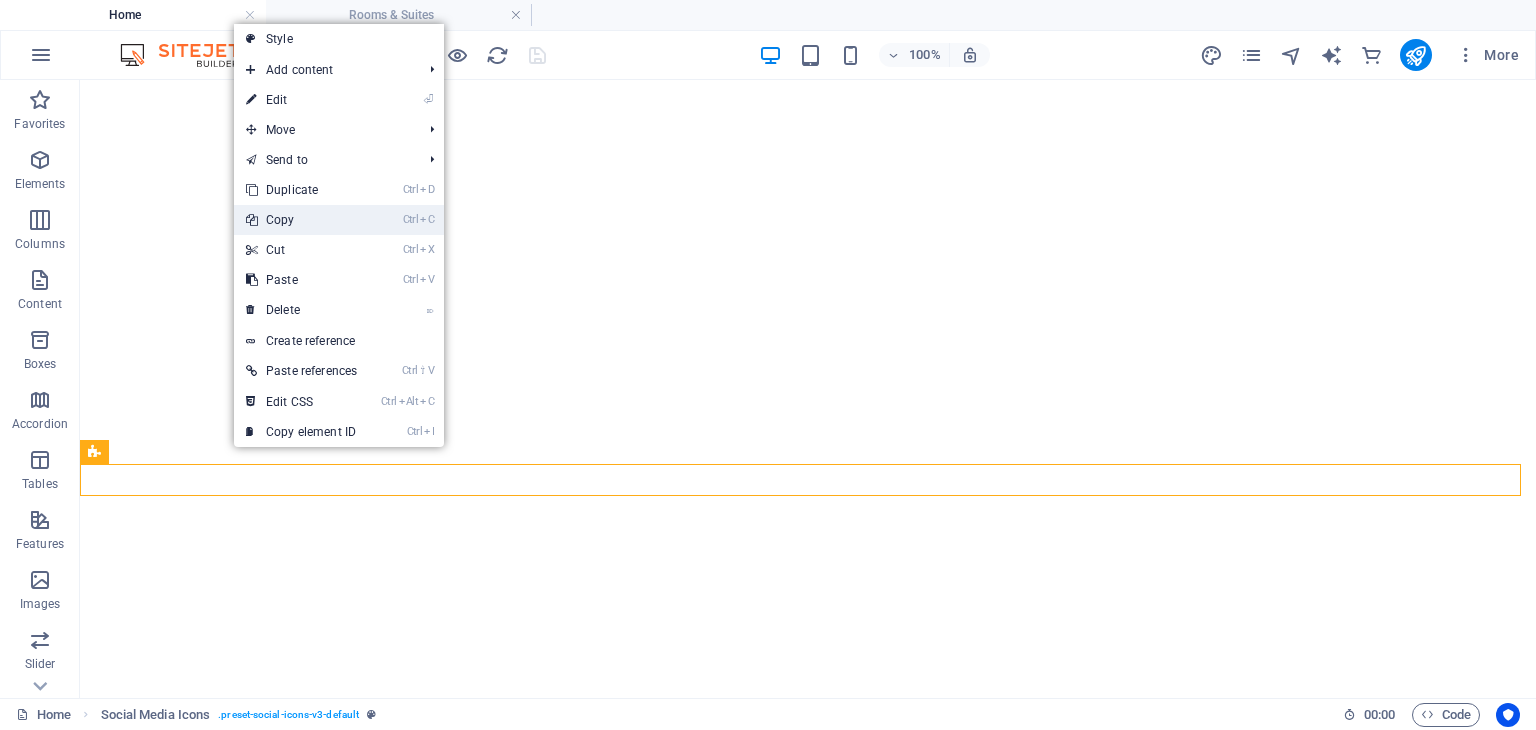 click on "Ctrl C  Copy" at bounding box center [301, 220] 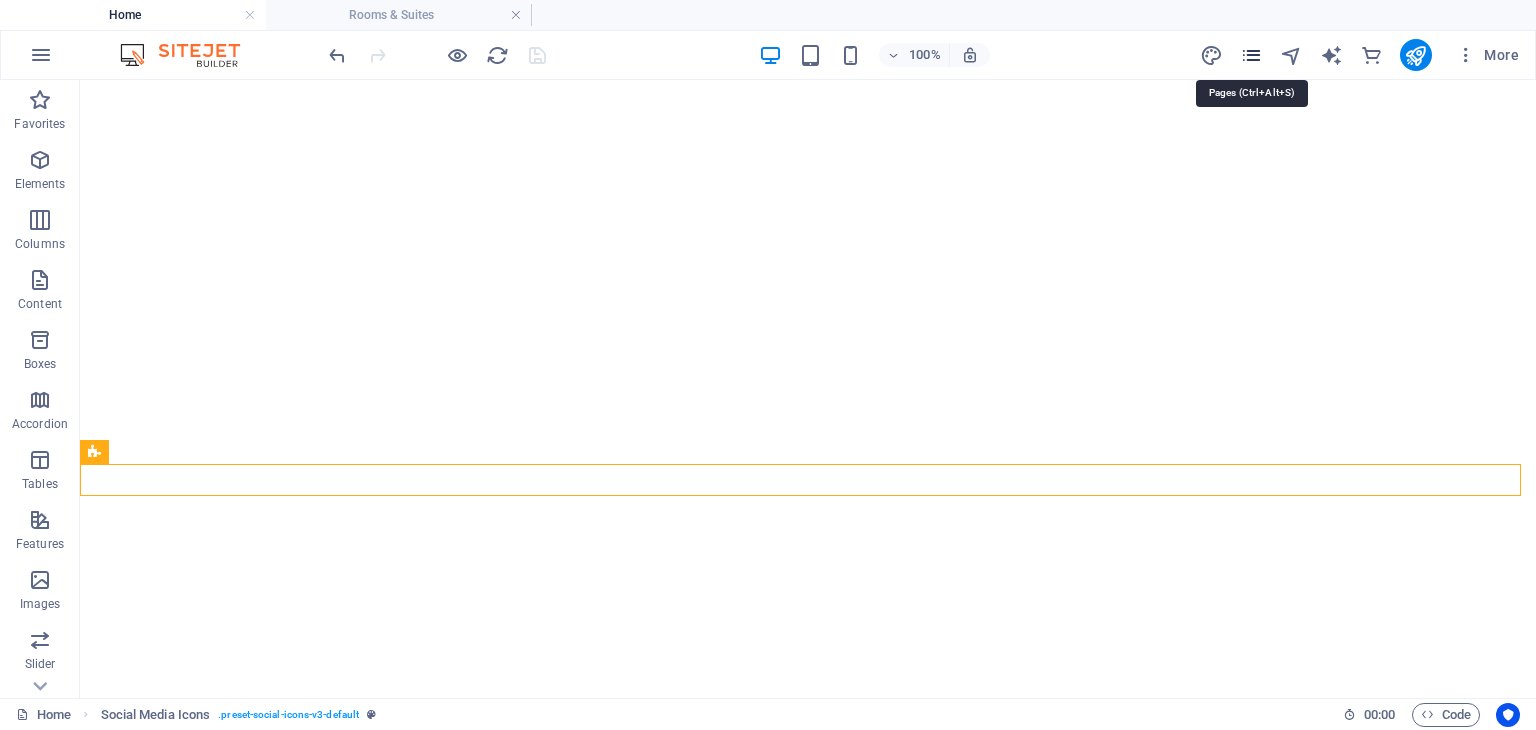 click at bounding box center (1251, 55) 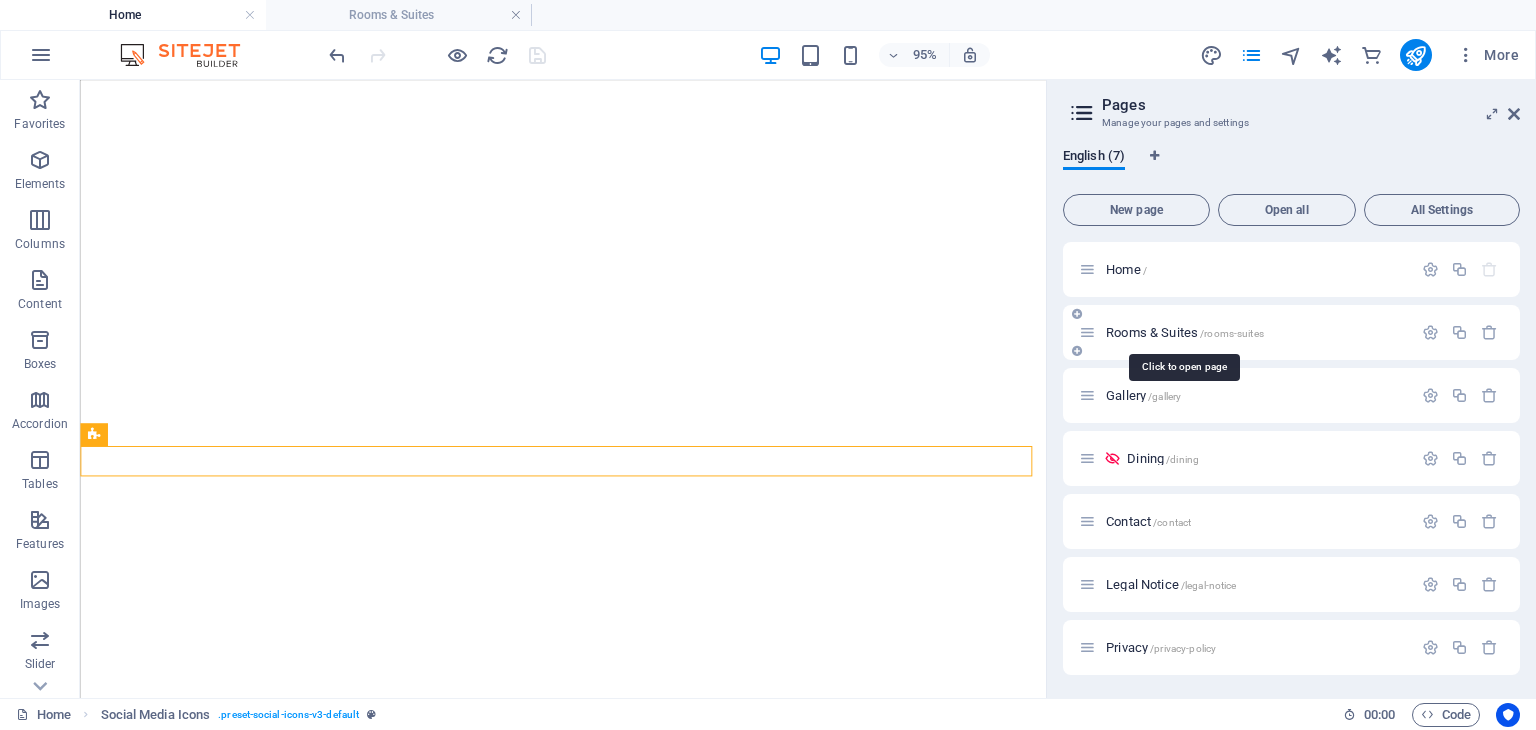 click on "Rooms & Suites /rooms-suites" at bounding box center (1185, 332) 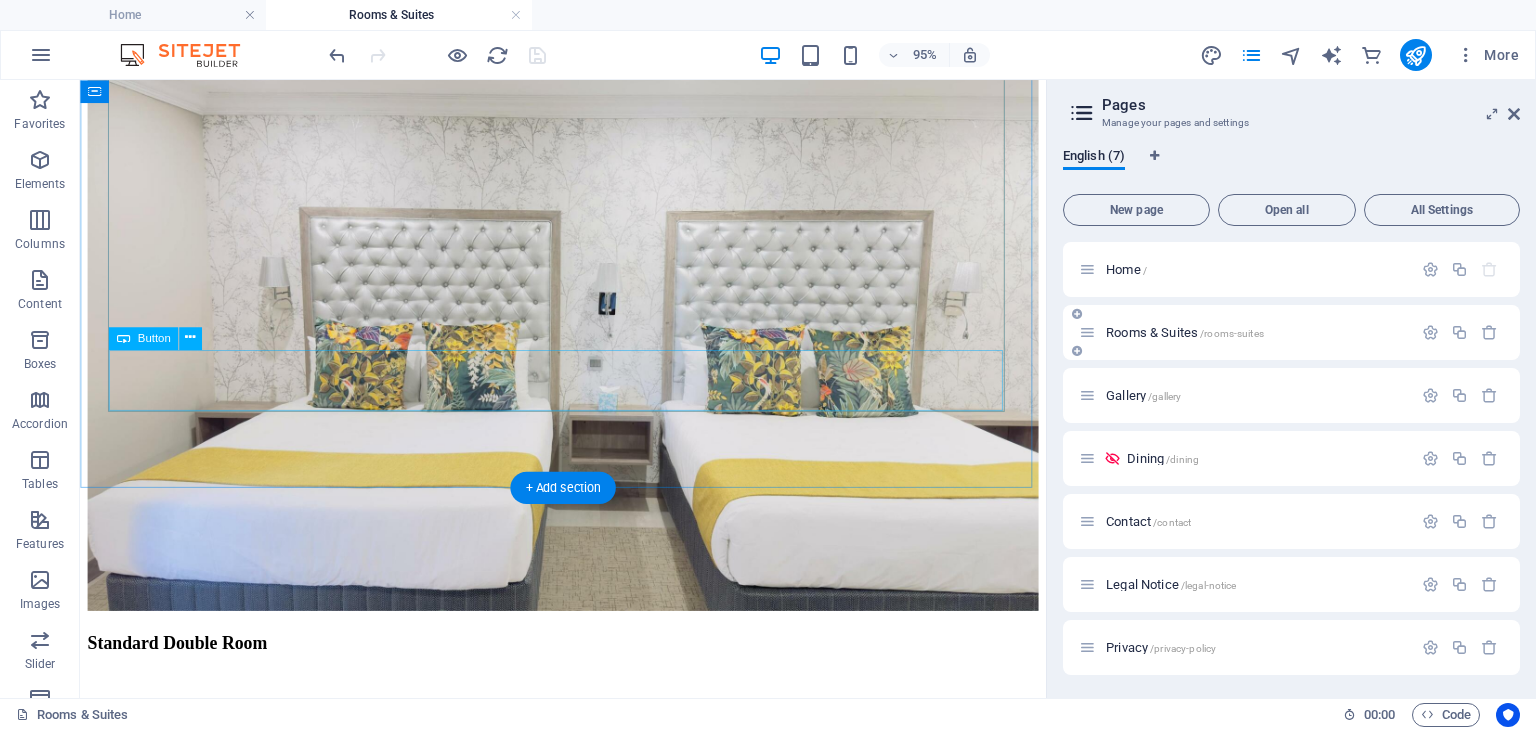 scroll, scrollTop: 2703, scrollLeft: 0, axis: vertical 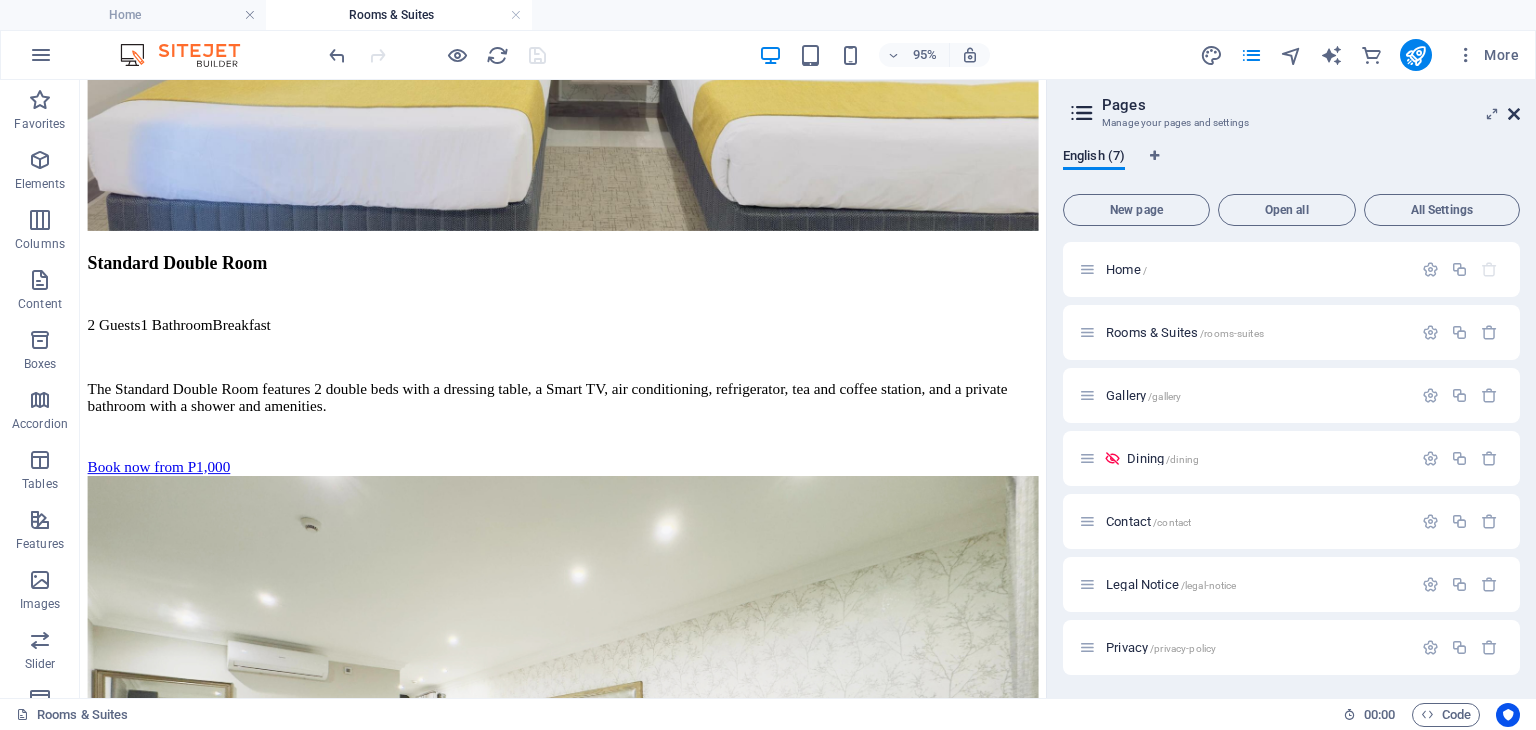 click at bounding box center (1514, 114) 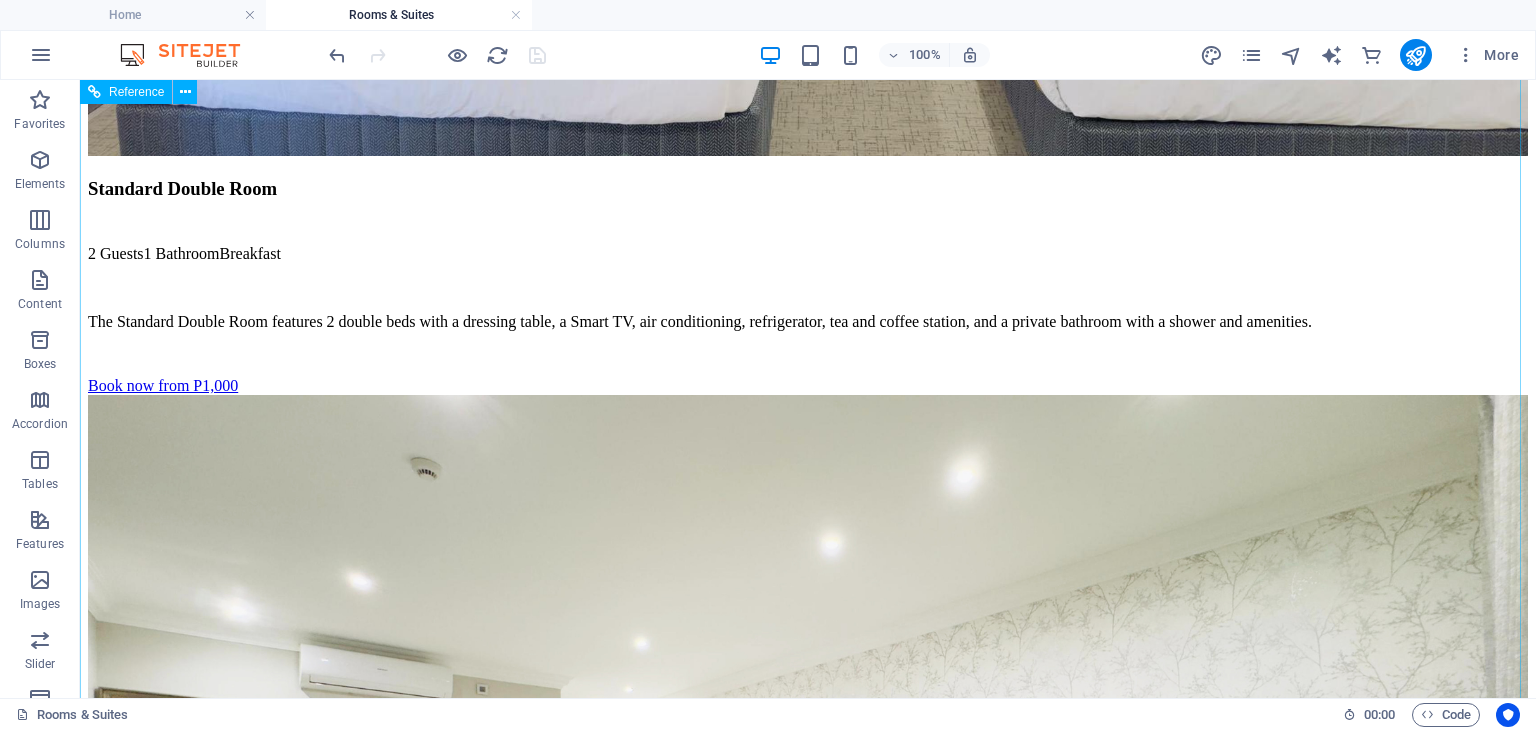 scroll, scrollTop: 3744, scrollLeft: 0, axis: vertical 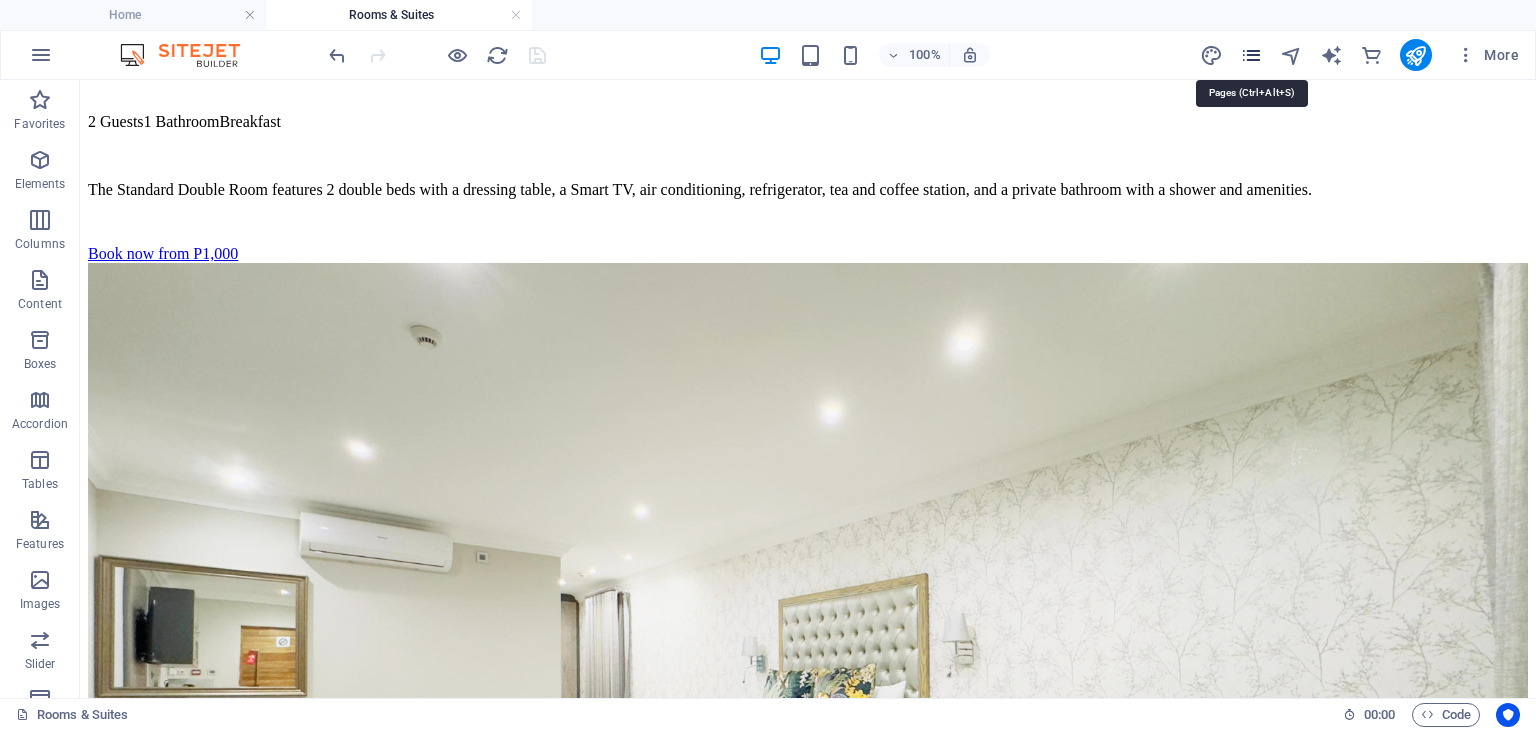 click at bounding box center (1251, 55) 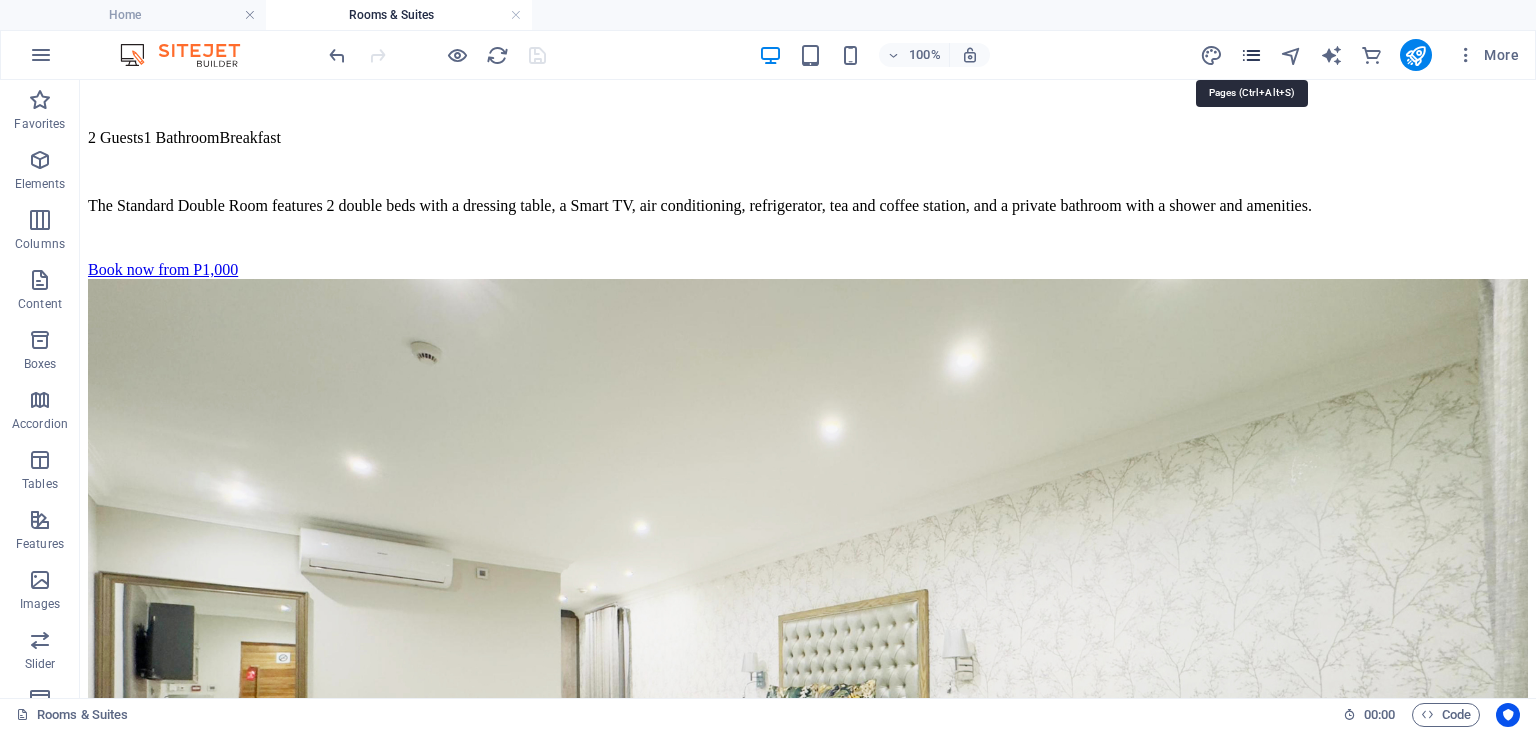scroll, scrollTop: 3758, scrollLeft: 0, axis: vertical 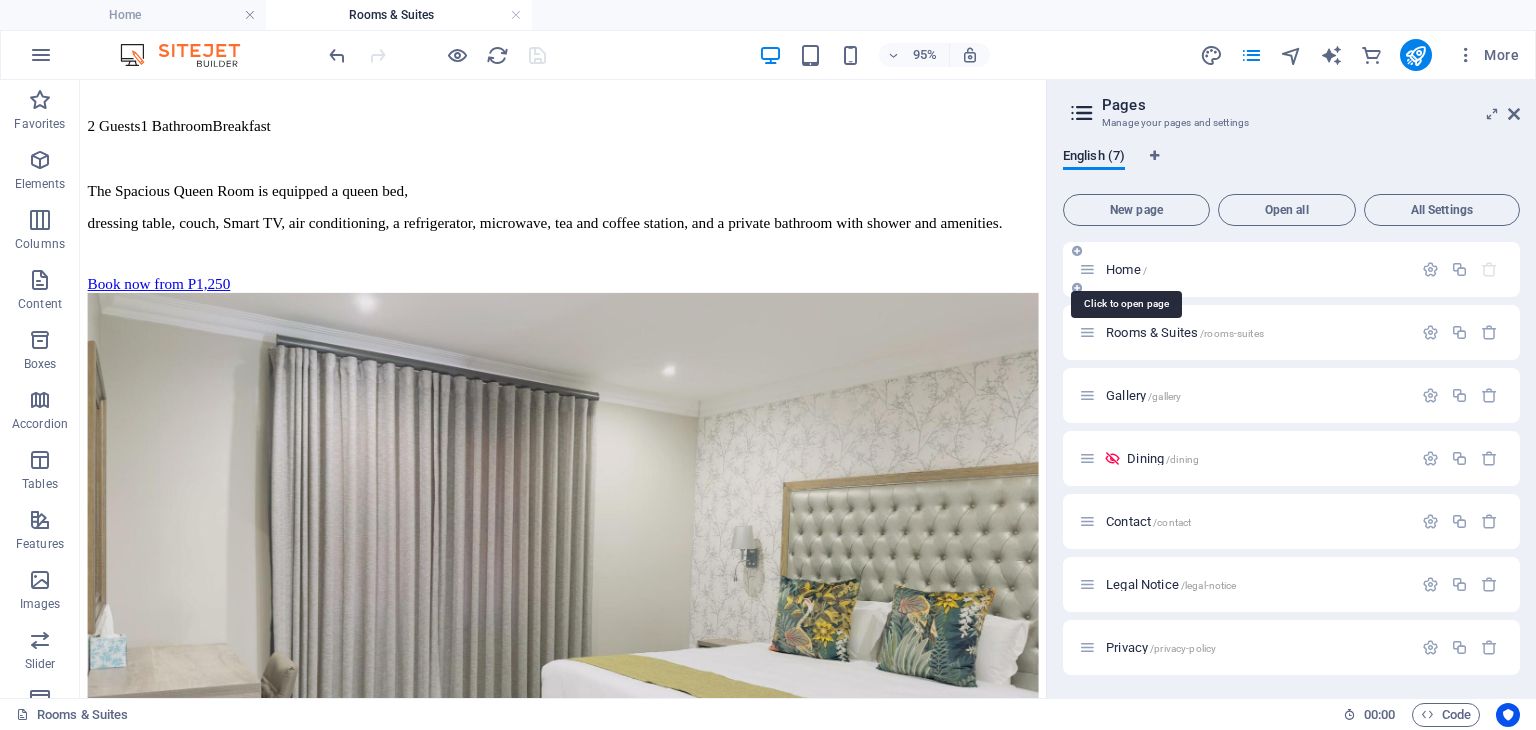 click on "Home /" at bounding box center [1126, 269] 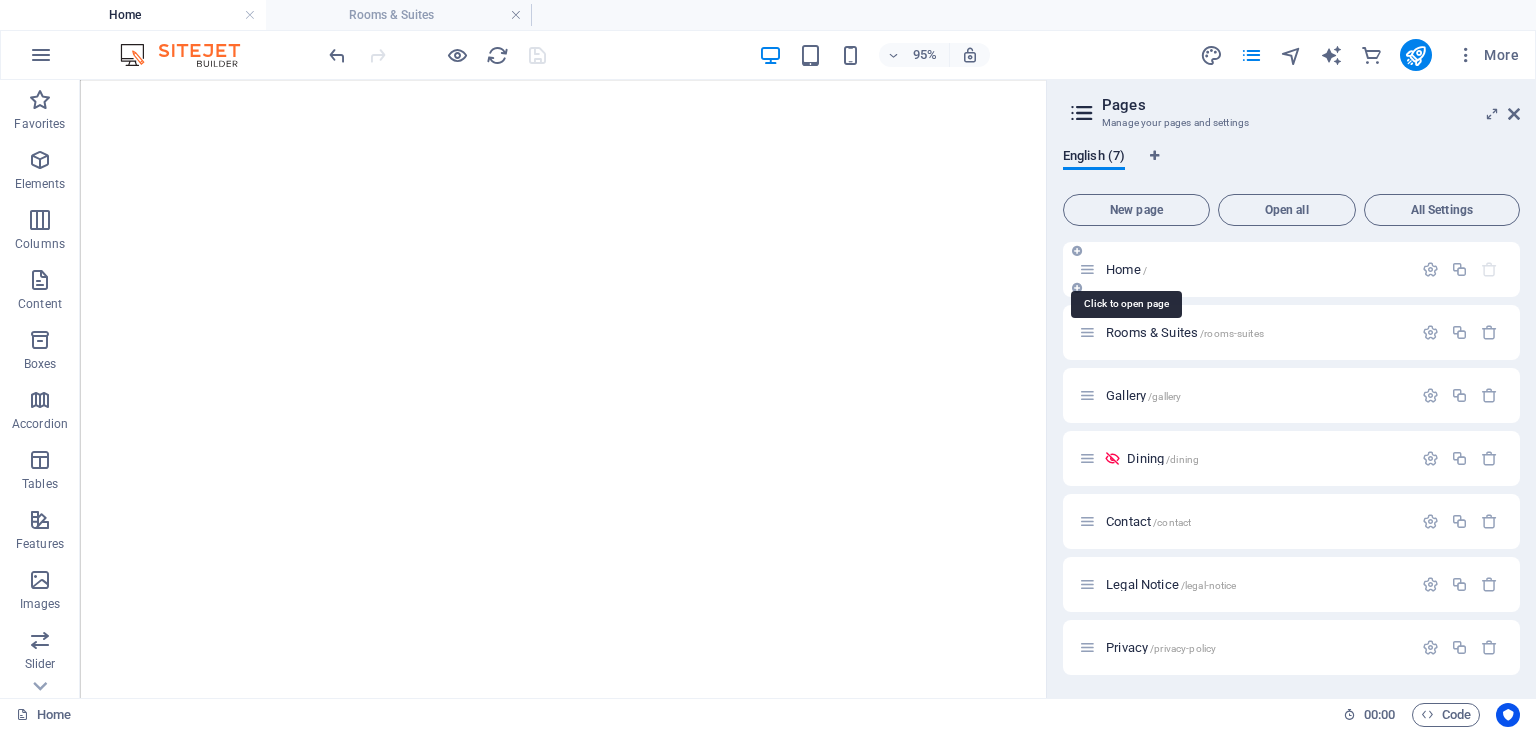 scroll, scrollTop: 0, scrollLeft: 0, axis: both 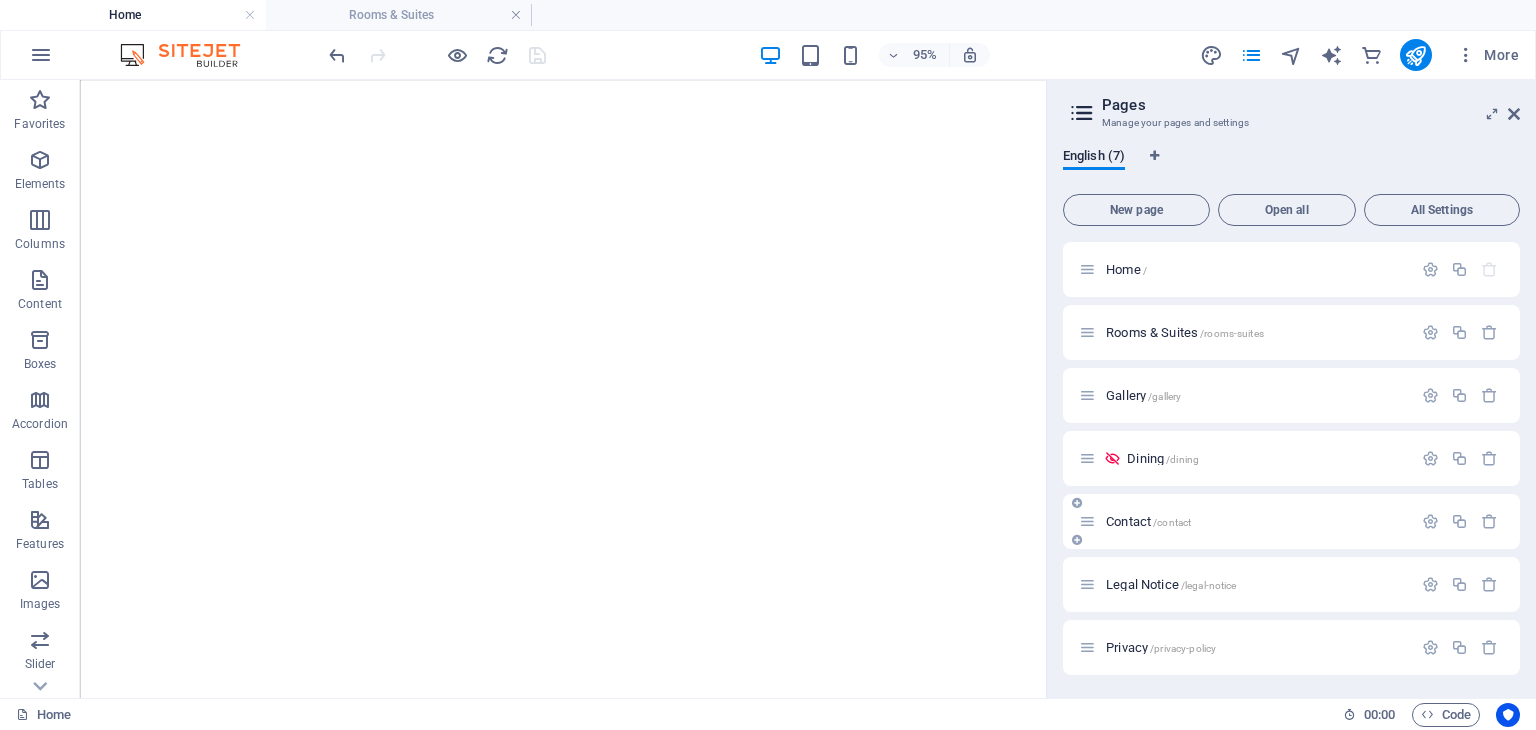 click on "Contact /contact" at bounding box center [1148, 521] 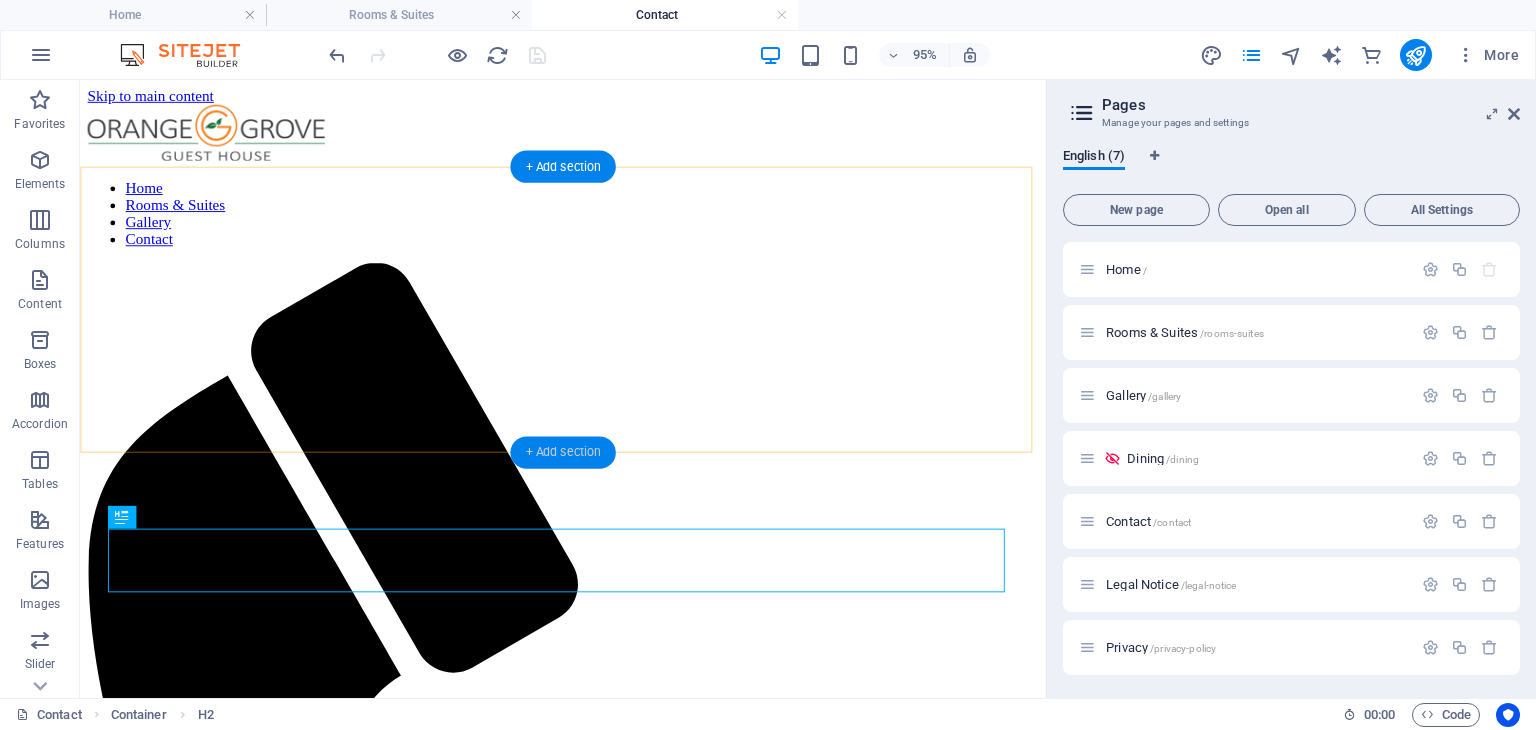 scroll, scrollTop: 0, scrollLeft: 0, axis: both 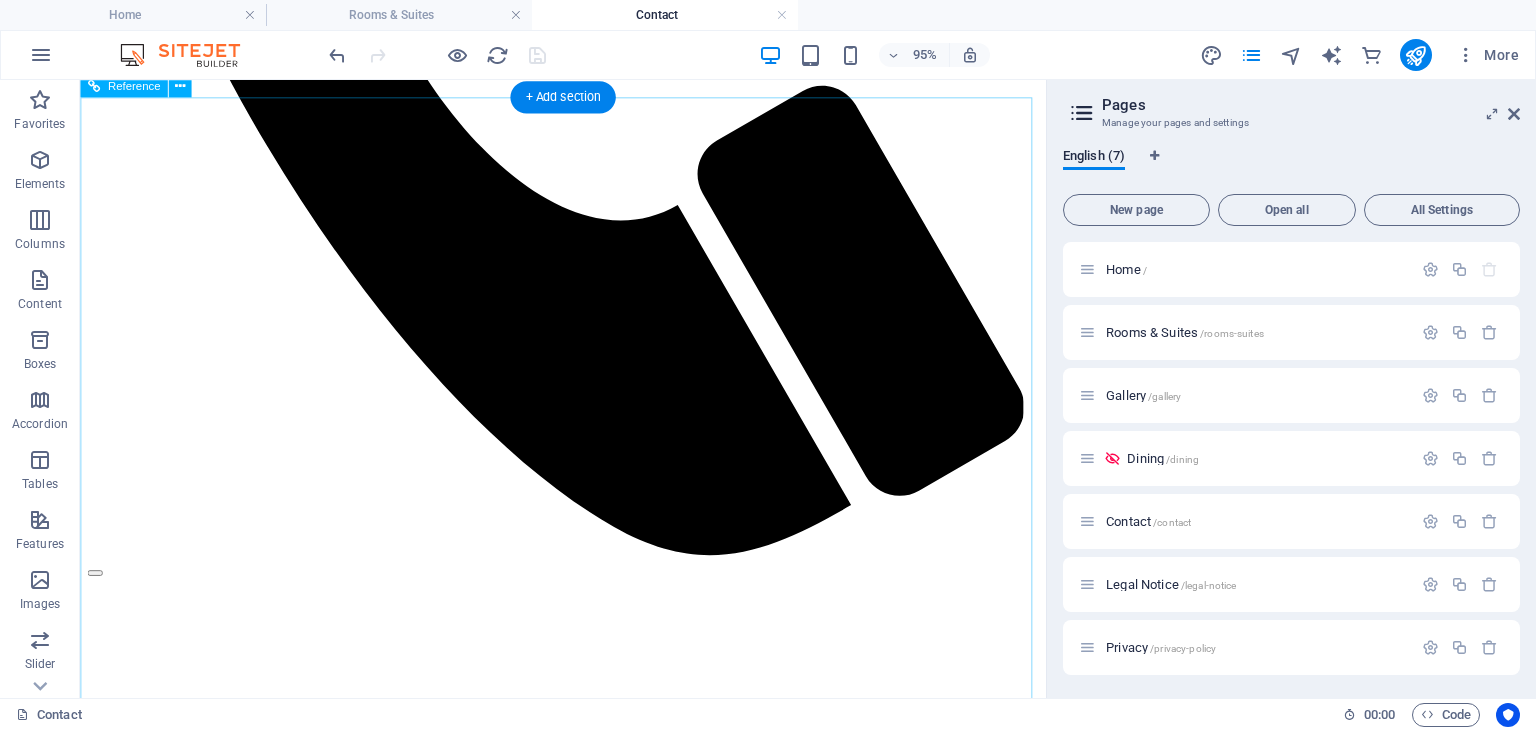 click on "Reject all use of data" at bounding box center (588, 3589) 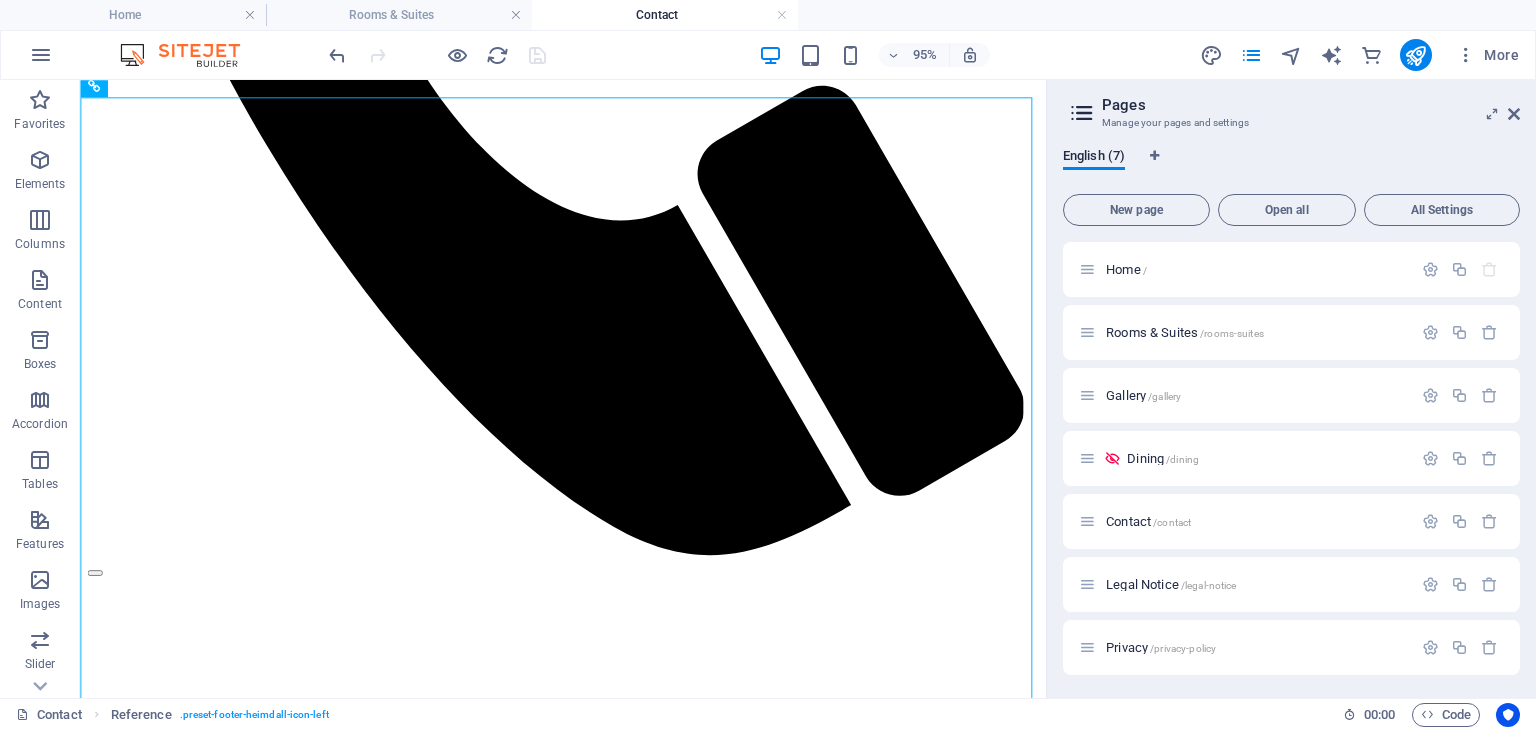 click on "Pages Manage your pages and settings English (7) New page Open all All Settings Home / Rooms & Suites /rooms-suites Gallery /gallery Dining /dining Contact /contact Legal Notice /legal-notice Privacy /privacy-policy" at bounding box center (1291, 389) 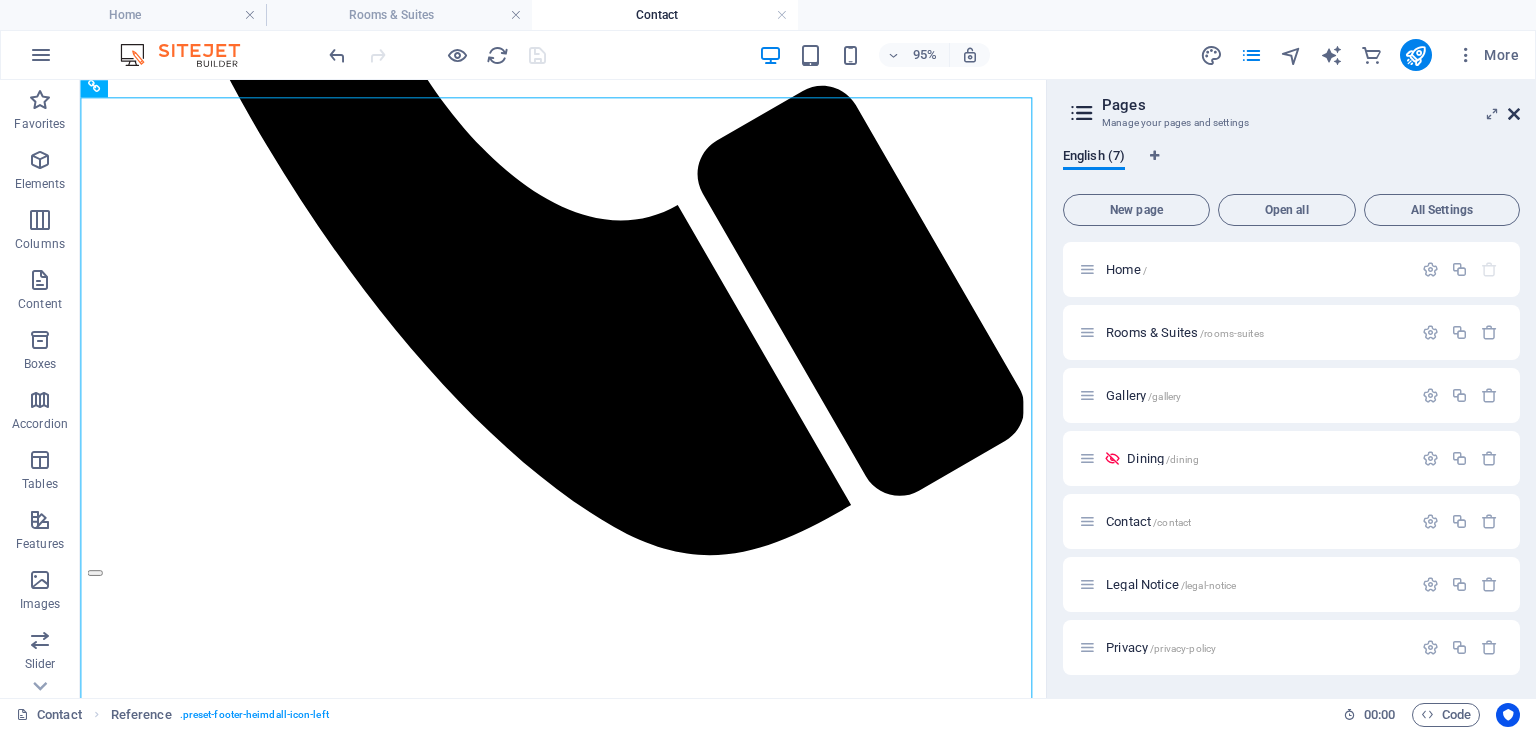 drag, startPoint x: 1513, startPoint y: 117, endPoint x: 1426, endPoint y: 37, distance: 118.19052 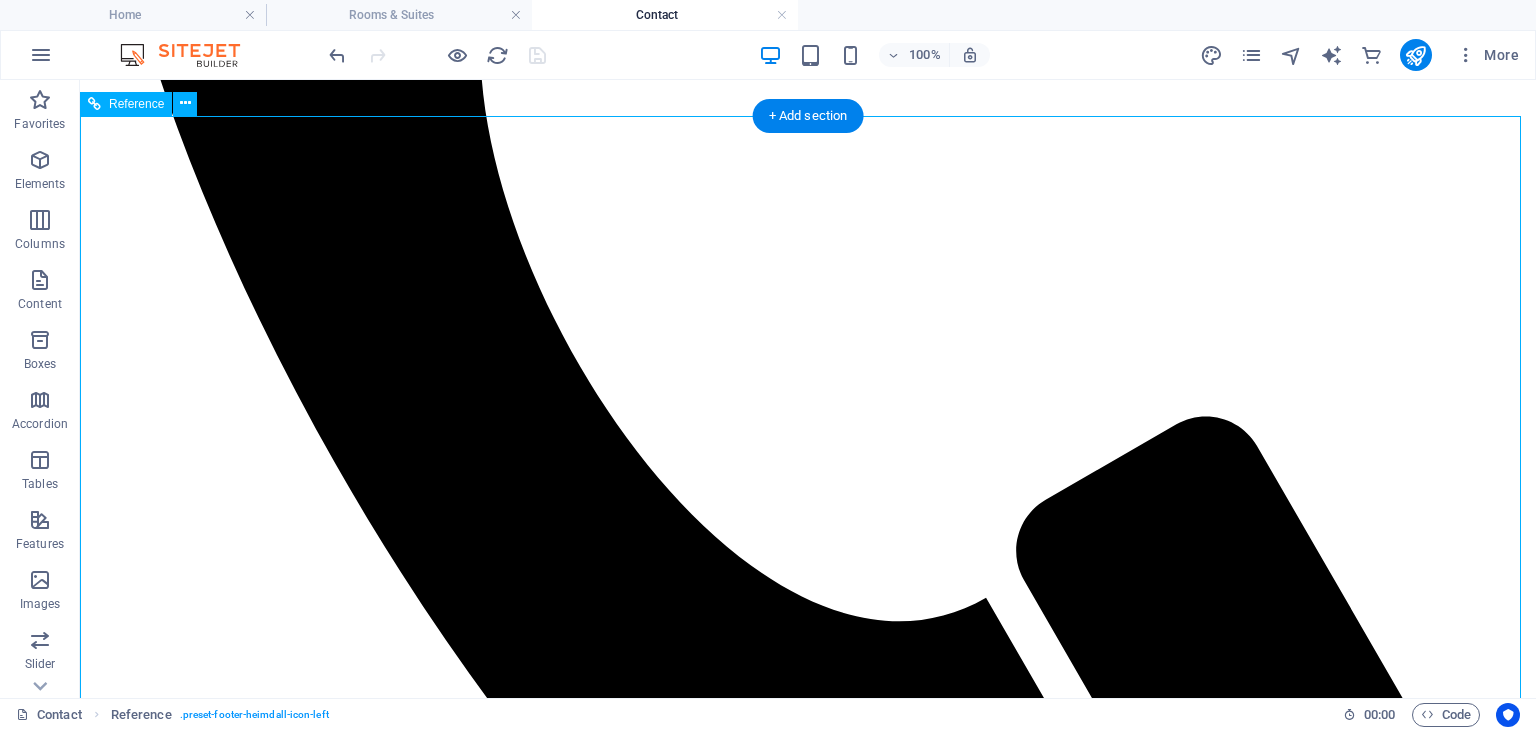 scroll, scrollTop: 1100, scrollLeft: 0, axis: vertical 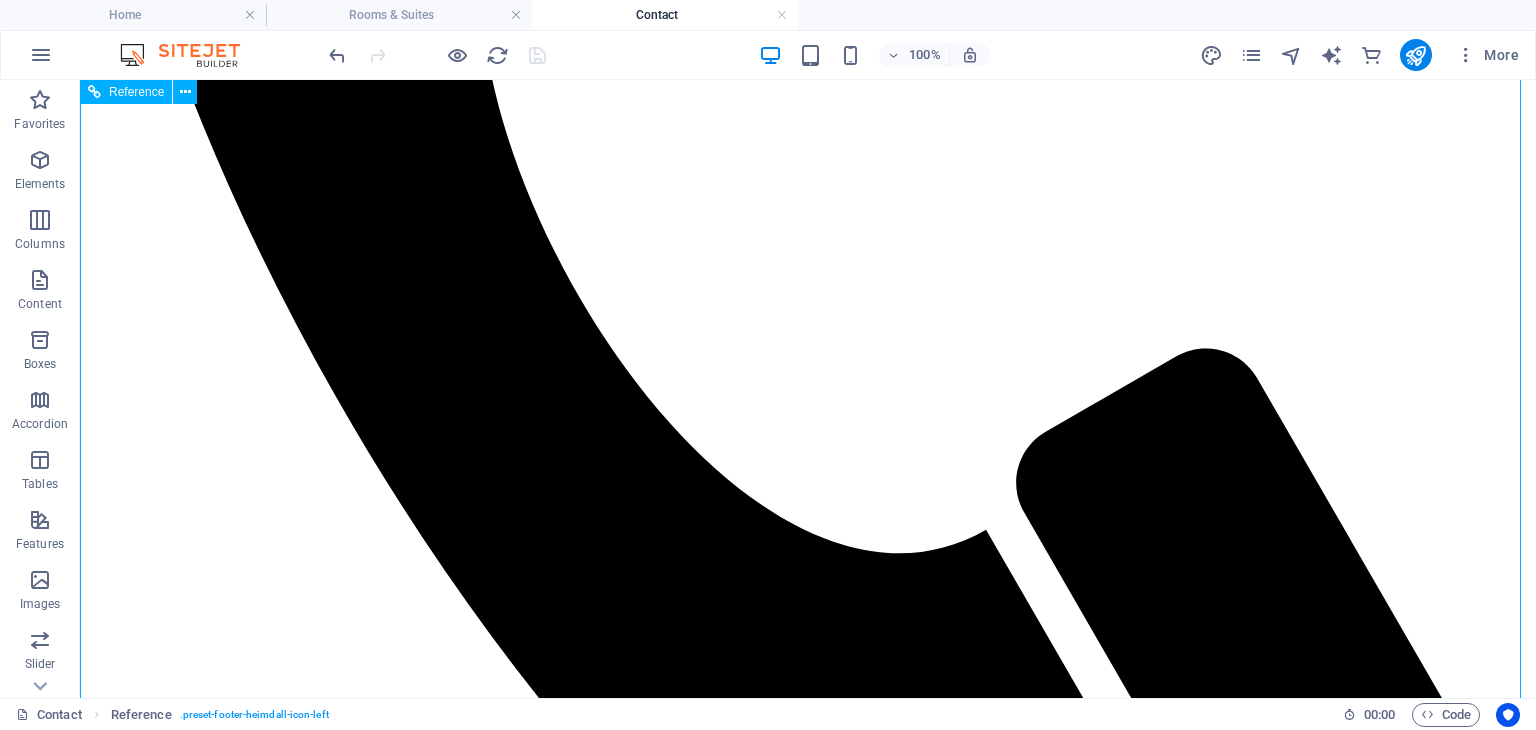 click at bounding box center [808, 8028] 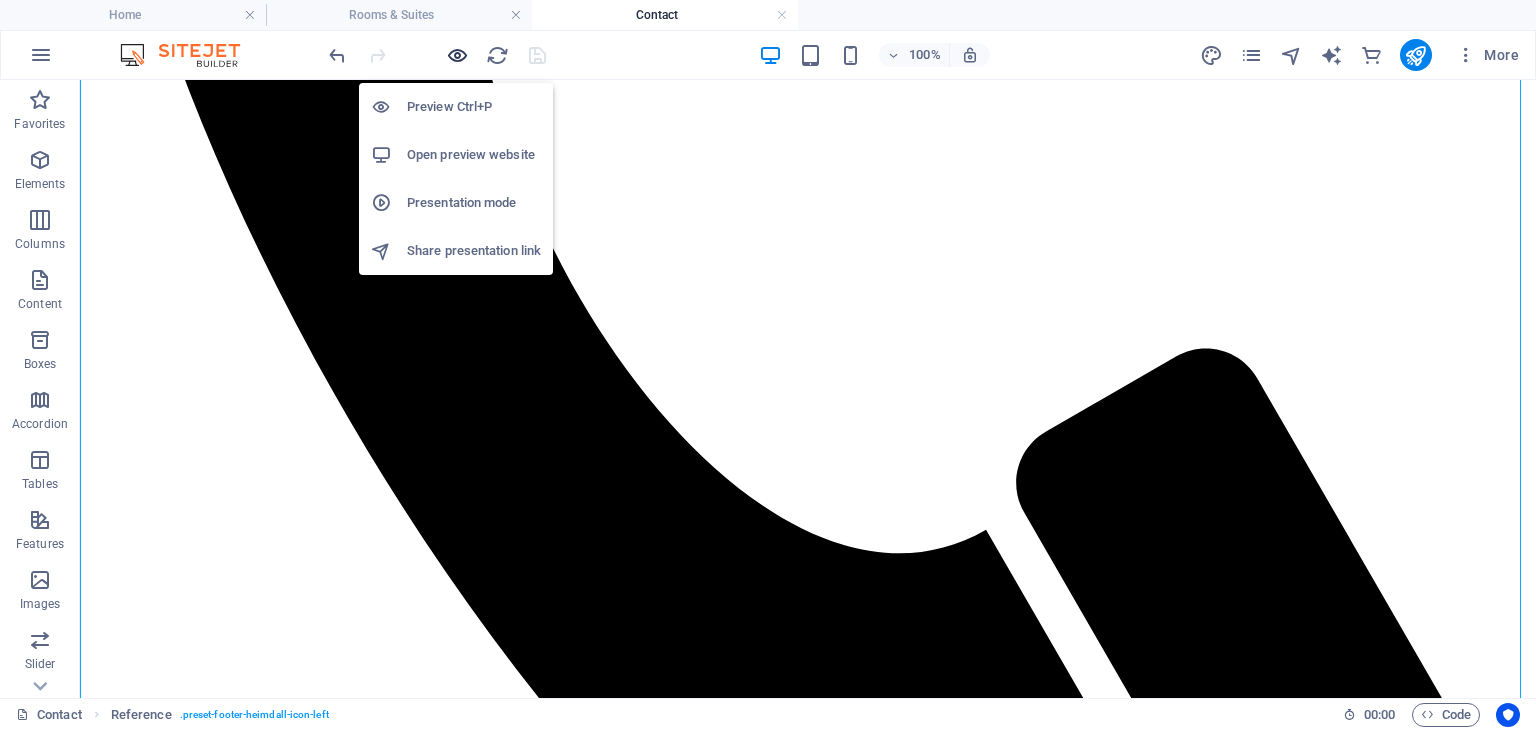 click at bounding box center (457, 55) 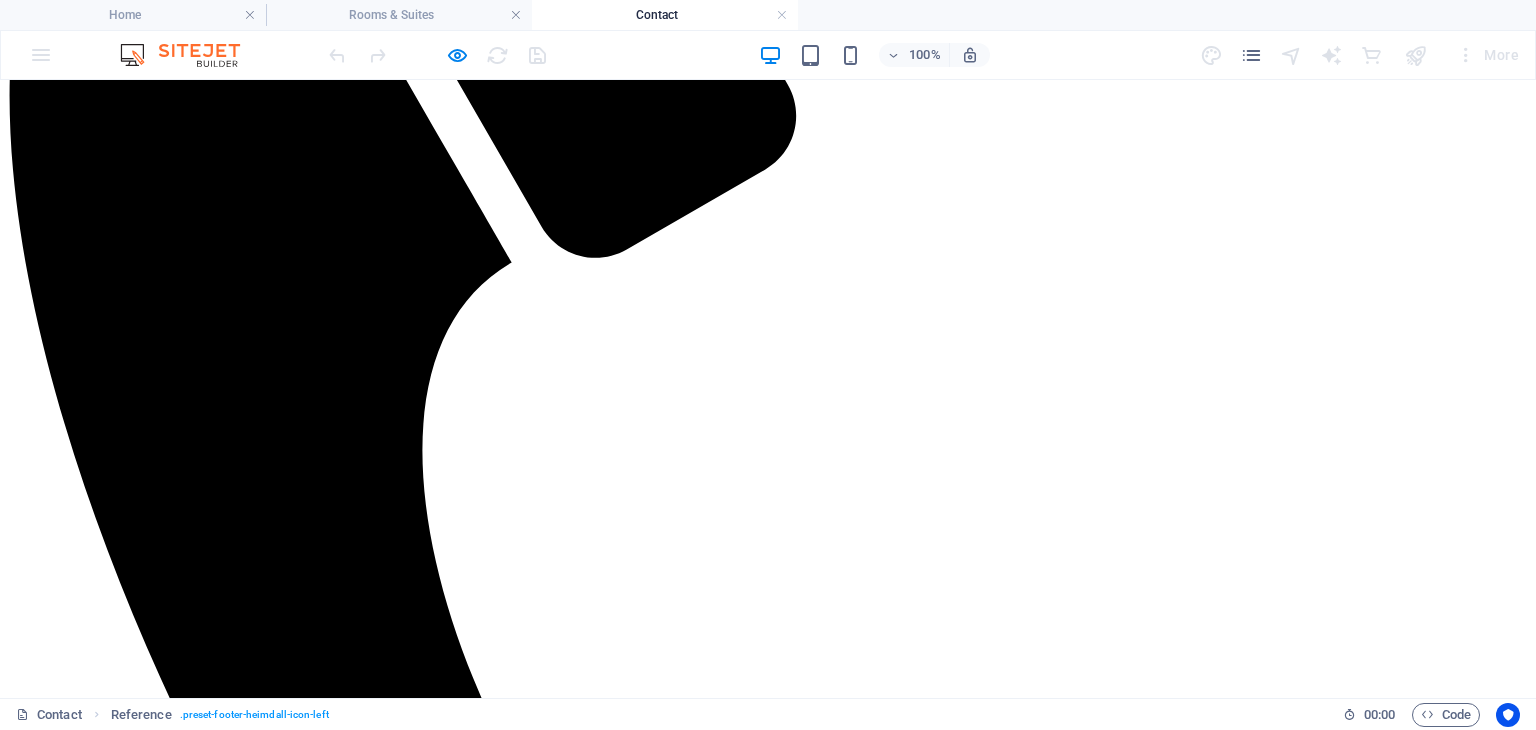 scroll, scrollTop: 511, scrollLeft: 0, axis: vertical 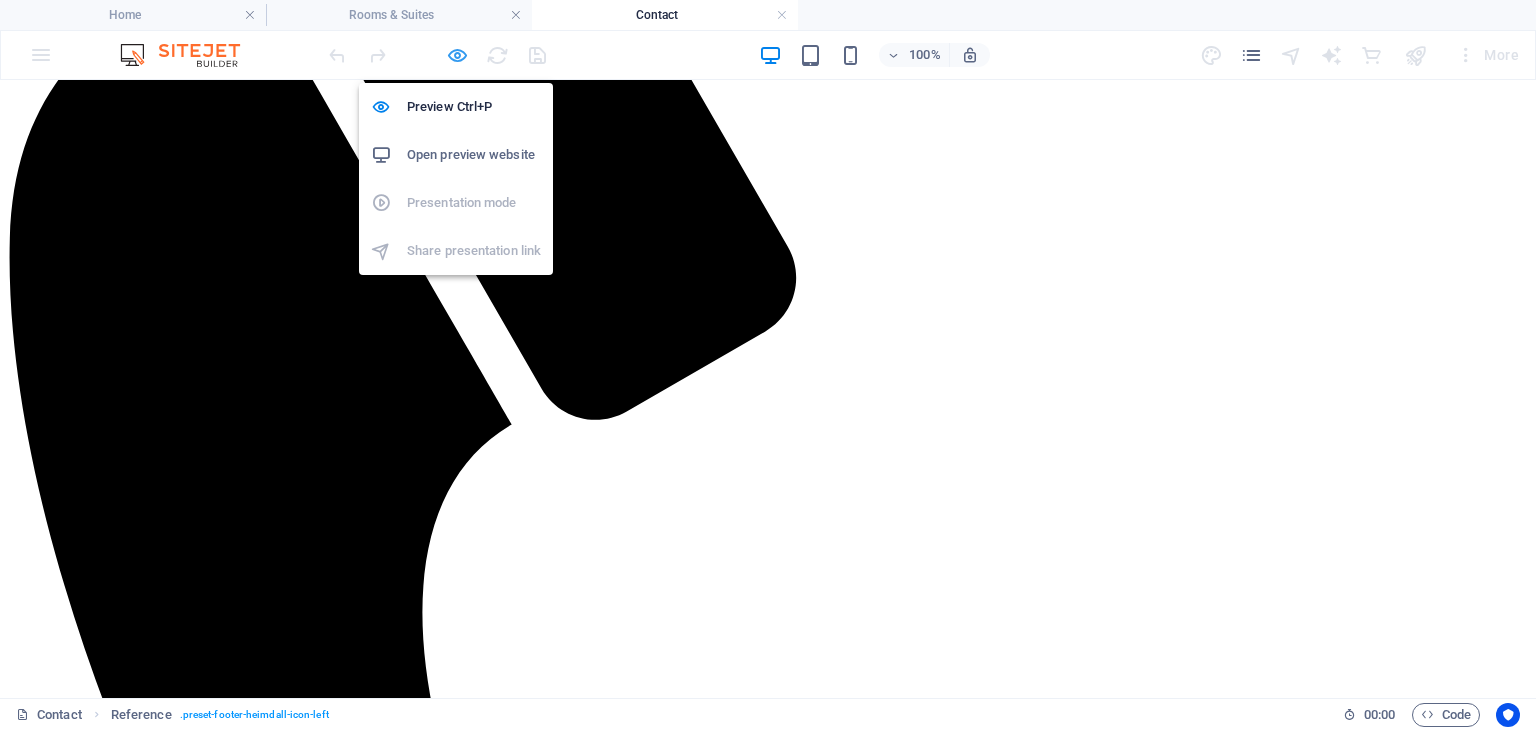 click at bounding box center [457, 55] 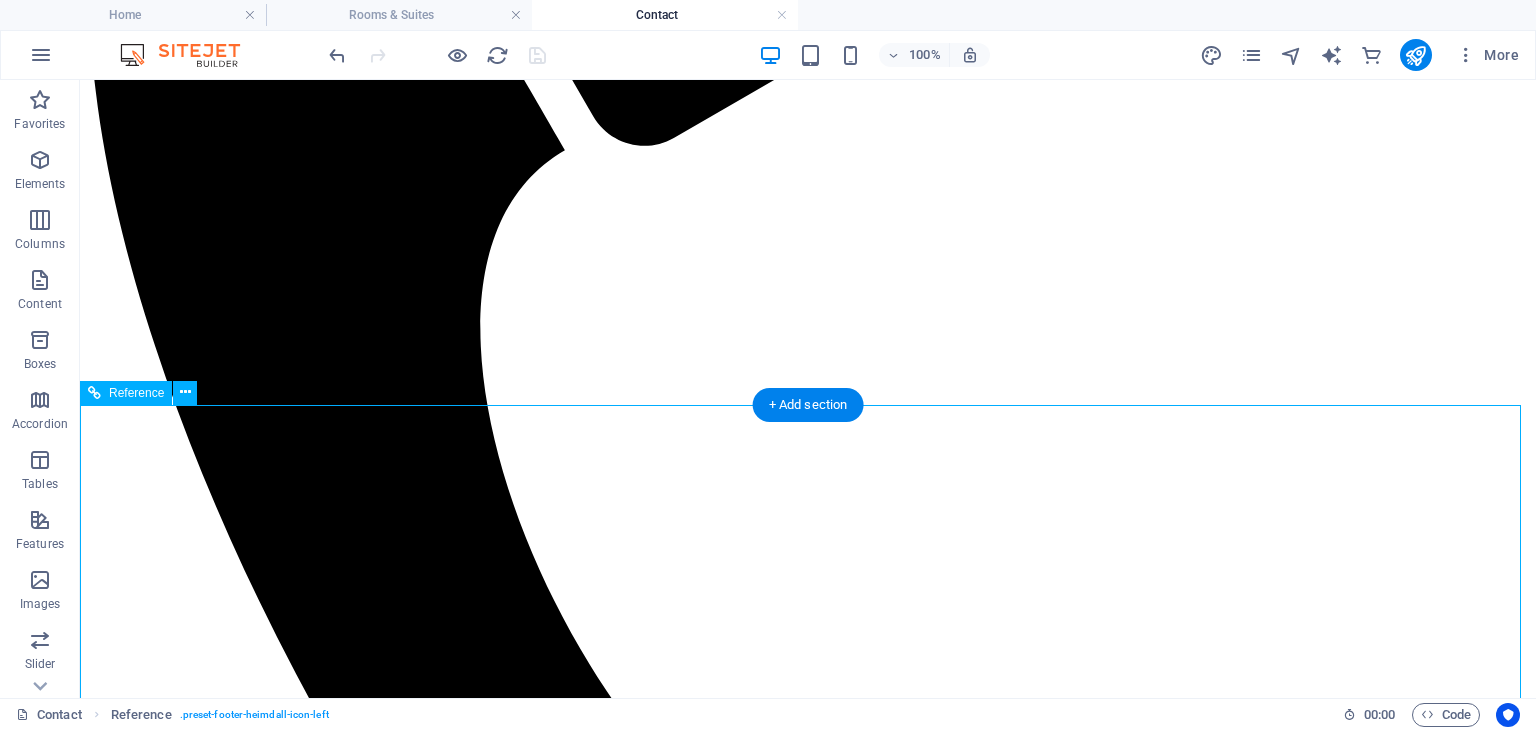scroll, scrollTop: 552, scrollLeft: 0, axis: vertical 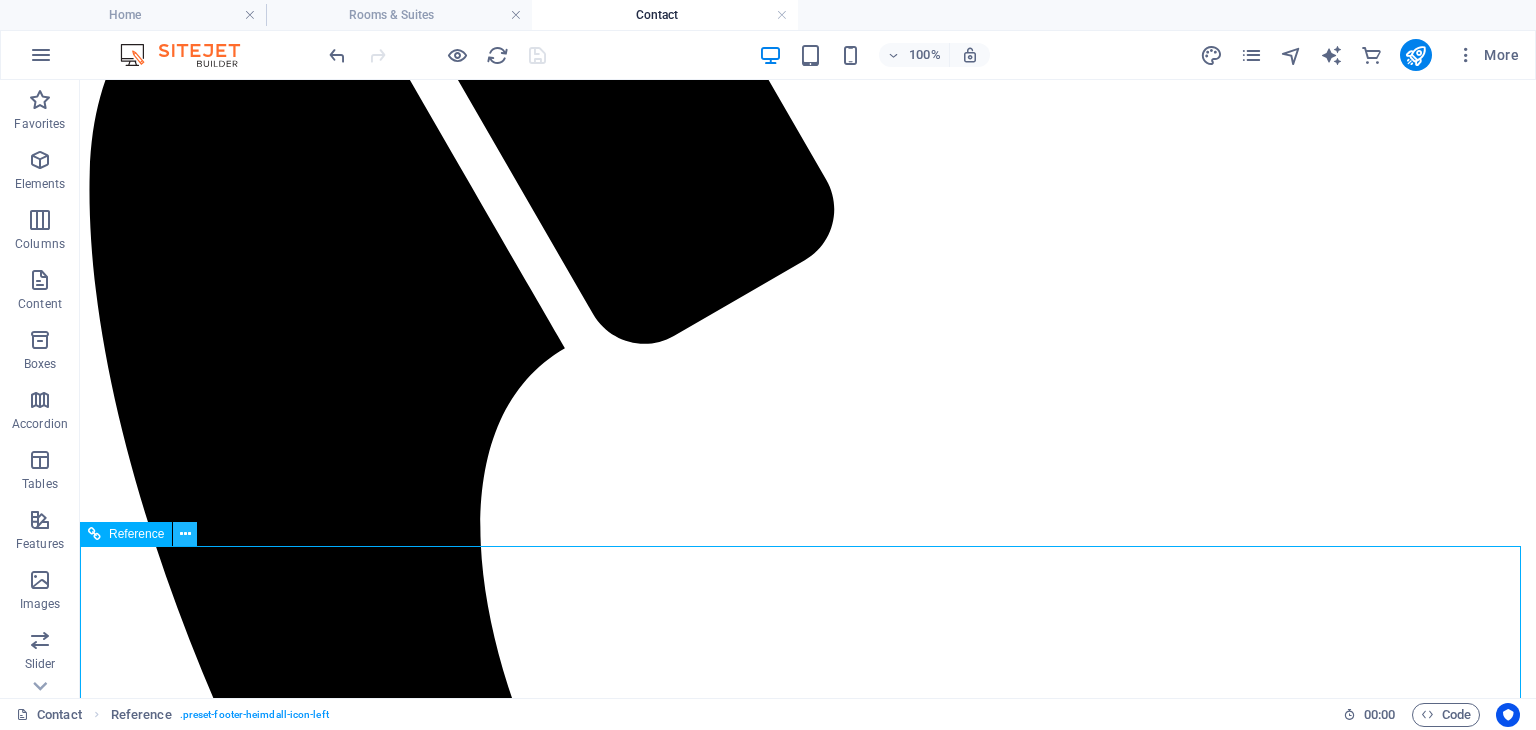 click at bounding box center (185, 534) 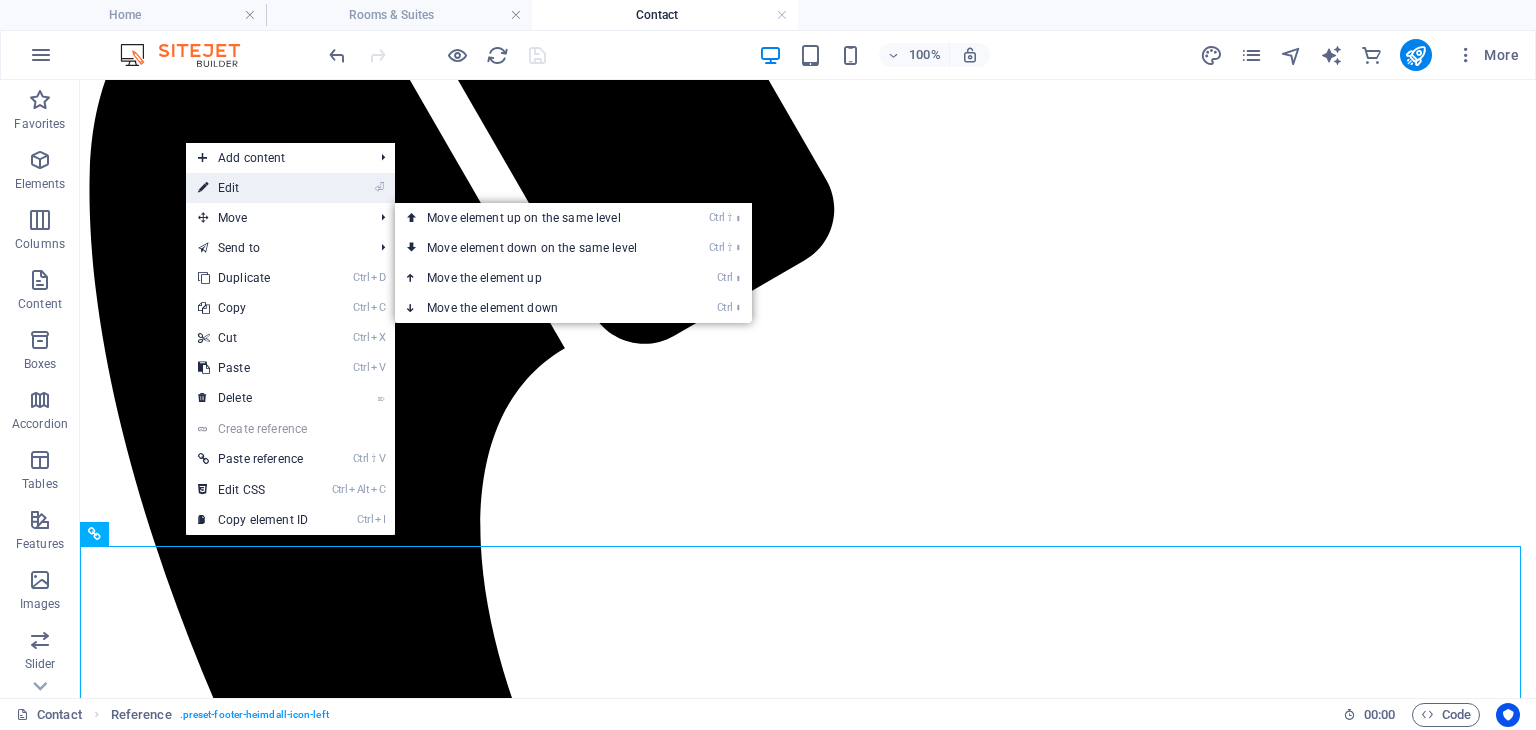 click on "⏎  Edit" at bounding box center [253, 188] 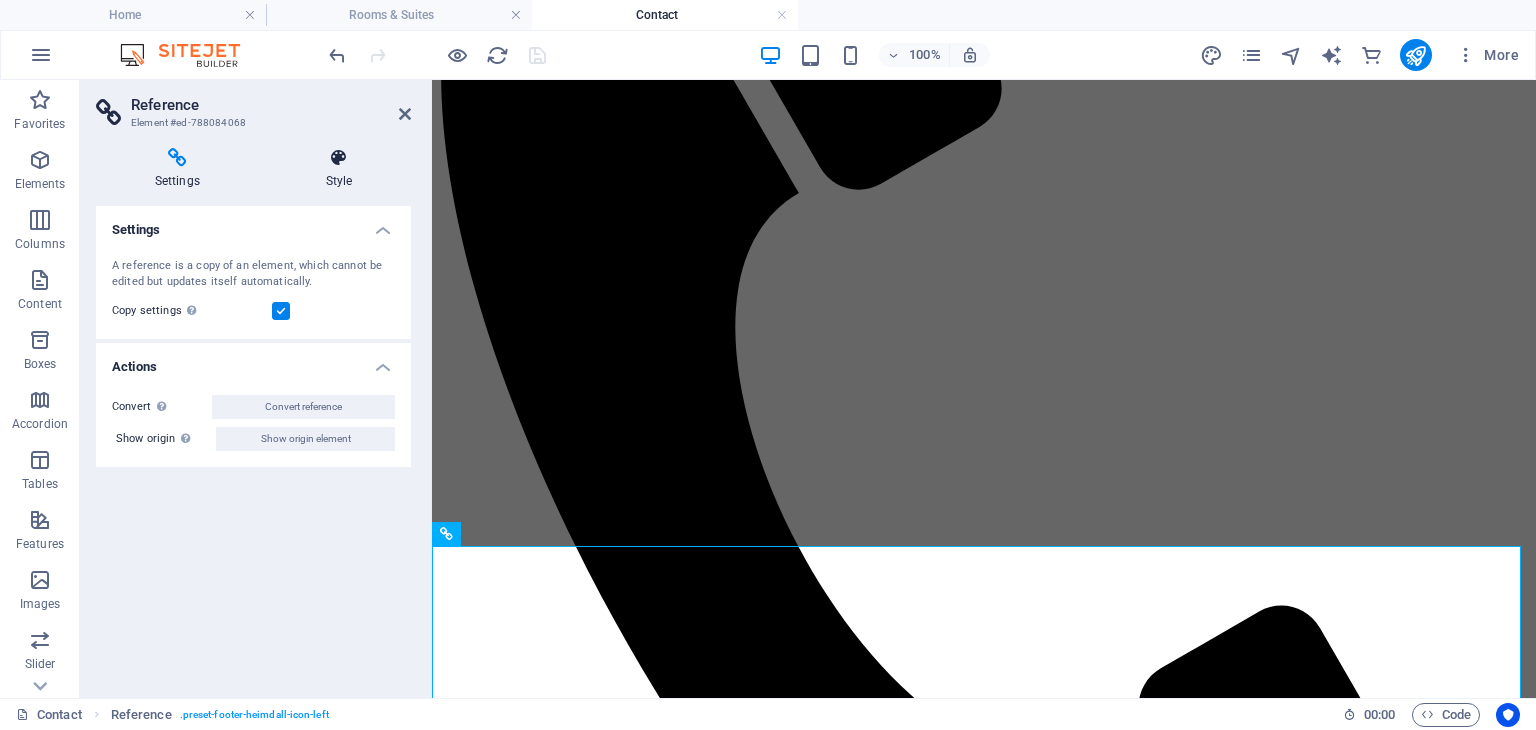 click at bounding box center (339, 158) 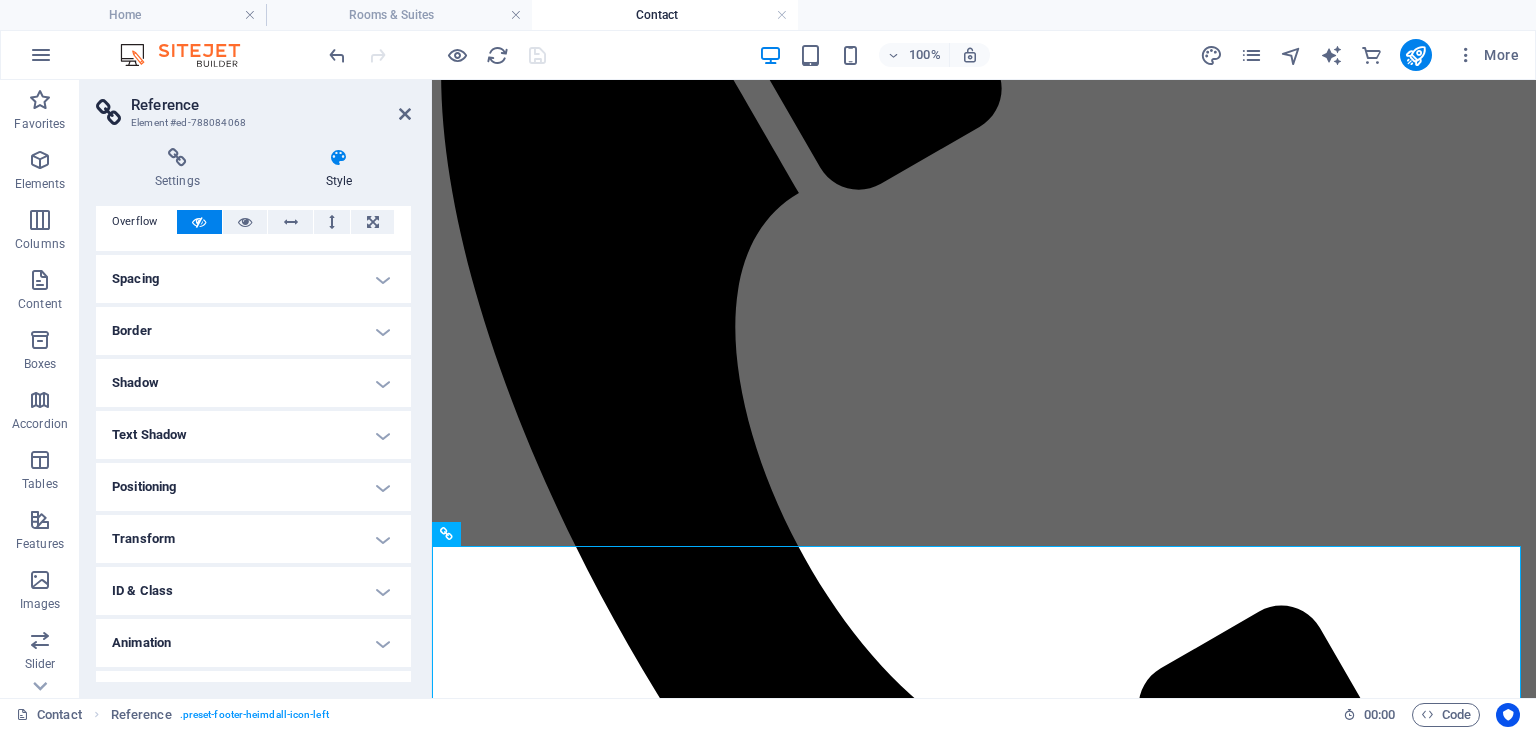 scroll, scrollTop: 155, scrollLeft: 0, axis: vertical 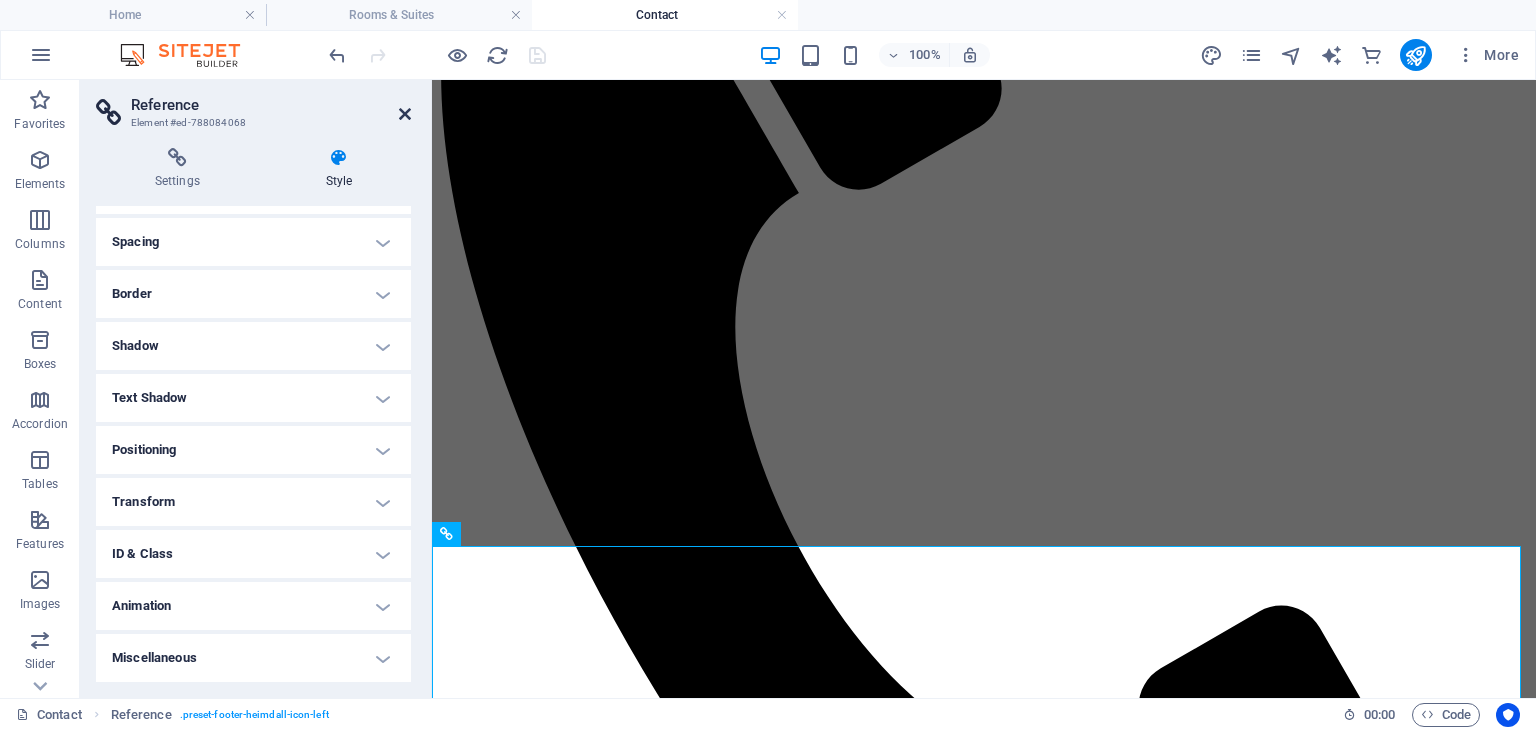 click at bounding box center [405, 114] 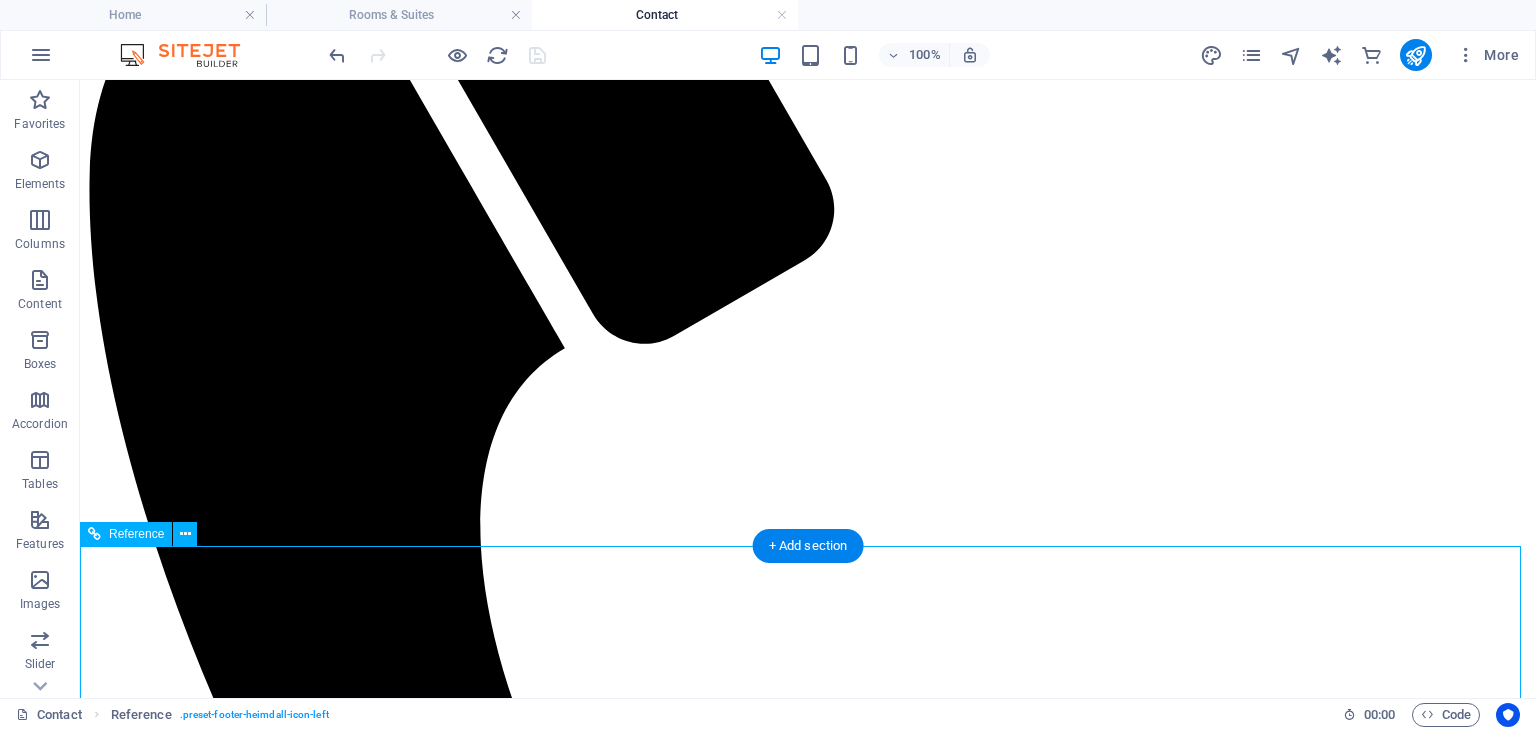 scroll, scrollTop: 852, scrollLeft: 0, axis: vertical 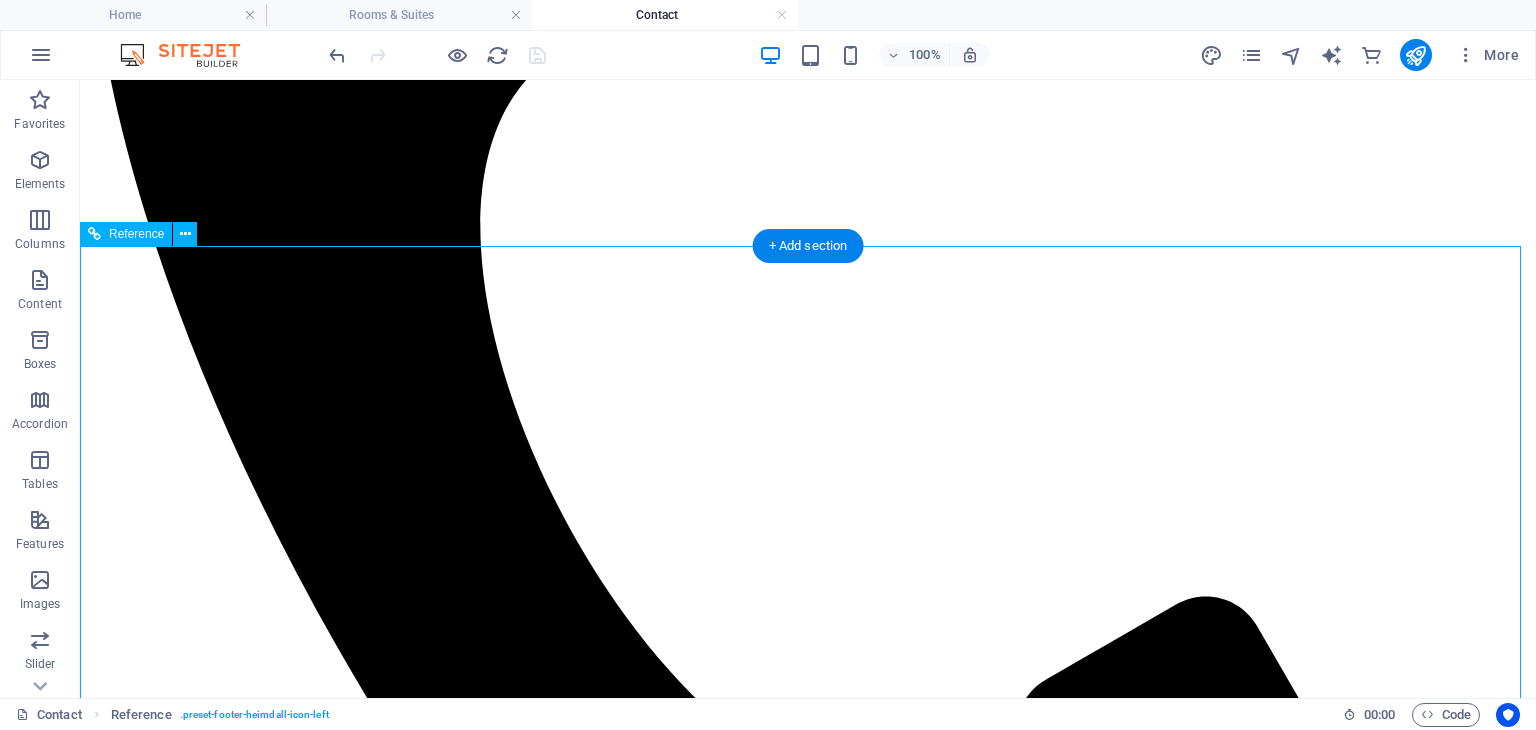 click on "Address Plot 31365 Gaborone North Gaborone [POSTAL CODE]" at bounding box center [808, 3601] 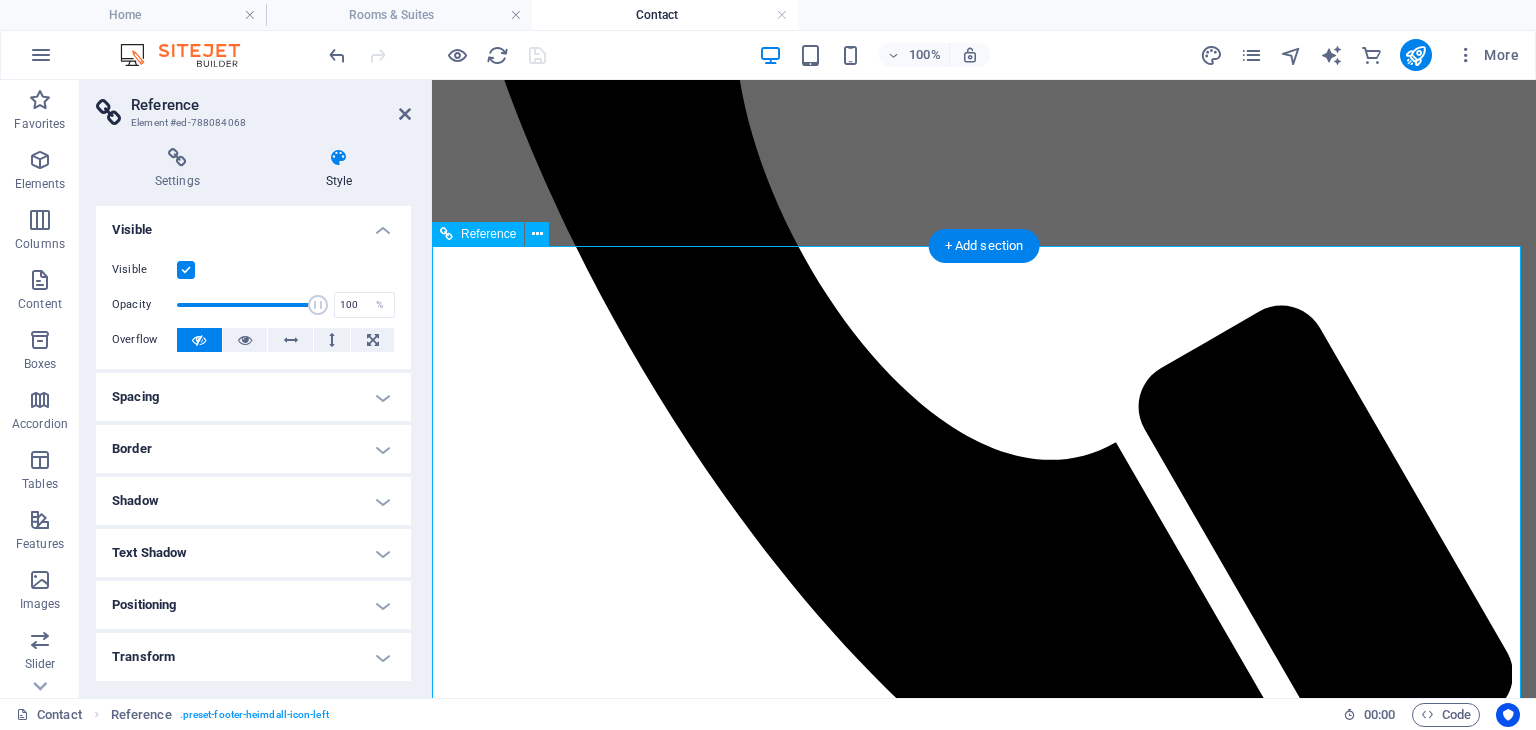 click on "Address Plot 31365 Gaborone North Gaborone [POSTAL CODE]" at bounding box center (984, 2860) 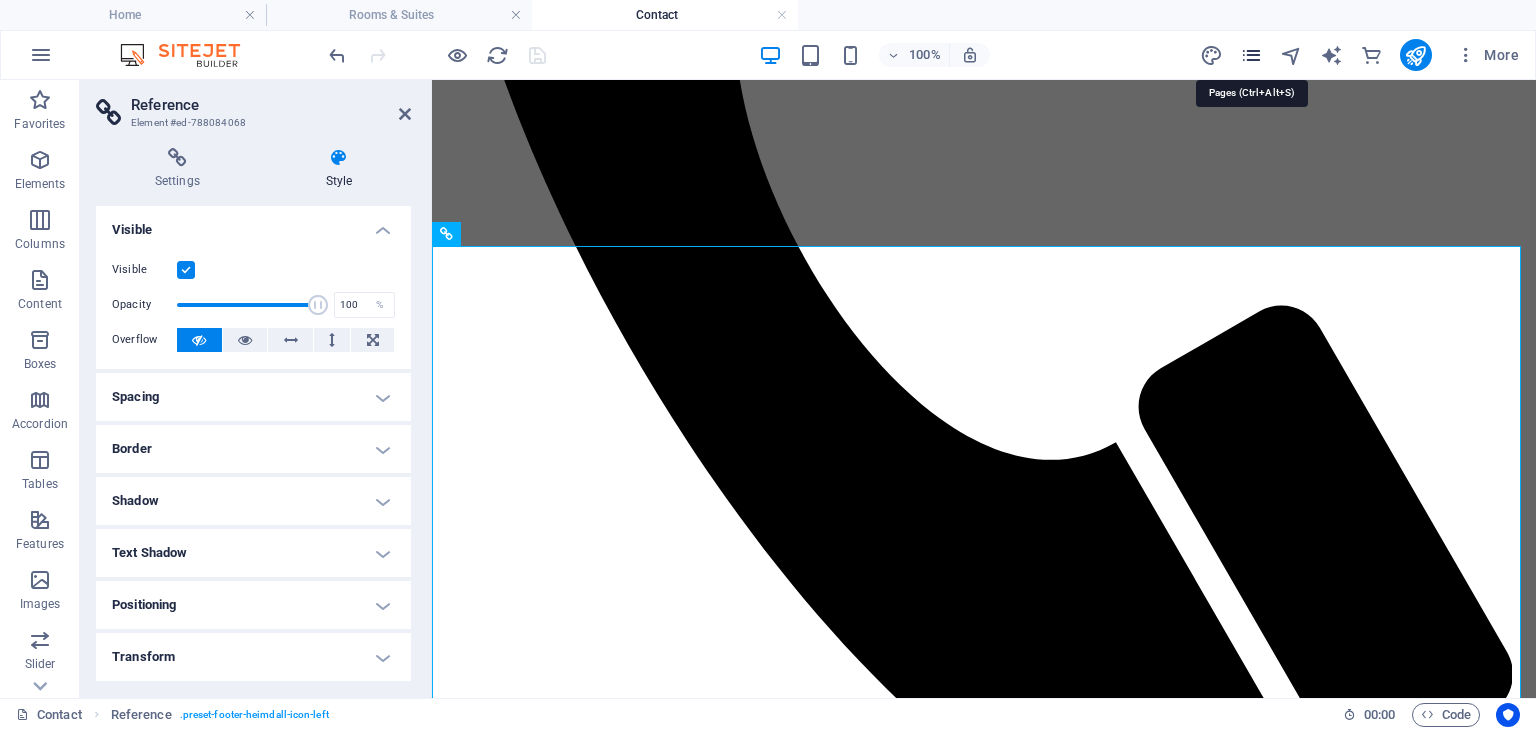 click at bounding box center [1251, 55] 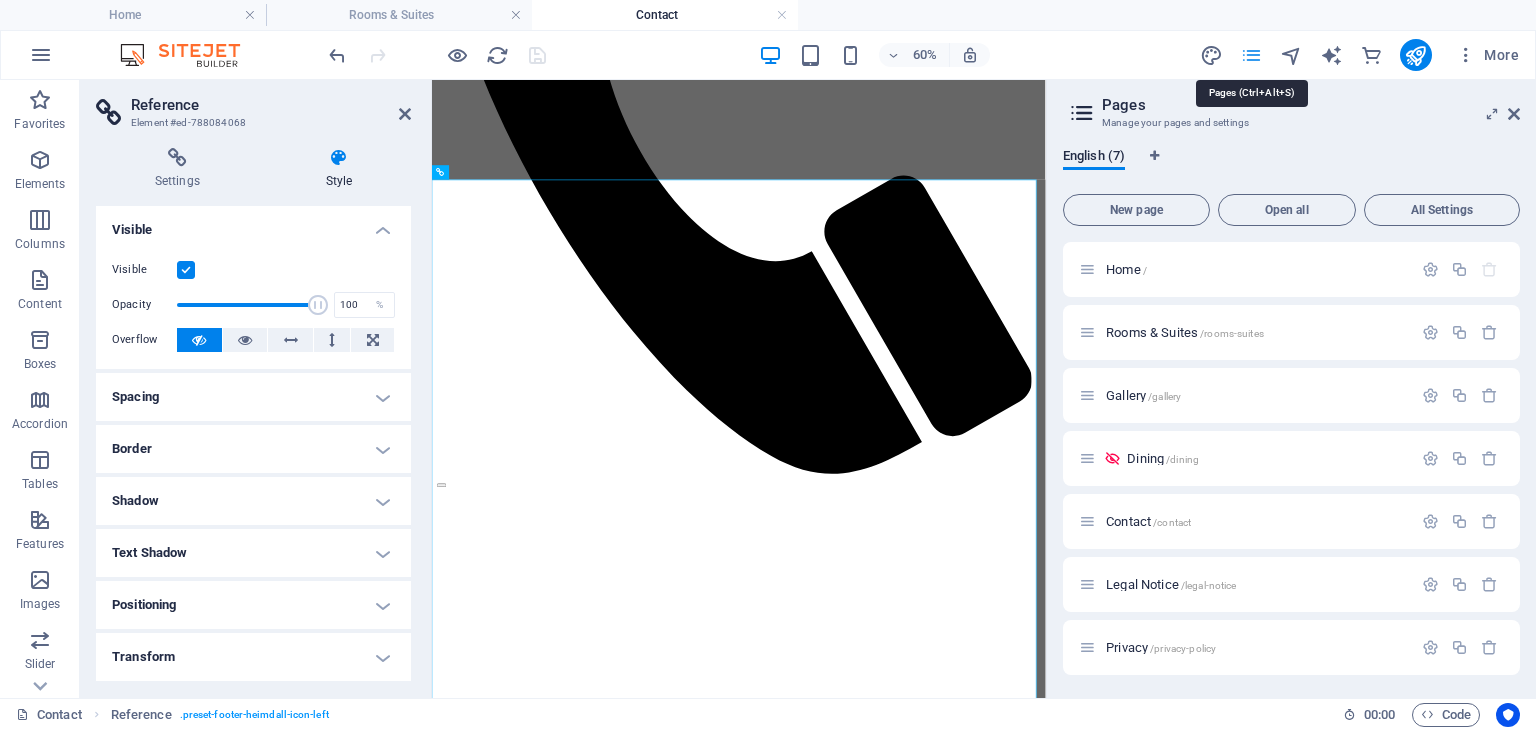 scroll, scrollTop: 872, scrollLeft: 0, axis: vertical 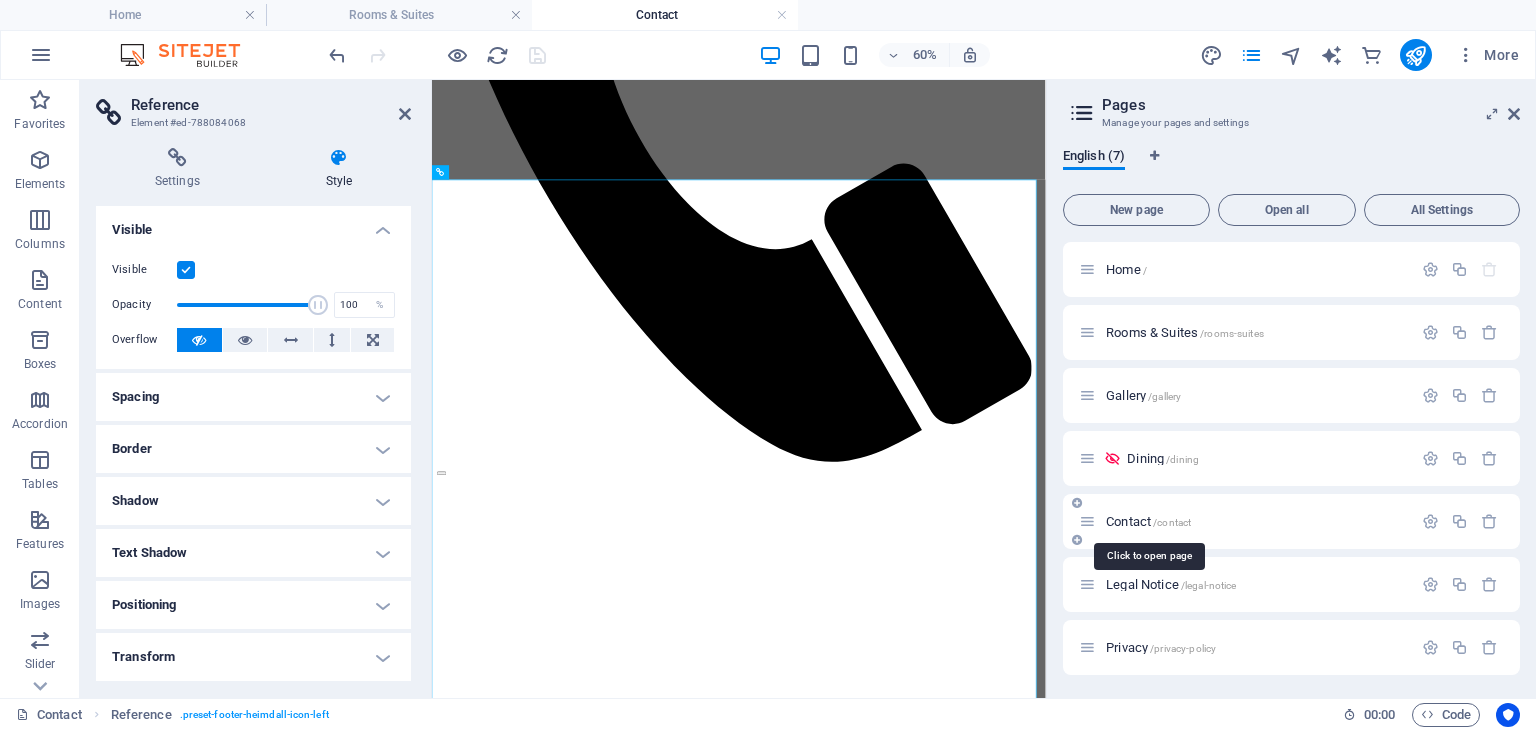 click on "Contact /contact" at bounding box center [1148, 521] 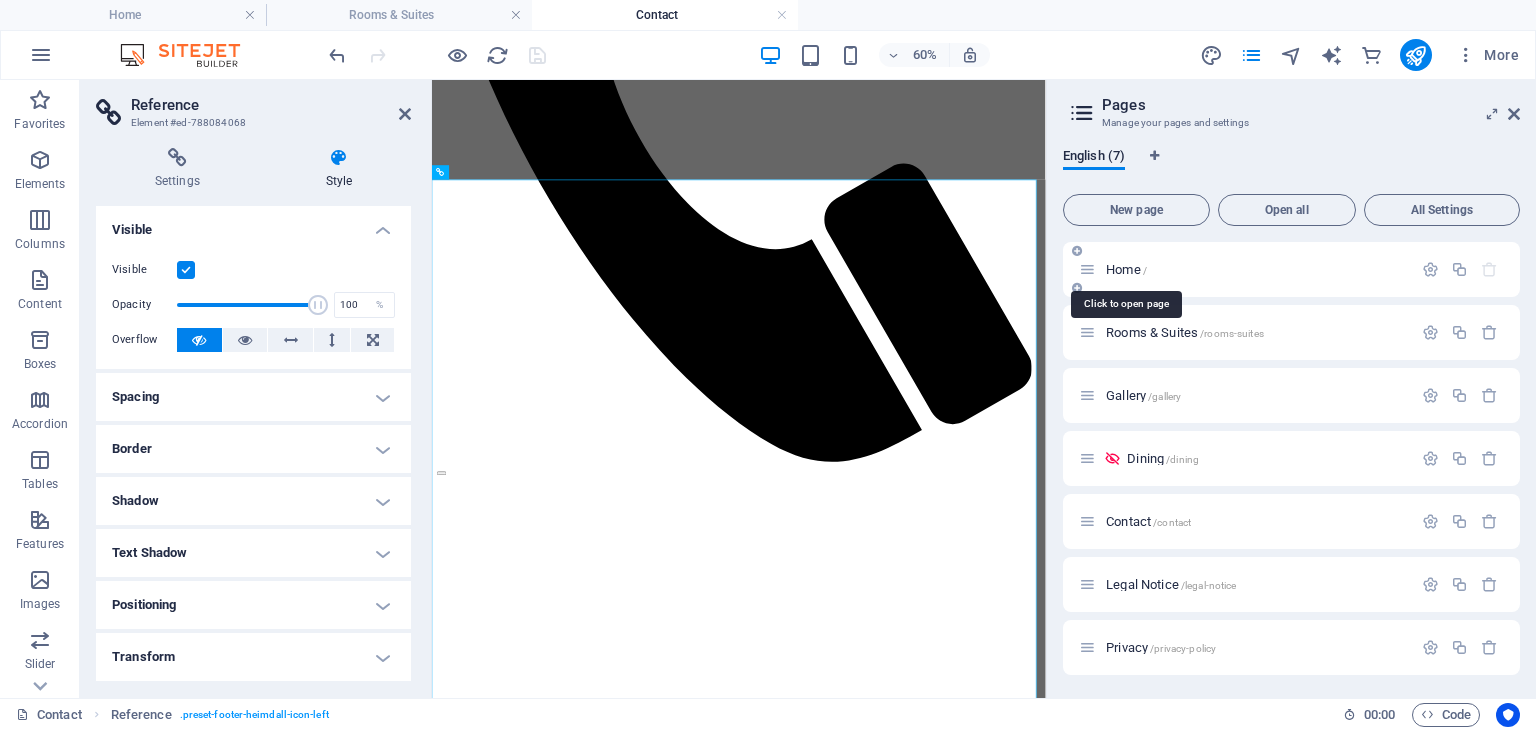click on "Home /" at bounding box center [1126, 269] 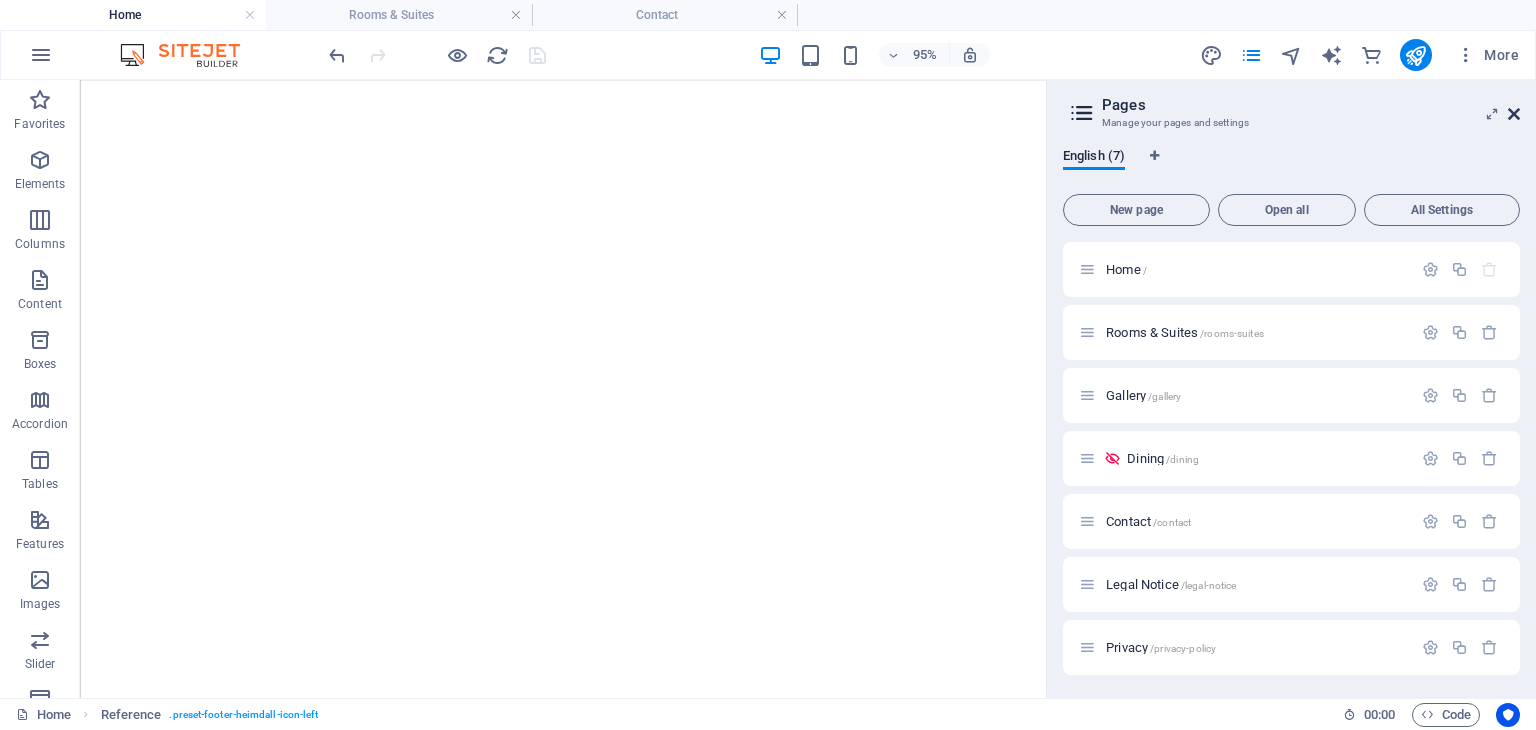 click at bounding box center (1514, 114) 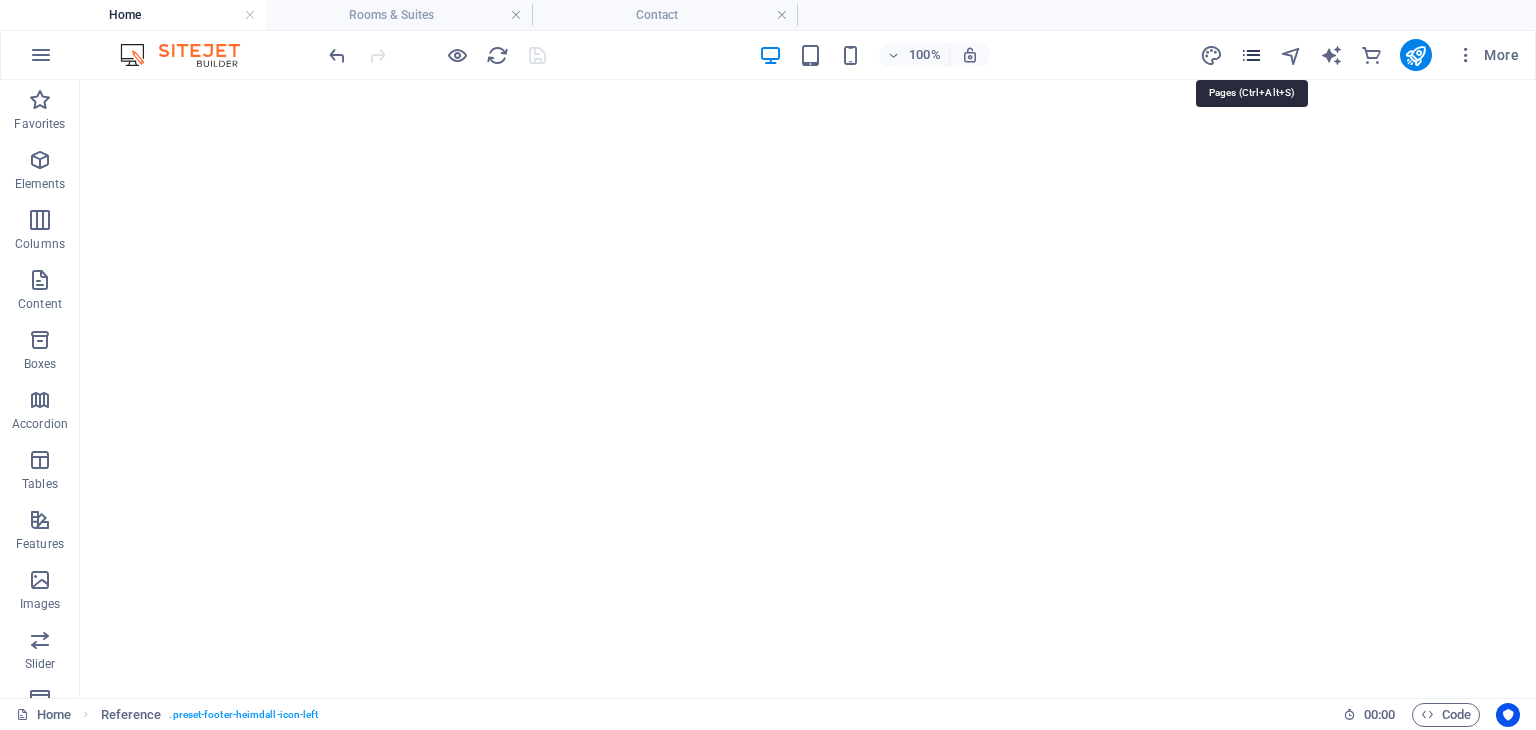 click at bounding box center (1251, 55) 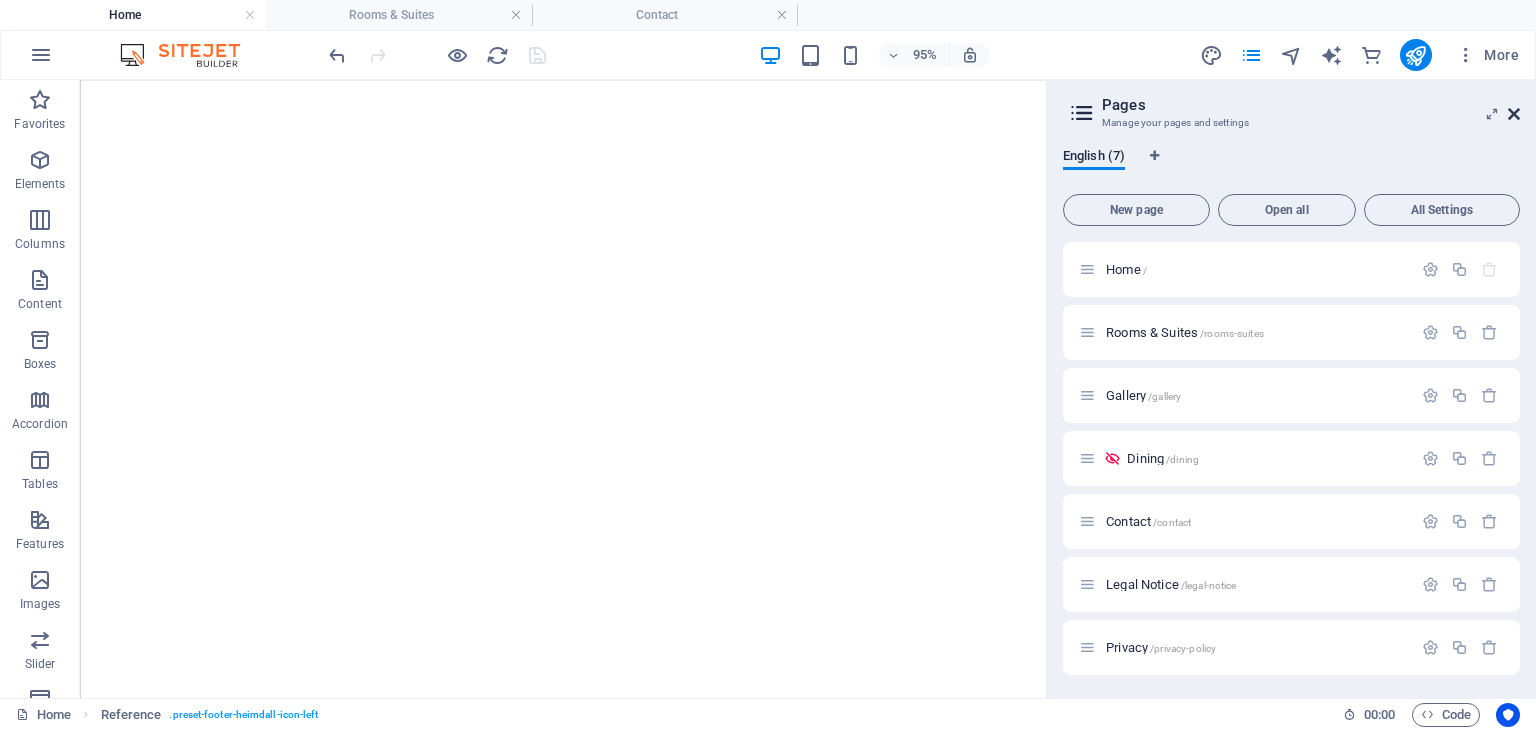 click at bounding box center [1514, 114] 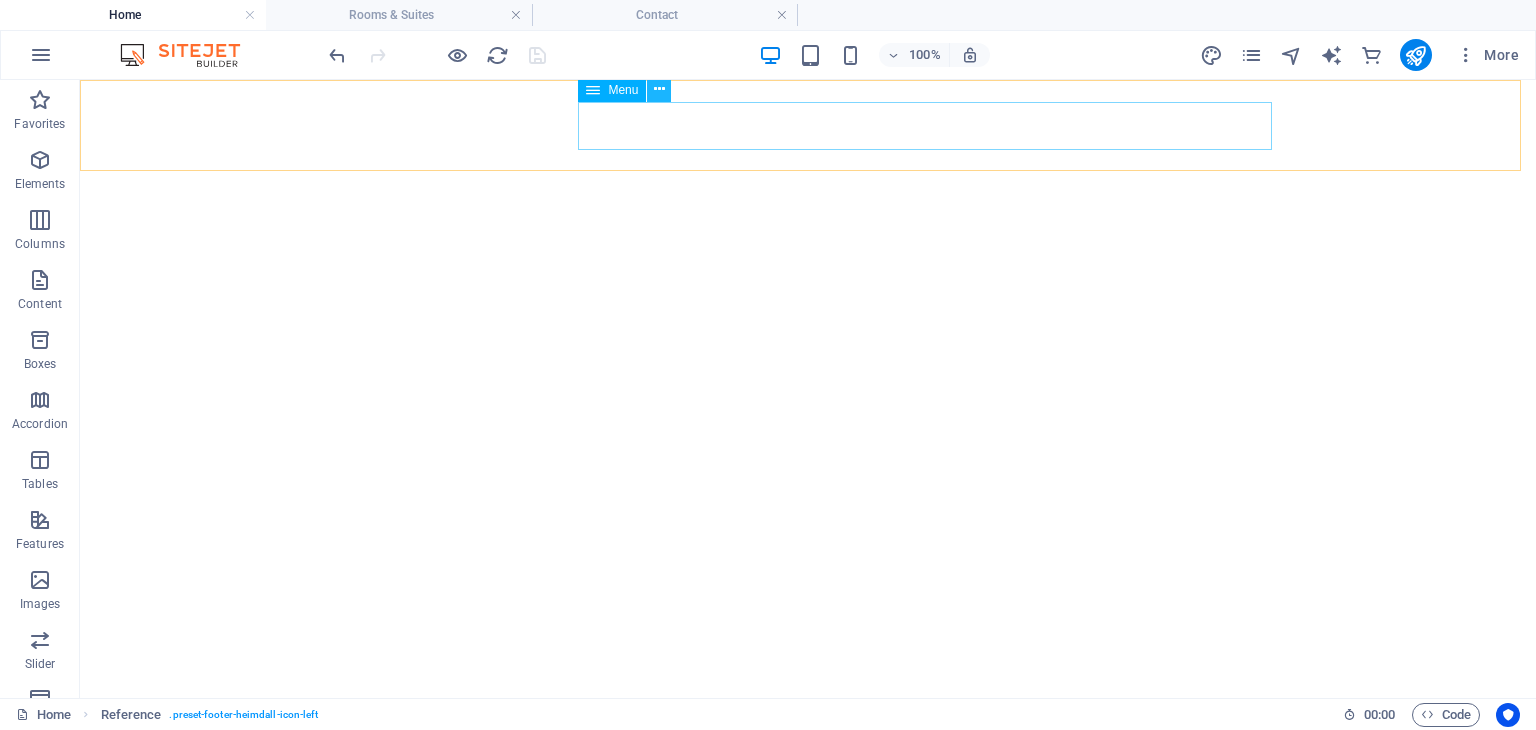 click at bounding box center [659, 89] 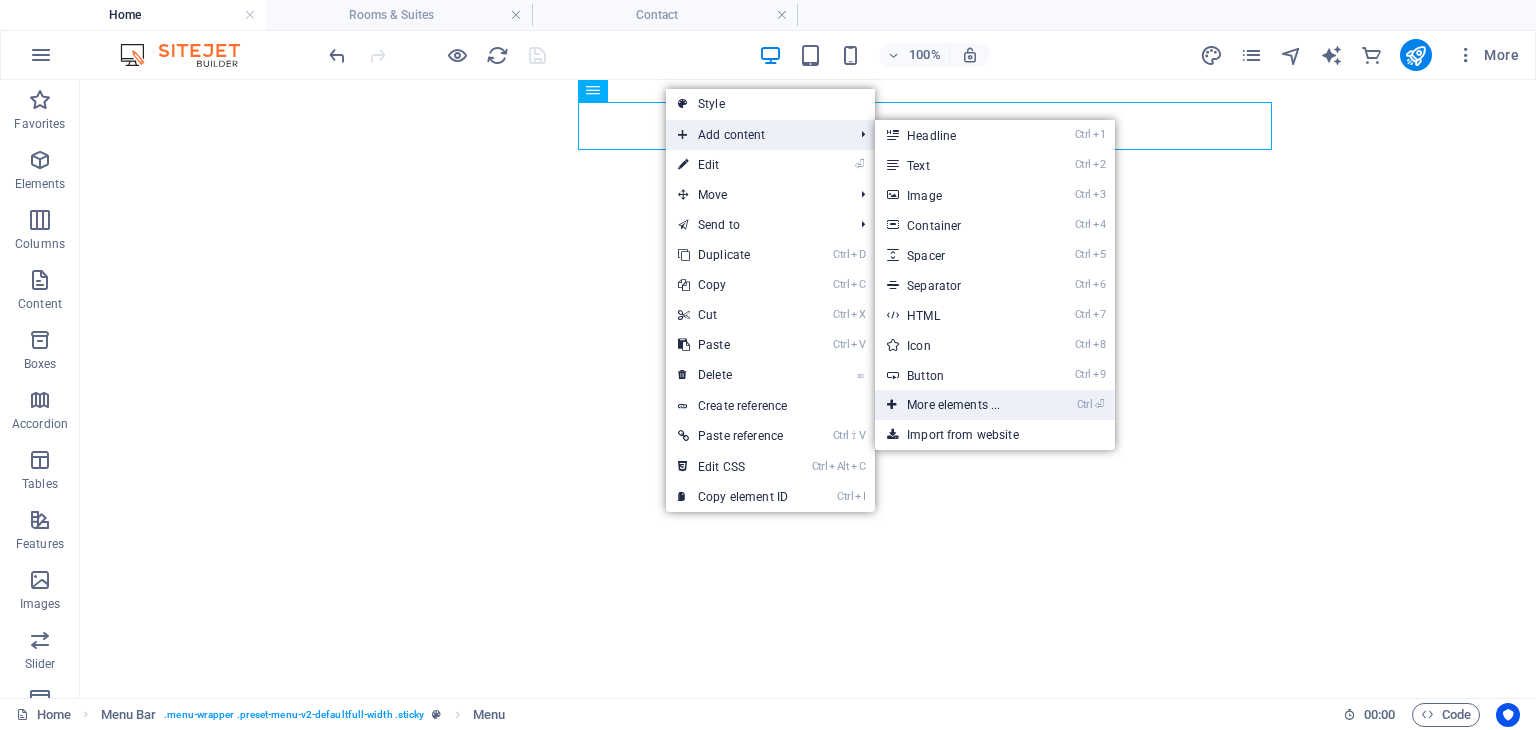 click on "Ctrl ⏎  More elements ..." at bounding box center [957, 405] 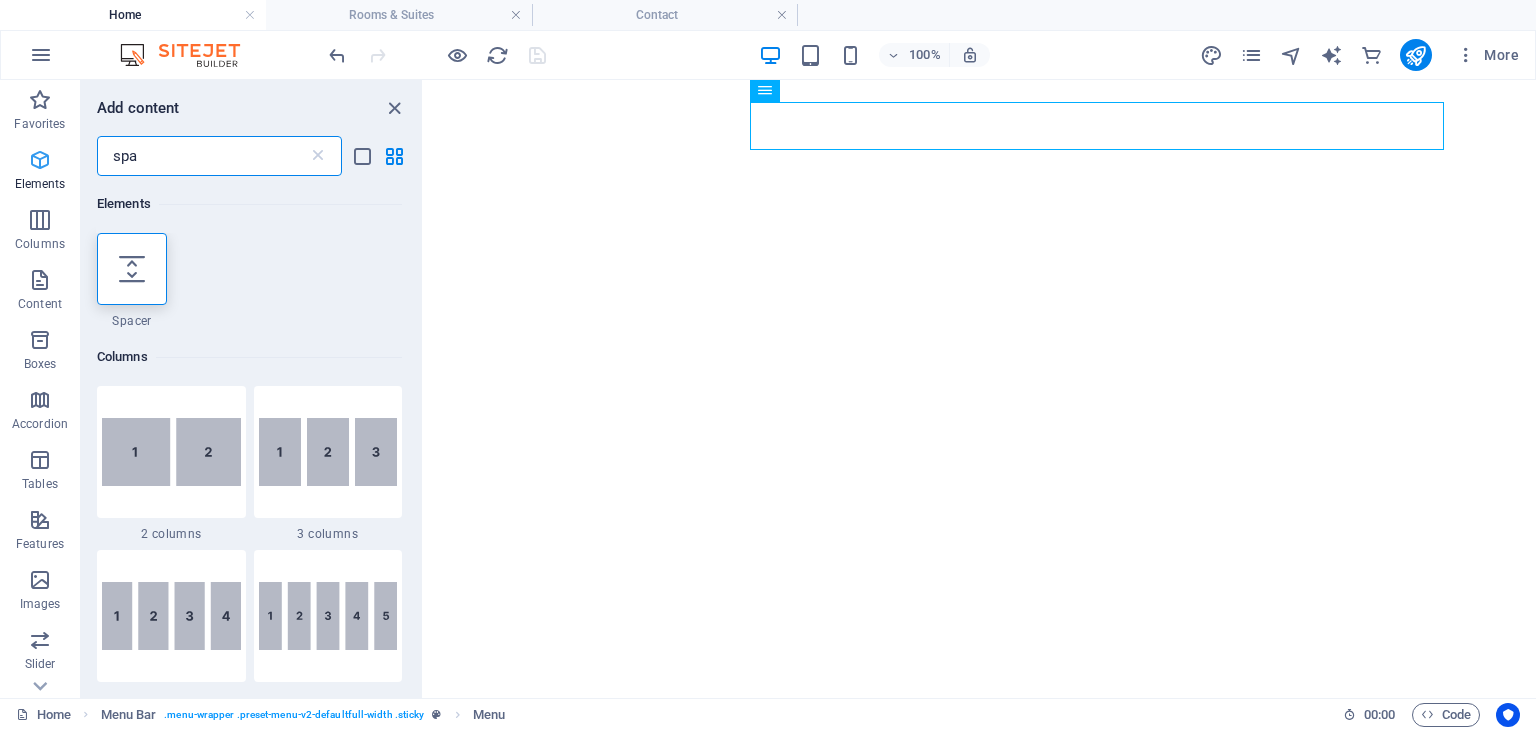 drag, startPoint x: 164, startPoint y: 163, endPoint x: 51, endPoint y: 151, distance: 113.63538 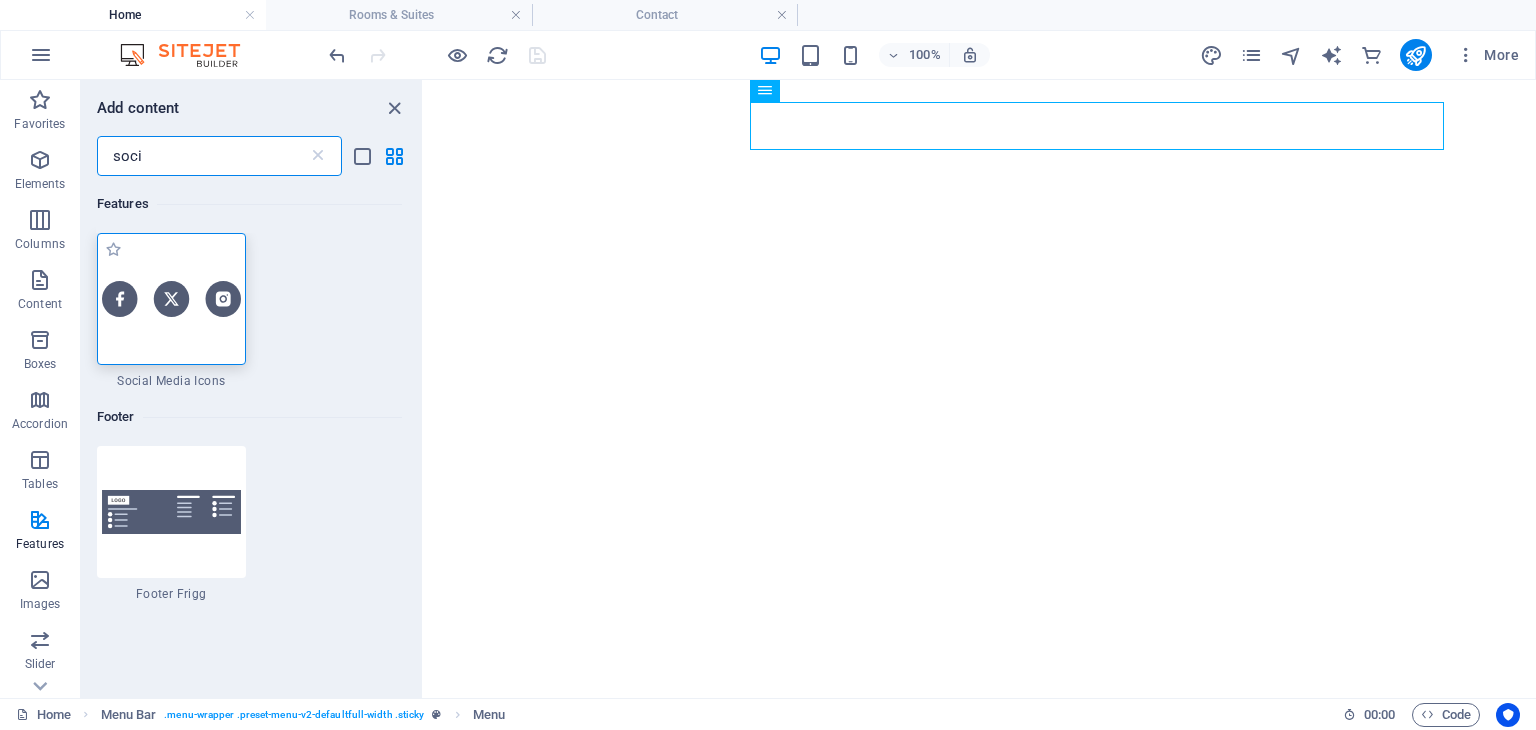 type on "soci" 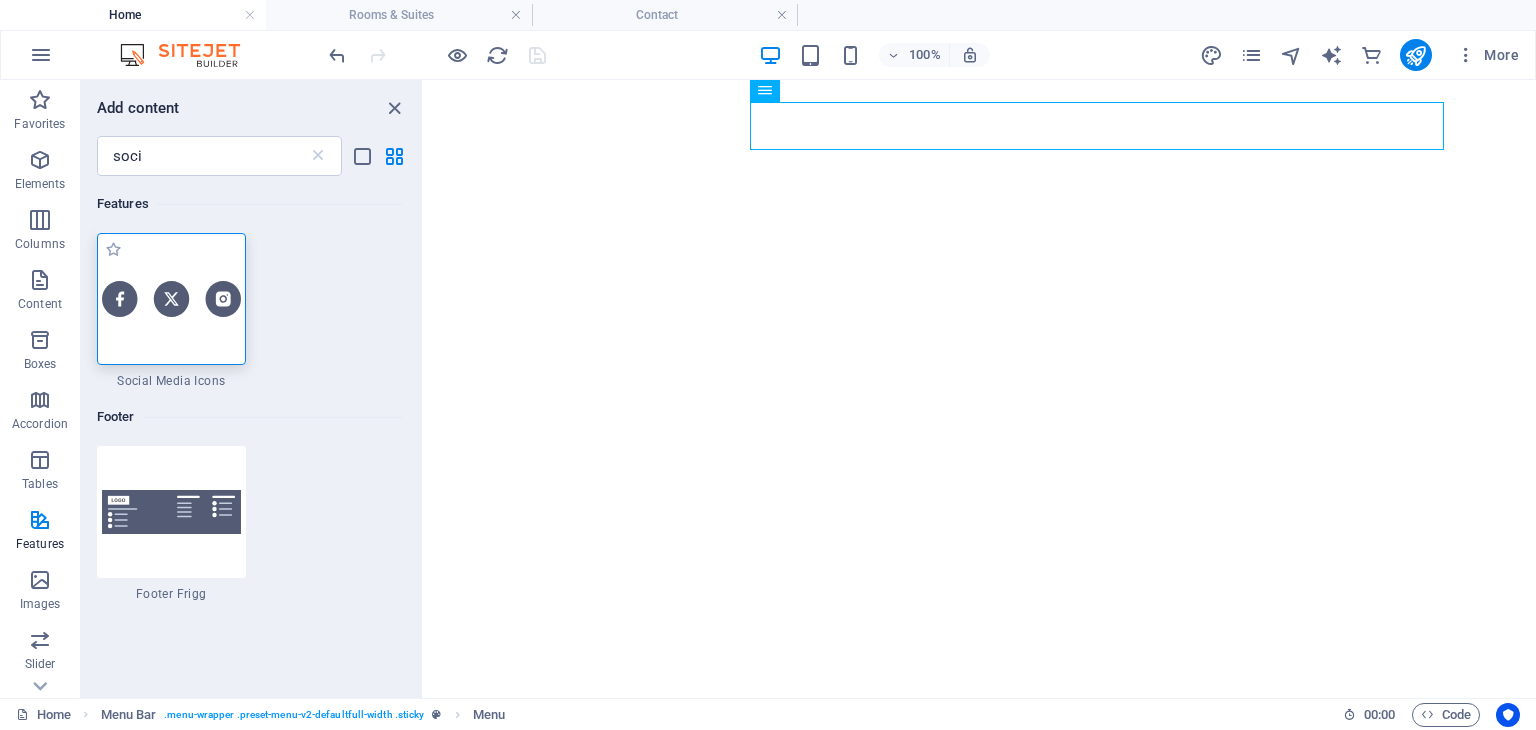 click at bounding box center (171, 298) 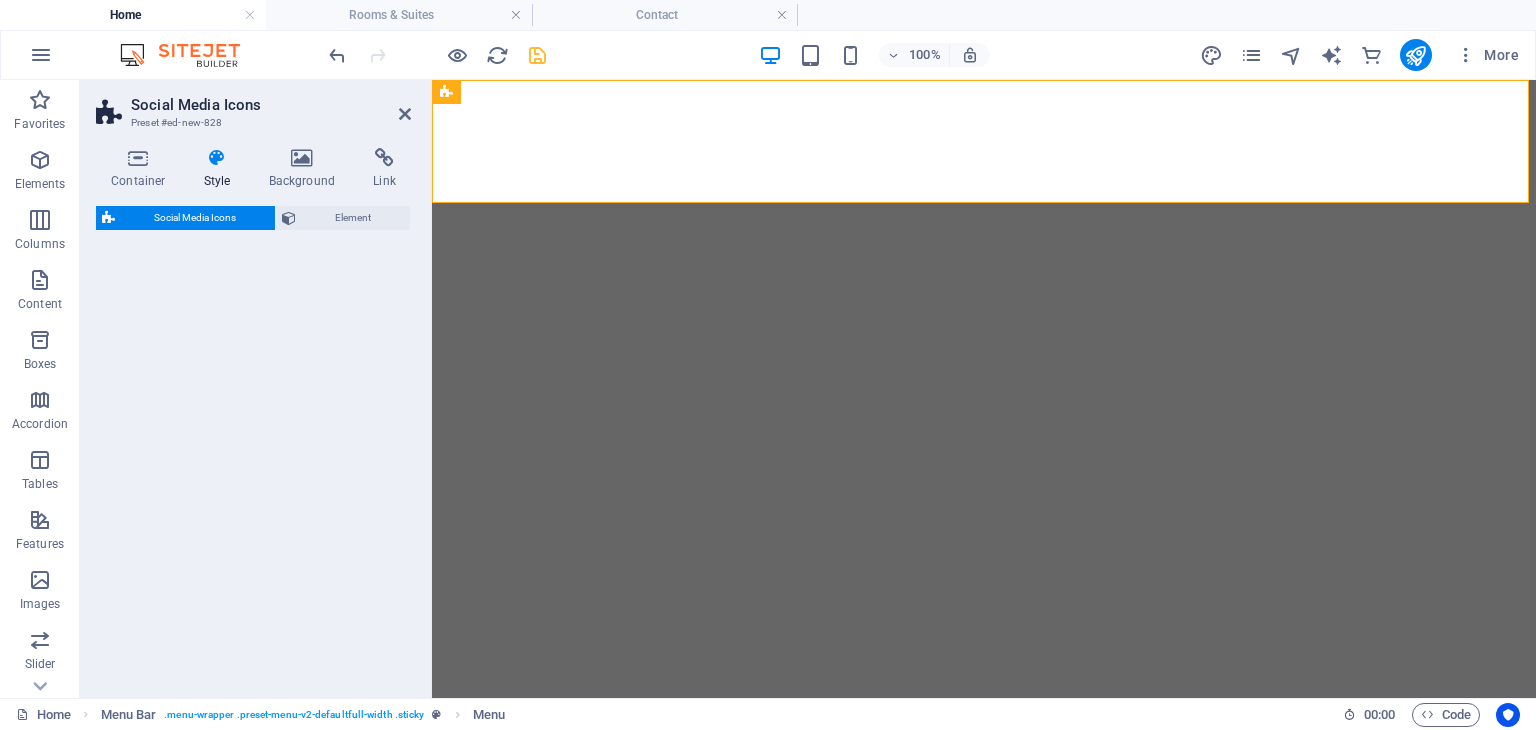 select on "rem" 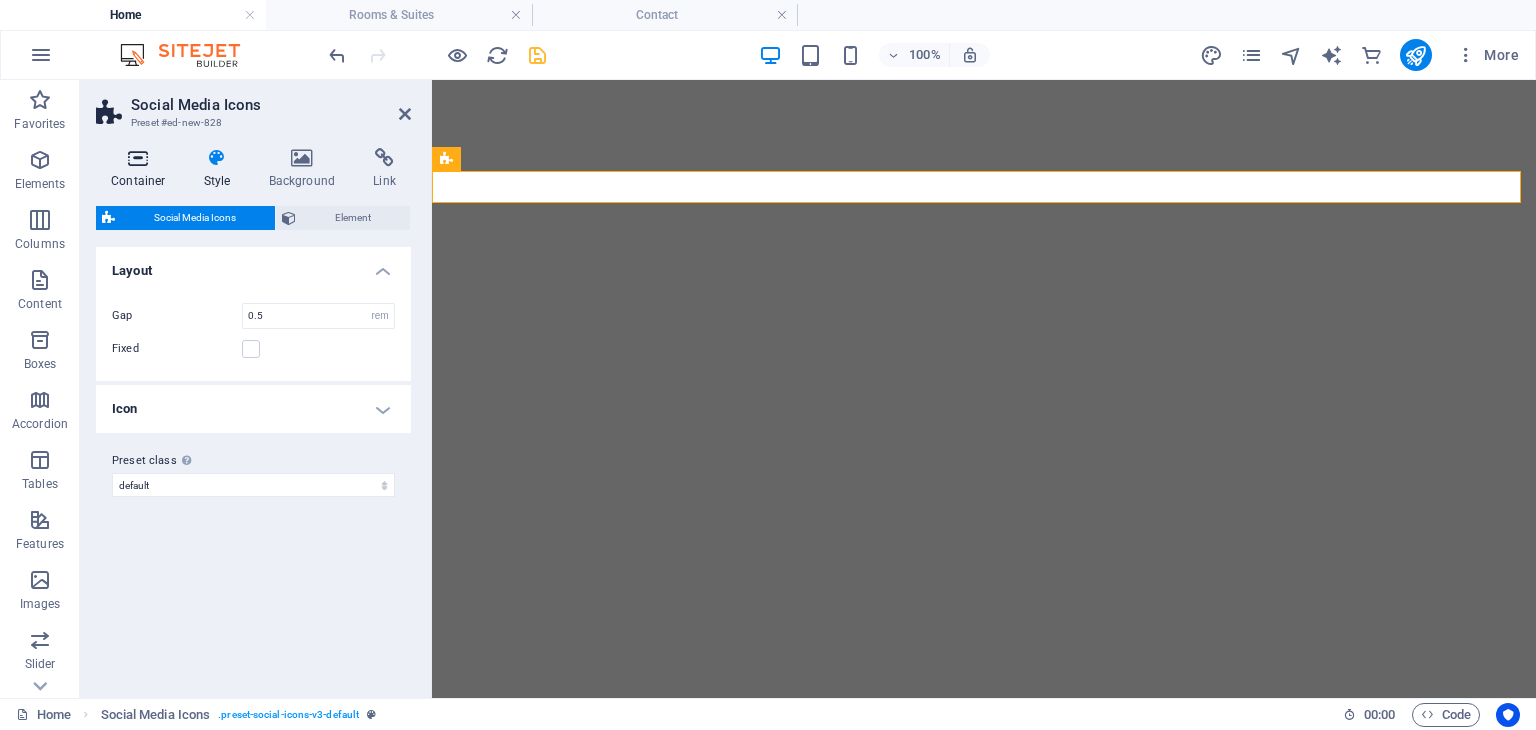 click at bounding box center [138, 158] 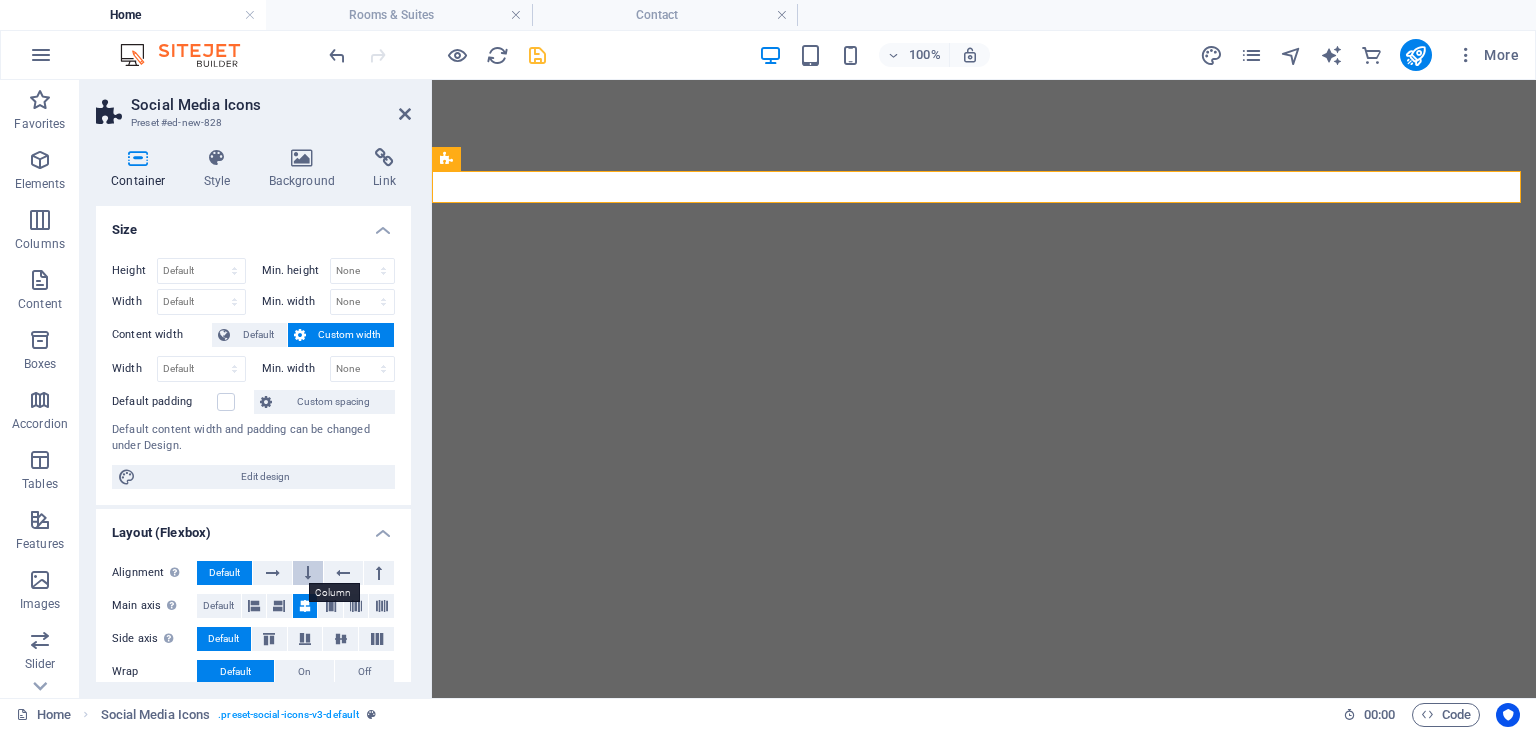 click at bounding box center (308, 573) 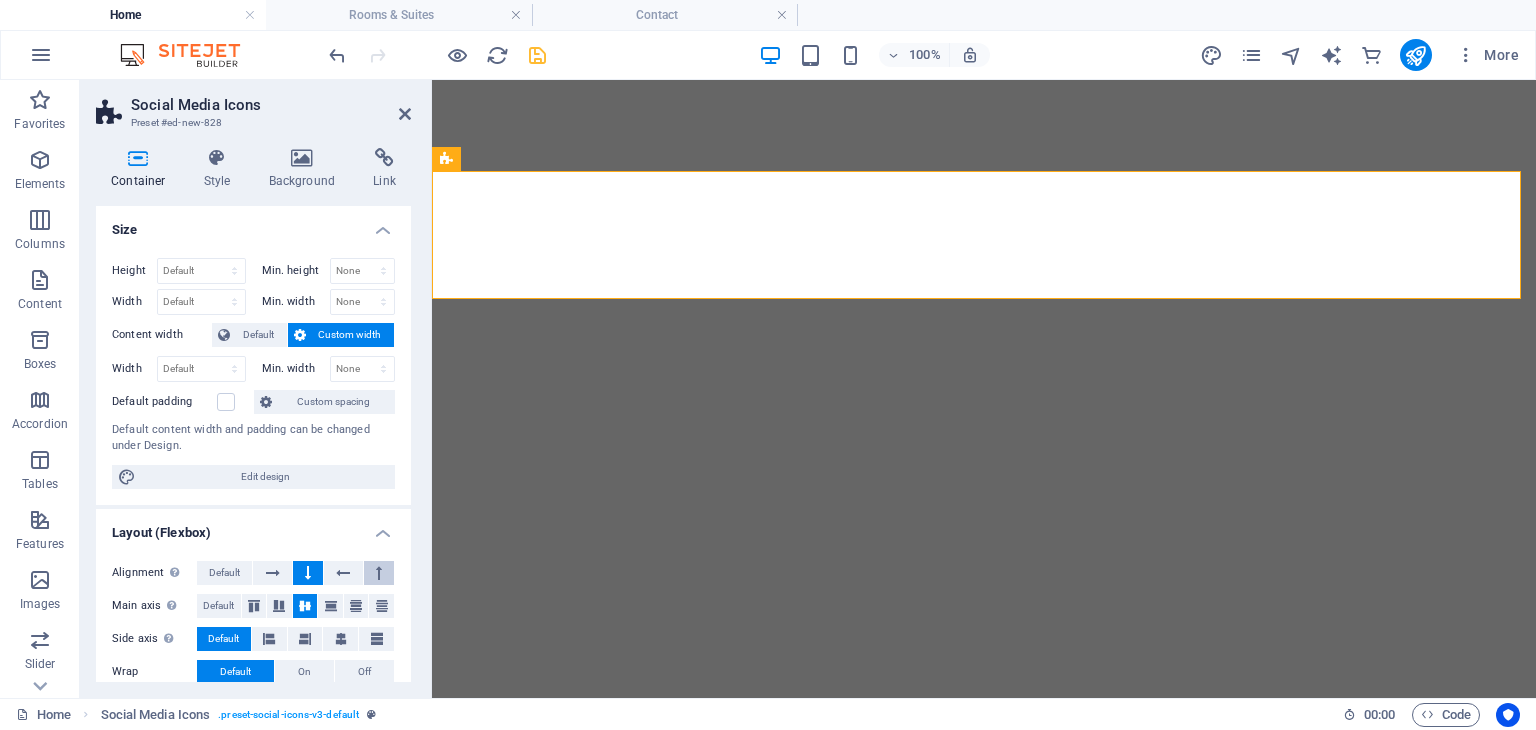 click at bounding box center (379, 573) 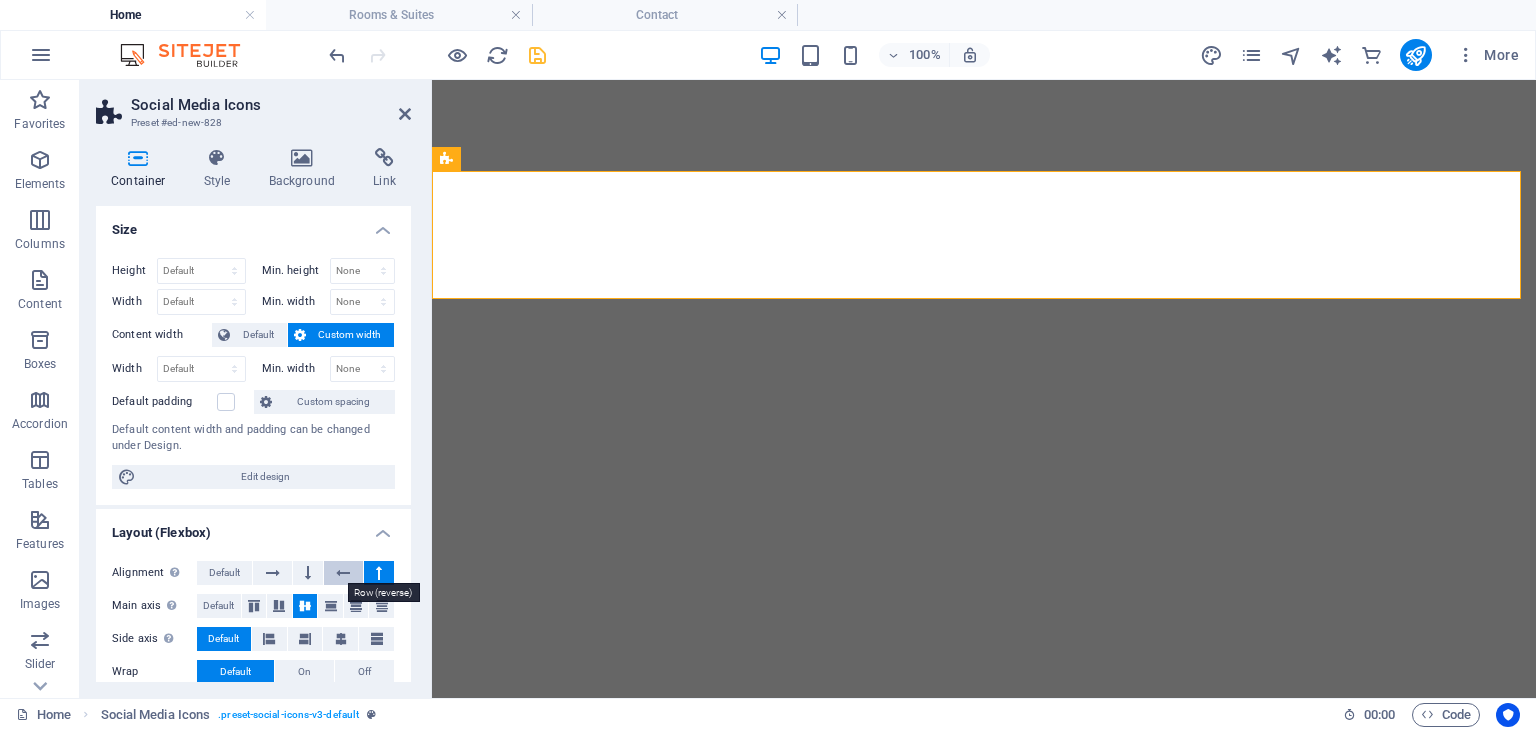 click at bounding box center [343, 573] 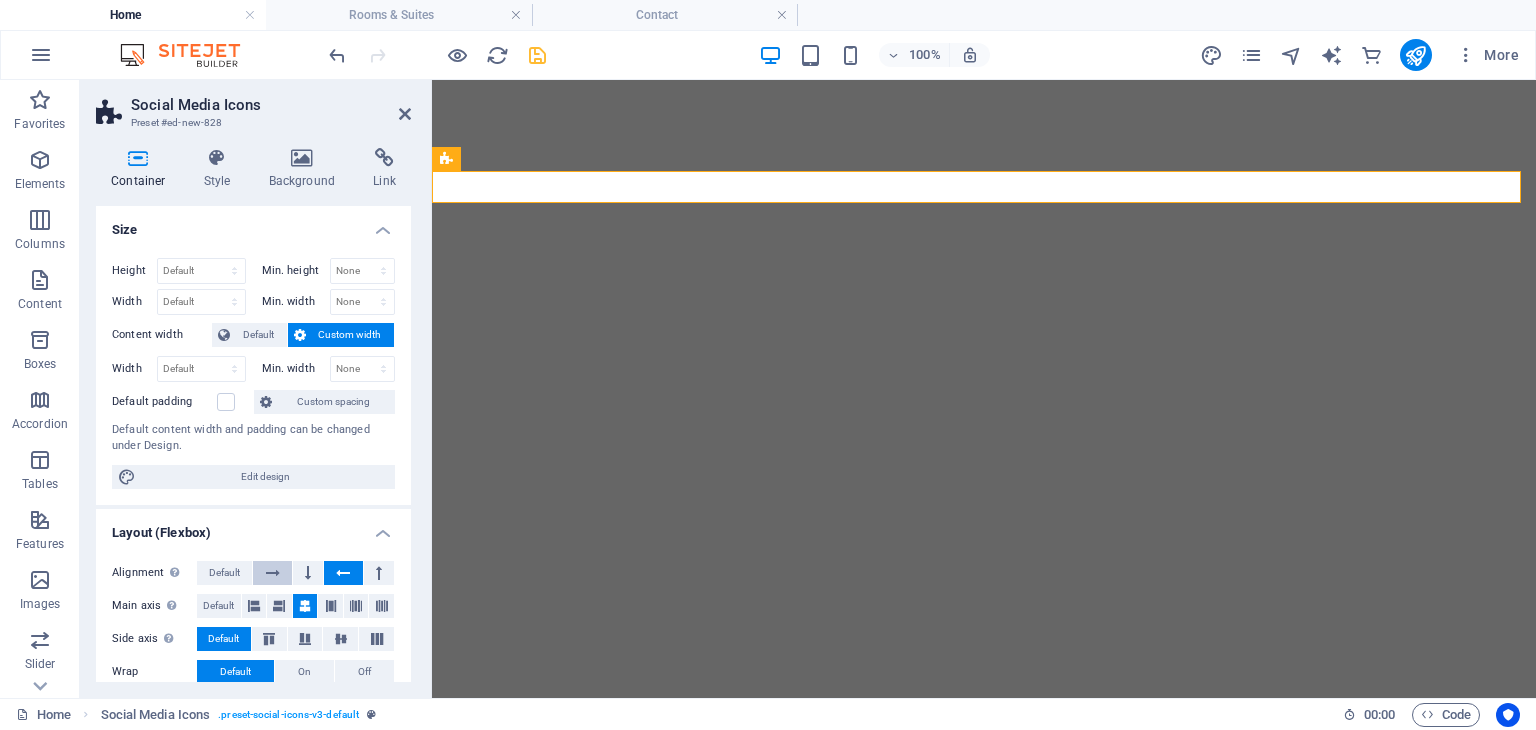 click at bounding box center (273, 573) 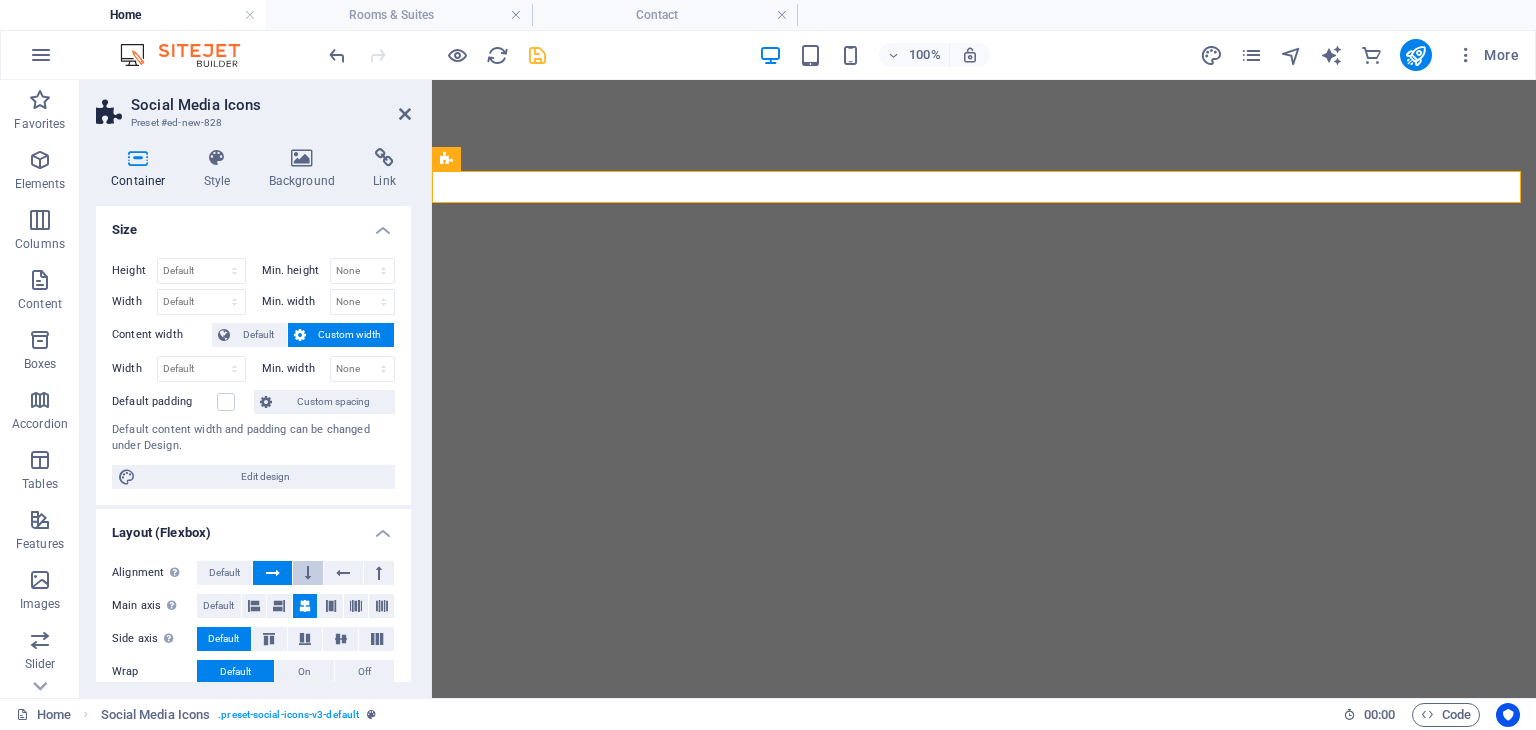 click at bounding box center [308, 573] 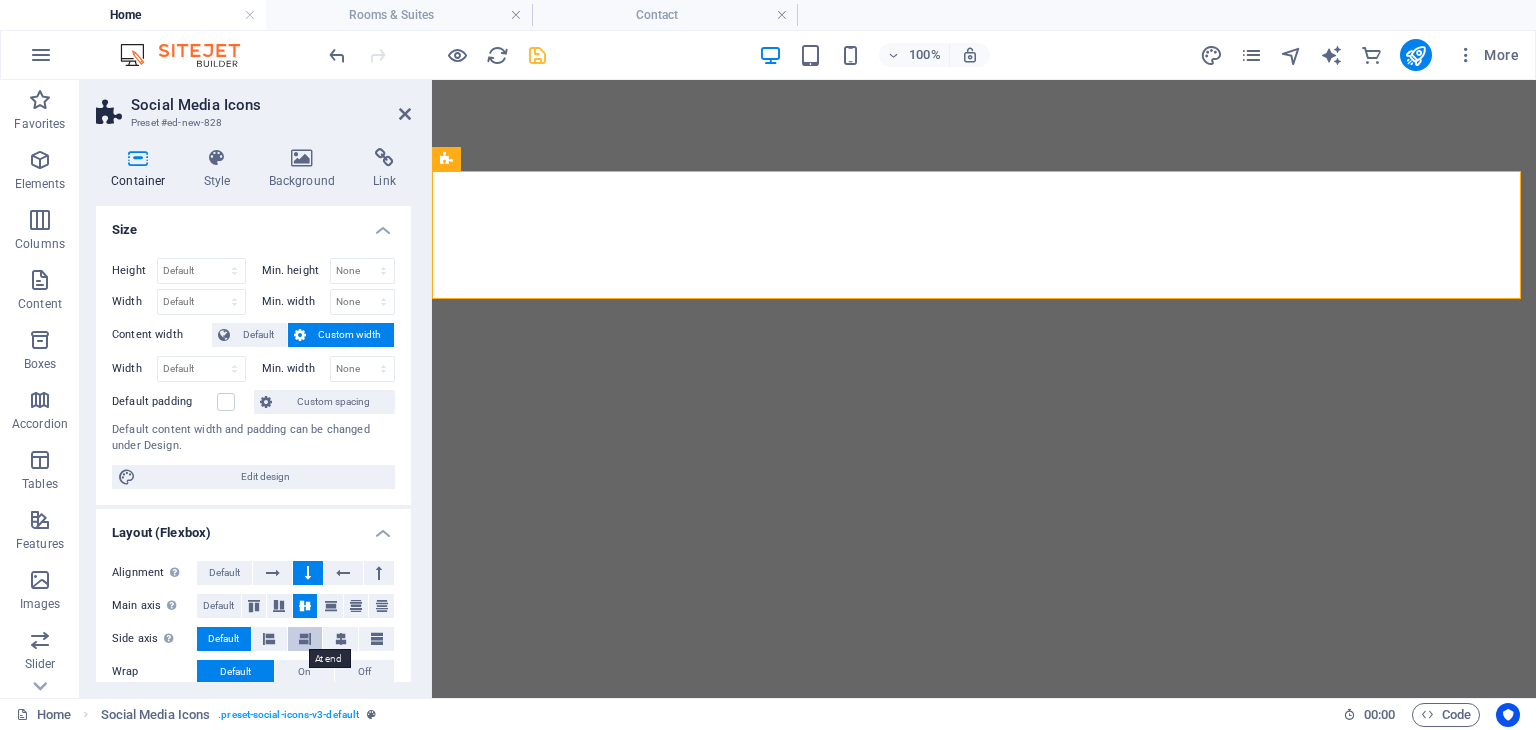 click at bounding box center [305, 639] 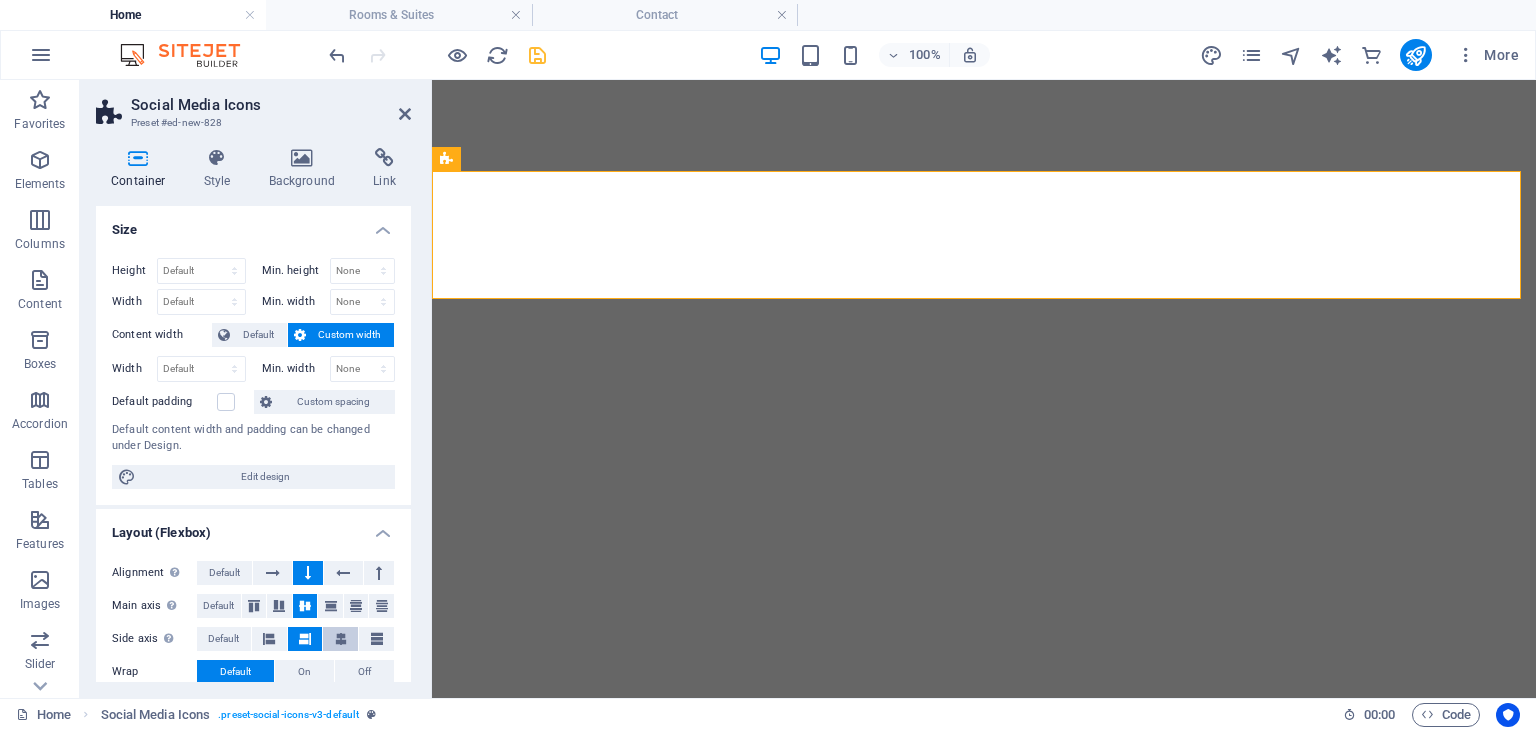 click at bounding box center [341, 639] 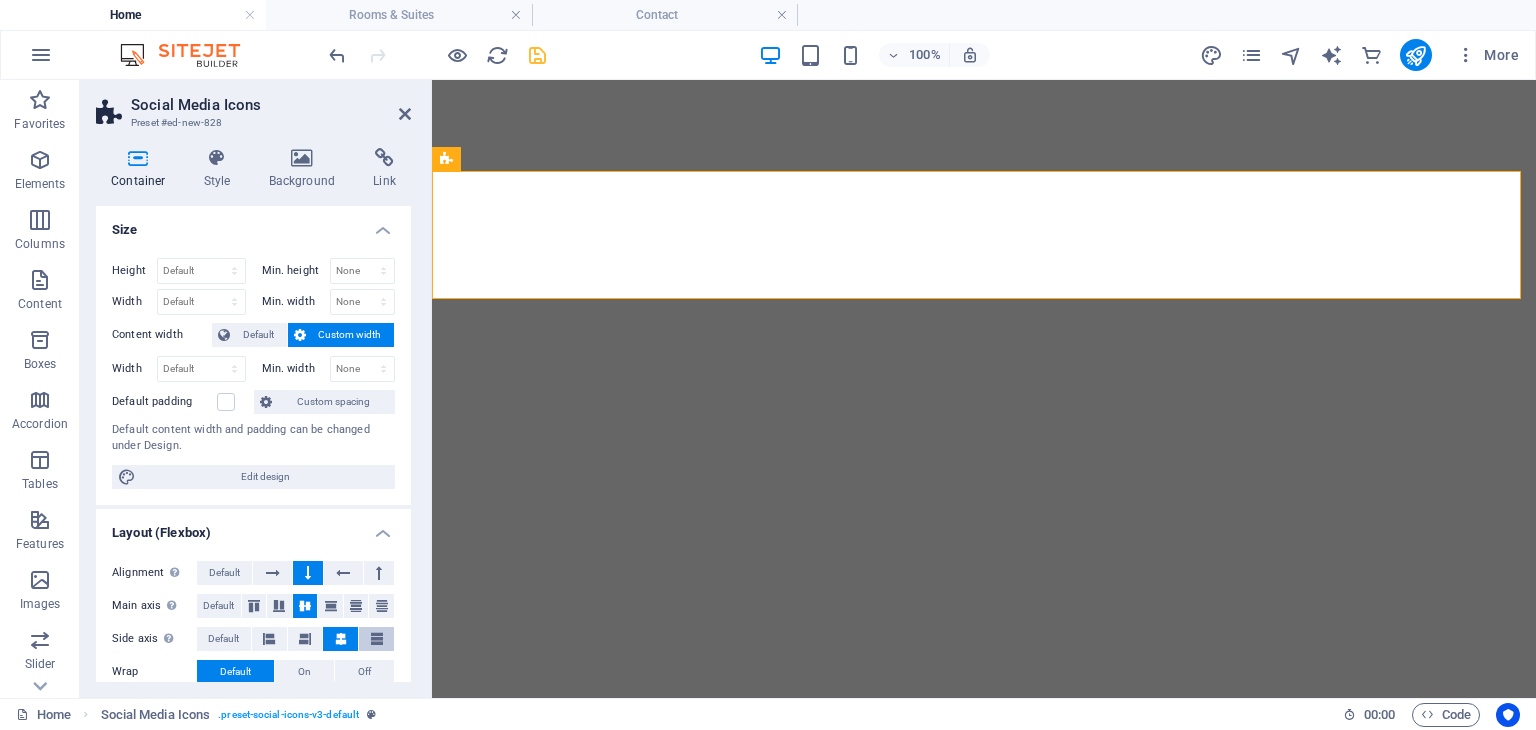 click at bounding box center (377, 639) 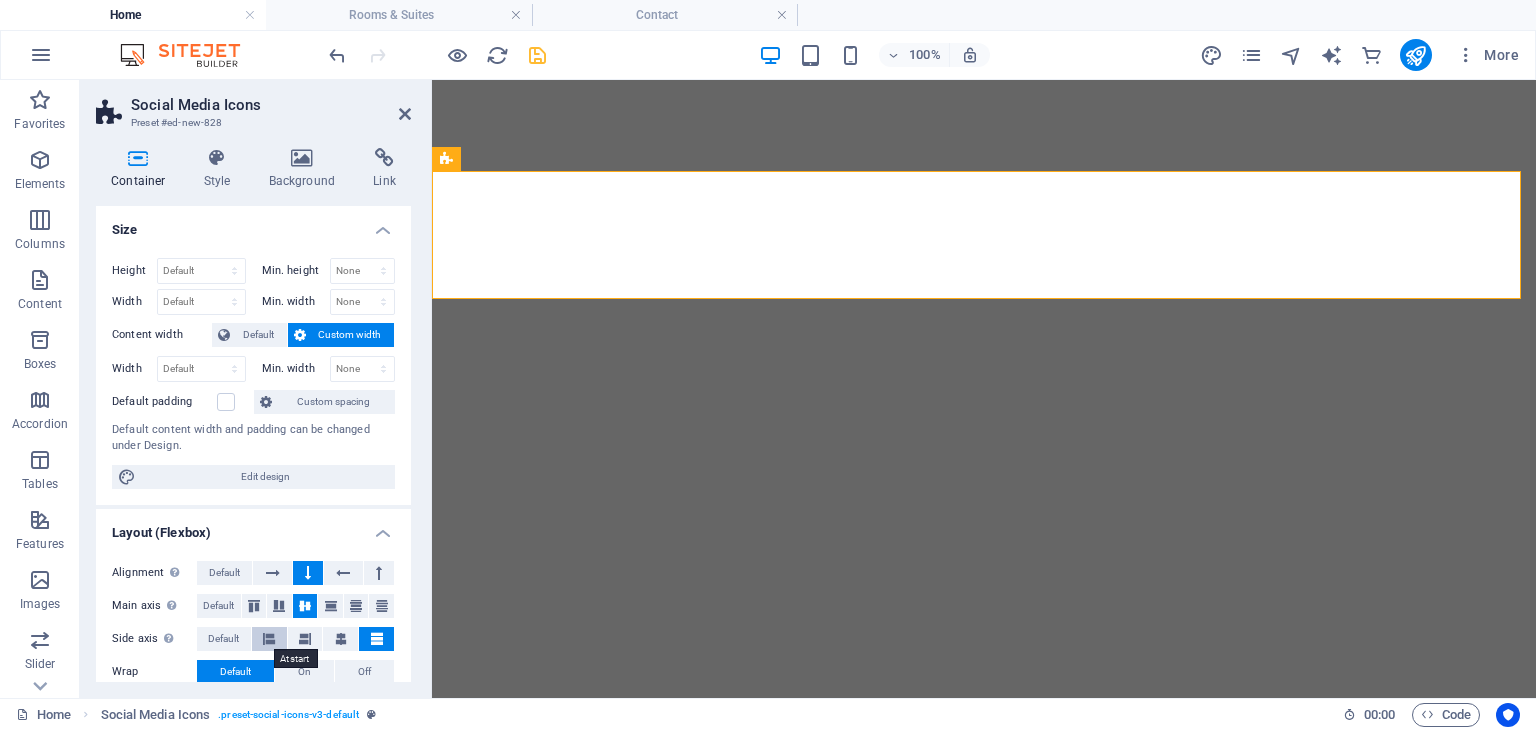 click at bounding box center (269, 639) 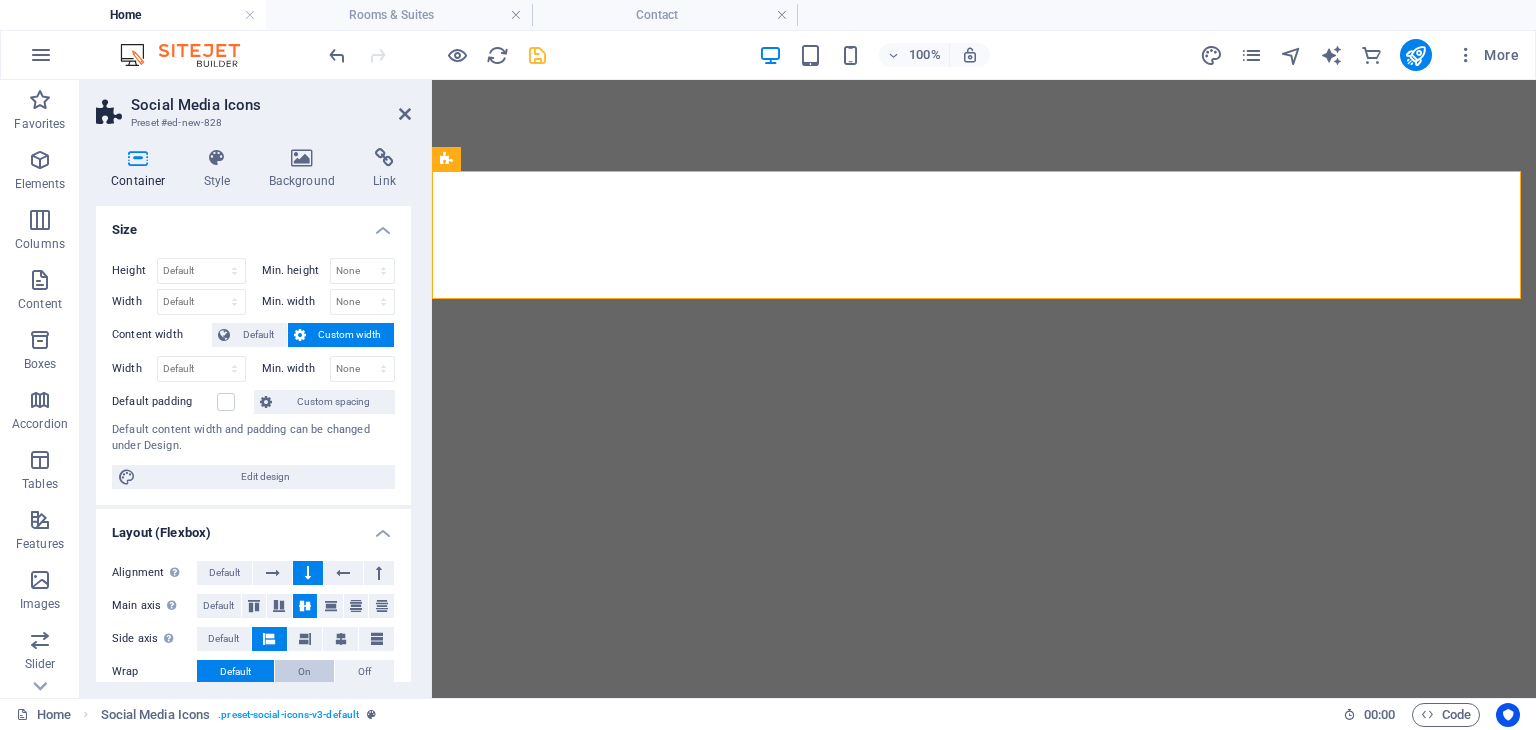 scroll, scrollTop: 200, scrollLeft: 0, axis: vertical 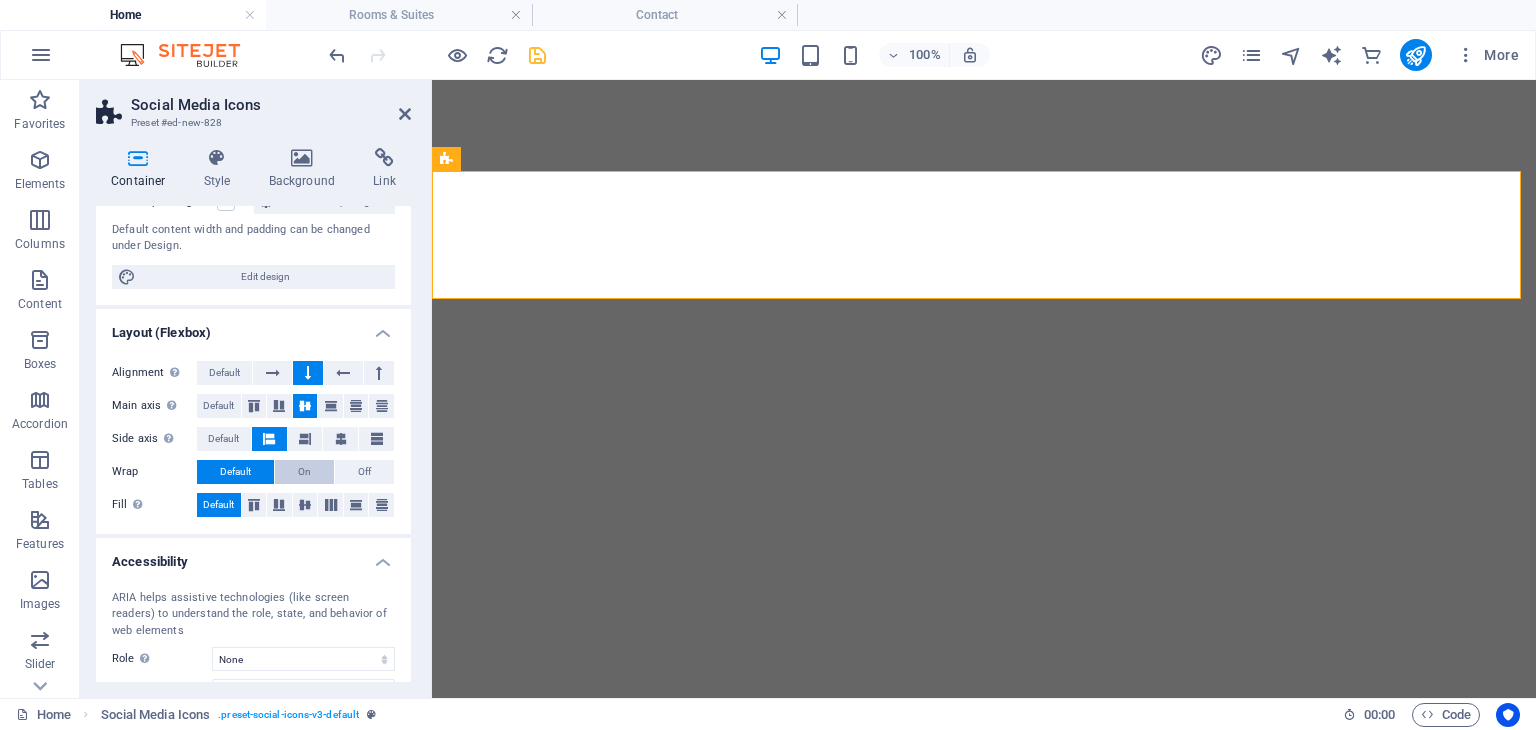 click on "On" at bounding box center (304, 472) 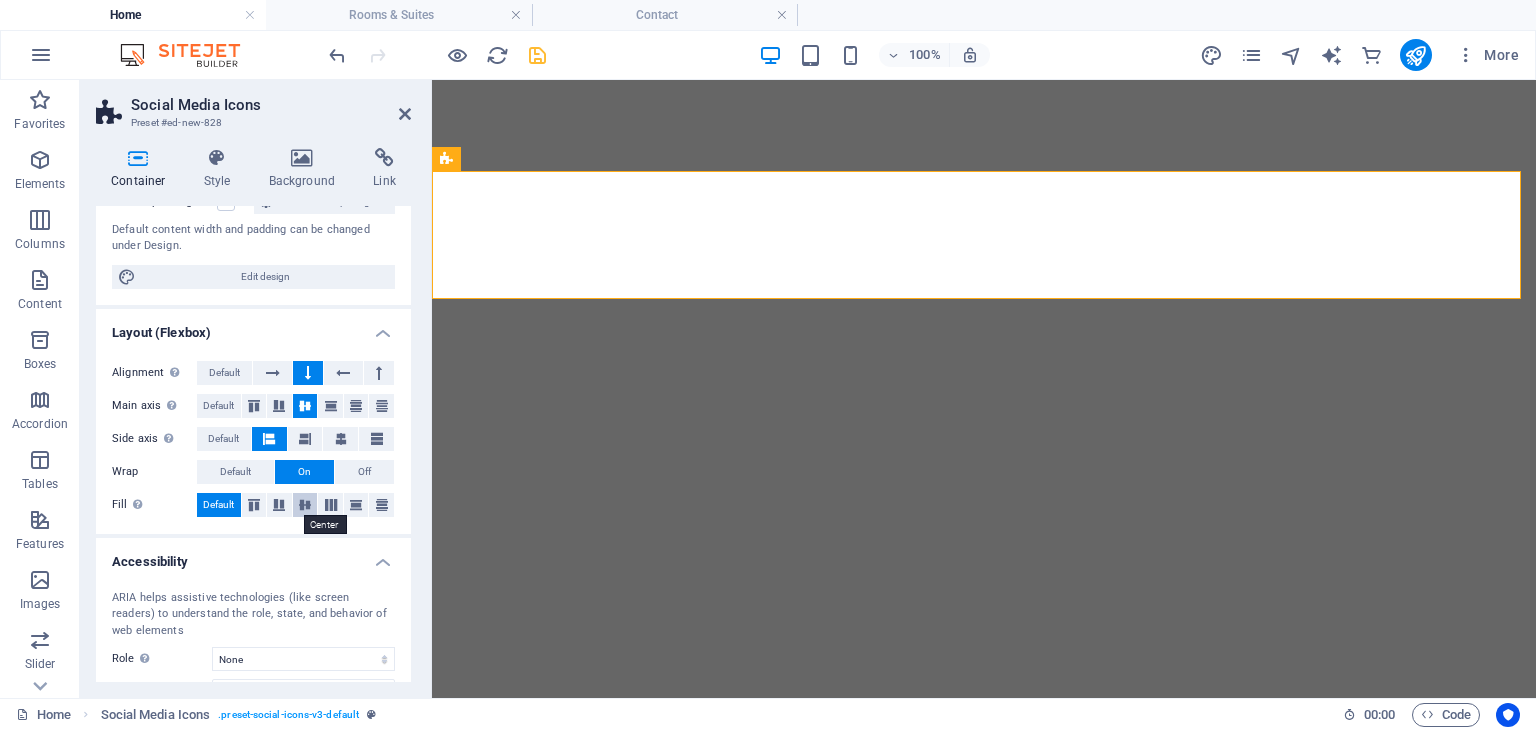 click at bounding box center (305, 505) 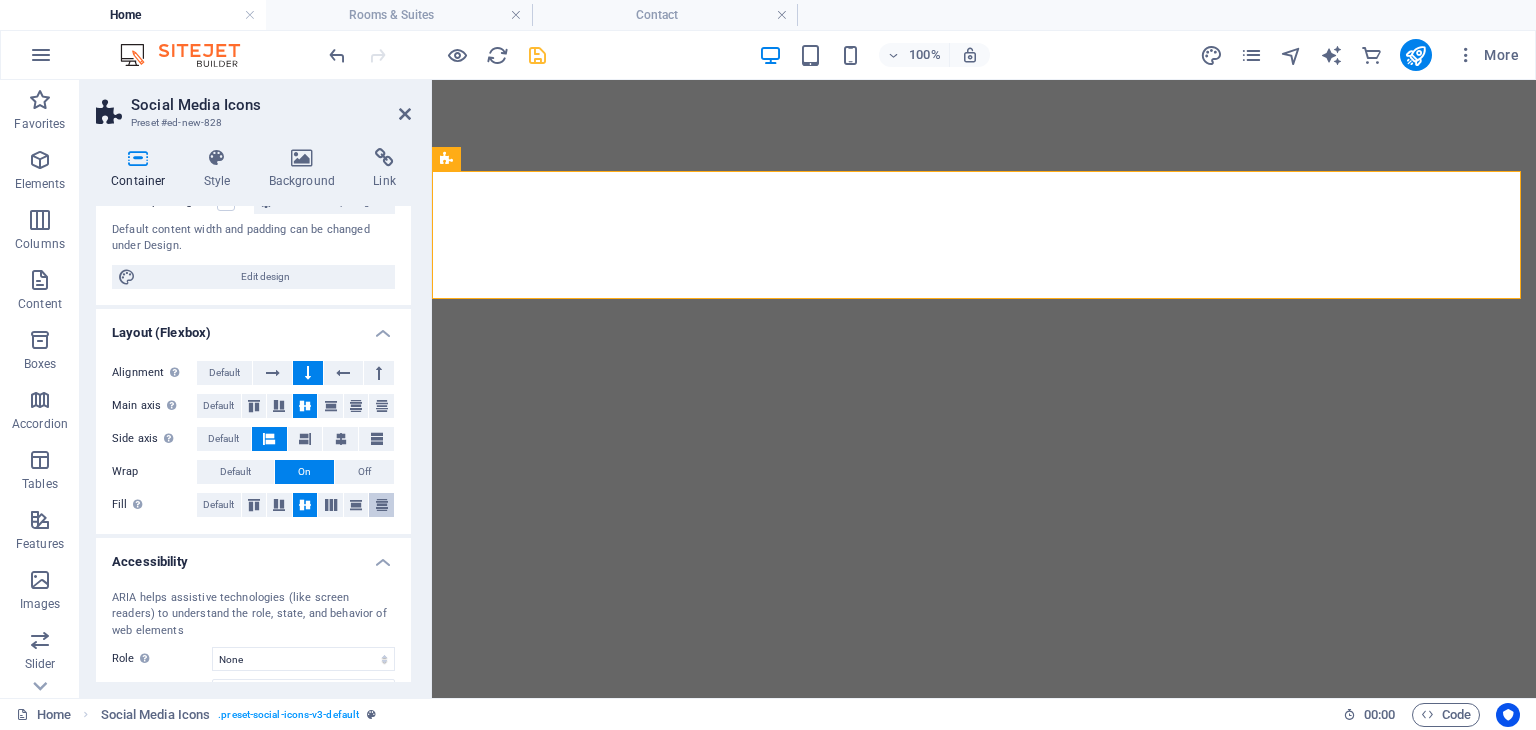 click at bounding box center [382, 505] 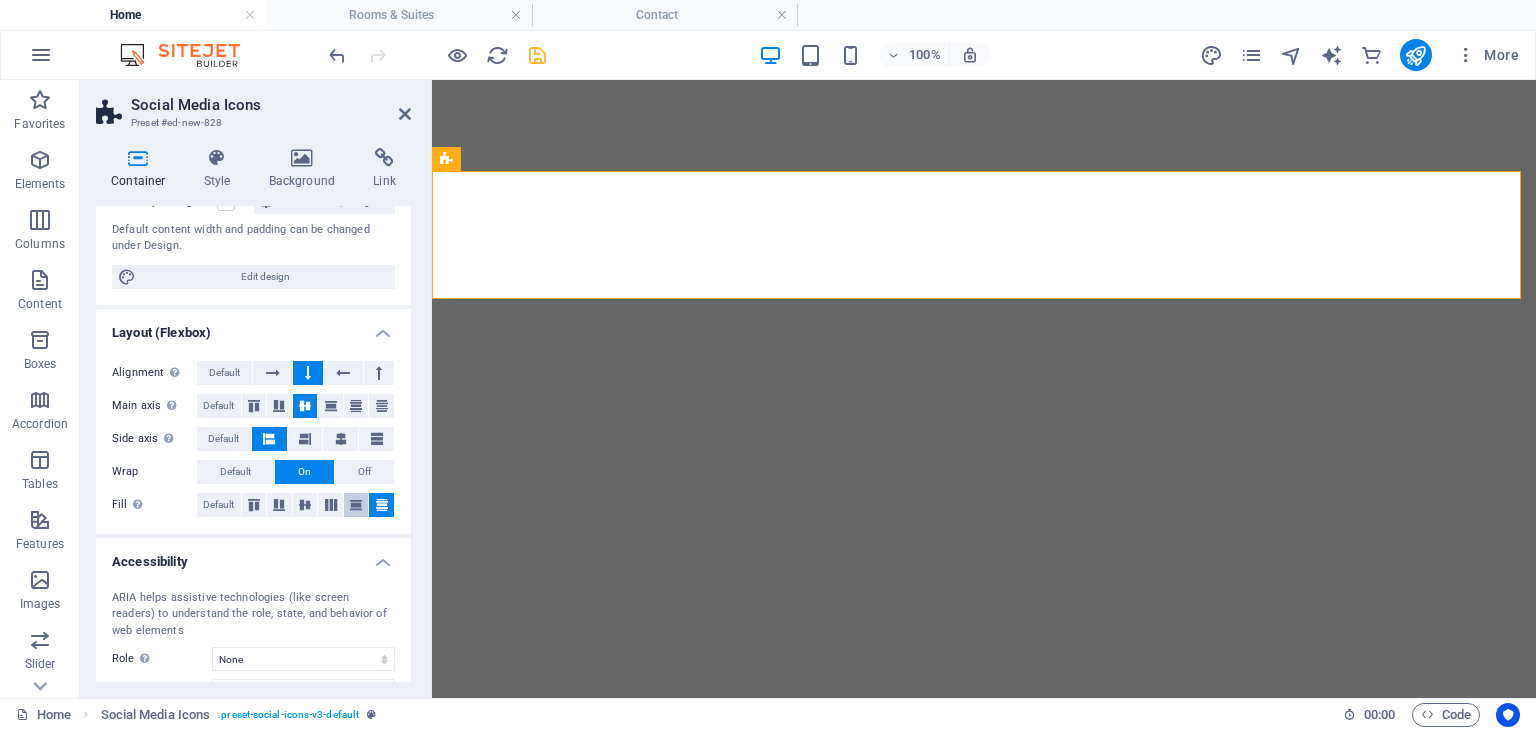 click at bounding box center [356, 505] 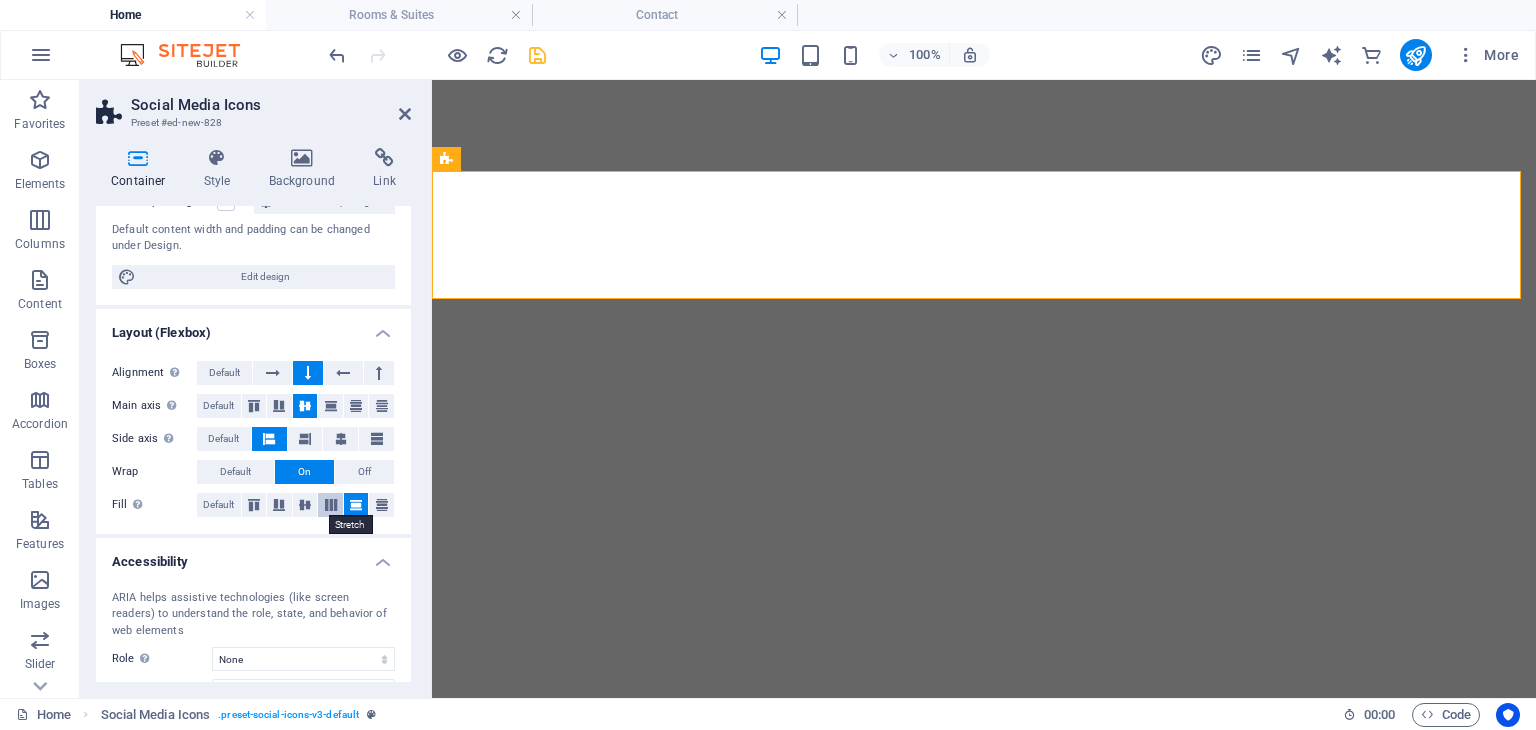 click at bounding box center (331, 505) 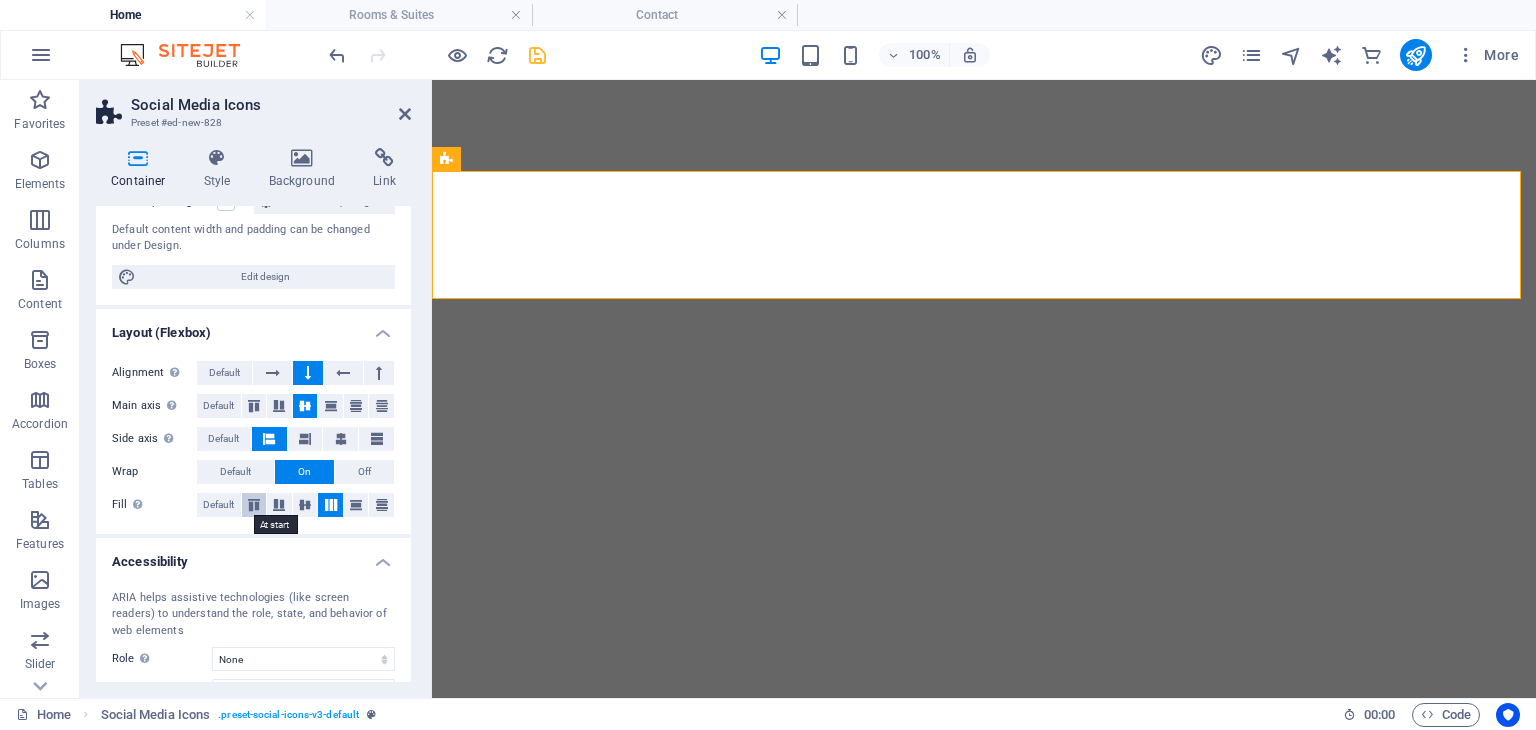 click at bounding box center [254, 505] 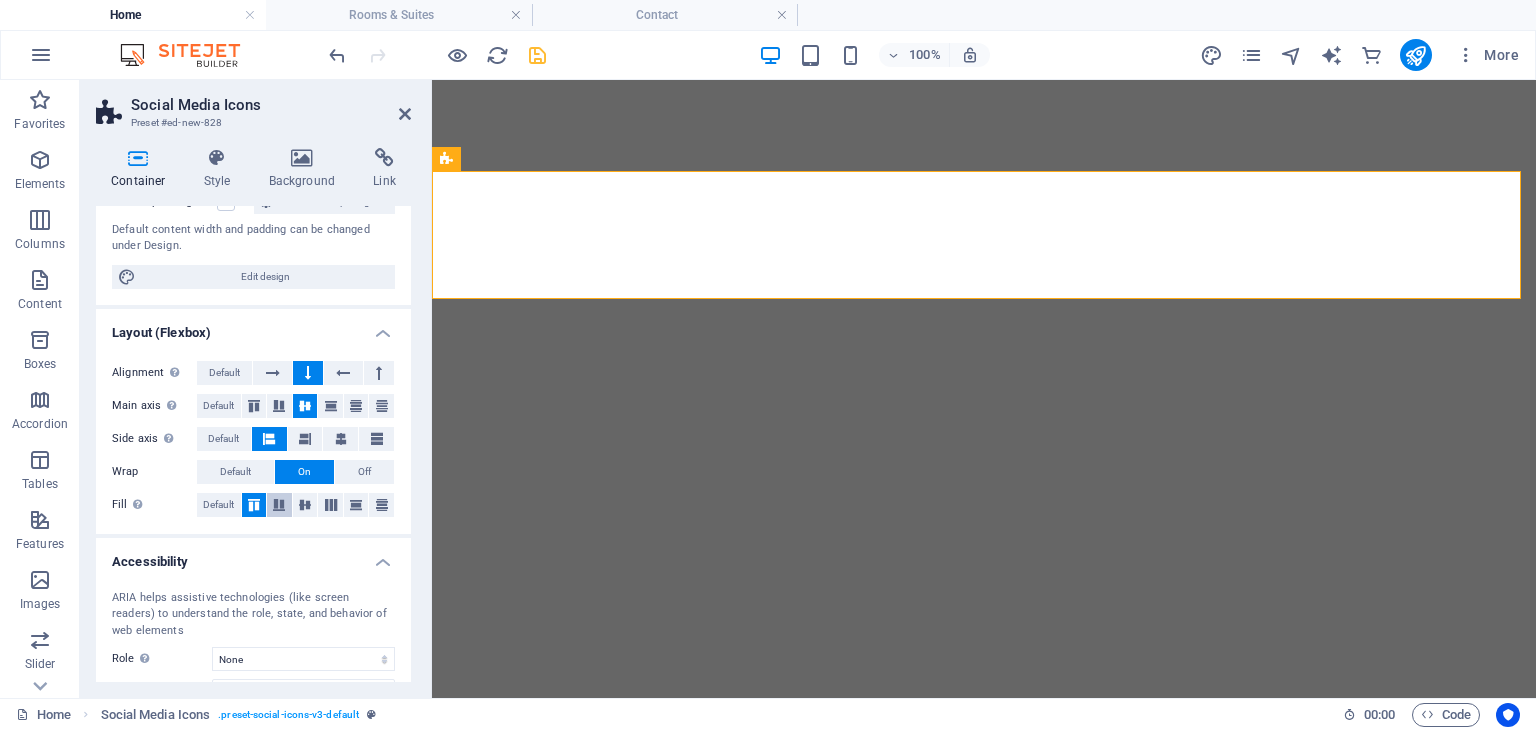 click at bounding box center [279, 505] 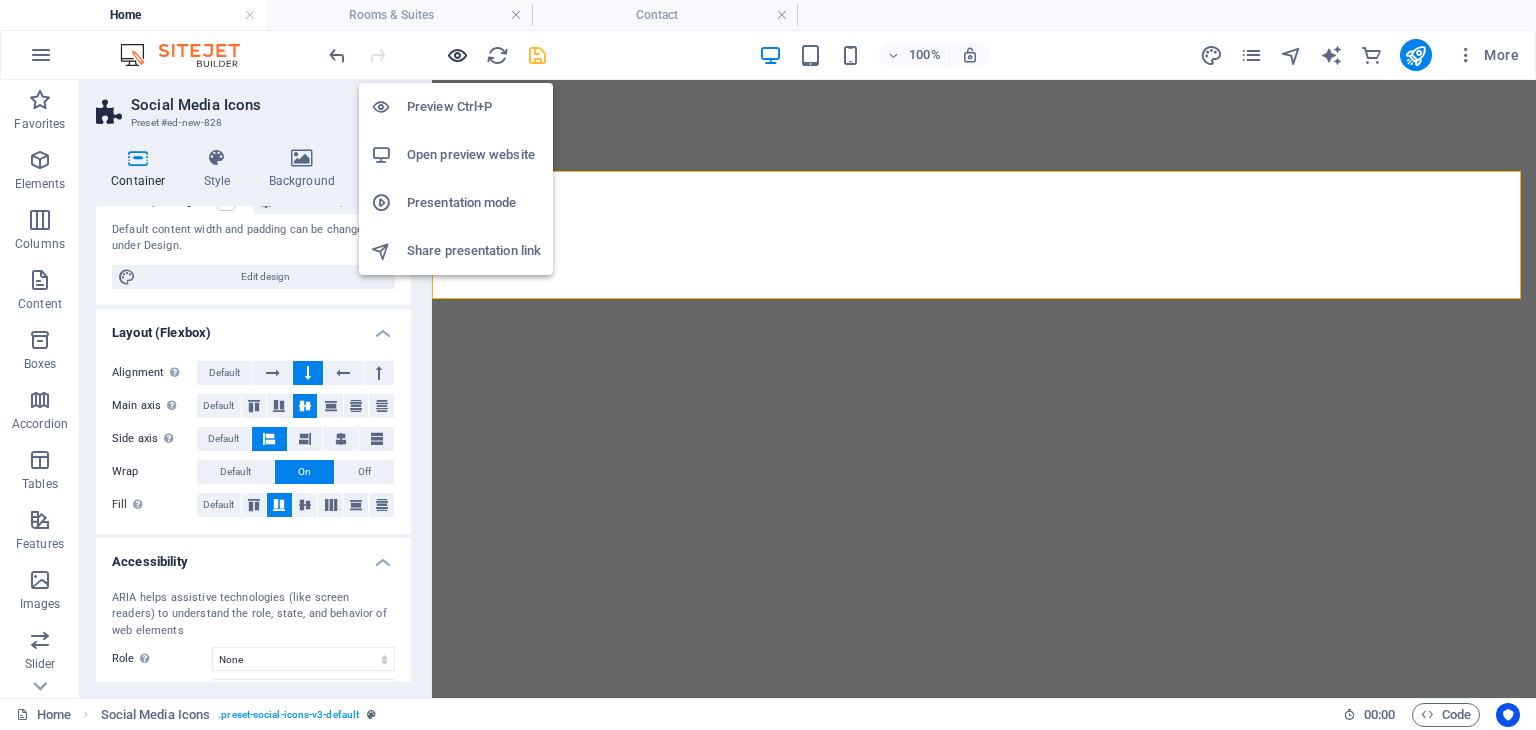 click at bounding box center (457, 55) 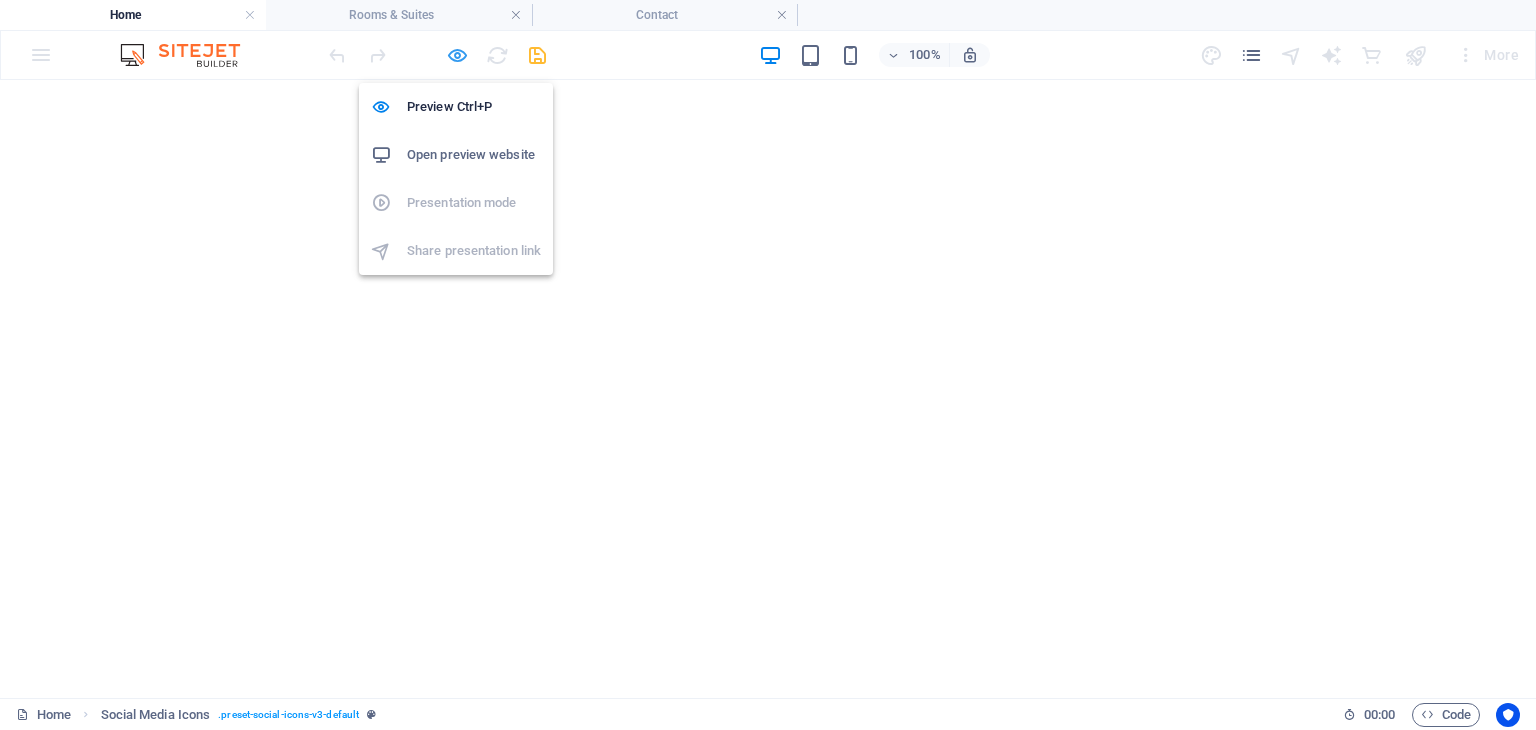 click at bounding box center (457, 55) 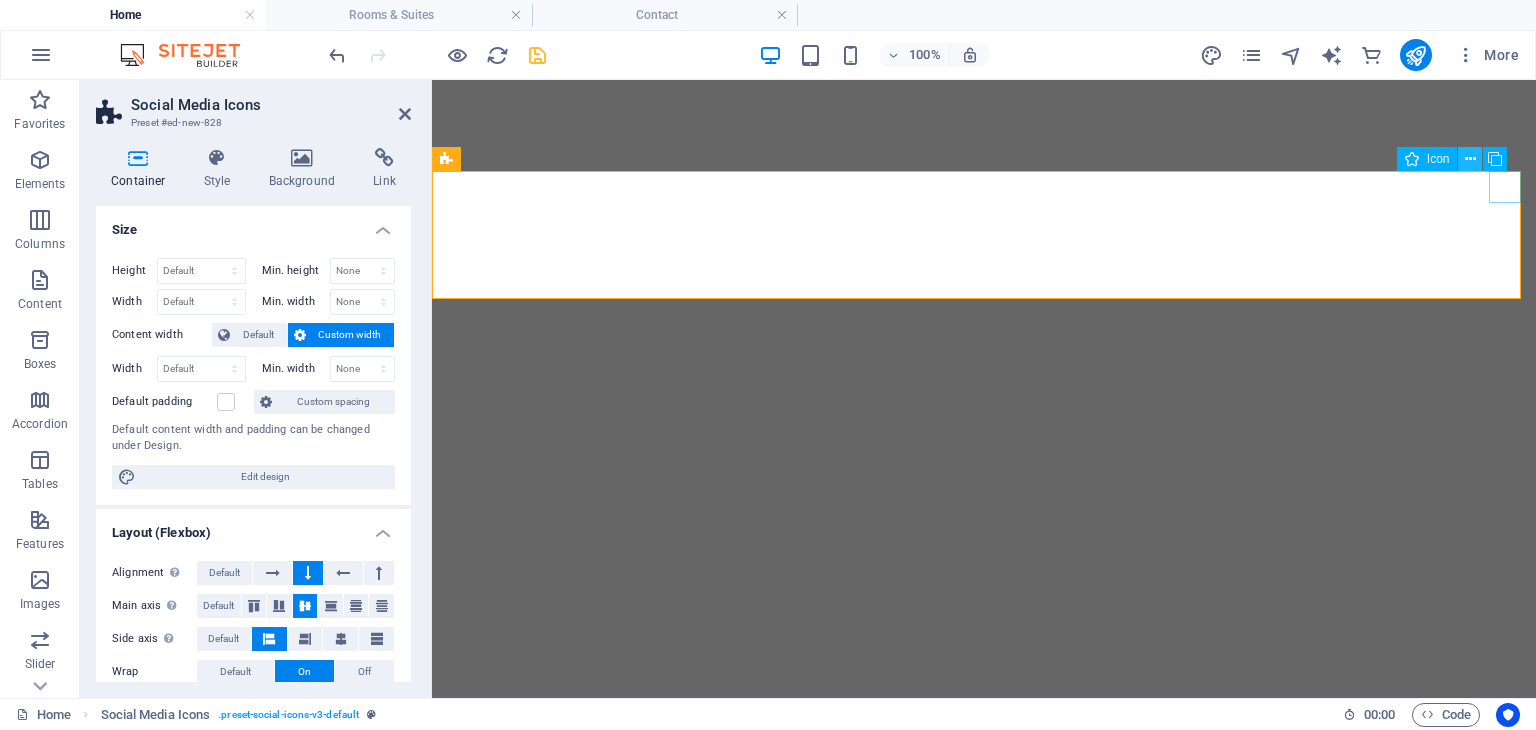 click at bounding box center (1470, 159) 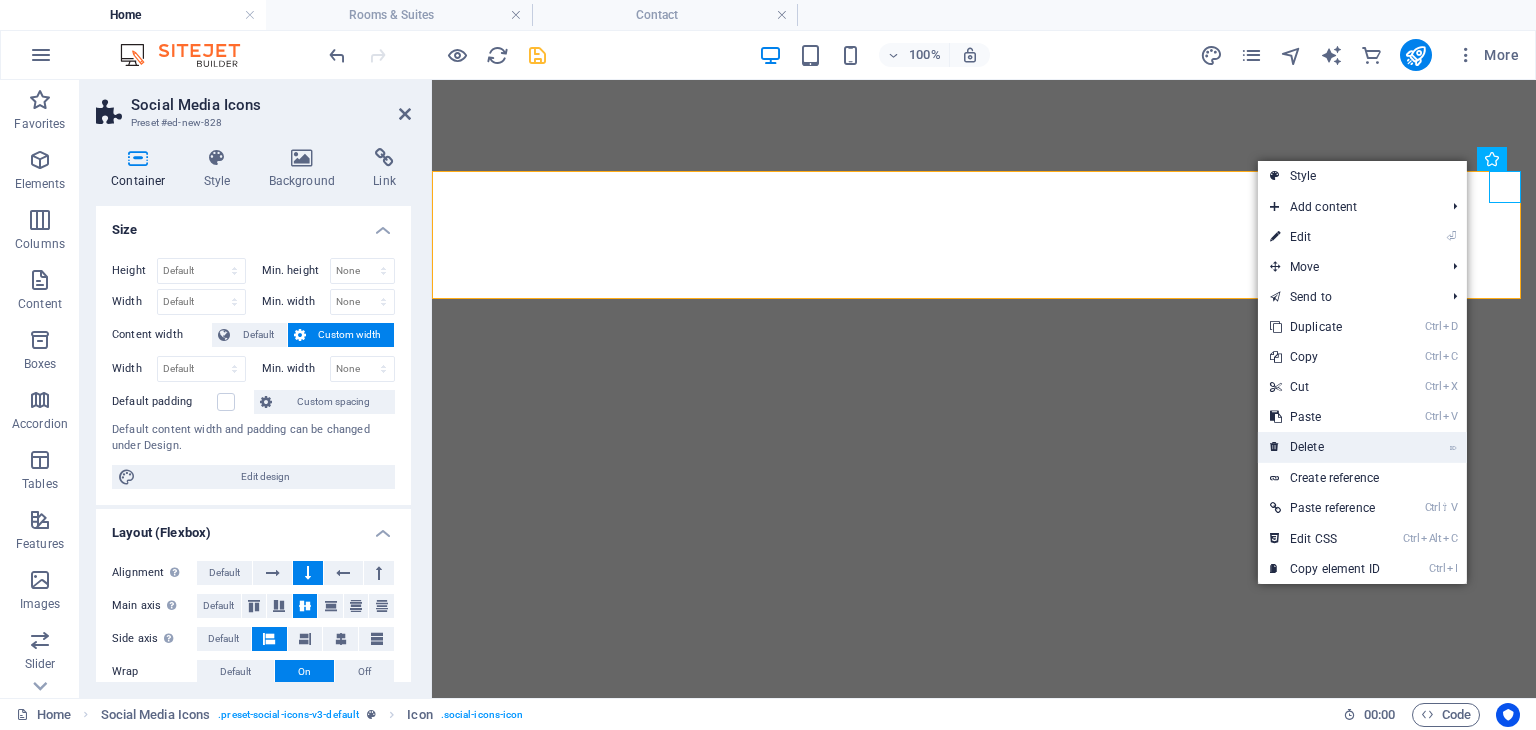 click on "⌦  Delete" at bounding box center [1325, 447] 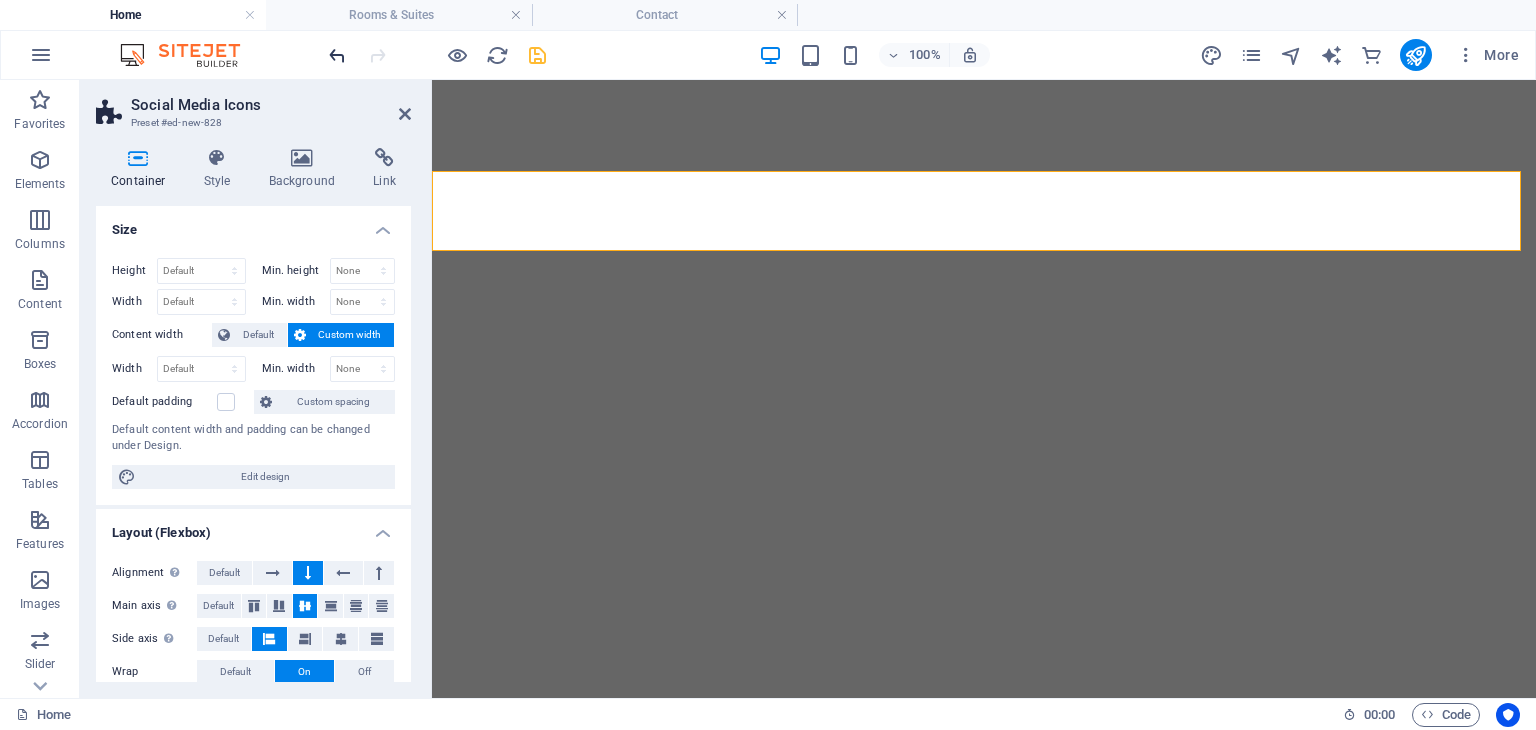 click at bounding box center [337, 55] 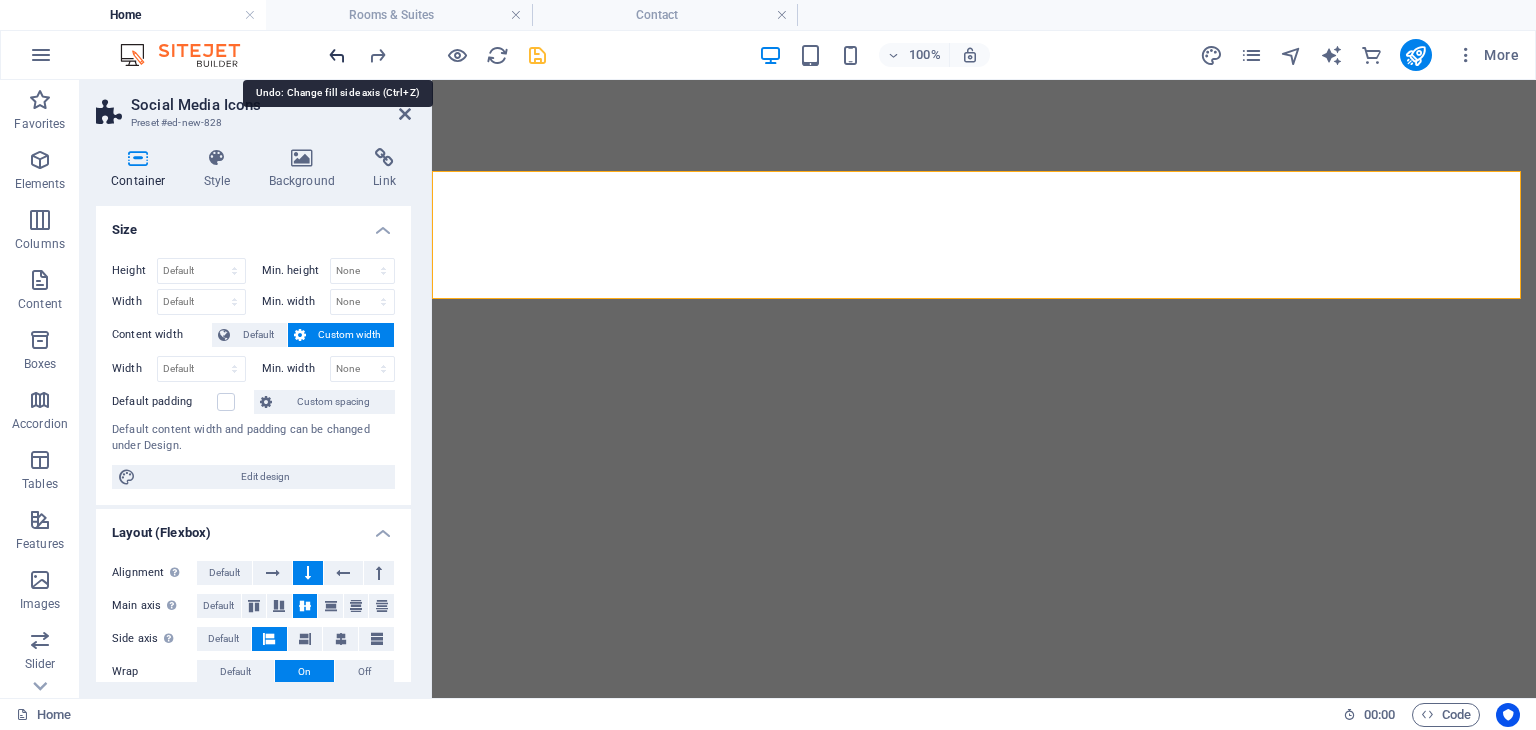click at bounding box center (337, 55) 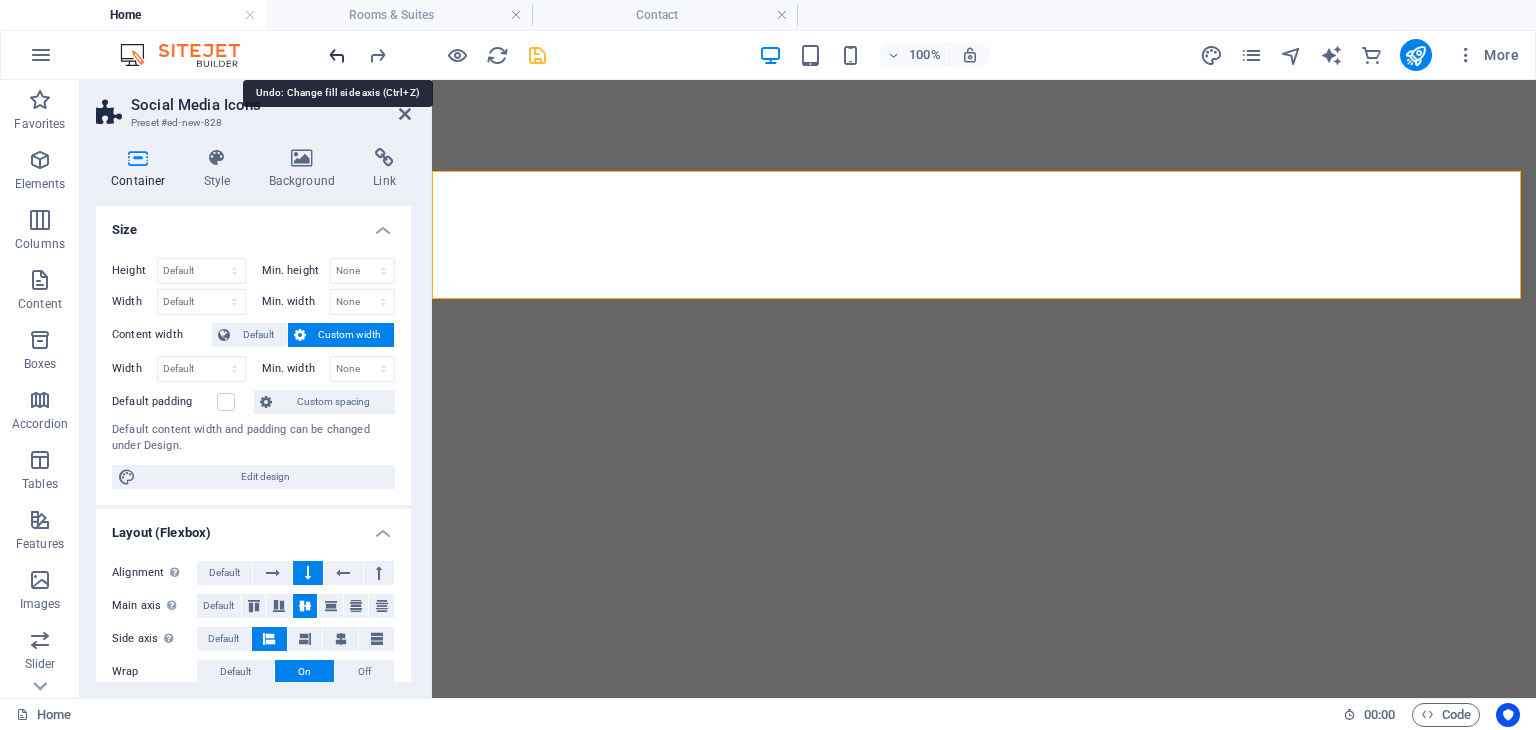 click at bounding box center (337, 55) 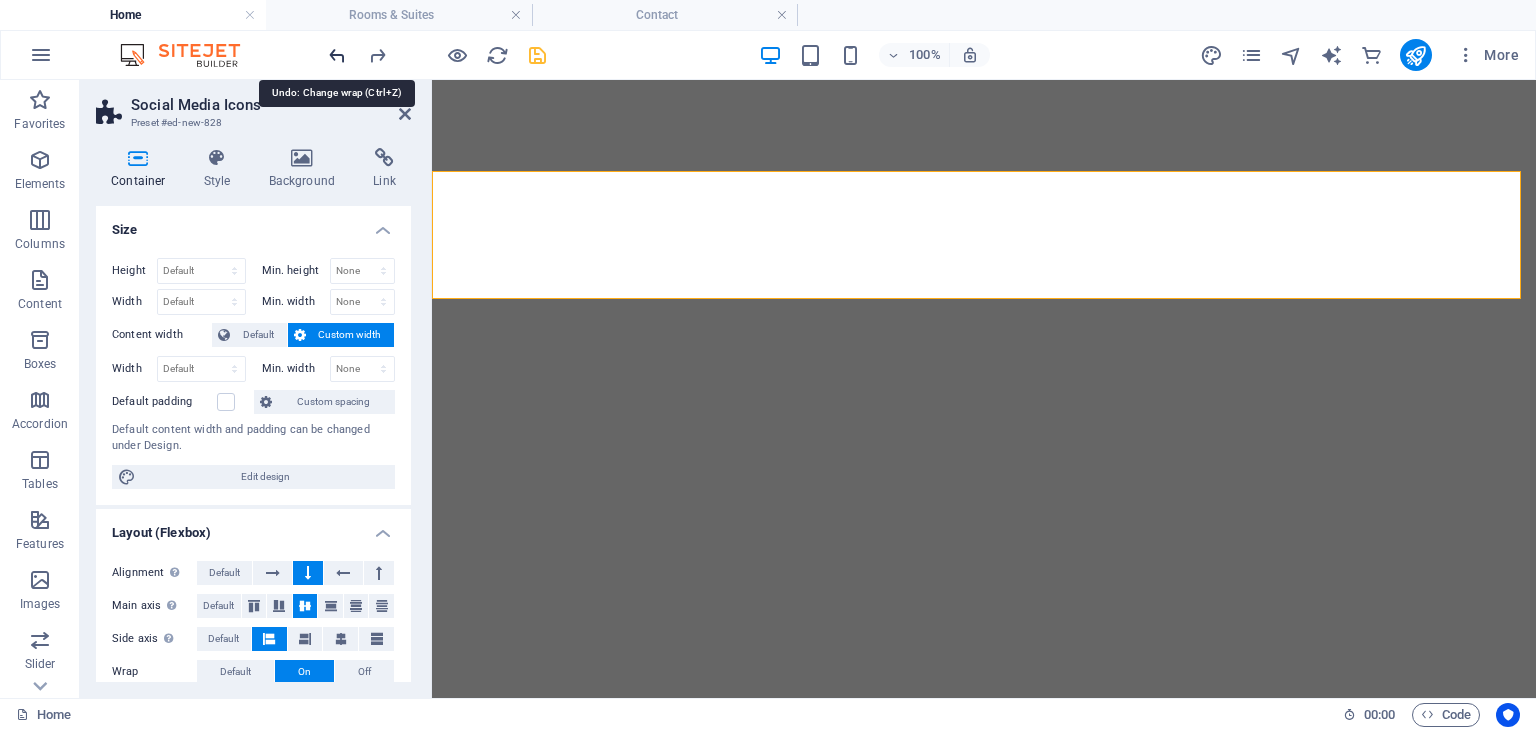 click at bounding box center [337, 55] 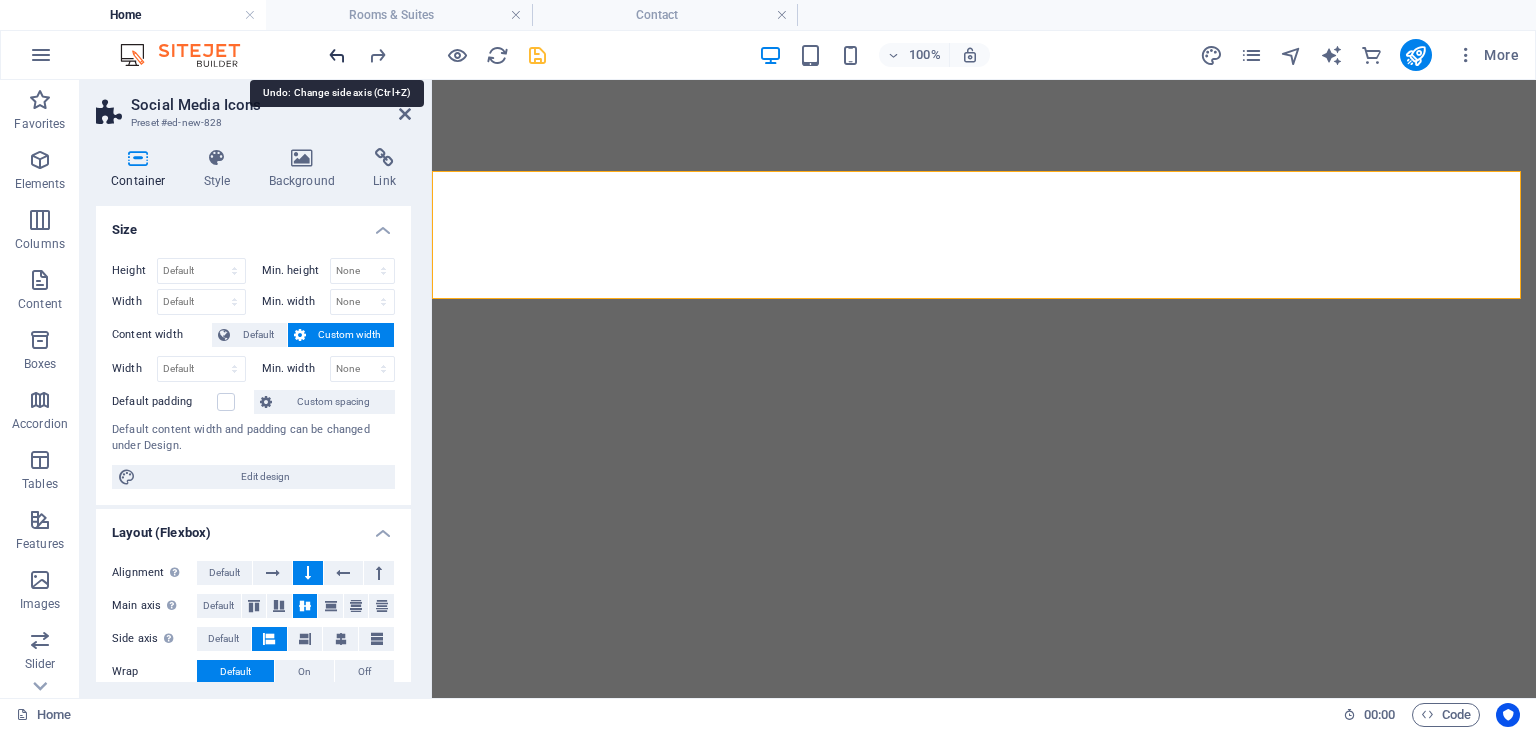 click at bounding box center [337, 55] 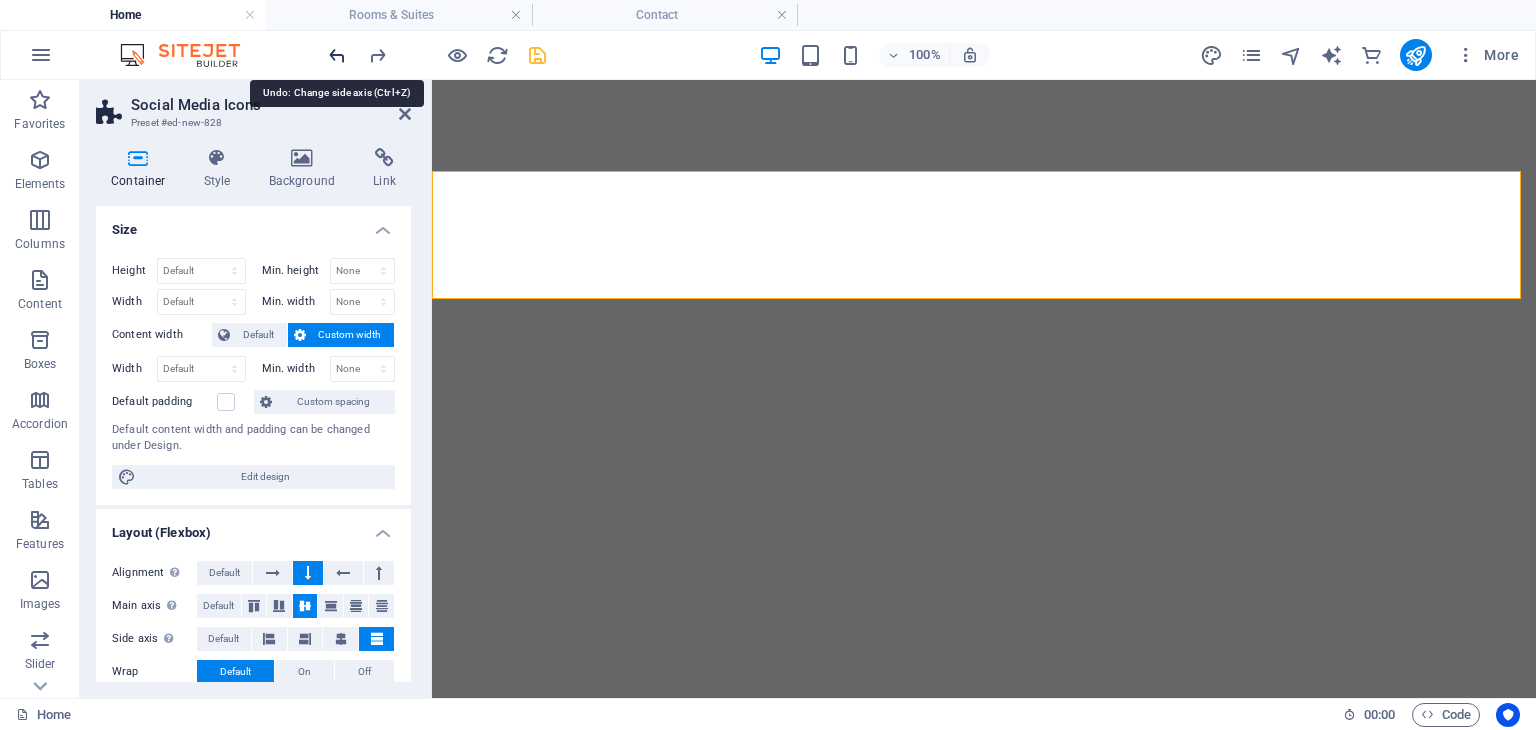 click at bounding box center [337, 55] 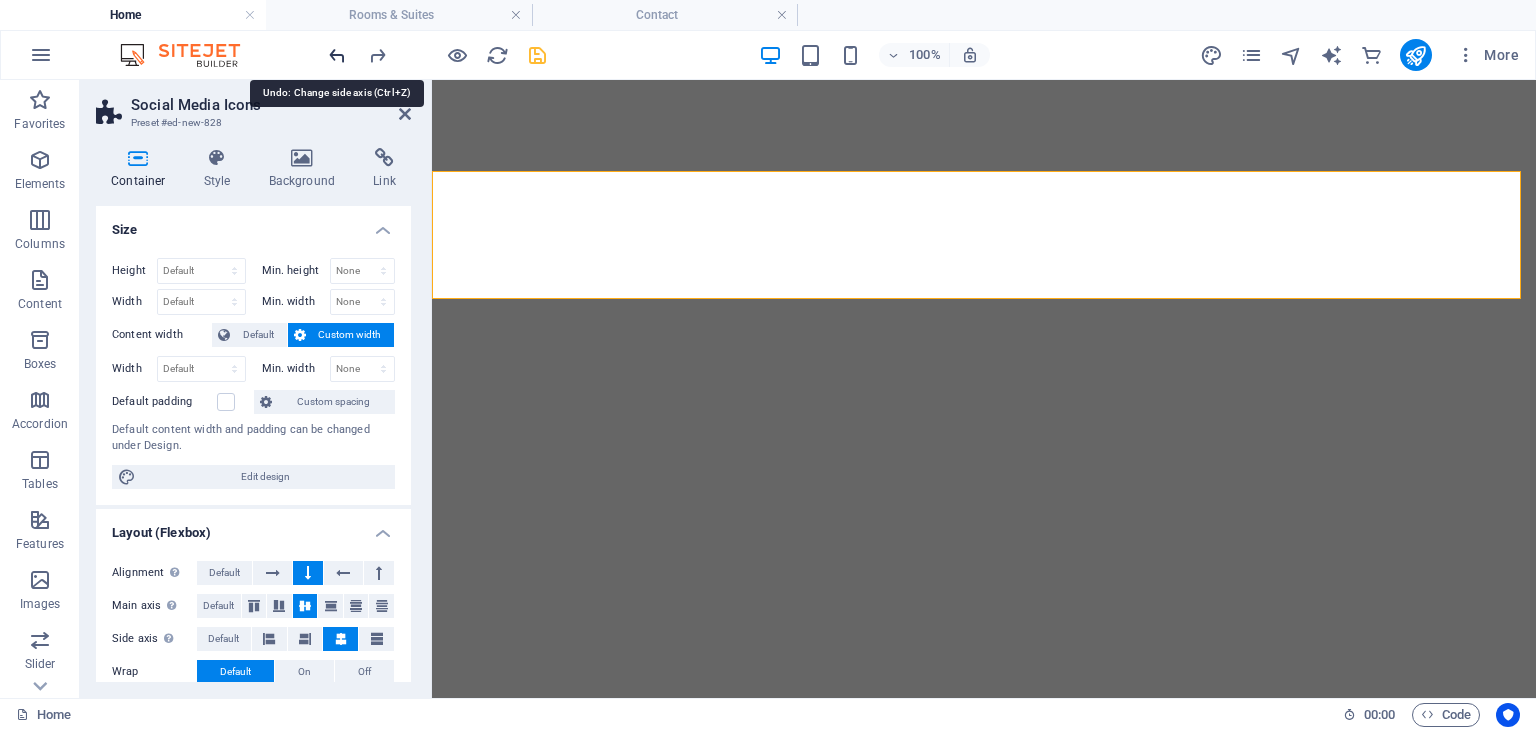 click at bounding box center (337, 55) 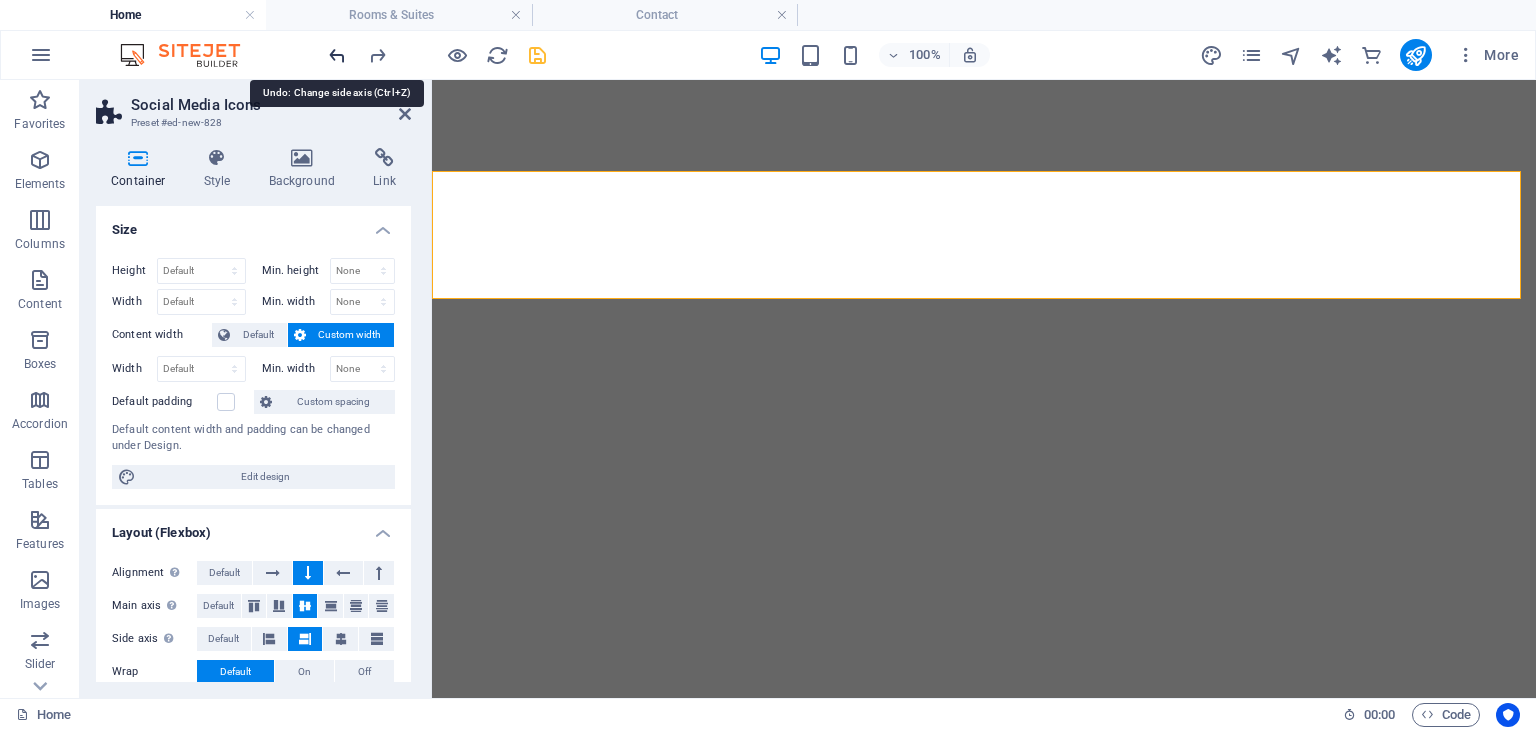 click at bounding box center (337, 55) 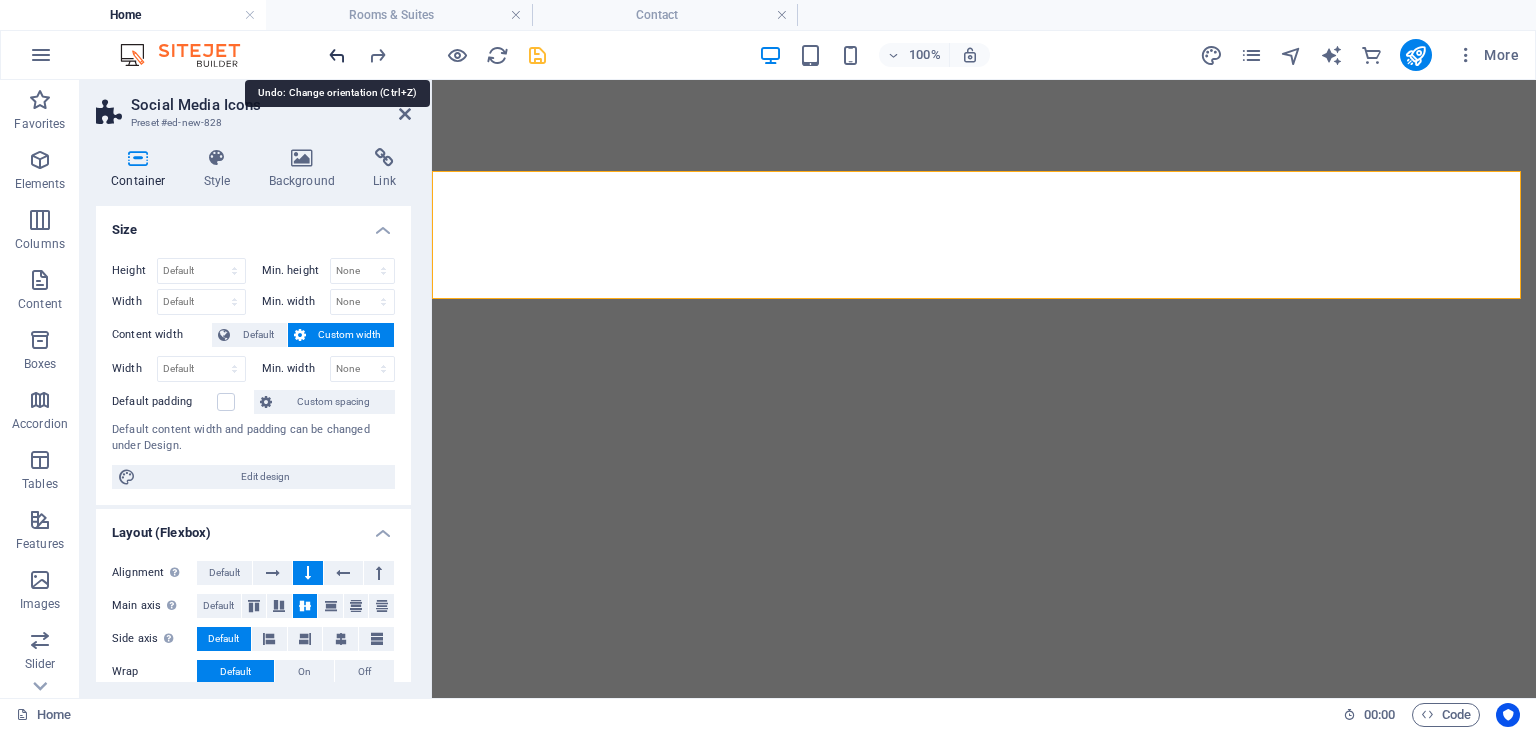 click at bounding box center (337, 55) 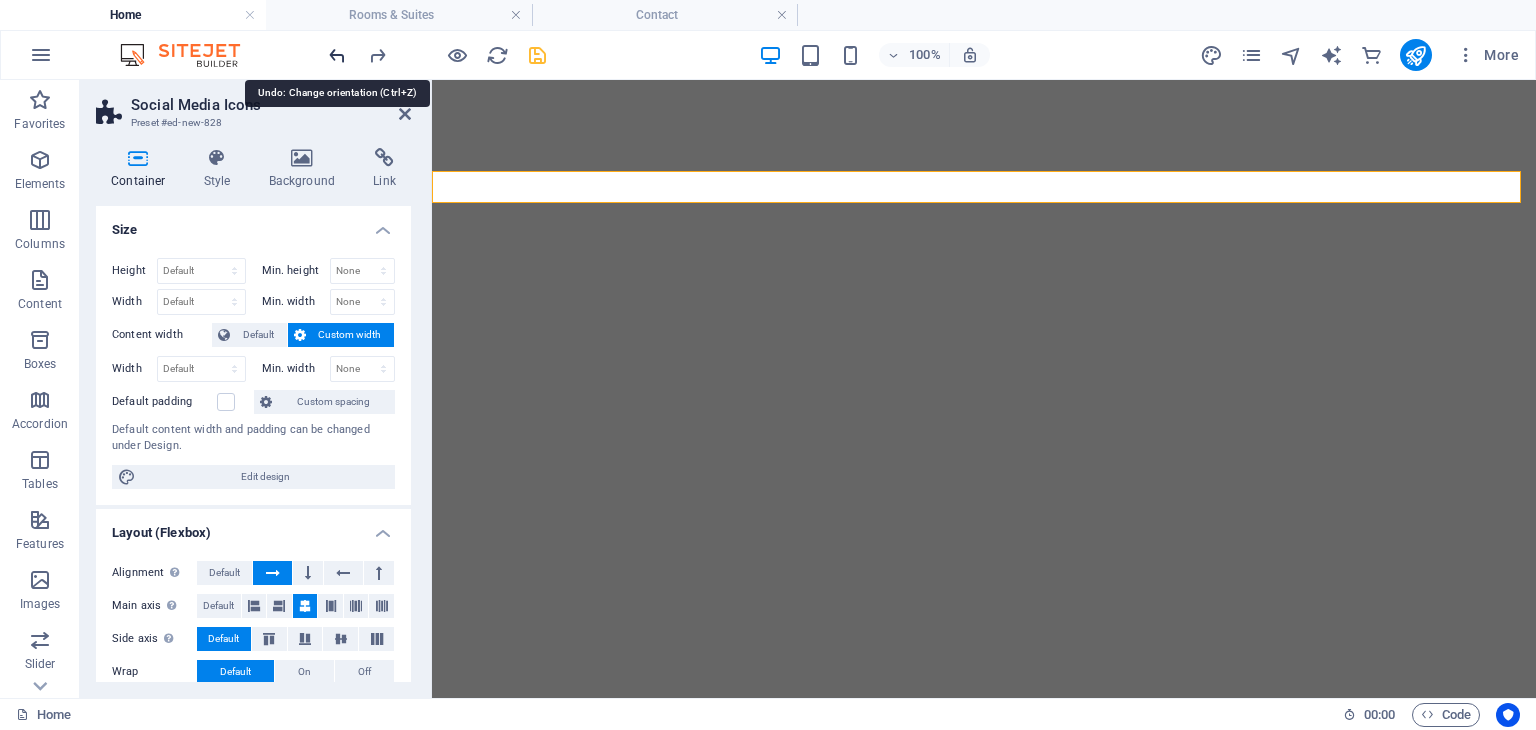 click at bounding box center [337, 55] 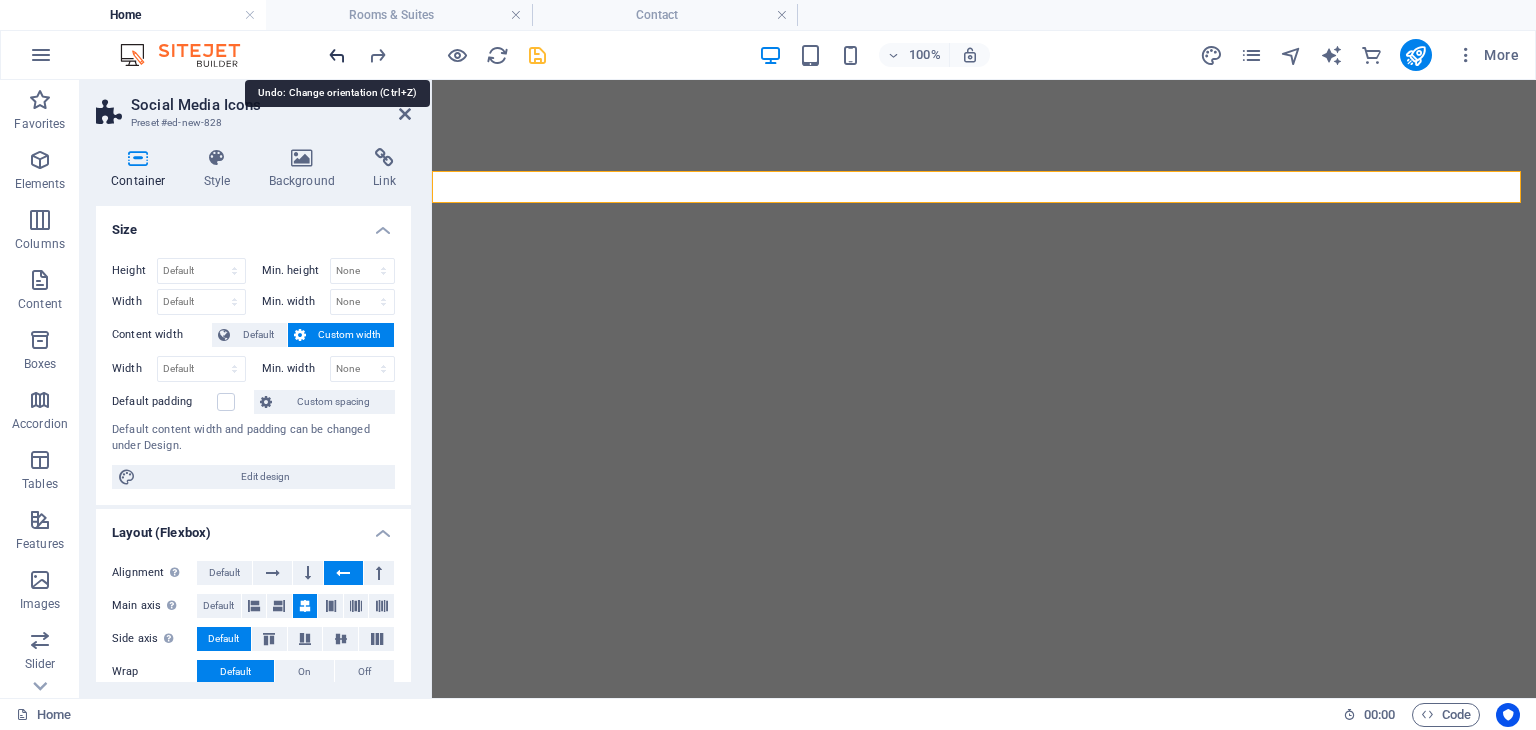 click at bounding box center (337, 55) 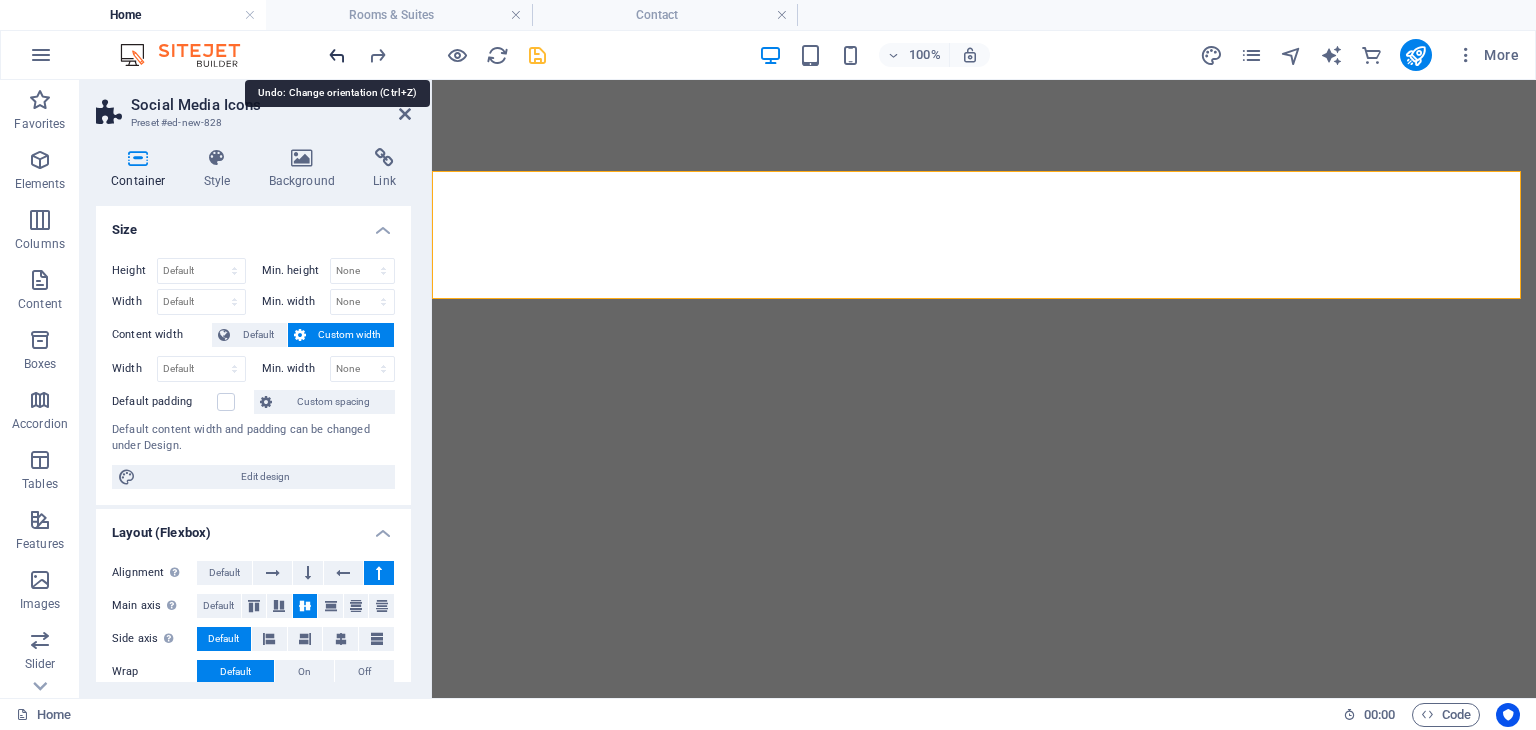click at bounding box center (337, 55) 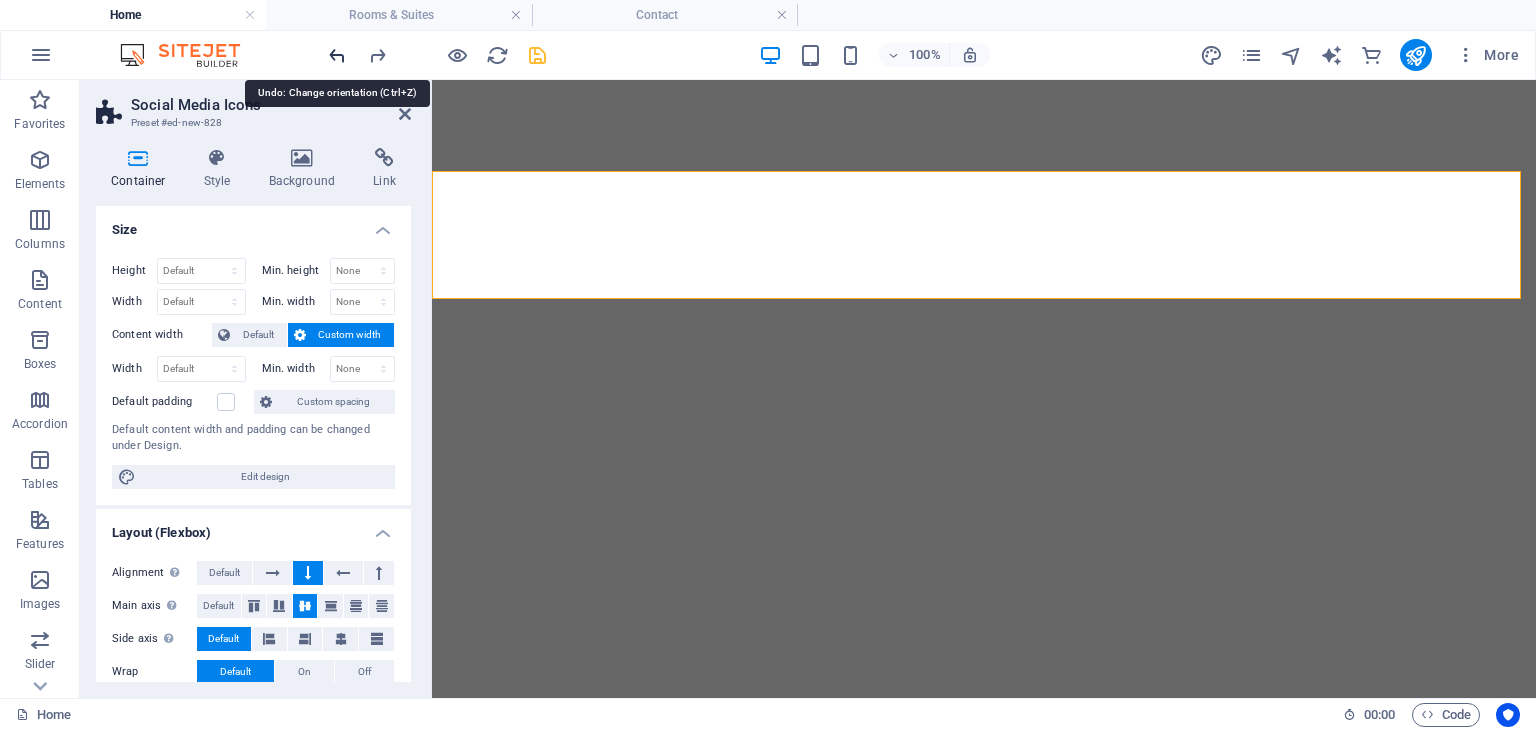 click at bounding box center [337, 55] 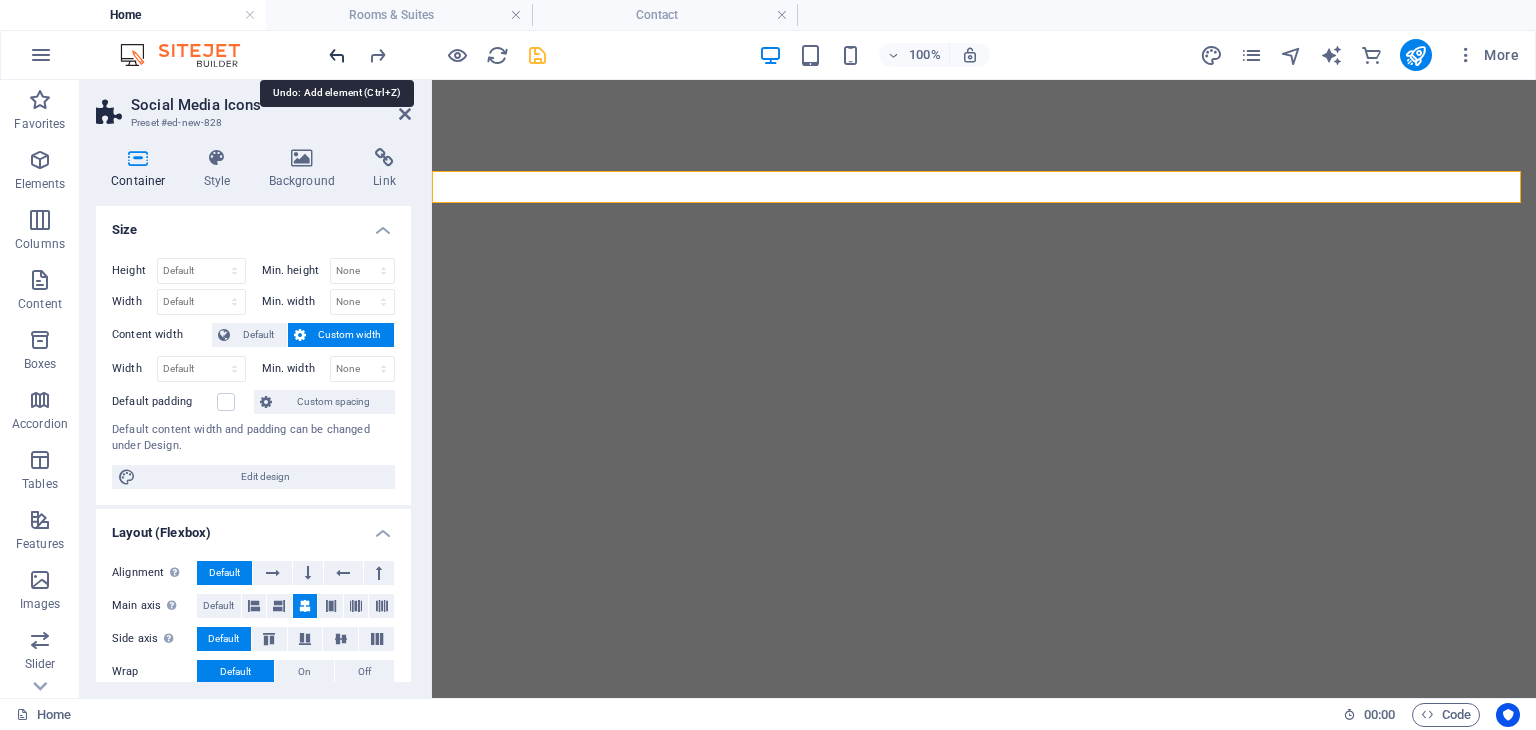 click at bounding box center (337, 55) 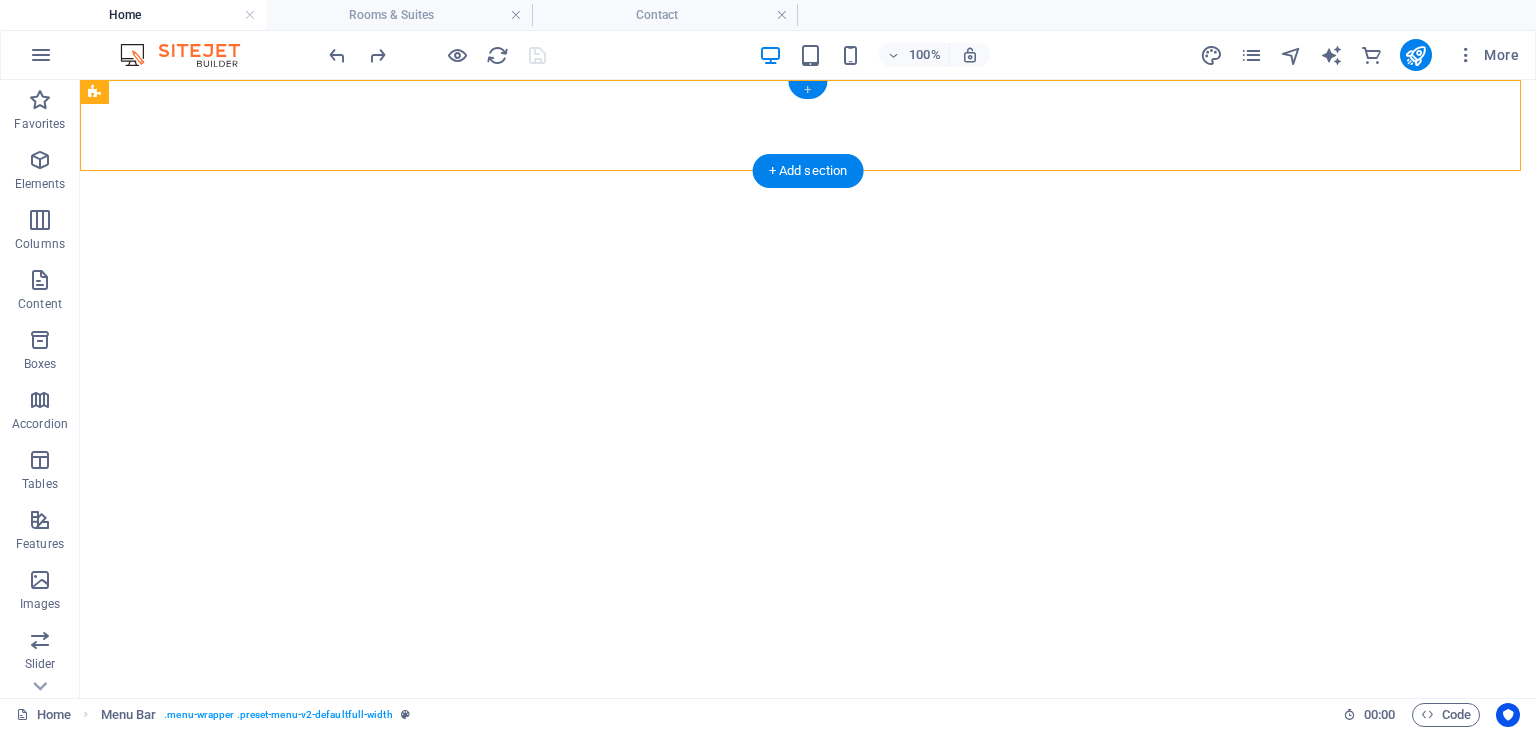 click on "+" at bounding box center (807, 90) 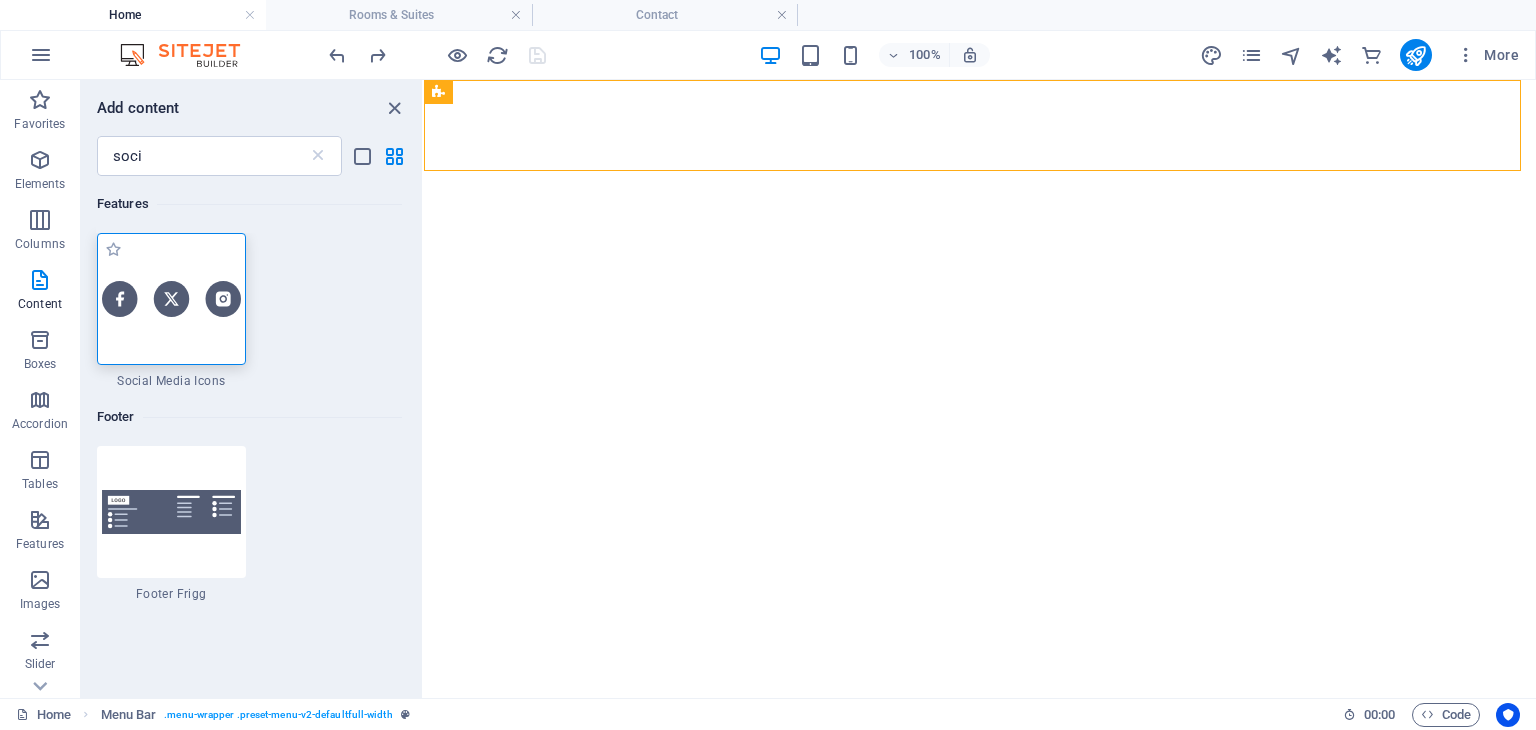 click at bounding box center (171, 299) 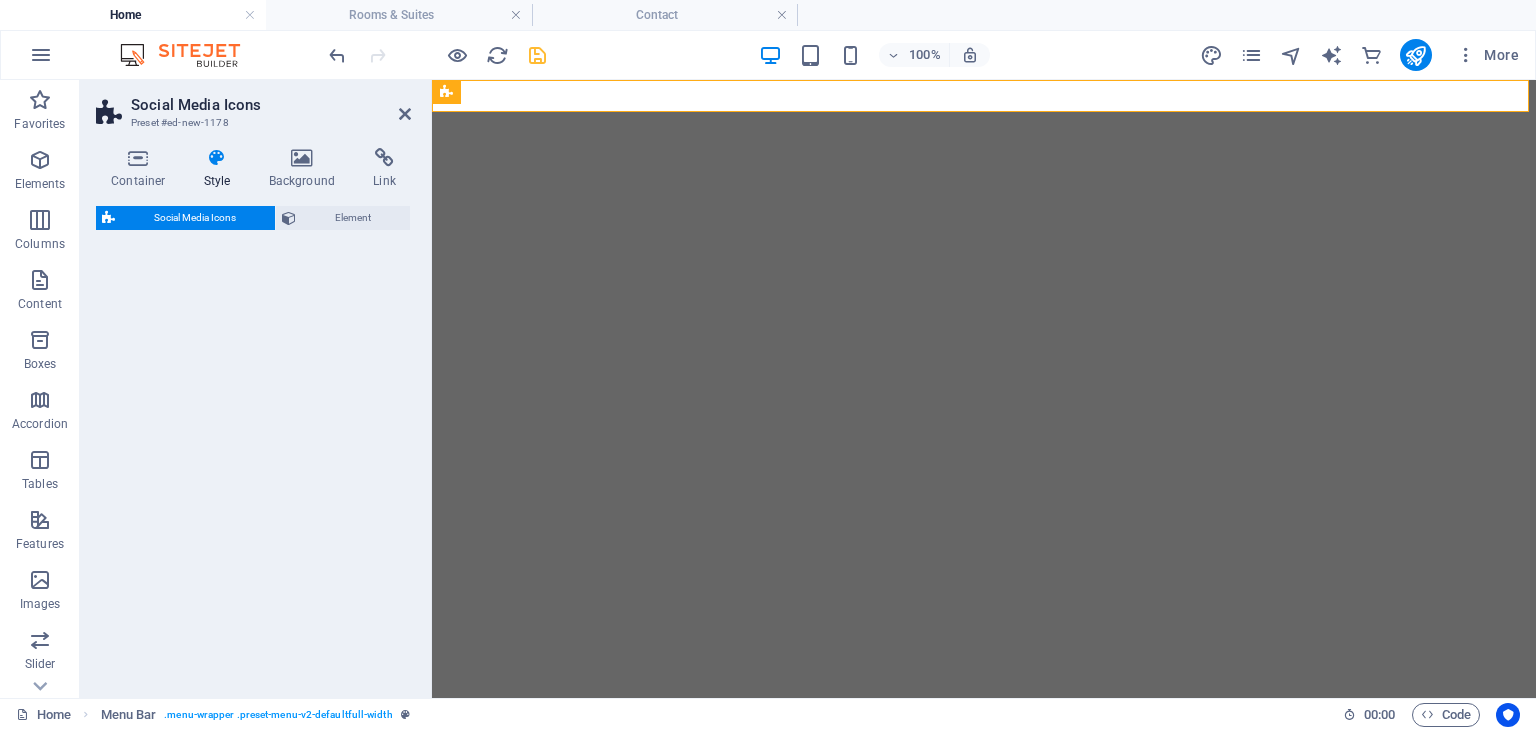 select on "rem" 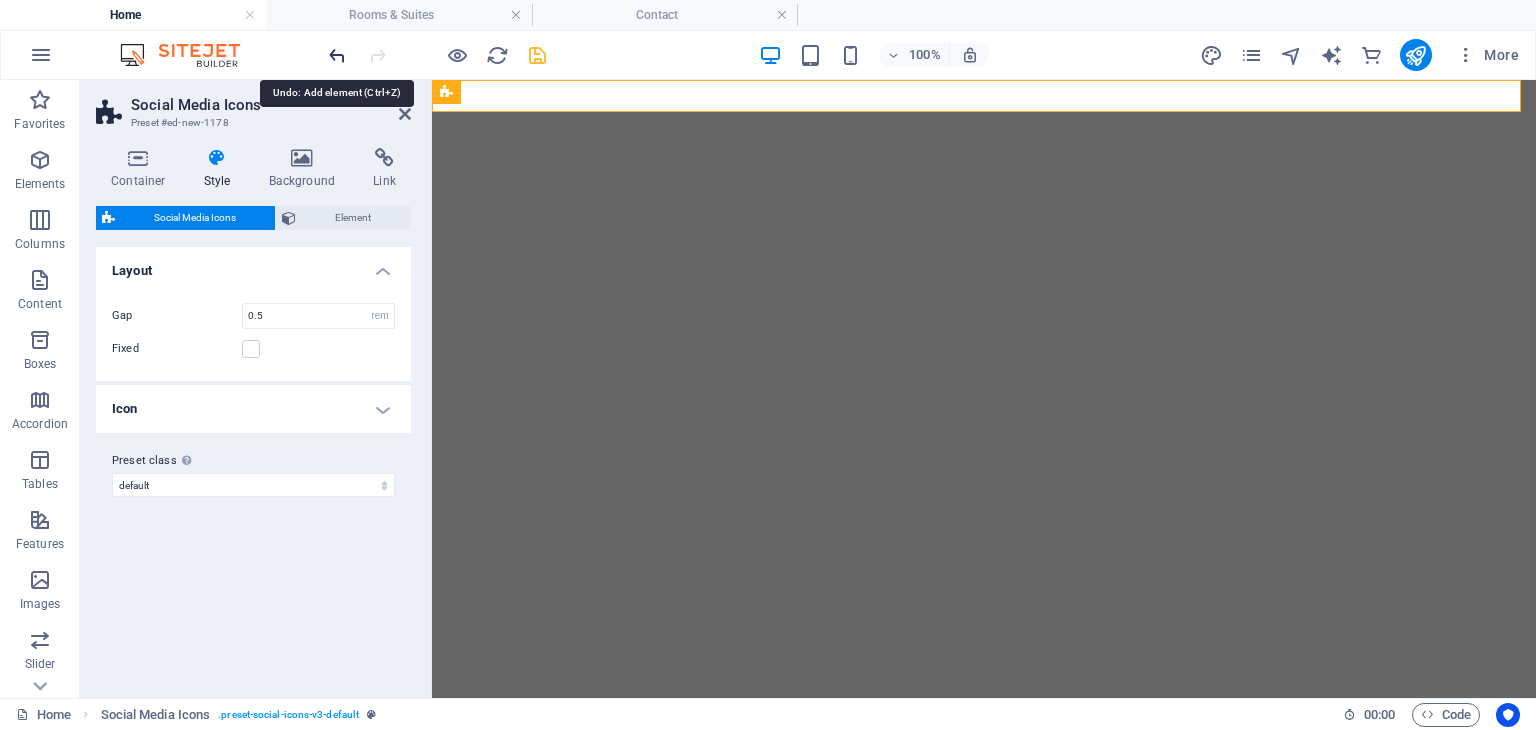 click at bounding box center (337, 55) 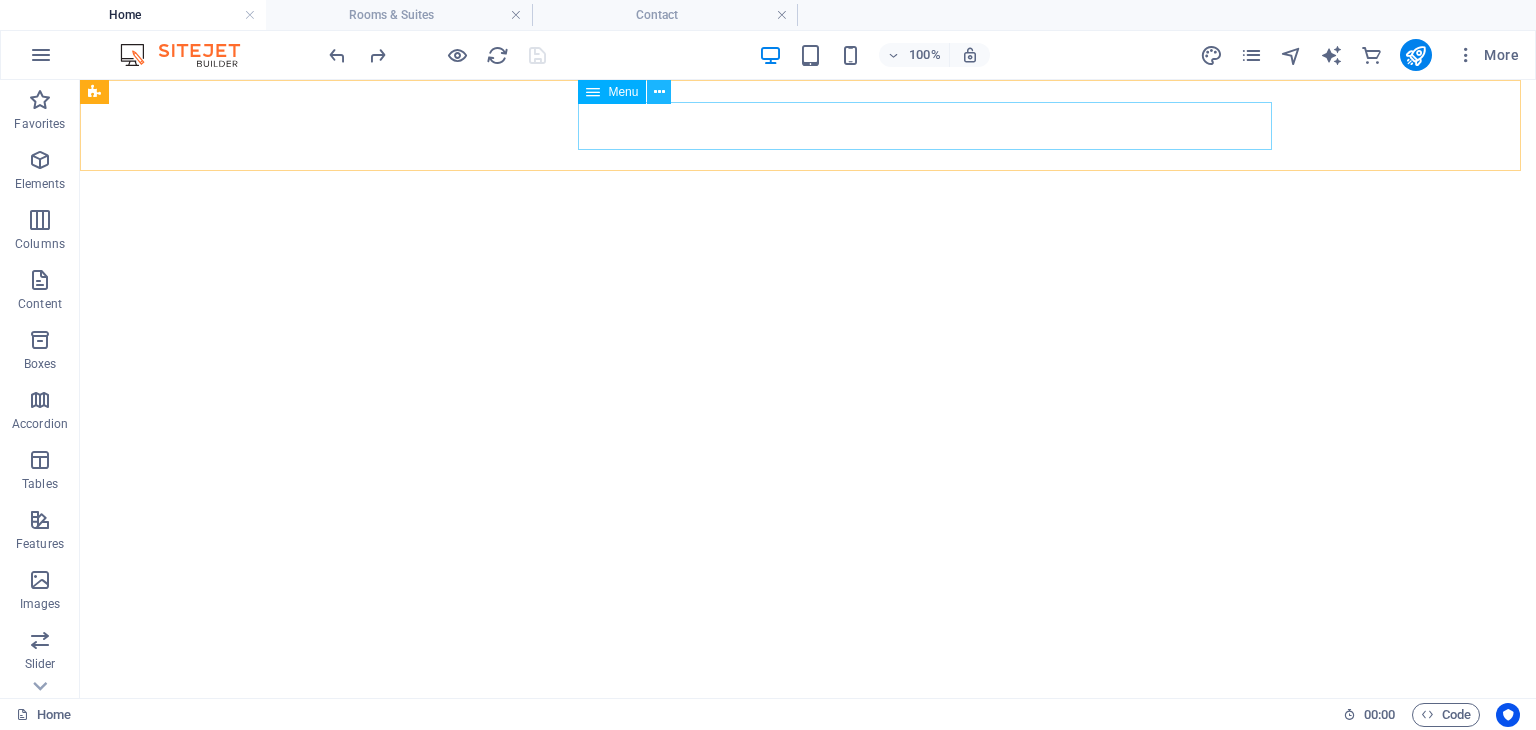 click at bounding box center (659, 92) 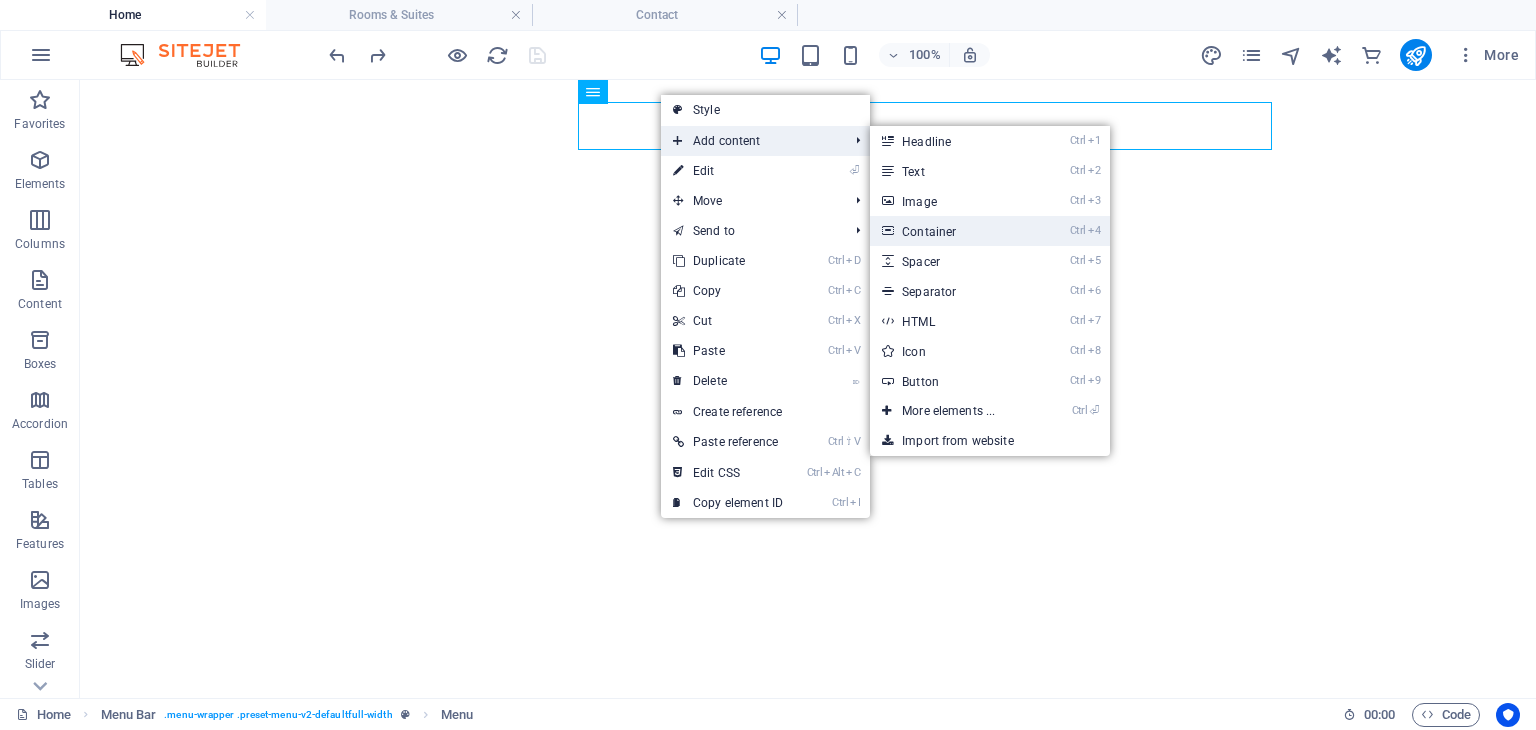 click on "Ctrl 4  Container" at bounding box center (952, 231) 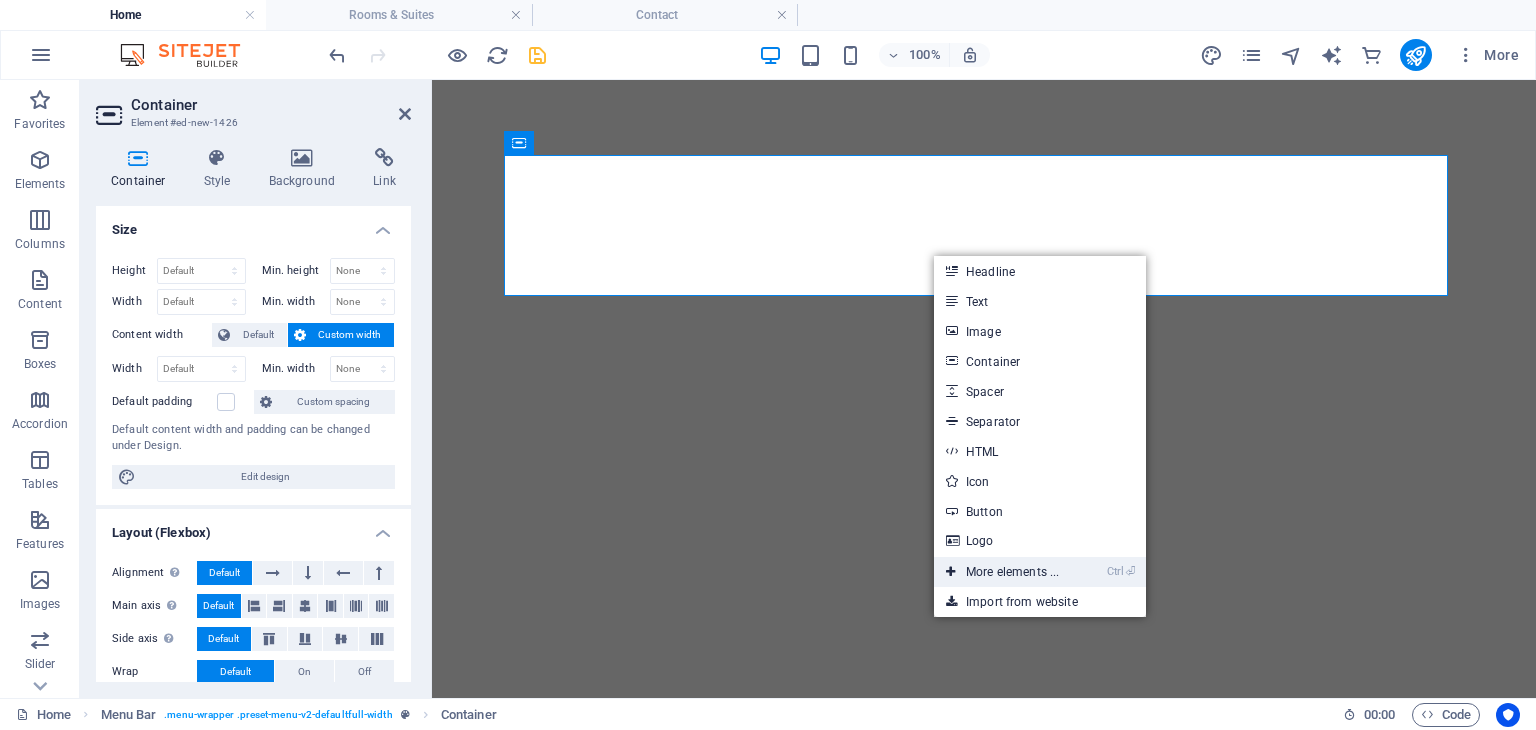 click on "Ctrl ⏎  More elements ..." at bounding box center (1002, 572) 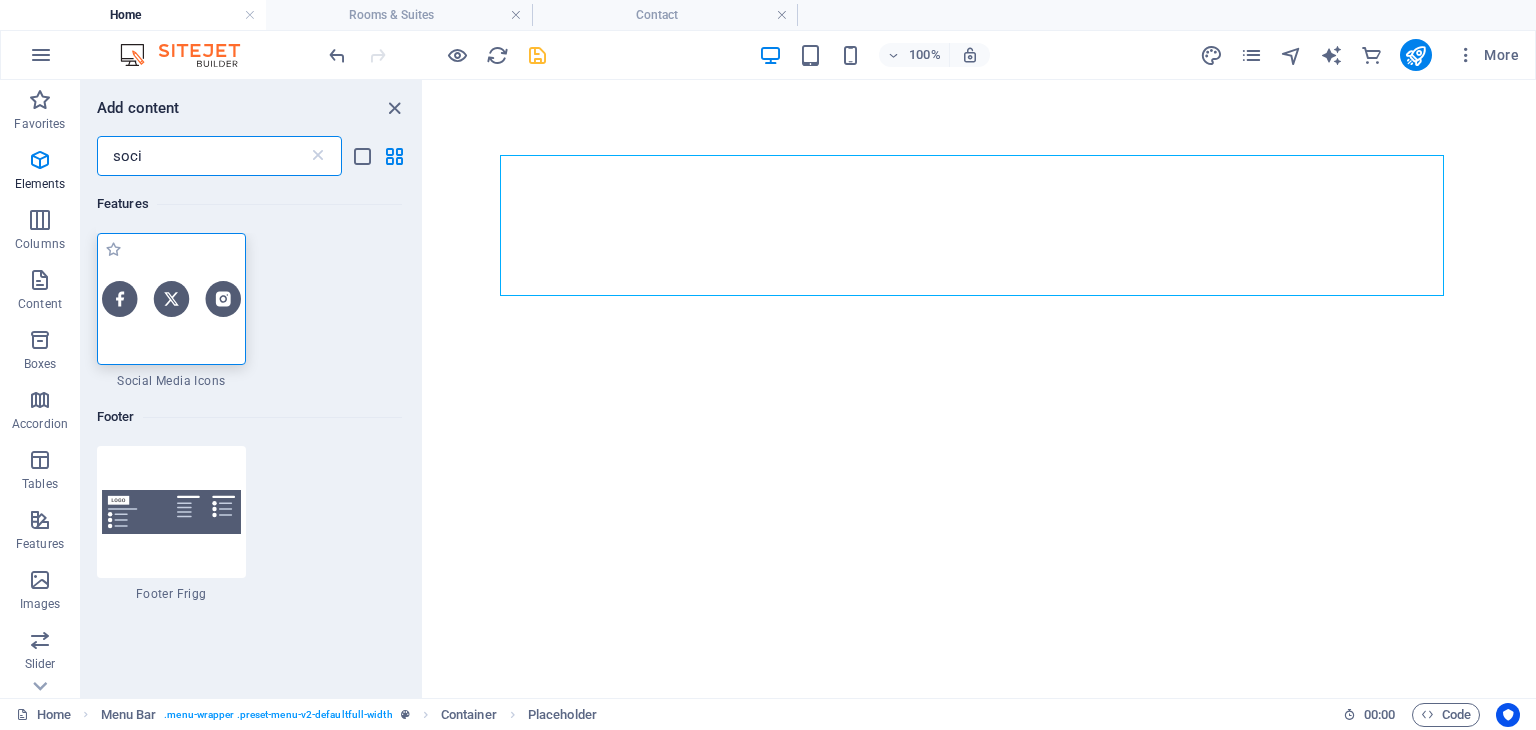 click at bounding box center (171, 298) 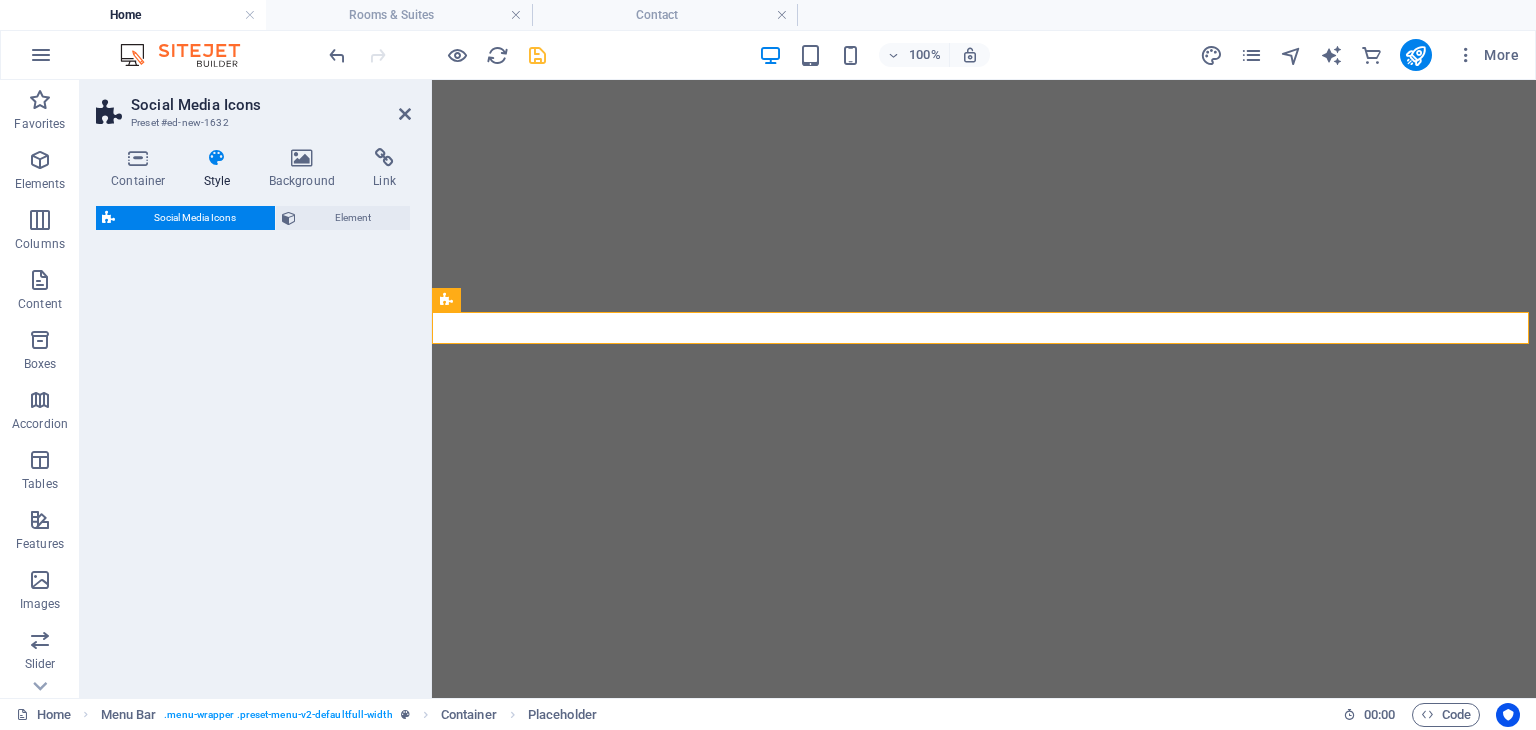 select on "rem" 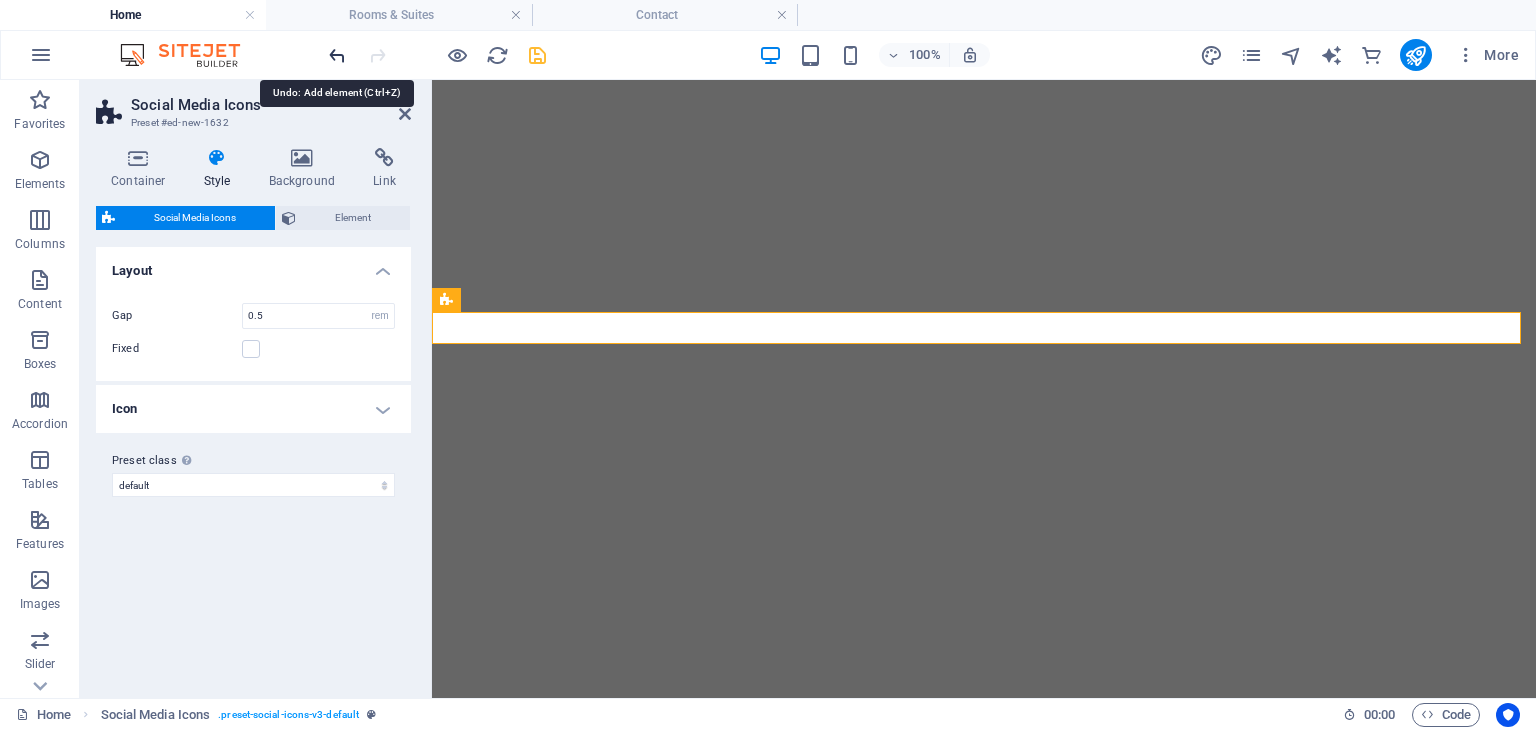click at bounding box center [337, 55] 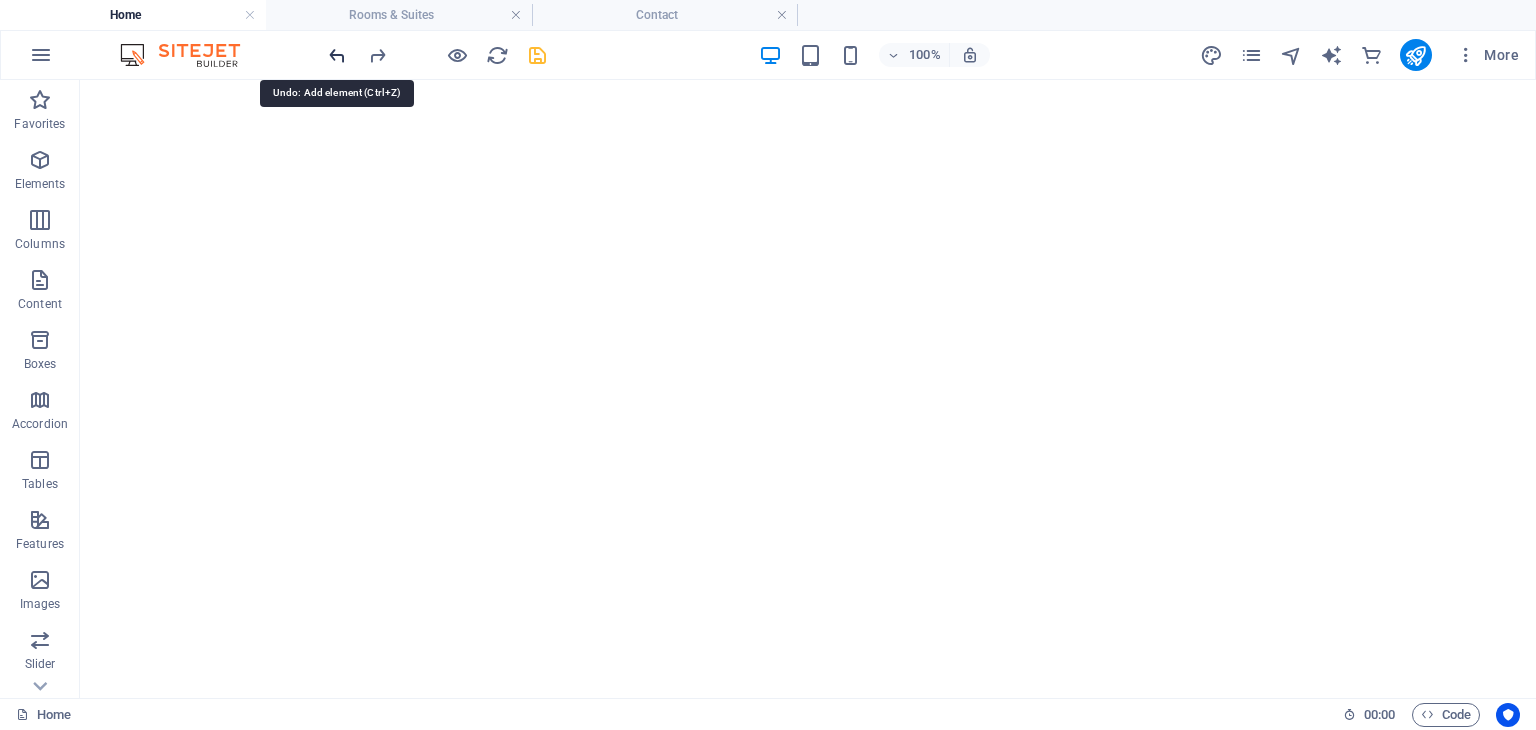 click at bounding box center [337, 55] 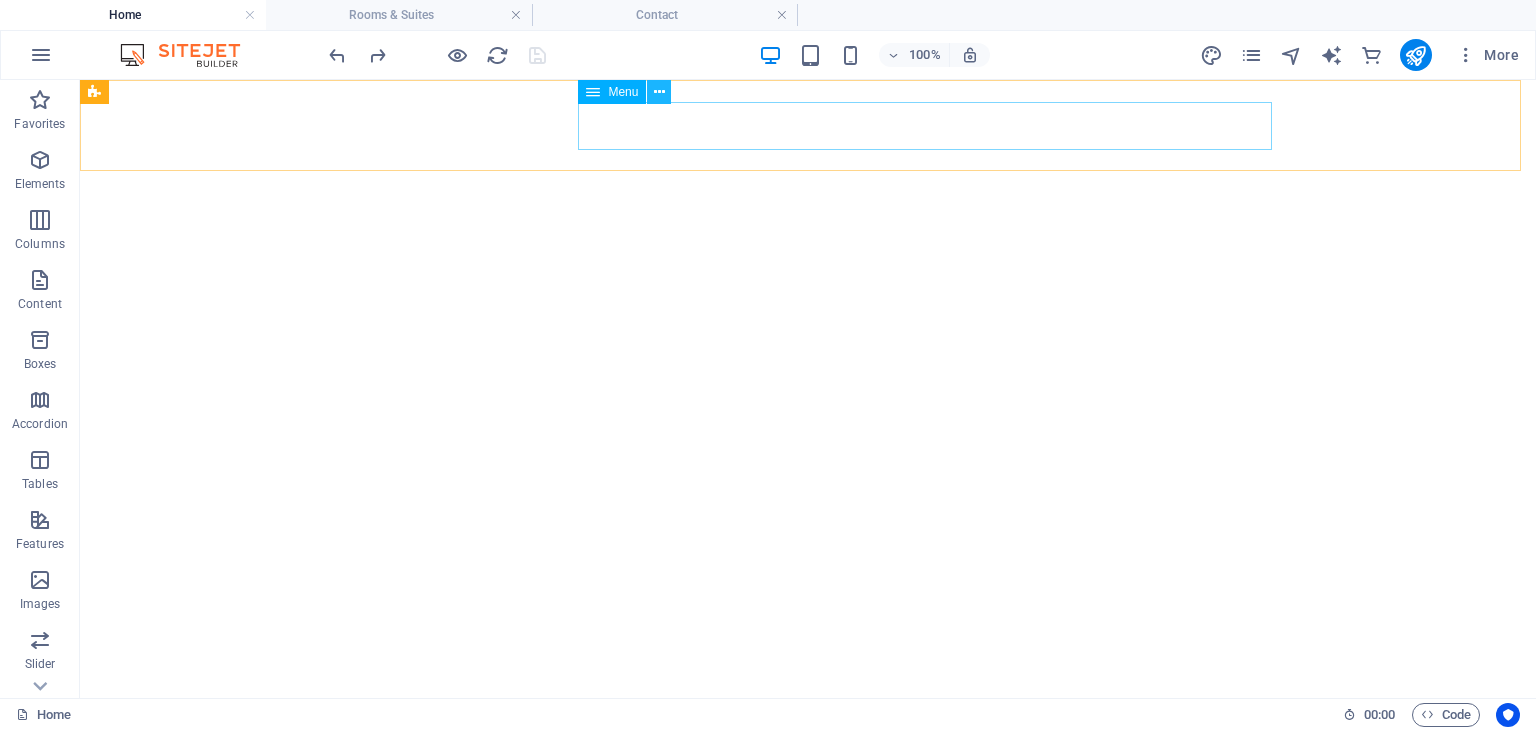 click at bounding box center [659, 92] 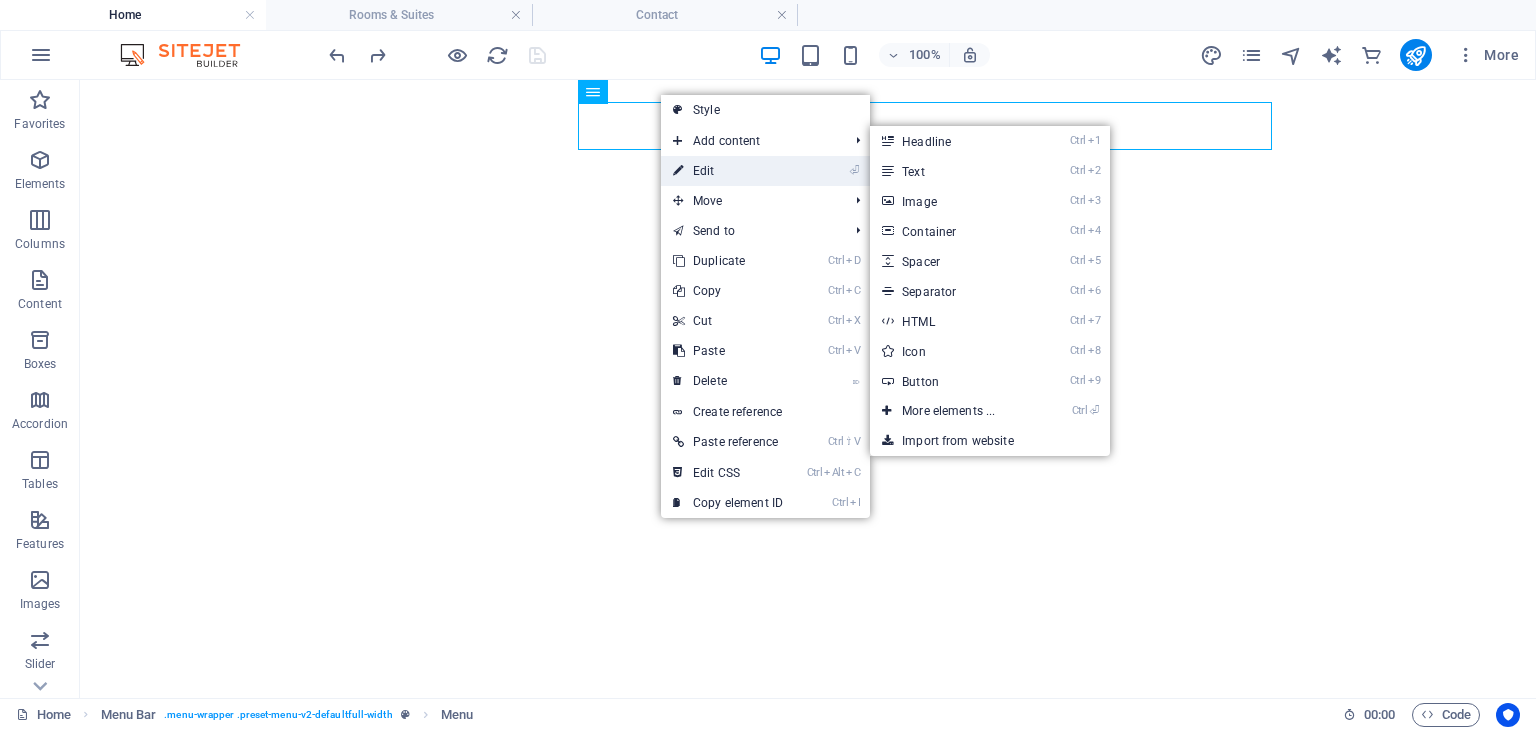 click on "⏎  Edit" at bounding box center [728, 171] 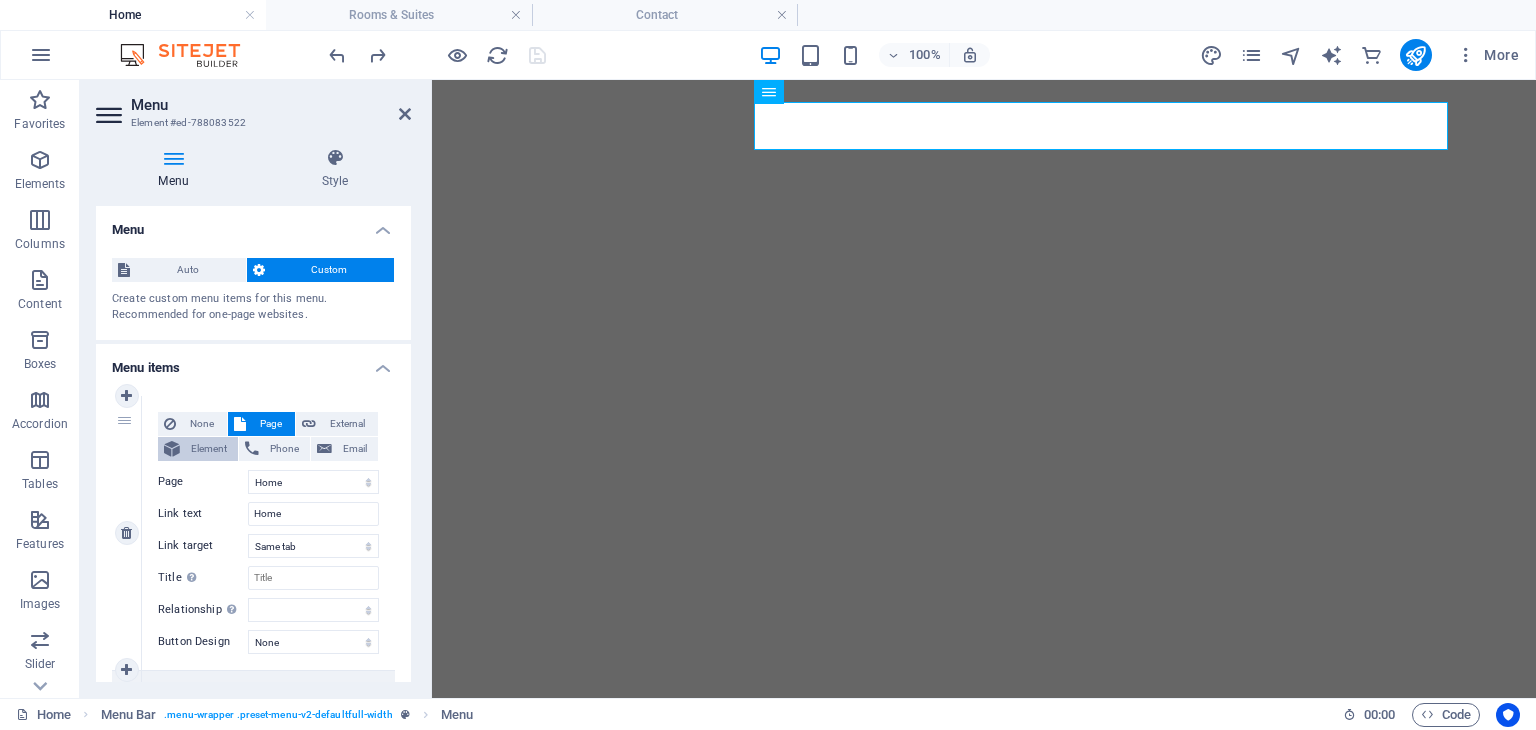 click on "Element" at bounding box center [209, 449] 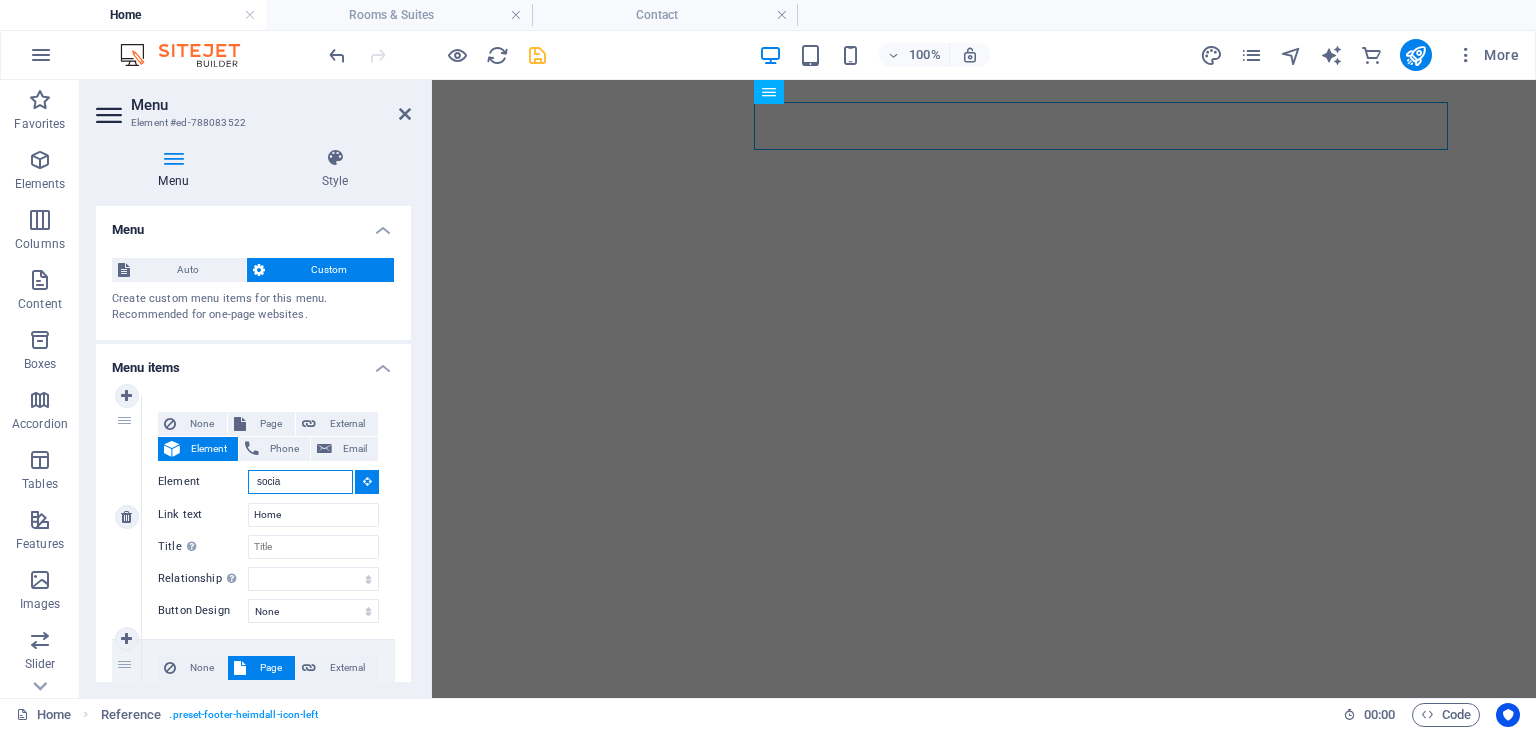 type on "social" 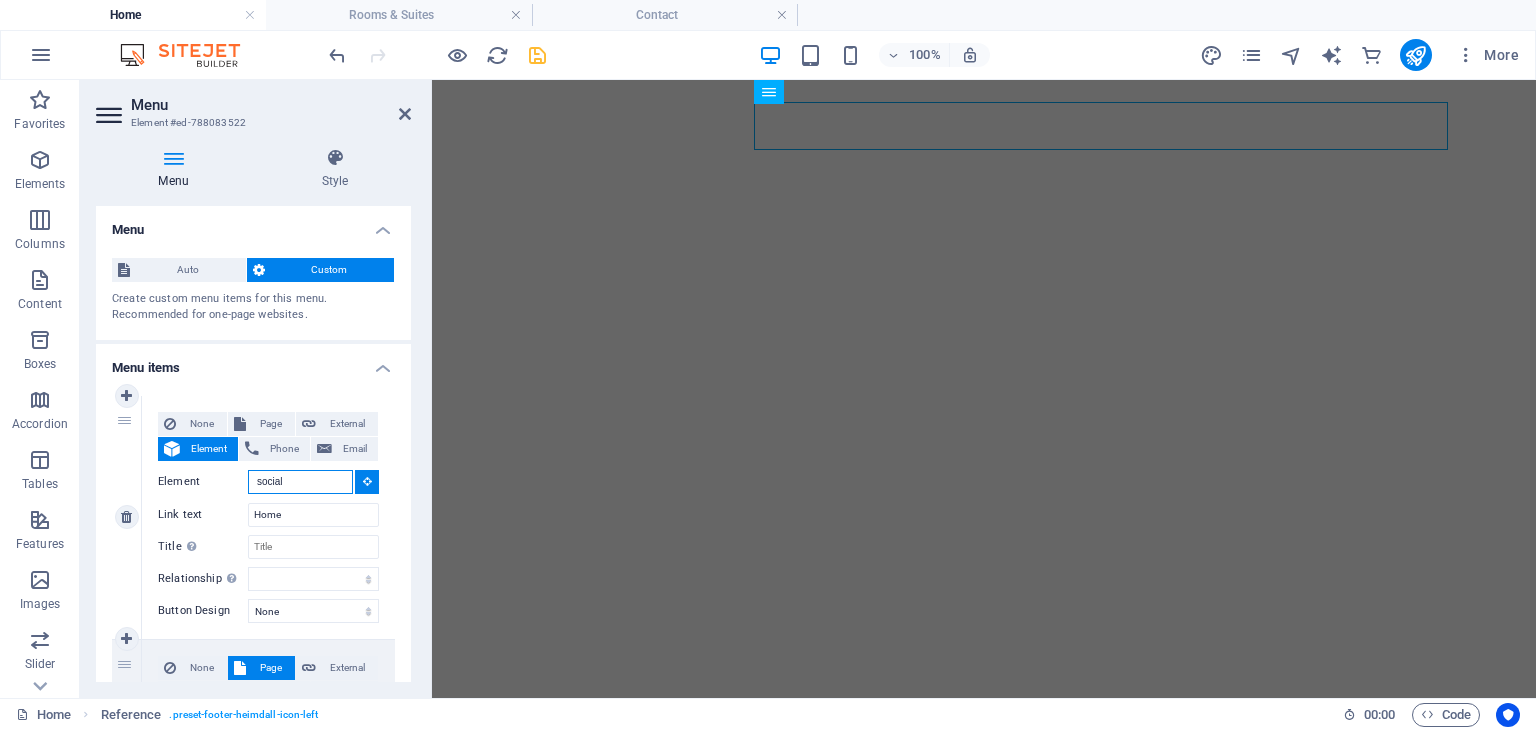 drag, startPoint x: 303, startPoint y: 478, endPoint x: 248, endPoint y: 475, distance: 55.081757 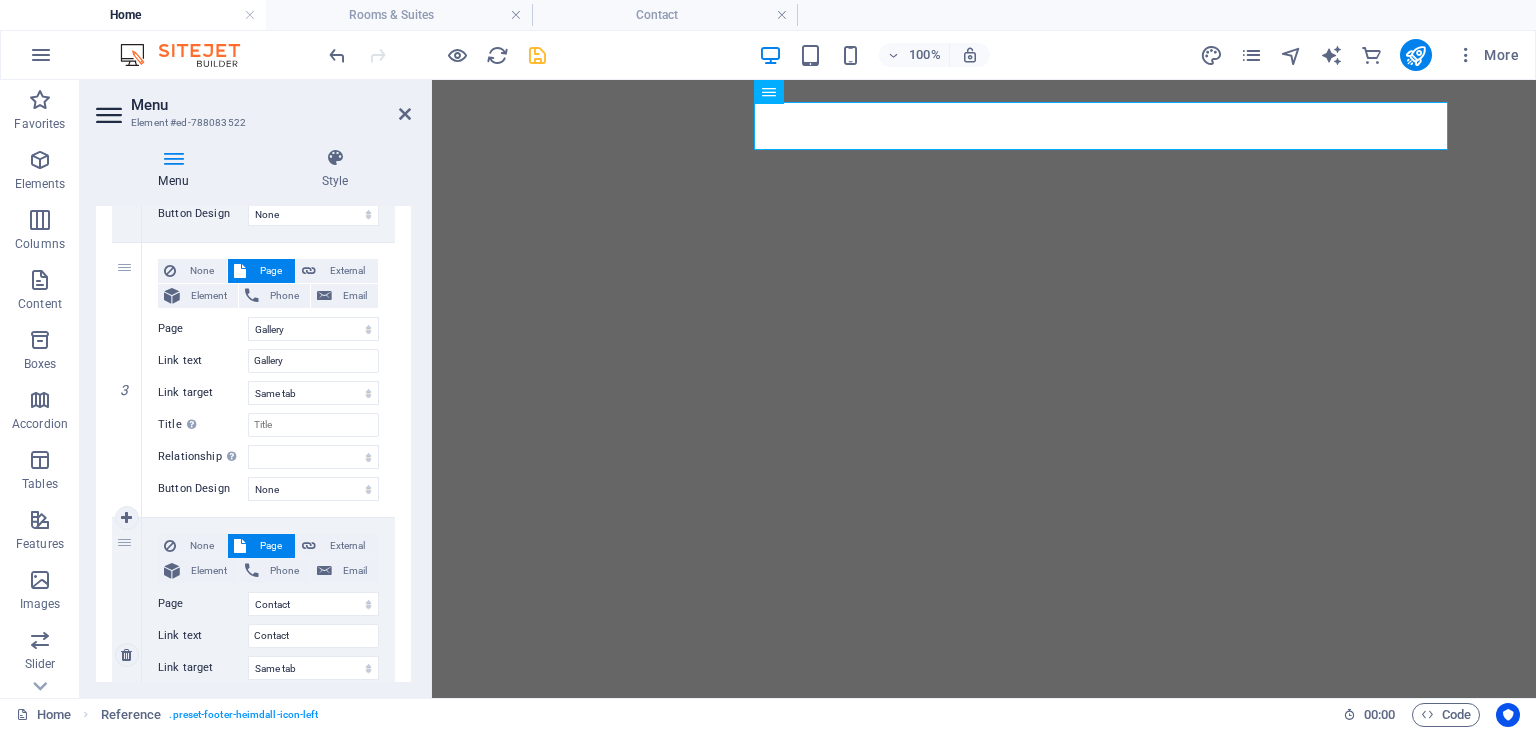 scroll, scrollTop: 837, scrollLeft: 0, axis: vertical 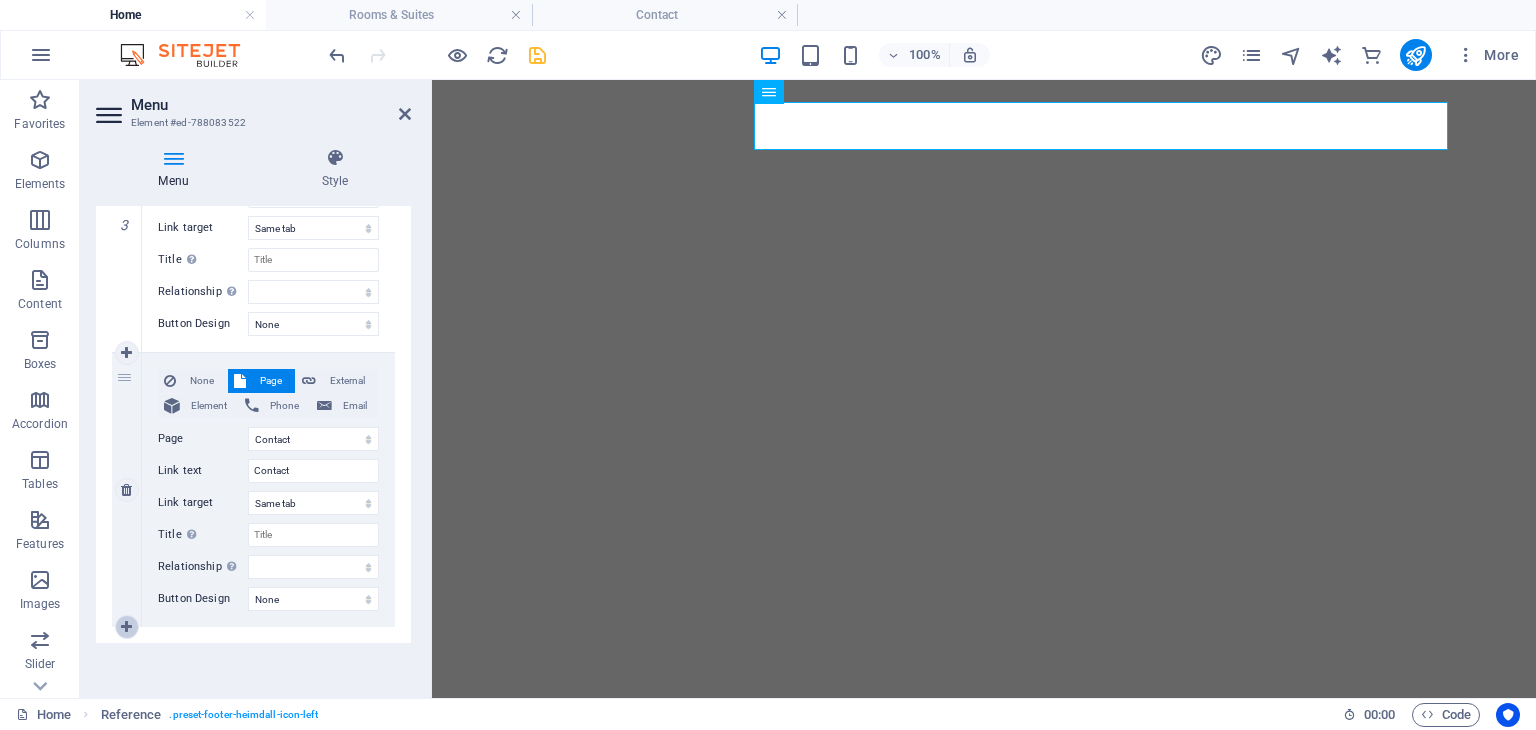 click at bounding box center (126, 627) 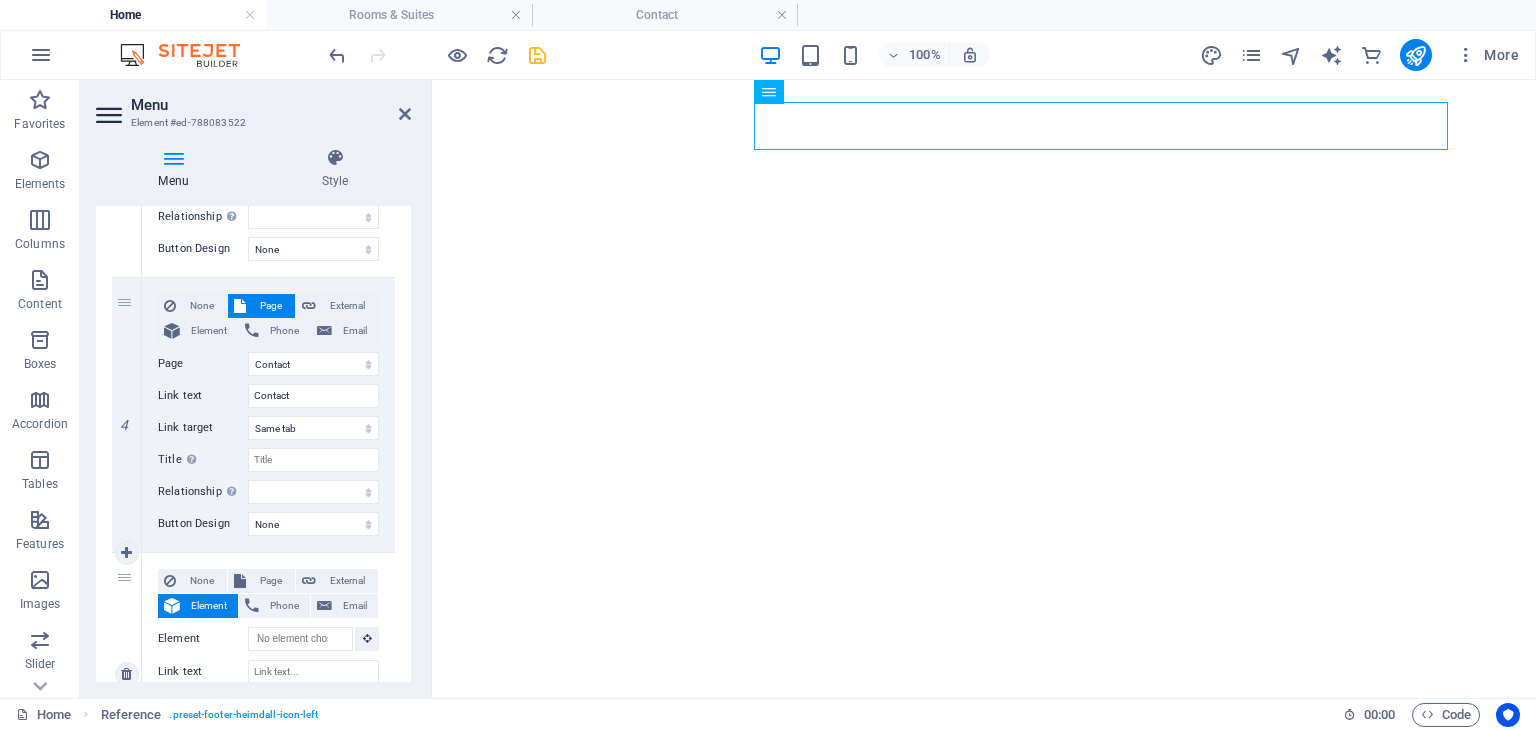 scroll, scrollTop: 937, scrollLeft: 0, axis: vertical 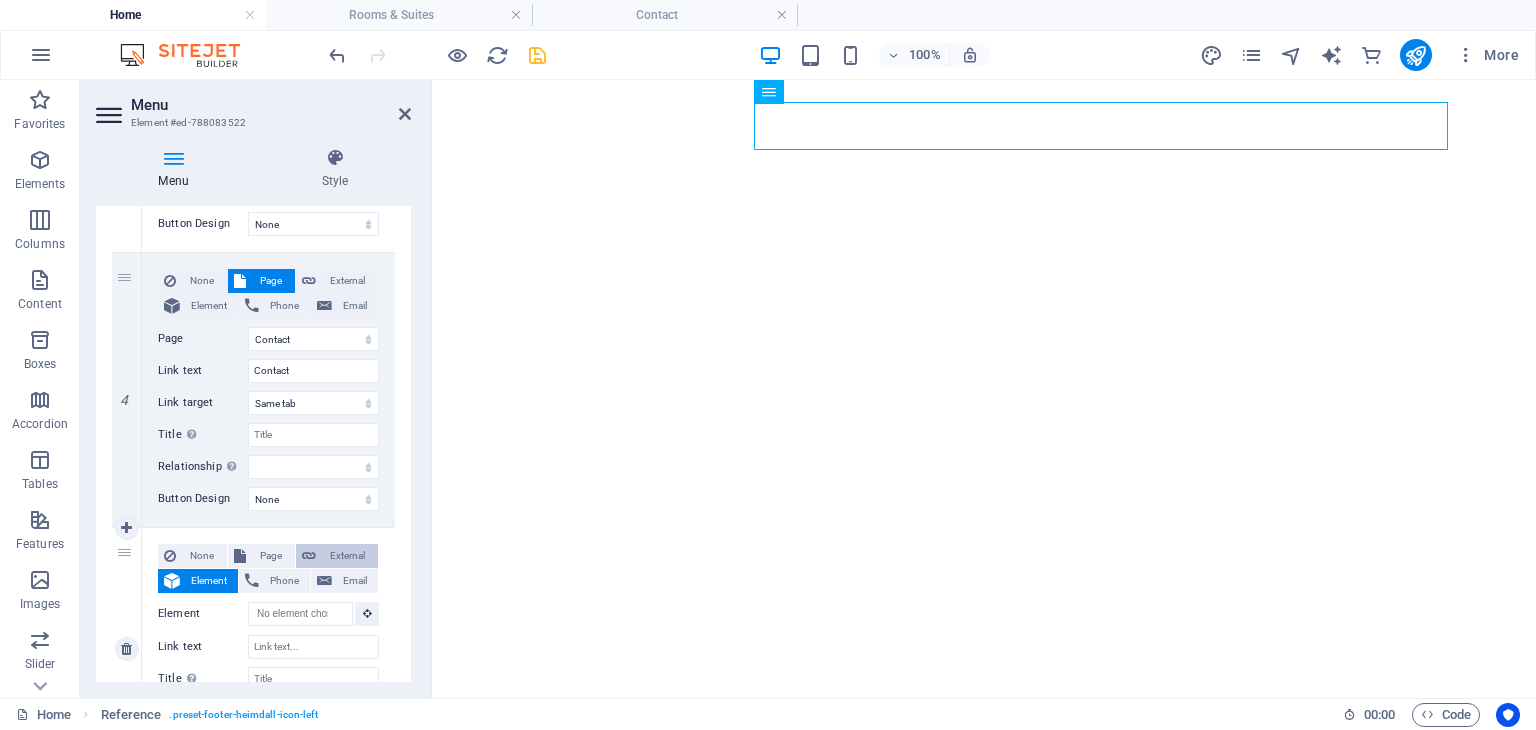 click on "External" at bounding box center (347, 556) 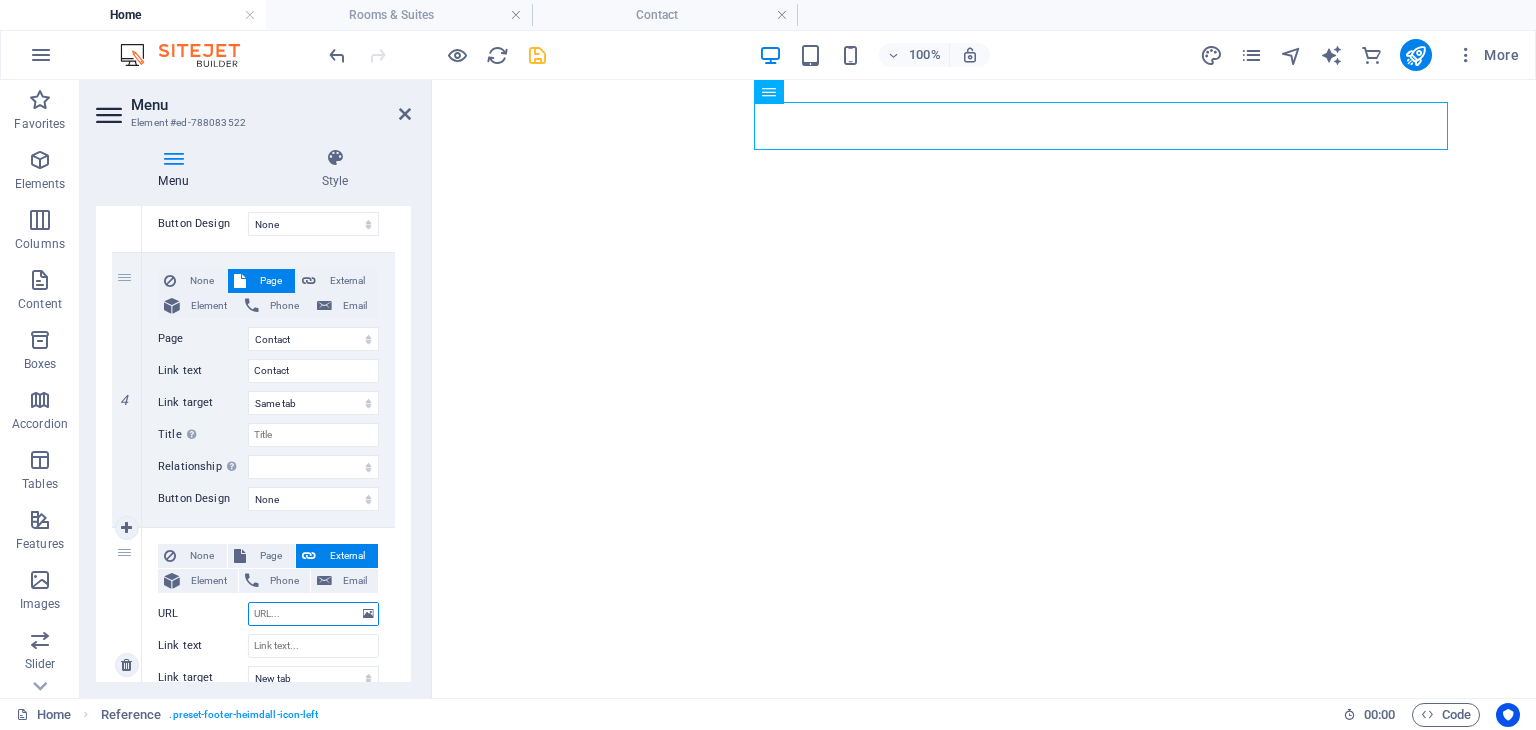click on "URL" at bounding box center [313, 614] 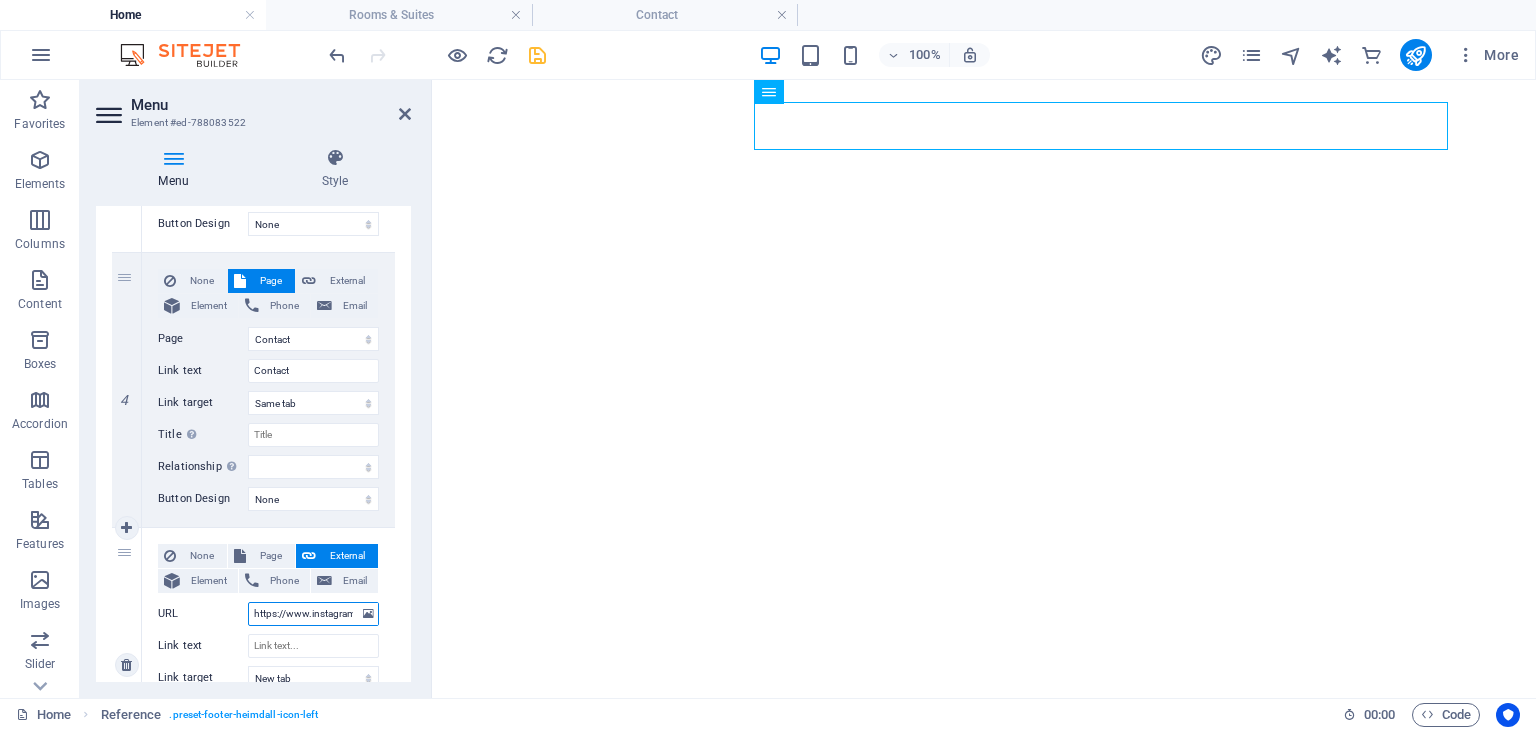 scroll, scrollTop: 0, scrollLeft: 144, axis: horizontal 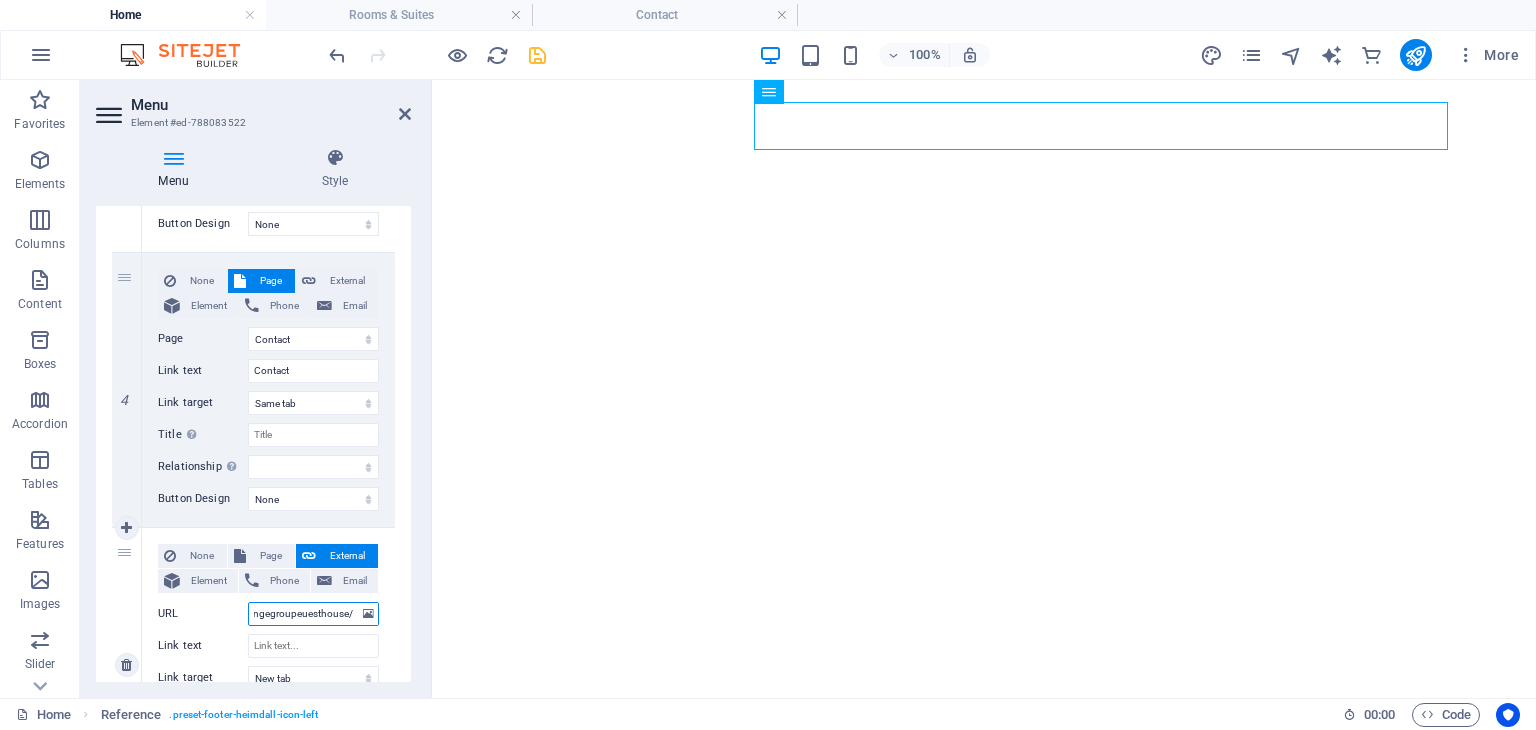 select 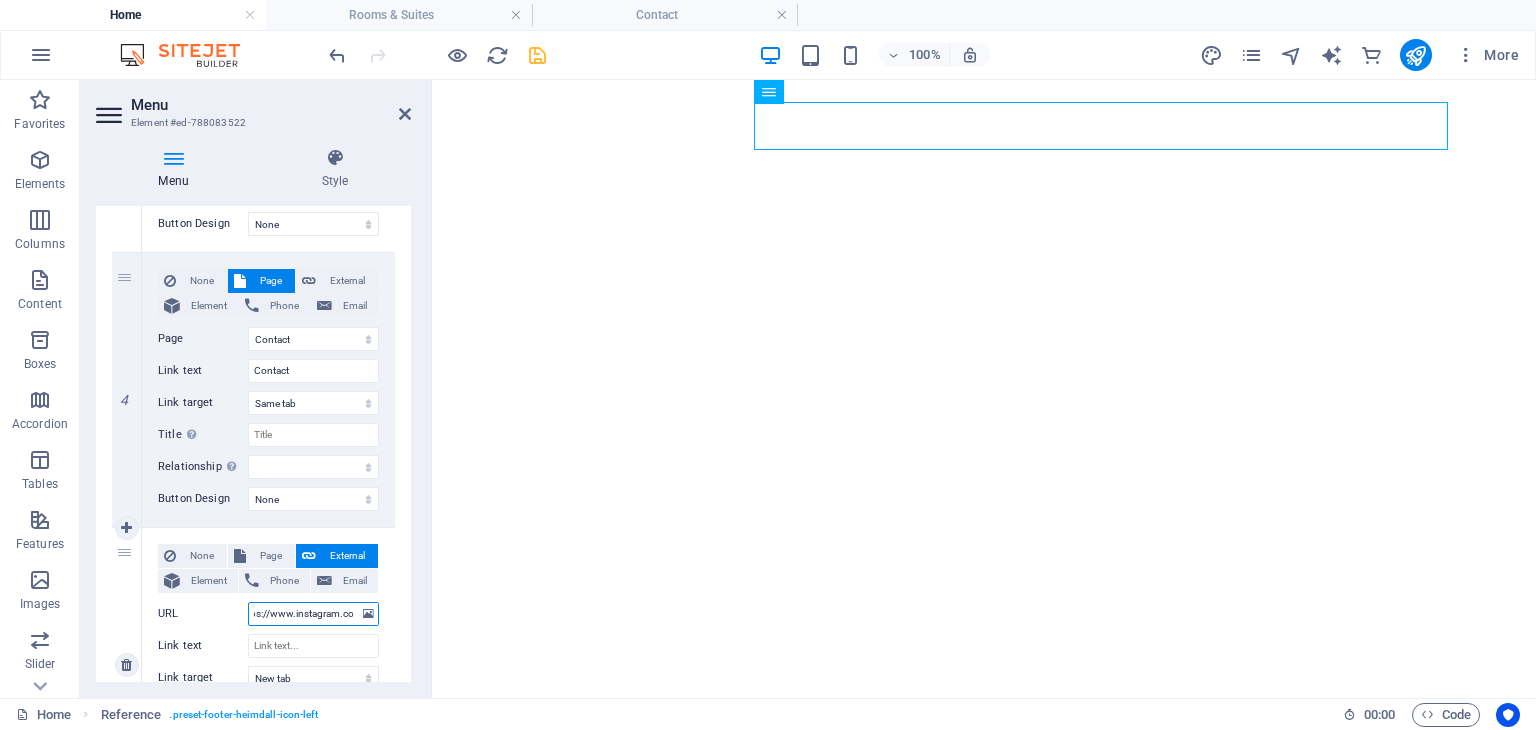 scroll, scrollTop: 0, scrollLeft: 0, axis: both 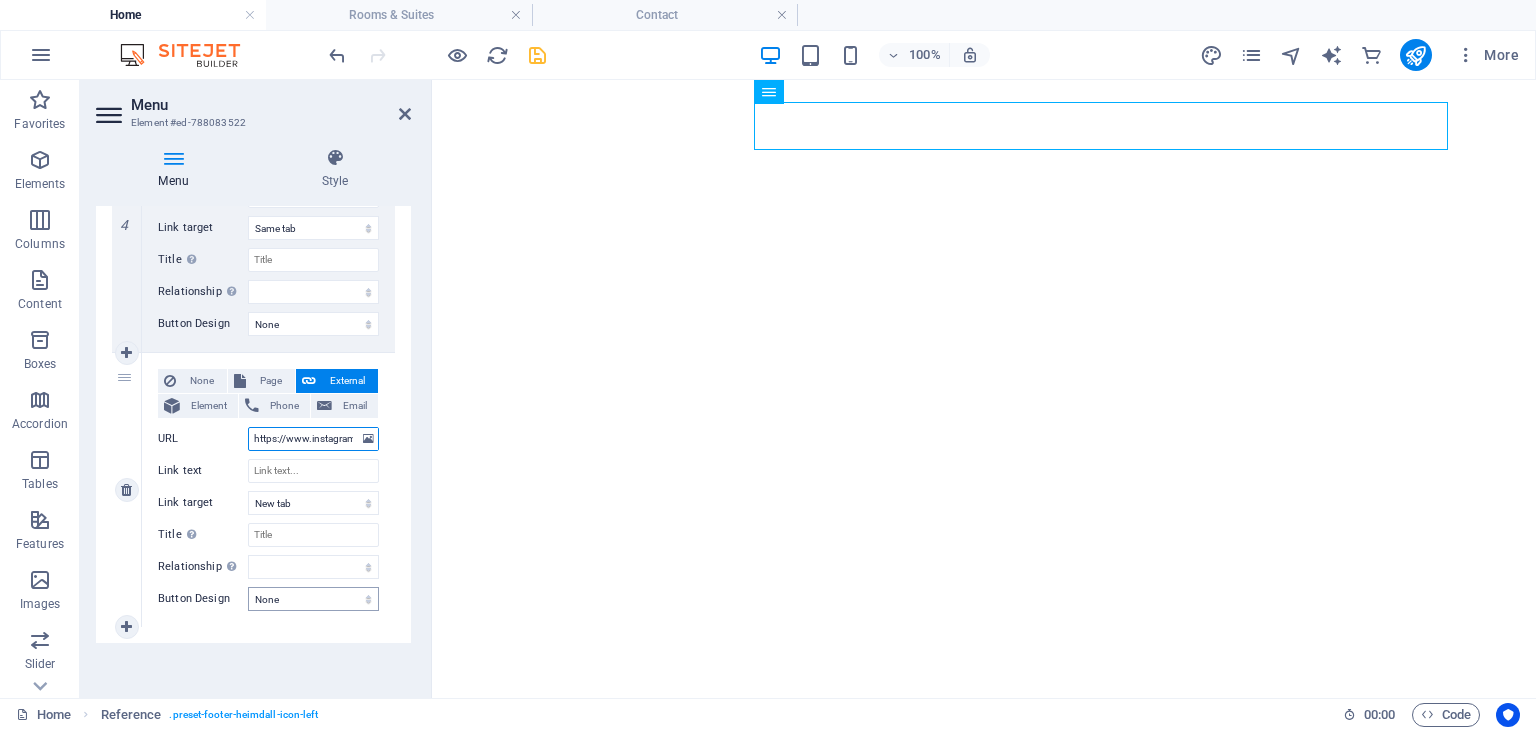 type on "https://www.instagram.com/orangegroupeuesthouse/" 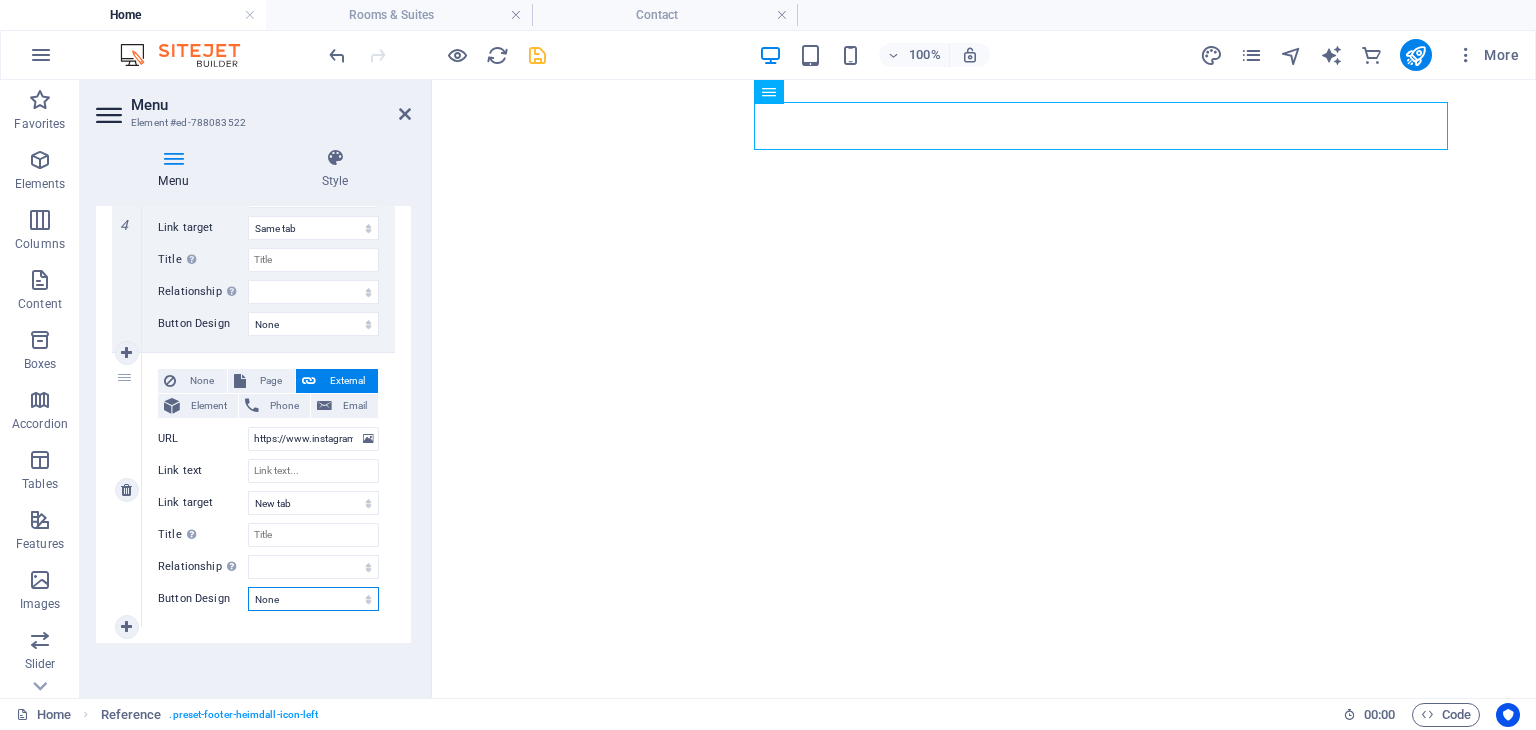 click on "None Default Primary Secondary" at bounding box center (313, 599) 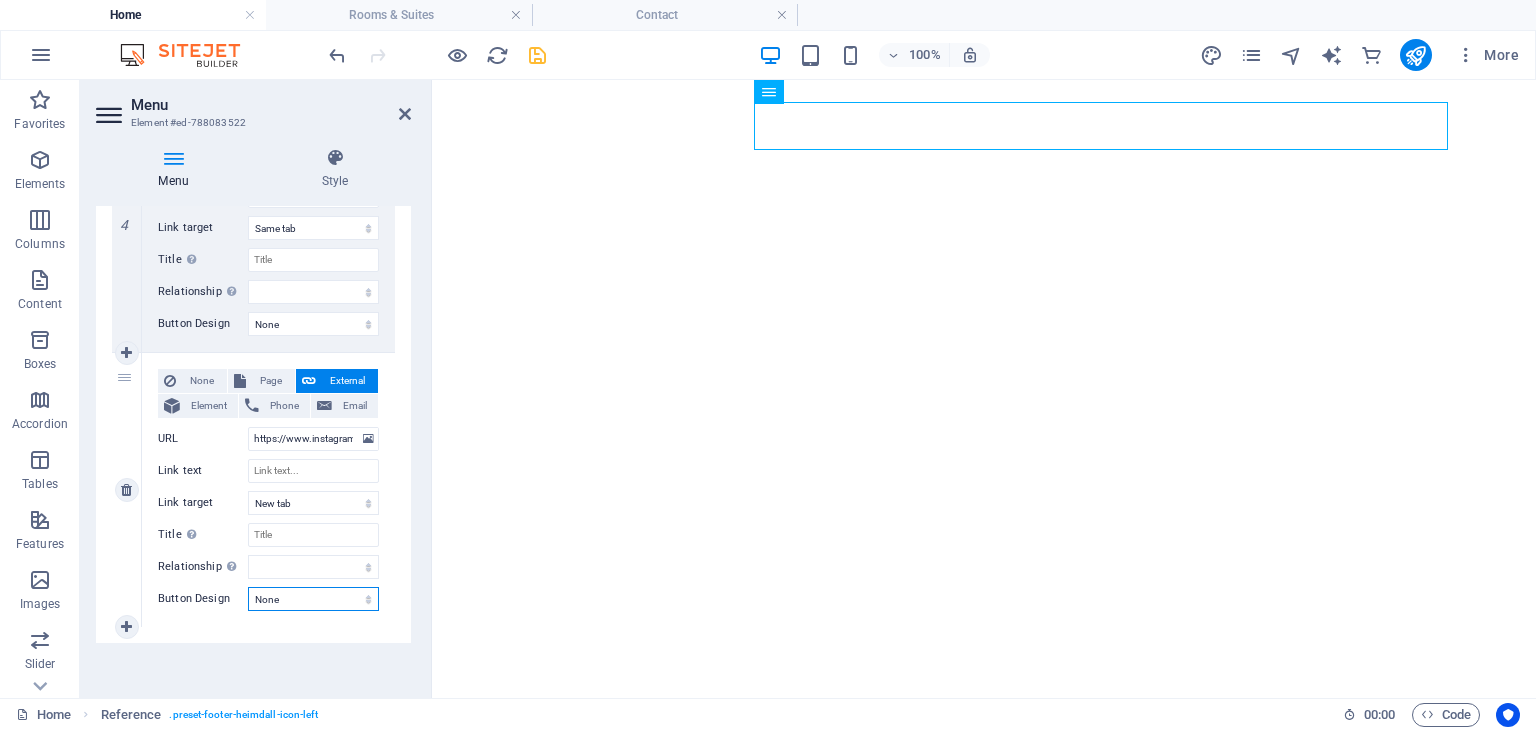 click on "None Default Primary Secondary" at bounding box center (313, 599) 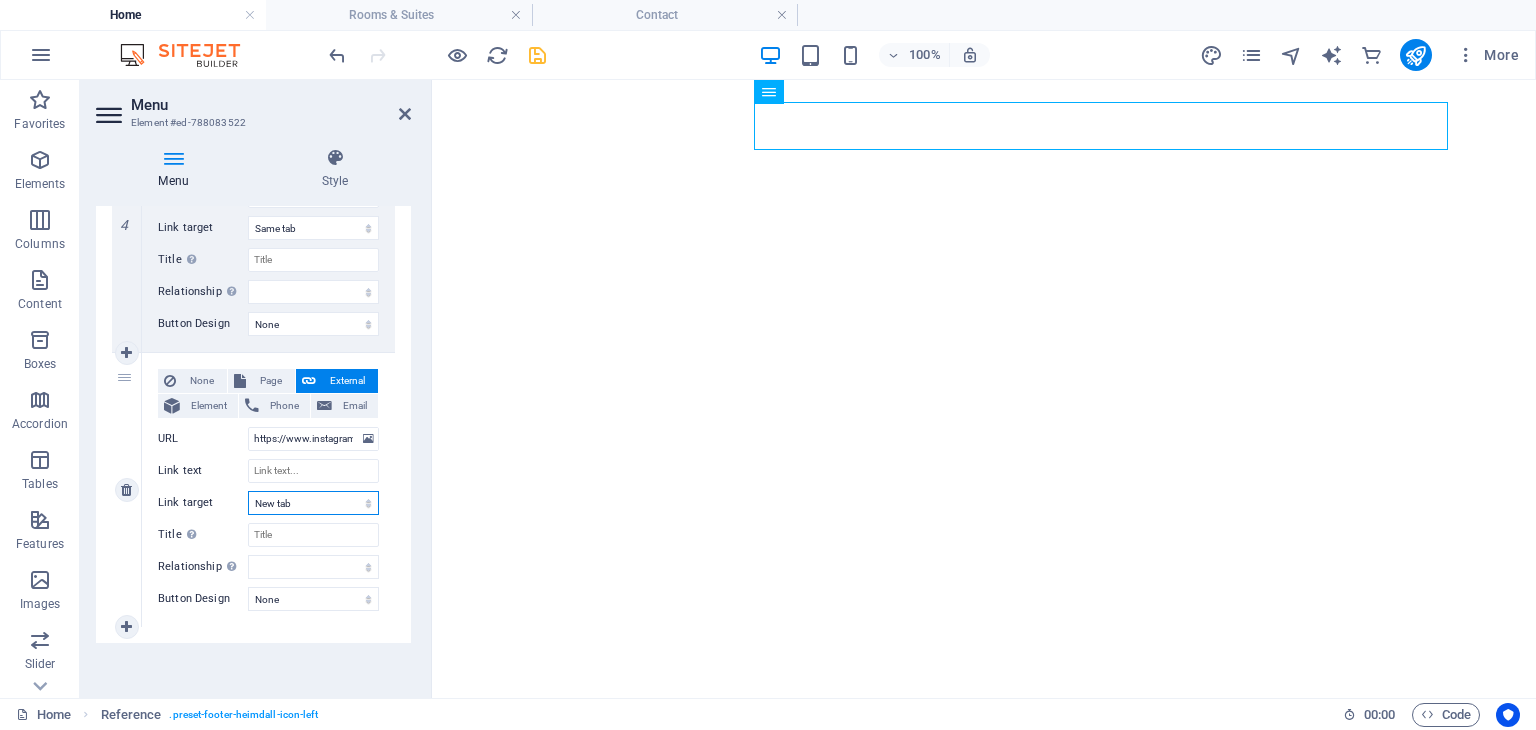 click on "New tab Same tab Overlay" at bounding box center [313, 503] 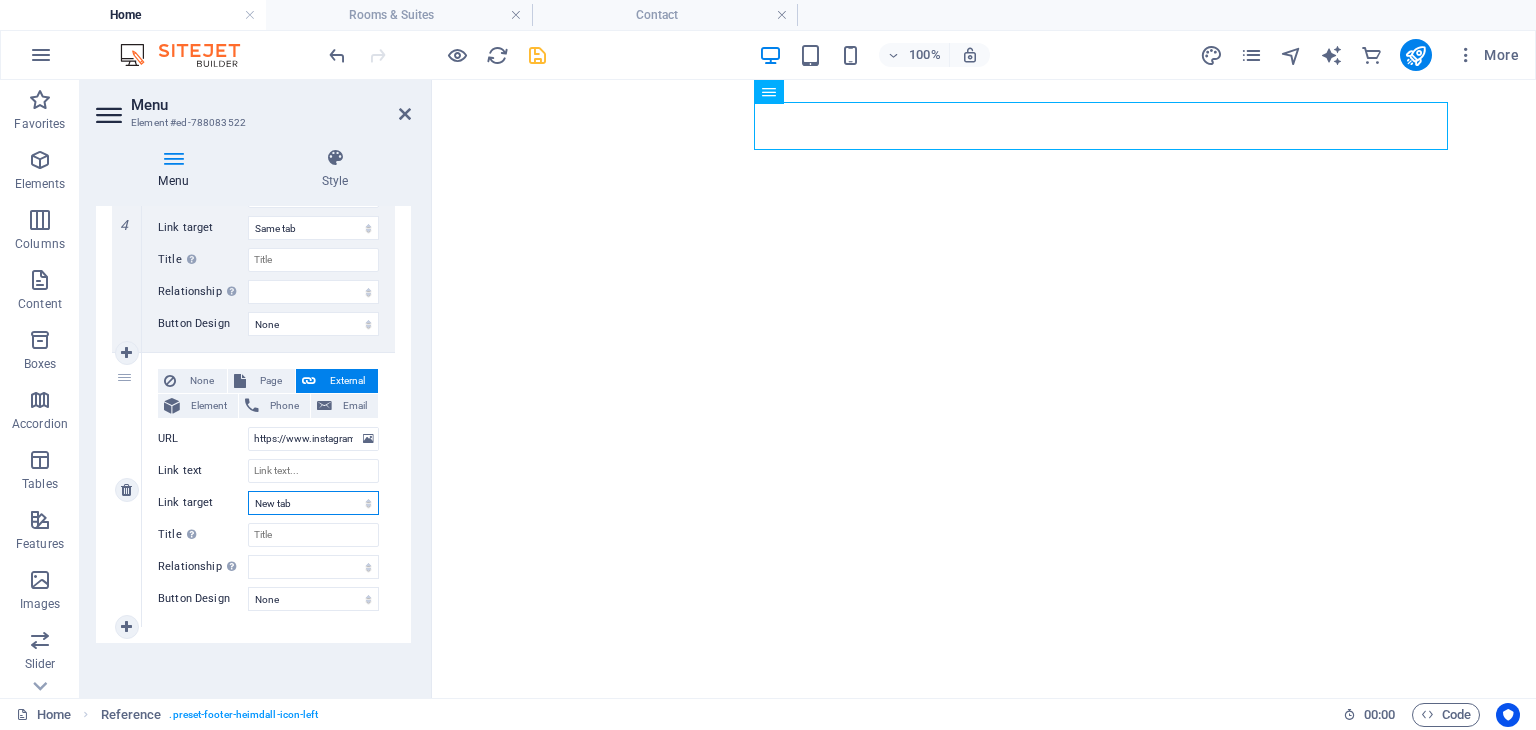 click on "New tab Same tab Overlay" at bounding box center (313, 503) 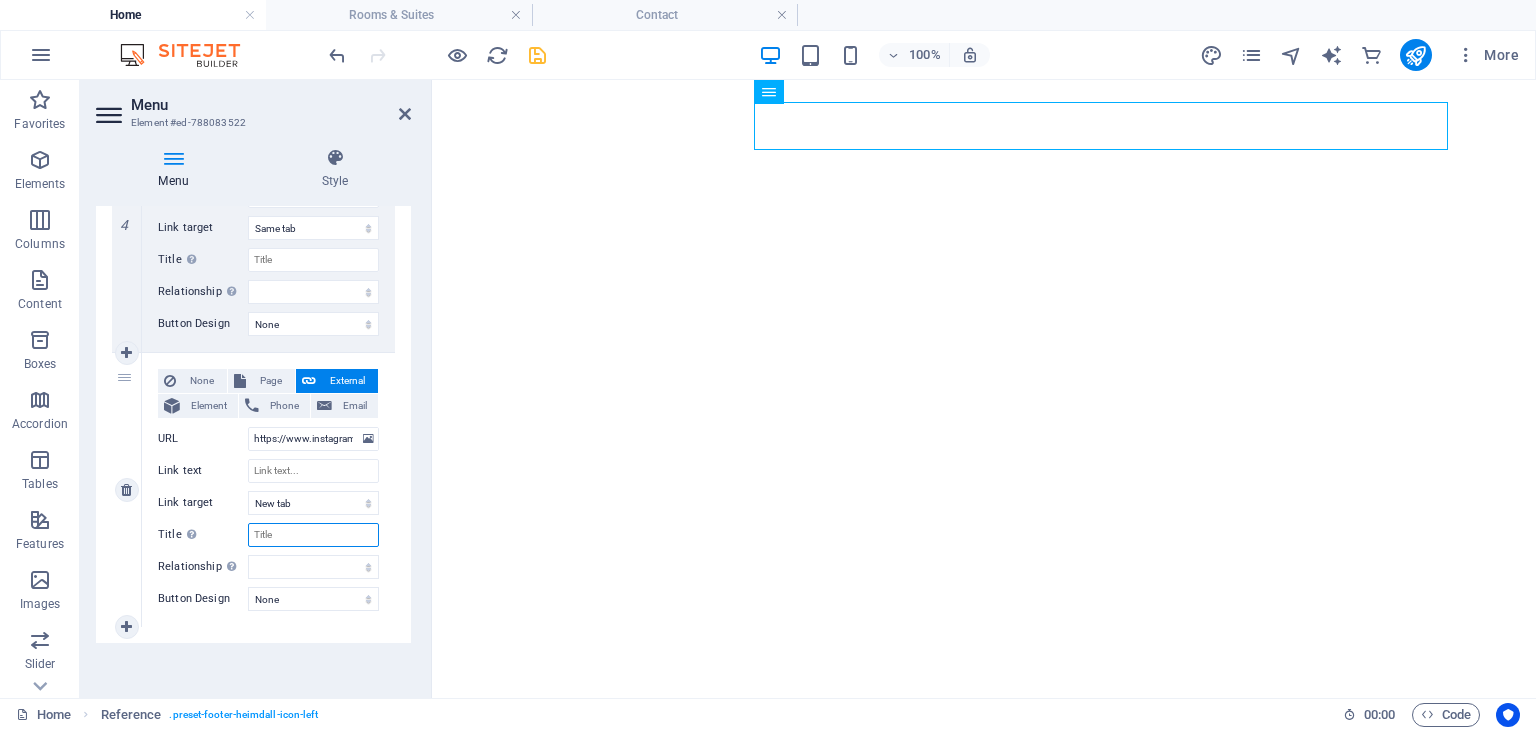 click on "Title Additional link description, should not be the same as the link text. The title is most often shown as a tooltip text when the mouse moves over the element. Leave empty if uncertain." at bounding box center (313, 535) 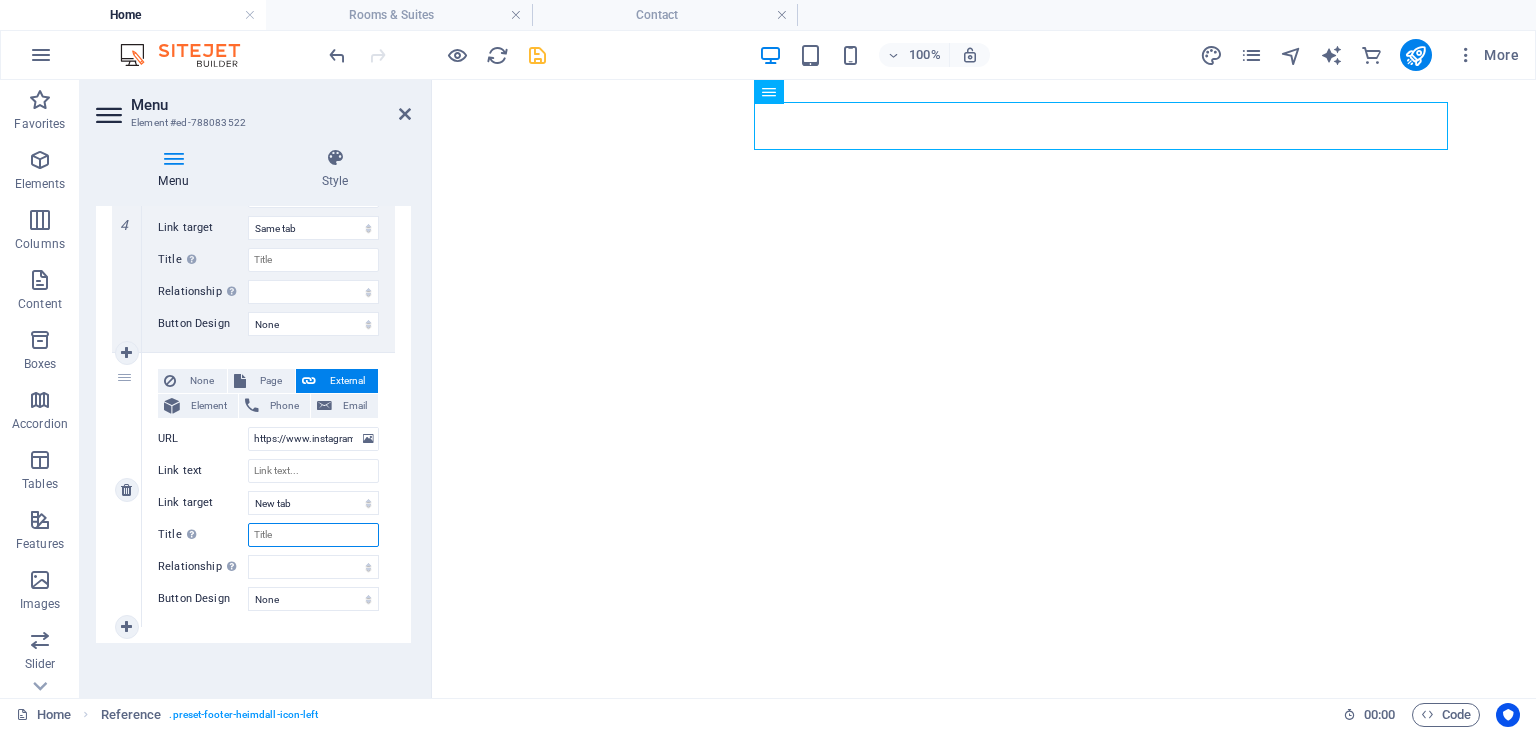 type on "I" 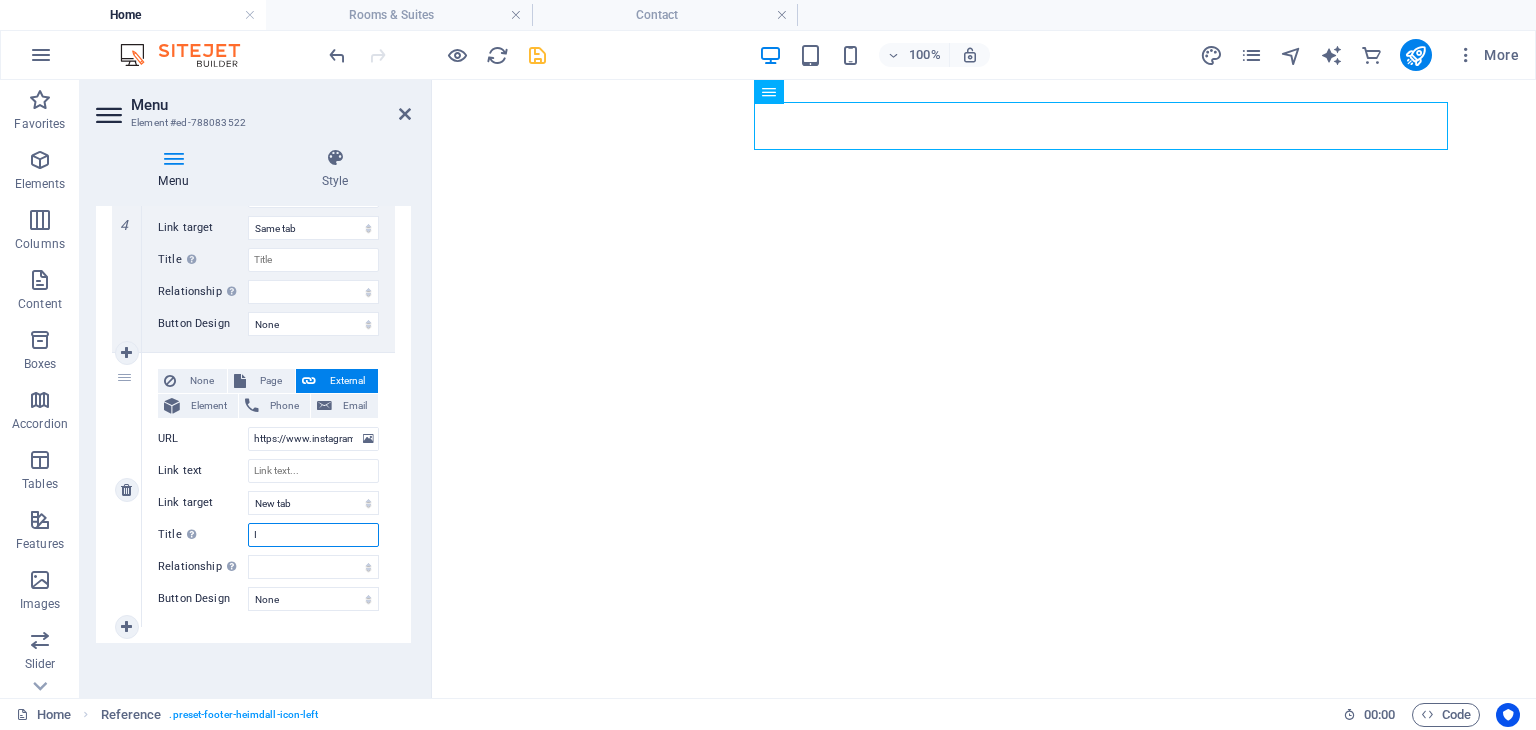 select 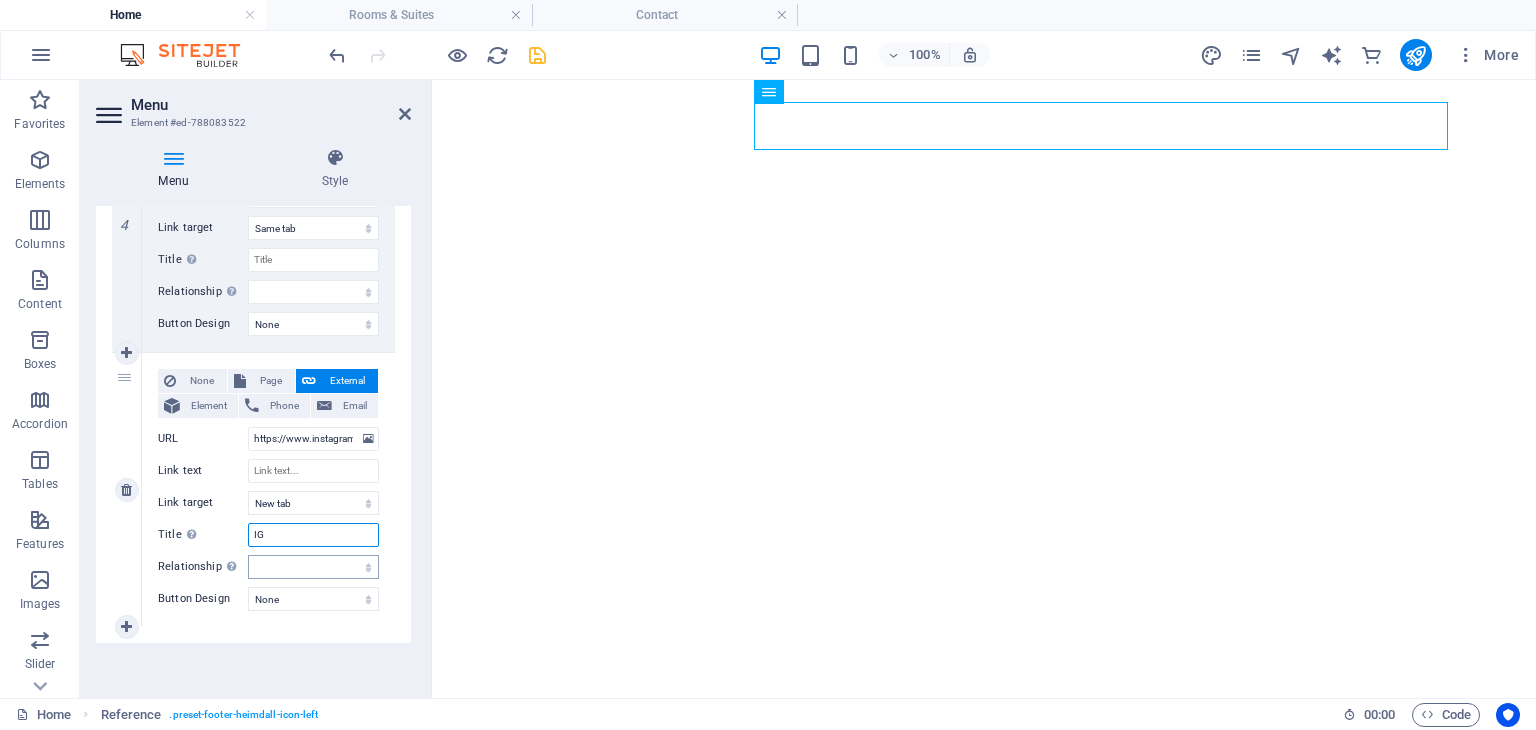 select 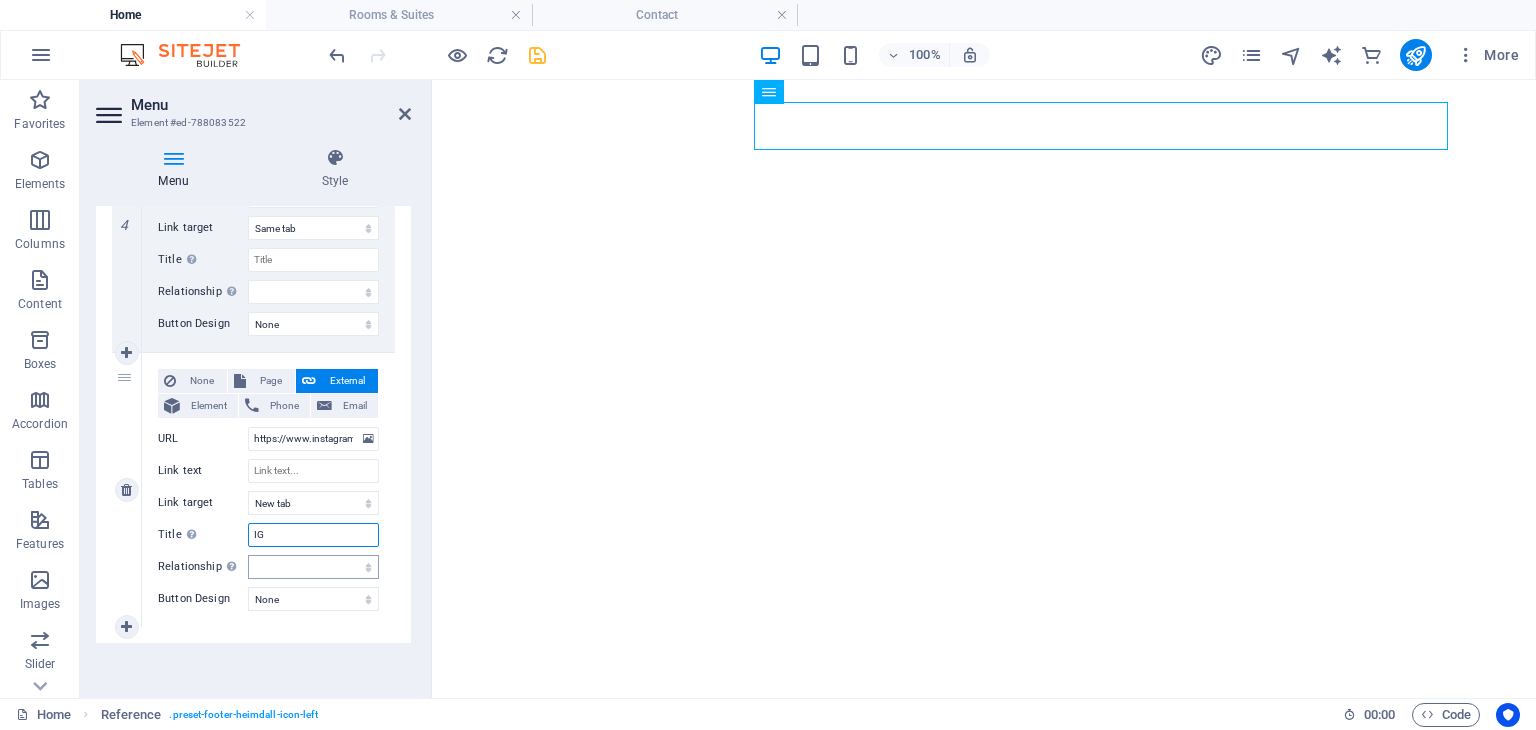 select 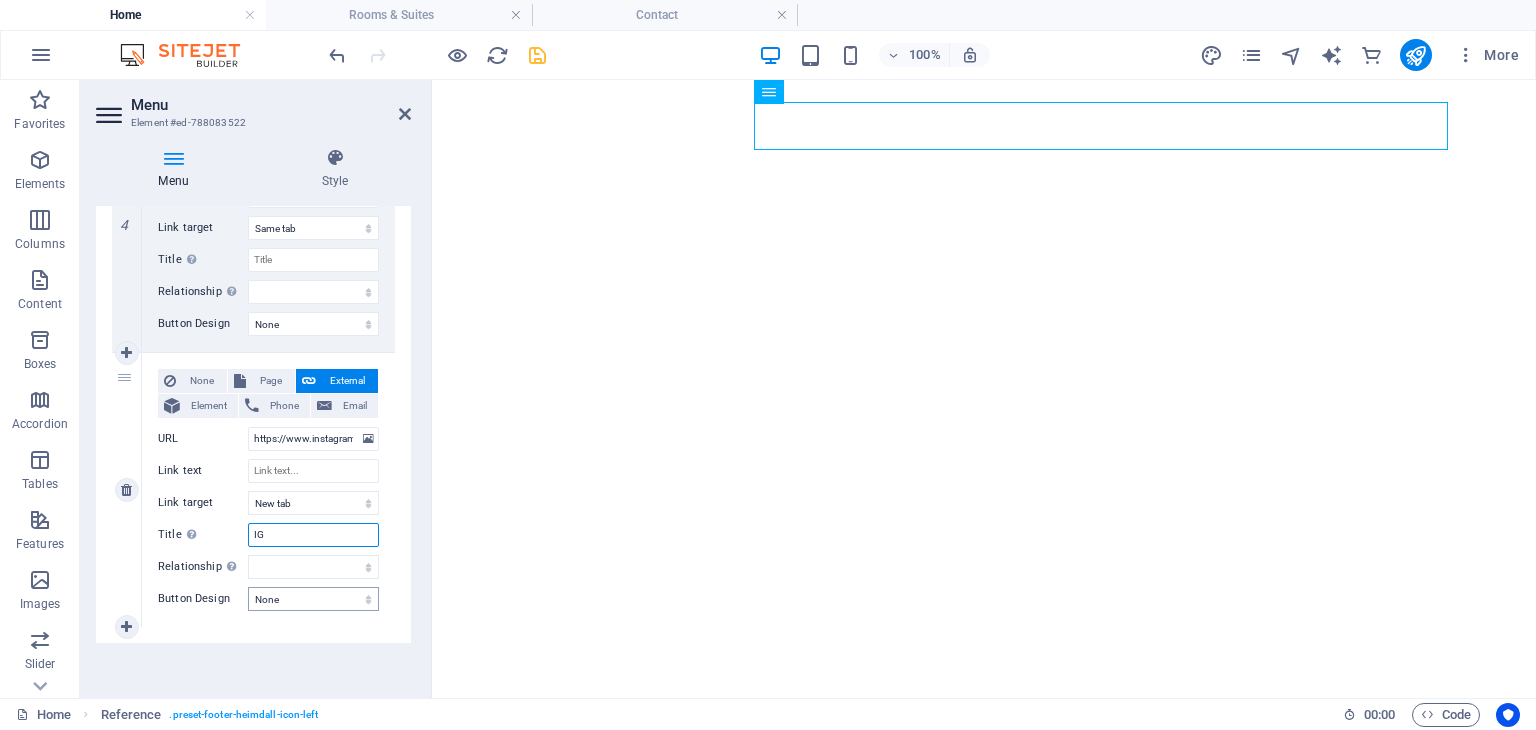 type on "IG" 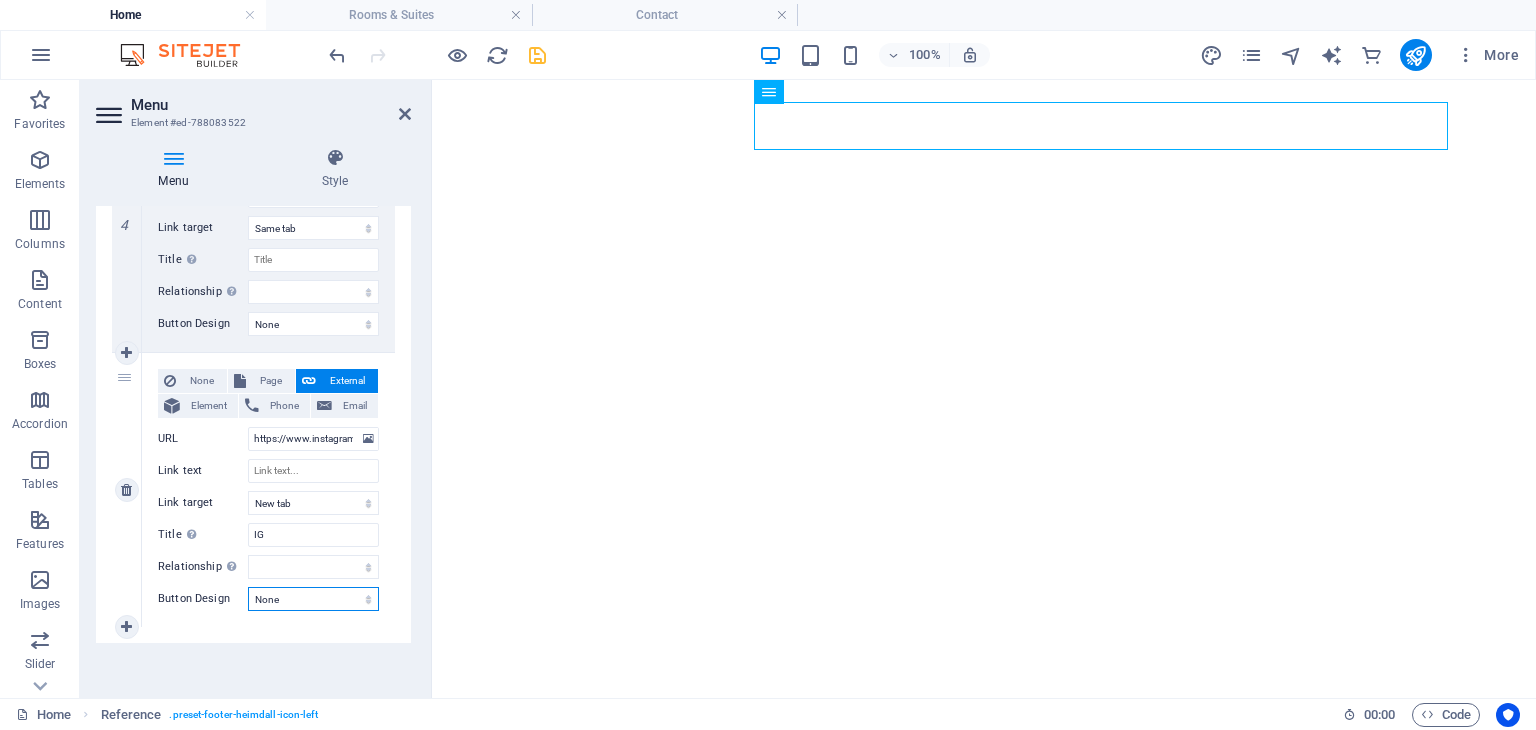 click on "None Default Primary Secondary" at bounding box center [313, 599] 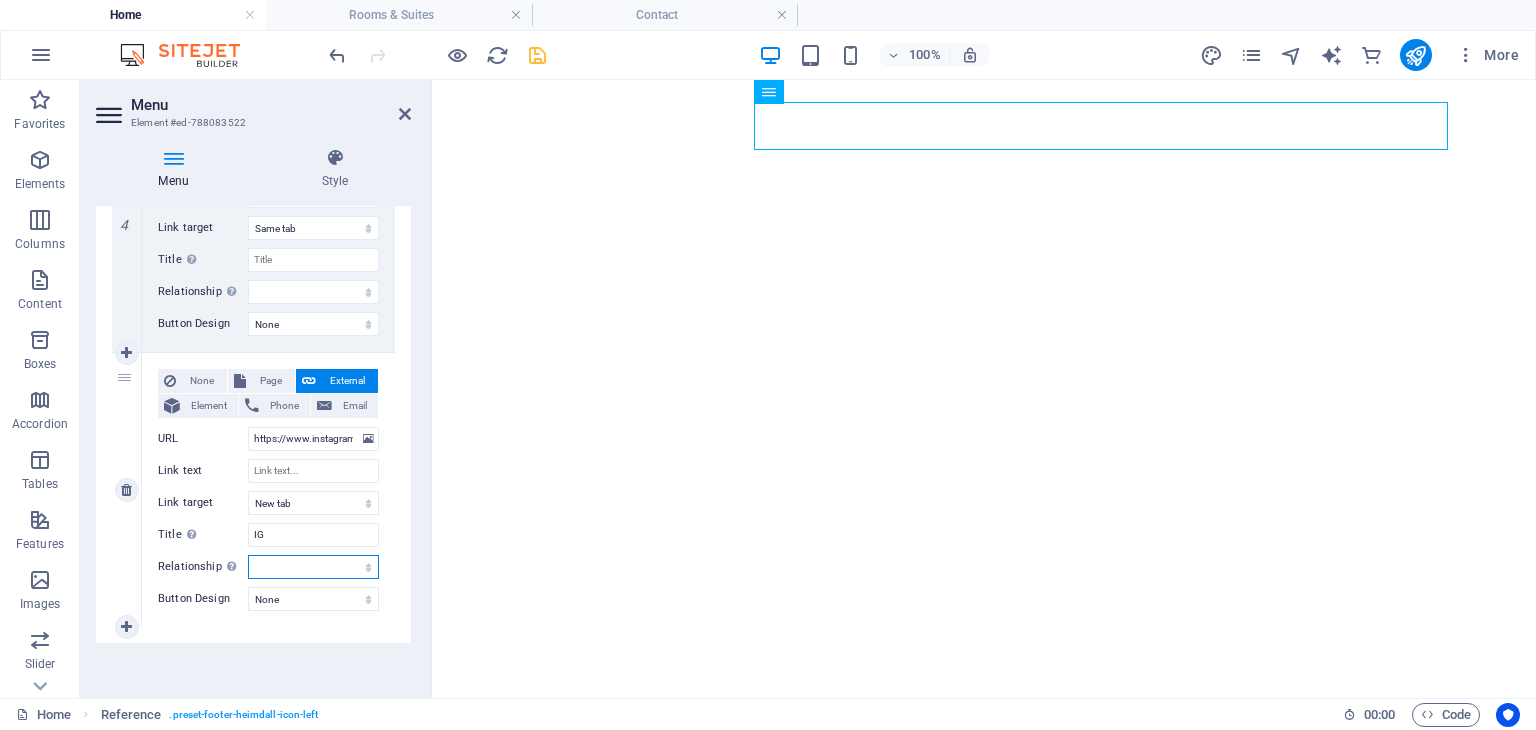 click on "alternate author bookmark external help license next nofollow noreferrer noopener prev search tag" at bounding box center (313, 567) 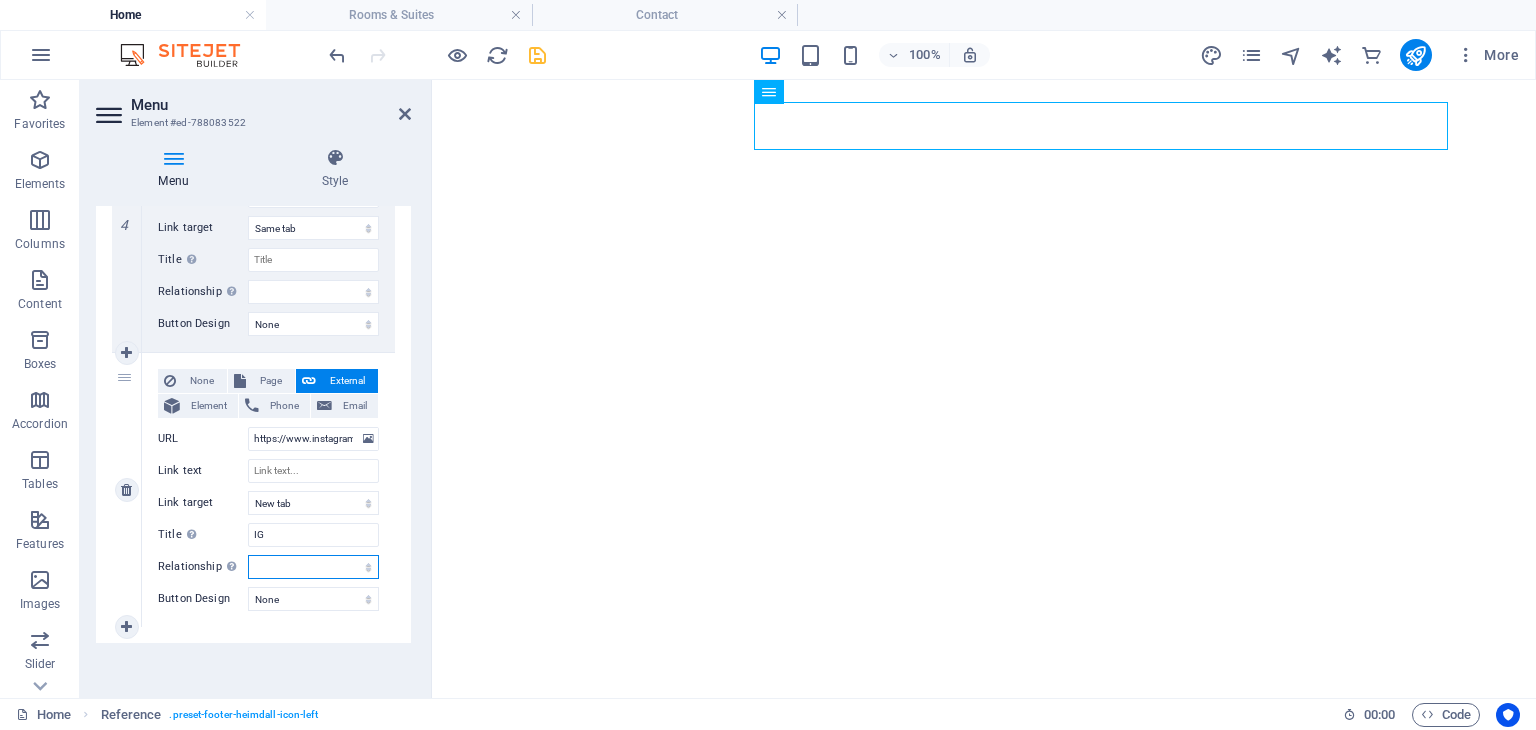 click on "alternate author bookmark external help license next nofollow noreferrer noopener prev search tag" at bounding box center [313, 567] 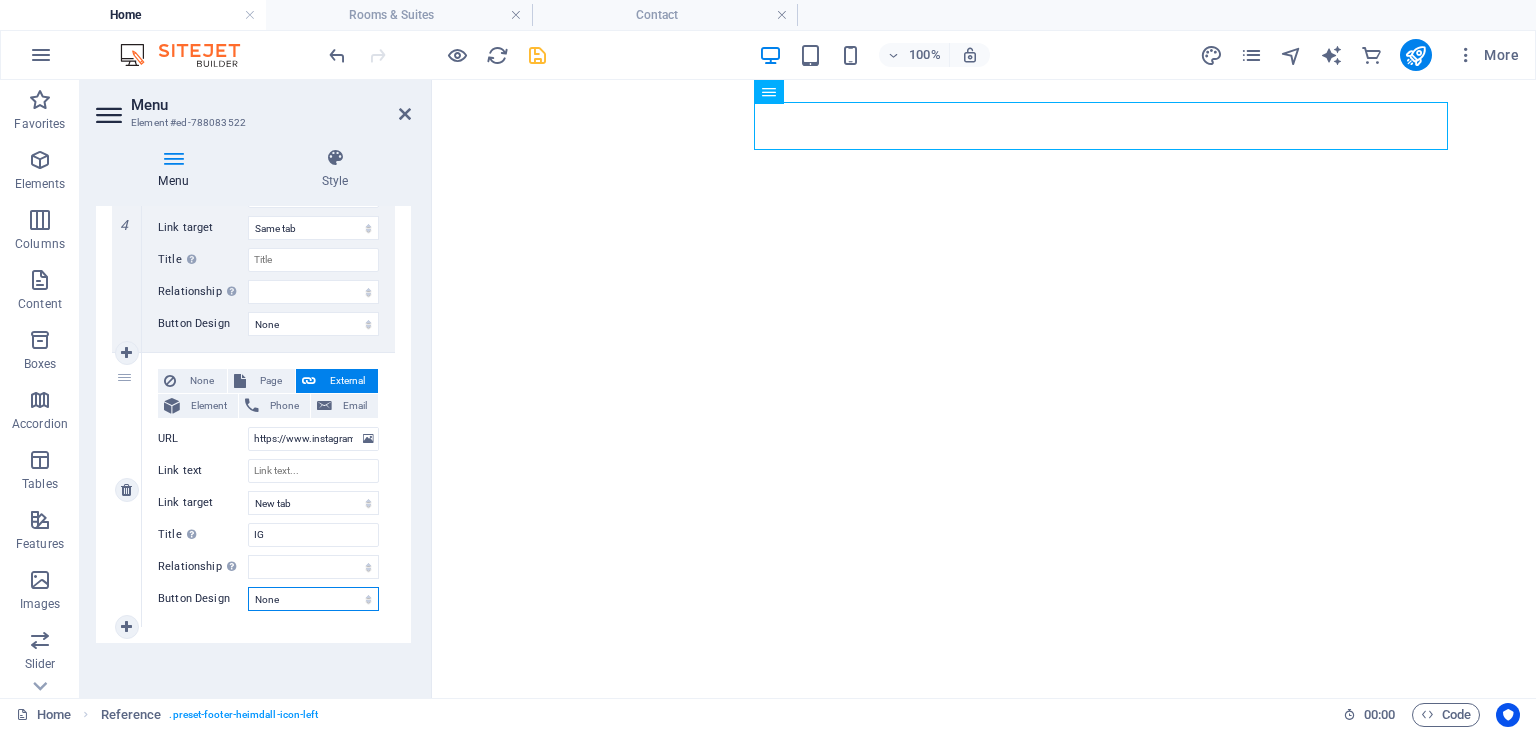 click on "None Default Primary Secondary" at bounding box center [313, 599] 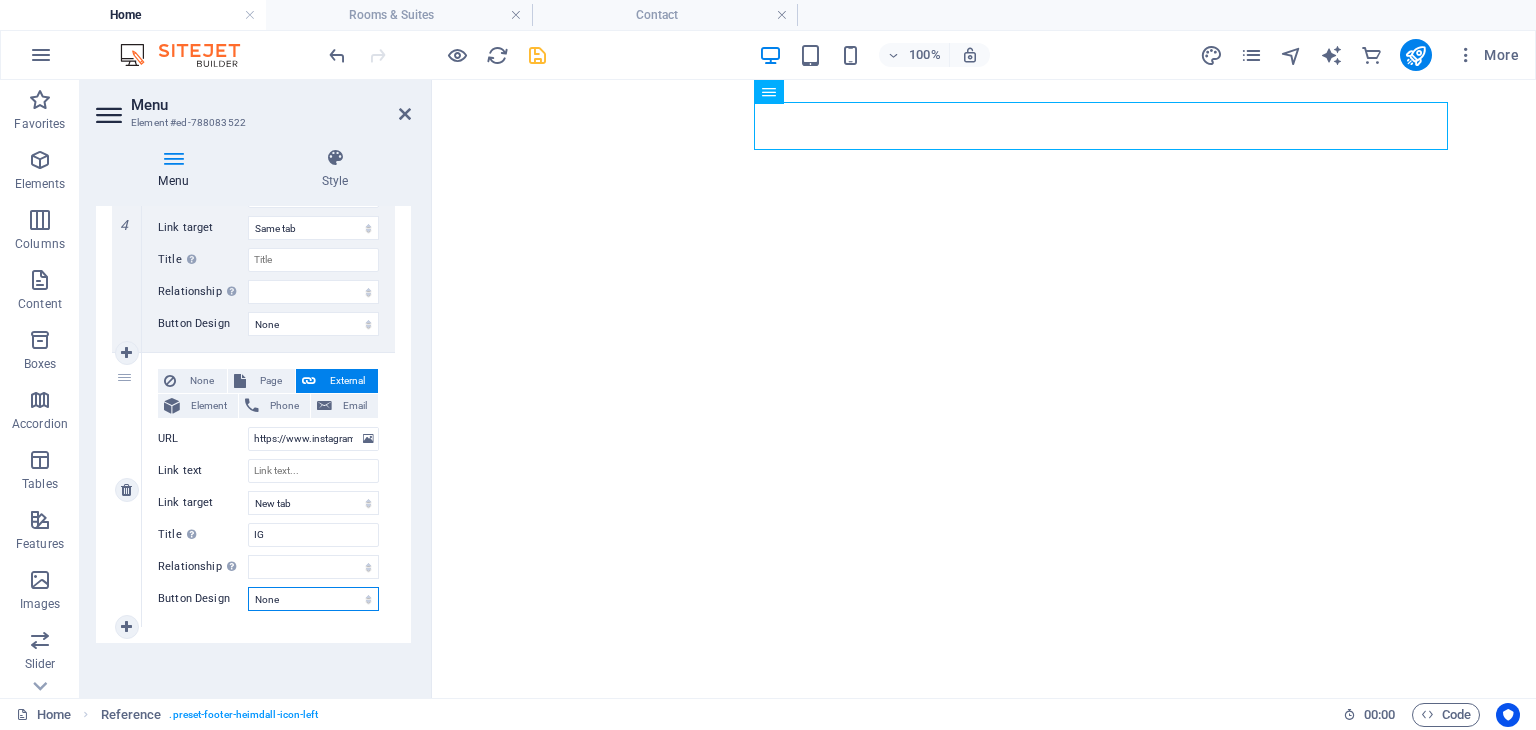select on "primary" 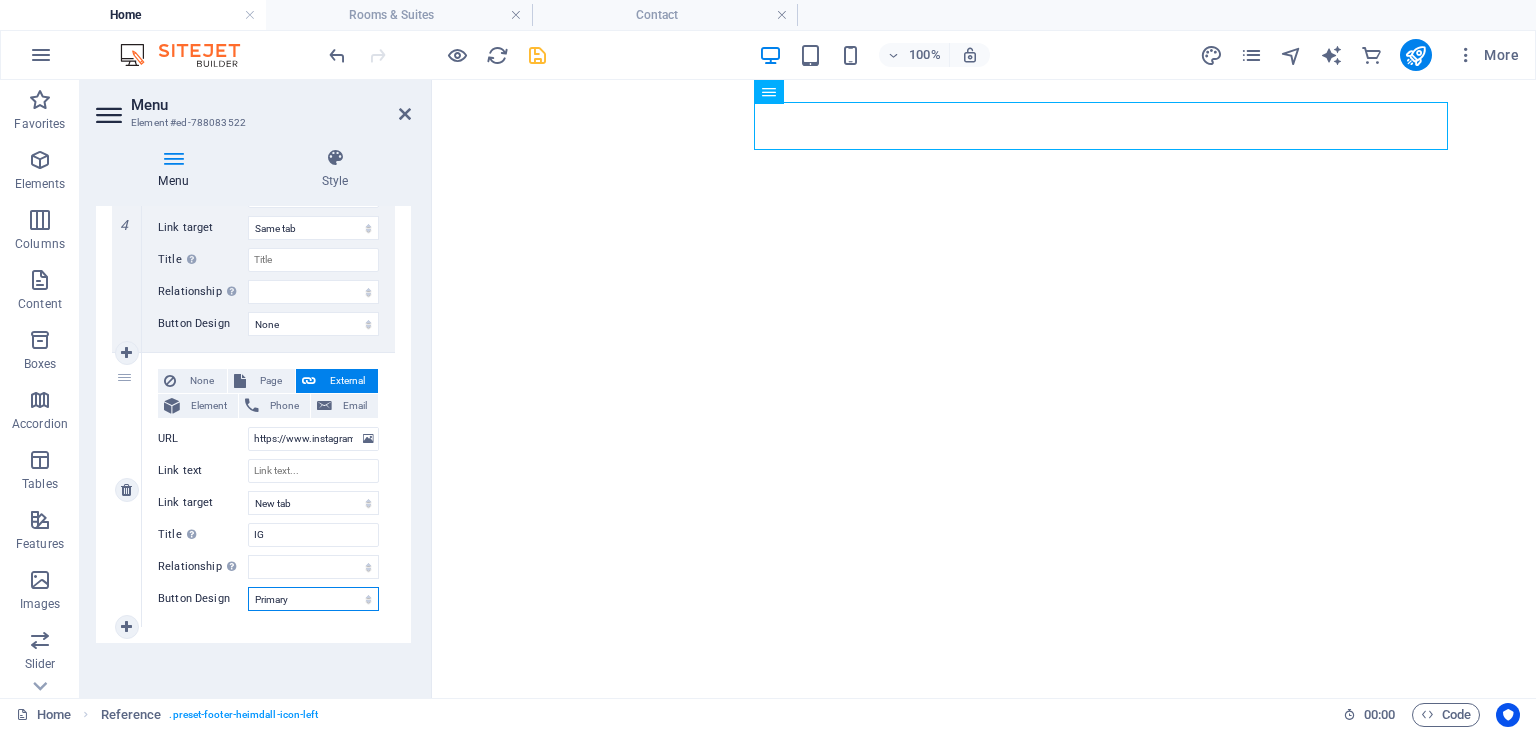 click on "None Default Primary Secondary" at bounding box center (313, 599) 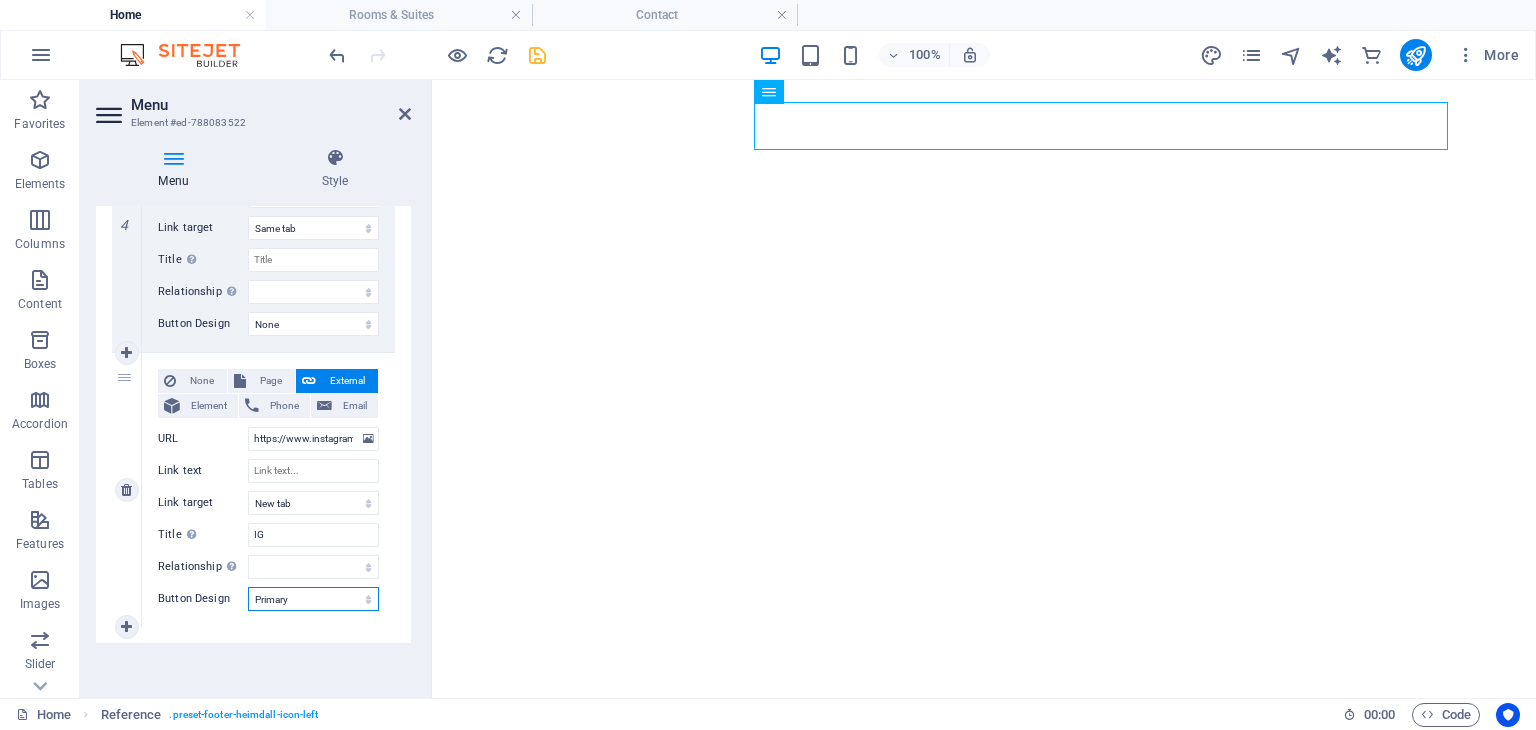 select 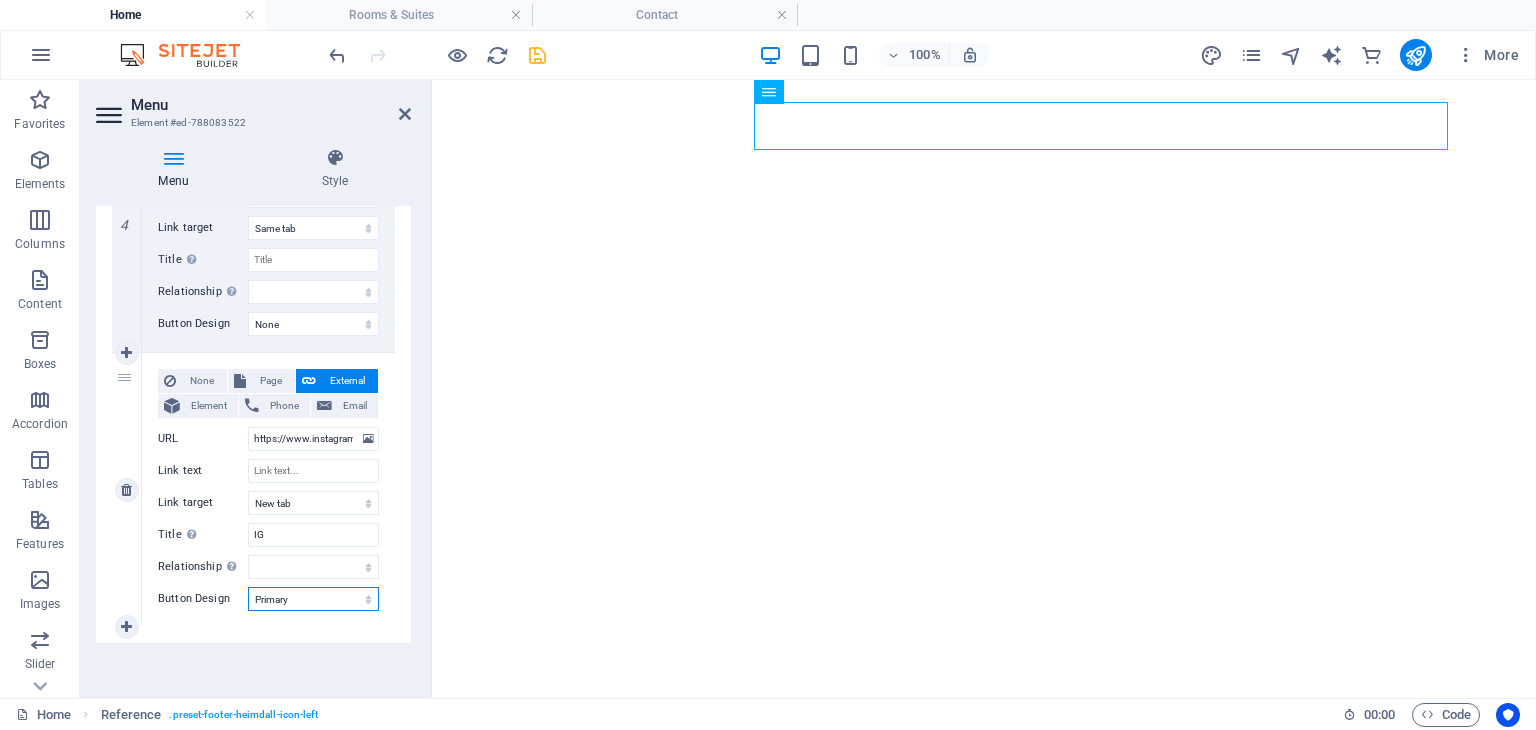 click on "None Default Primary Secondary" at bounding box center [313, 599] 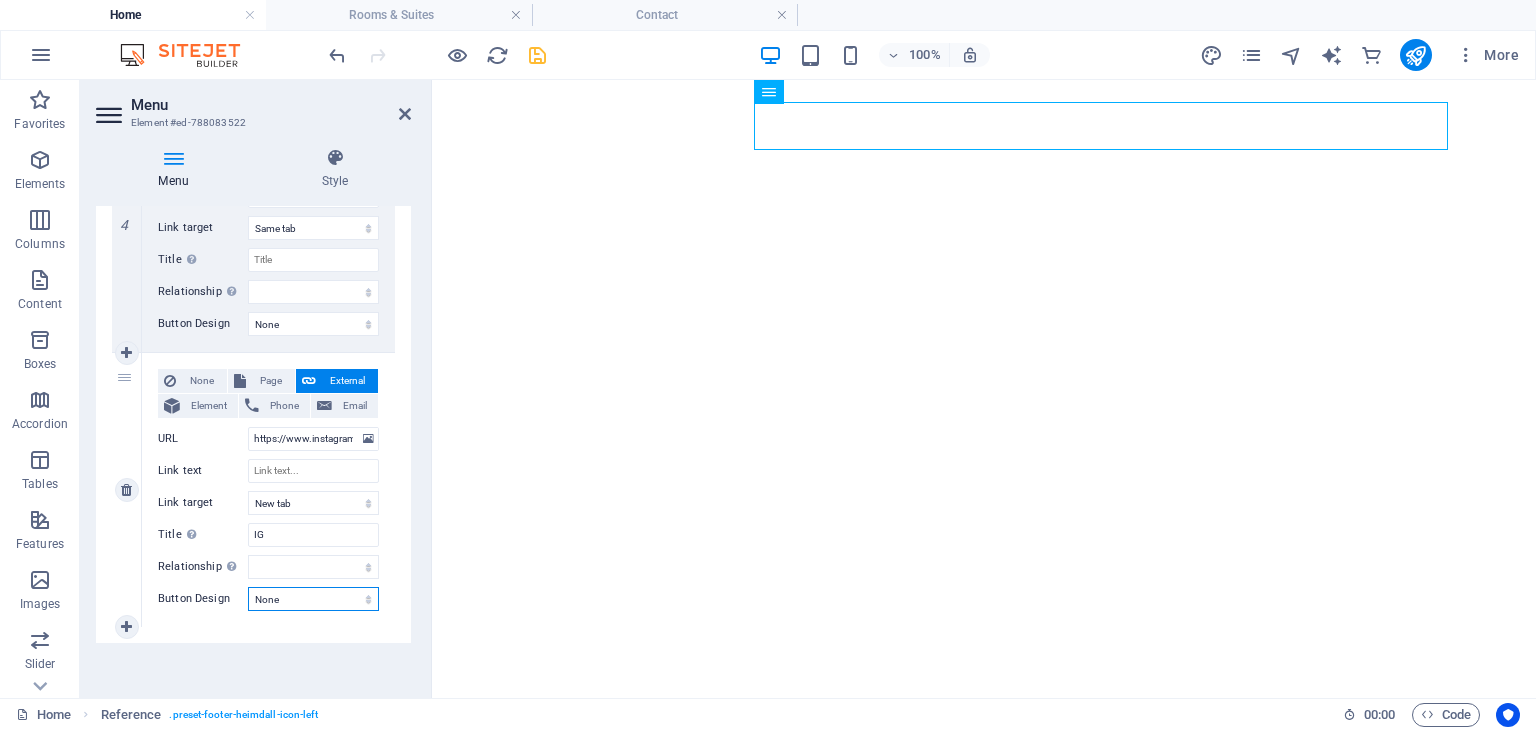 click on "None Default Primary Secondary" at bounding box center [313, 599] 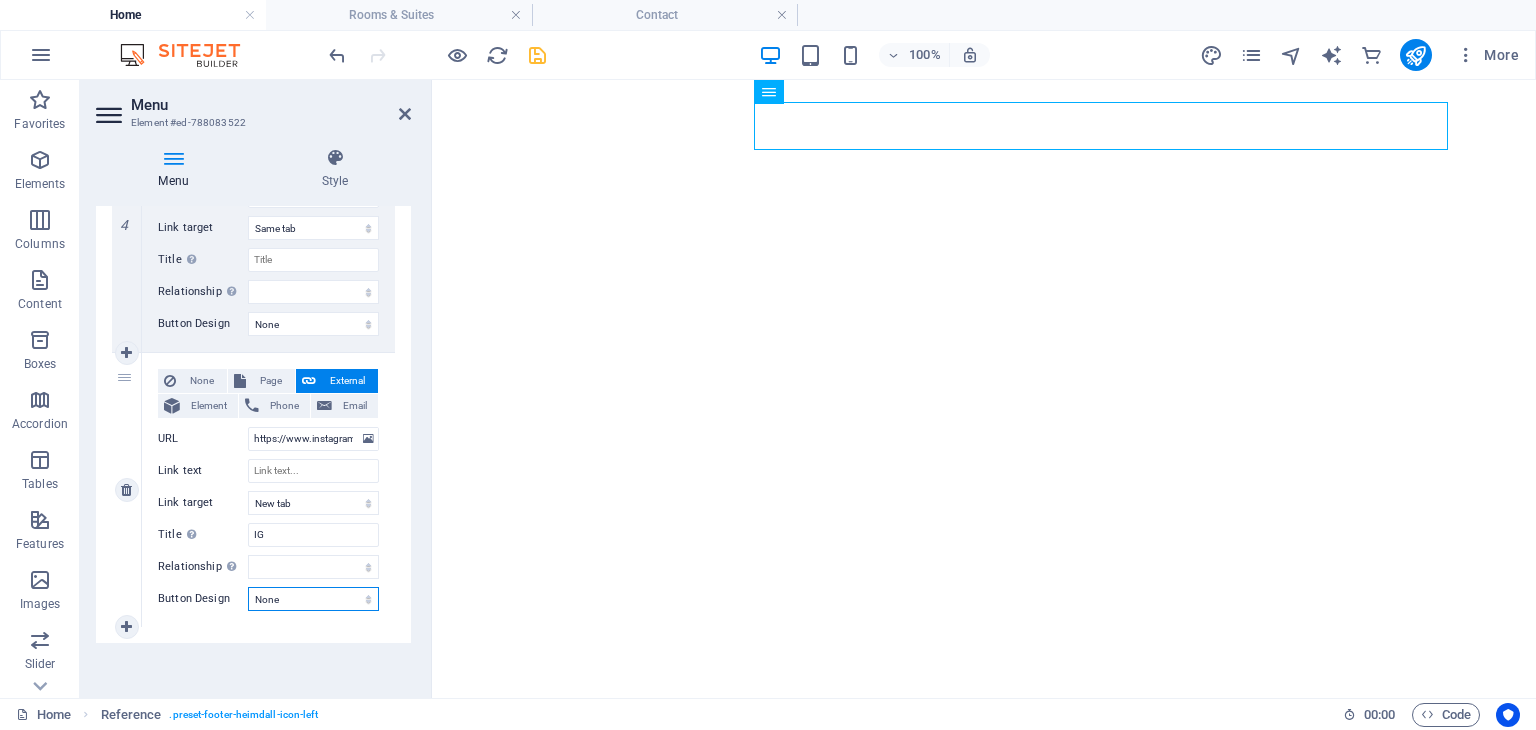 select 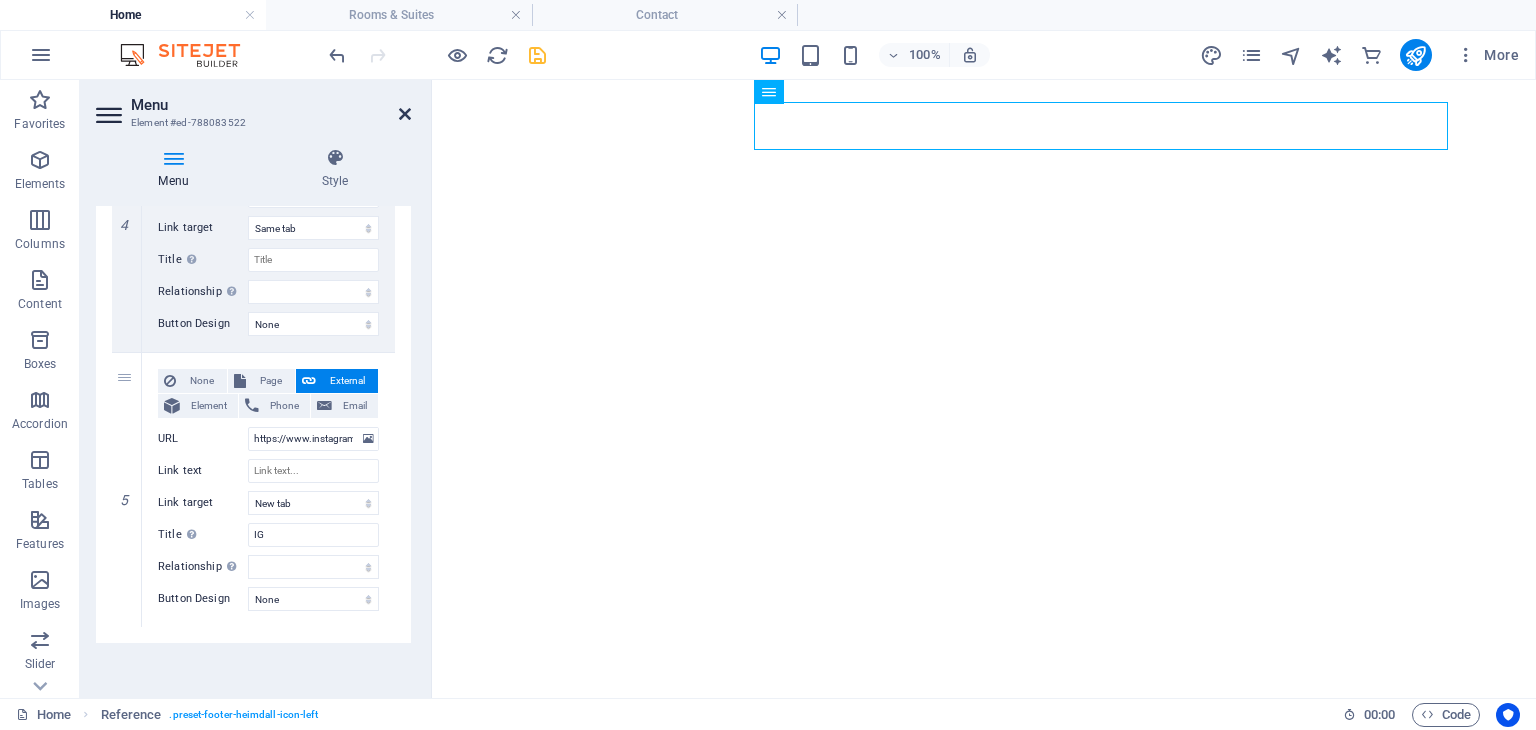 click at bounding box center [405, 114] 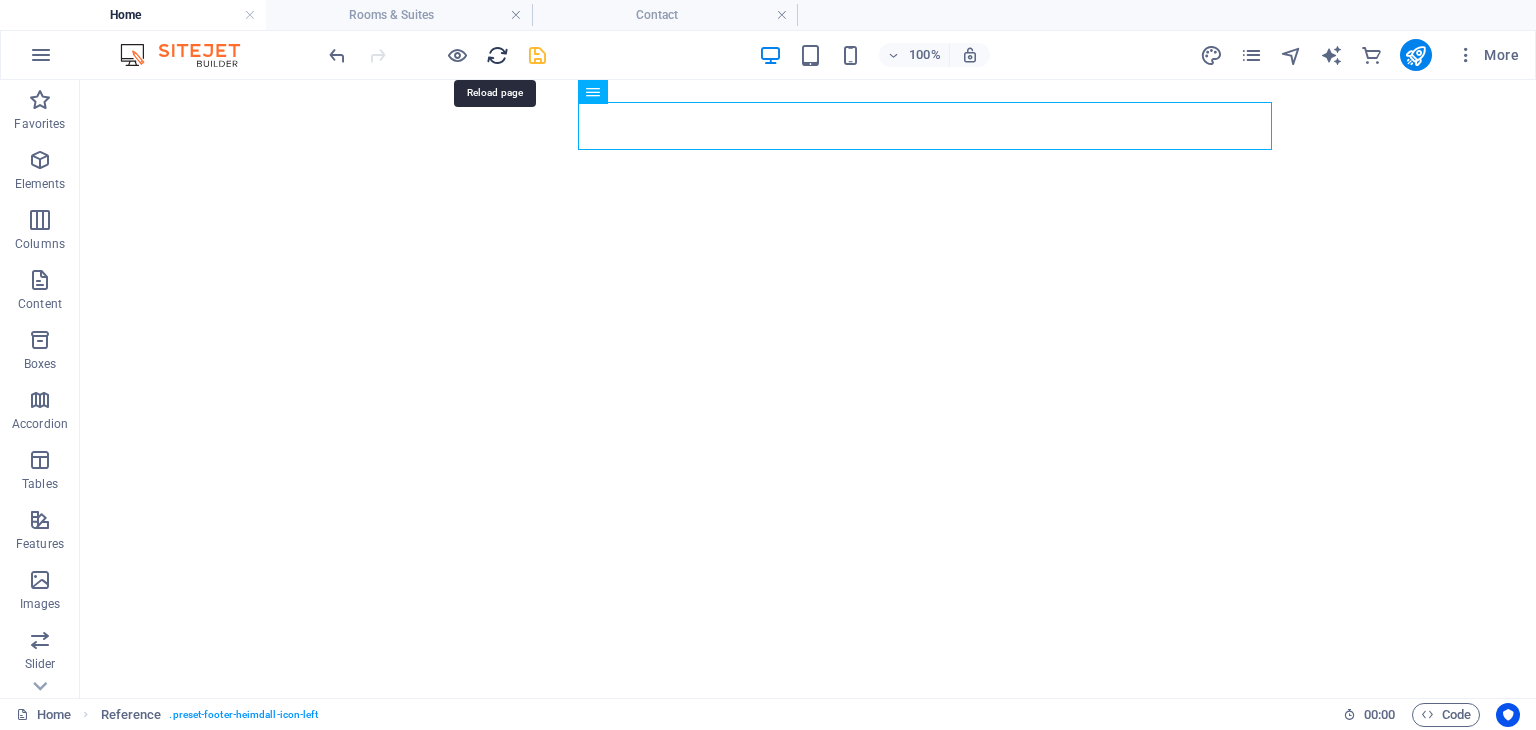 click at bounding box center (497, 55) 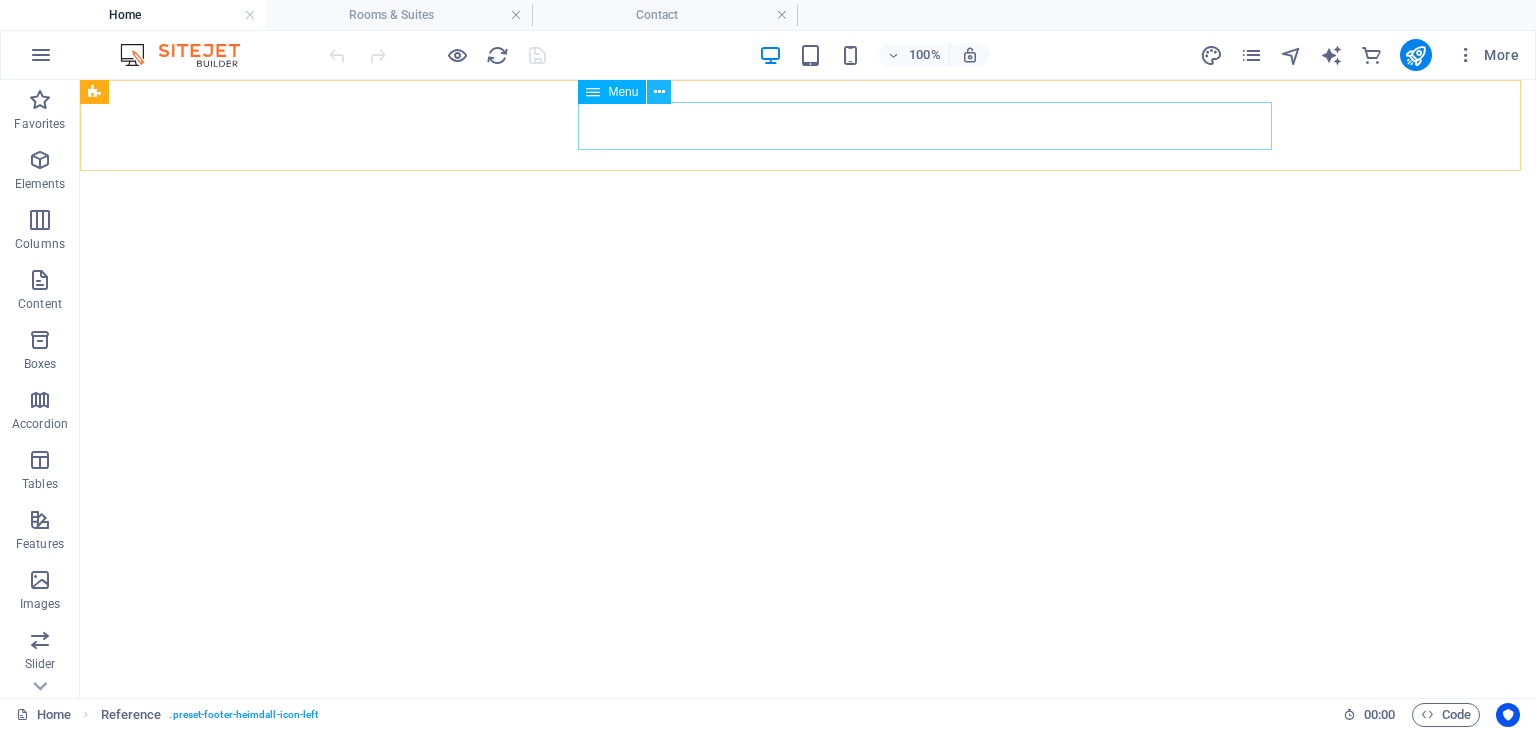 click at bounding box center [659, 92] 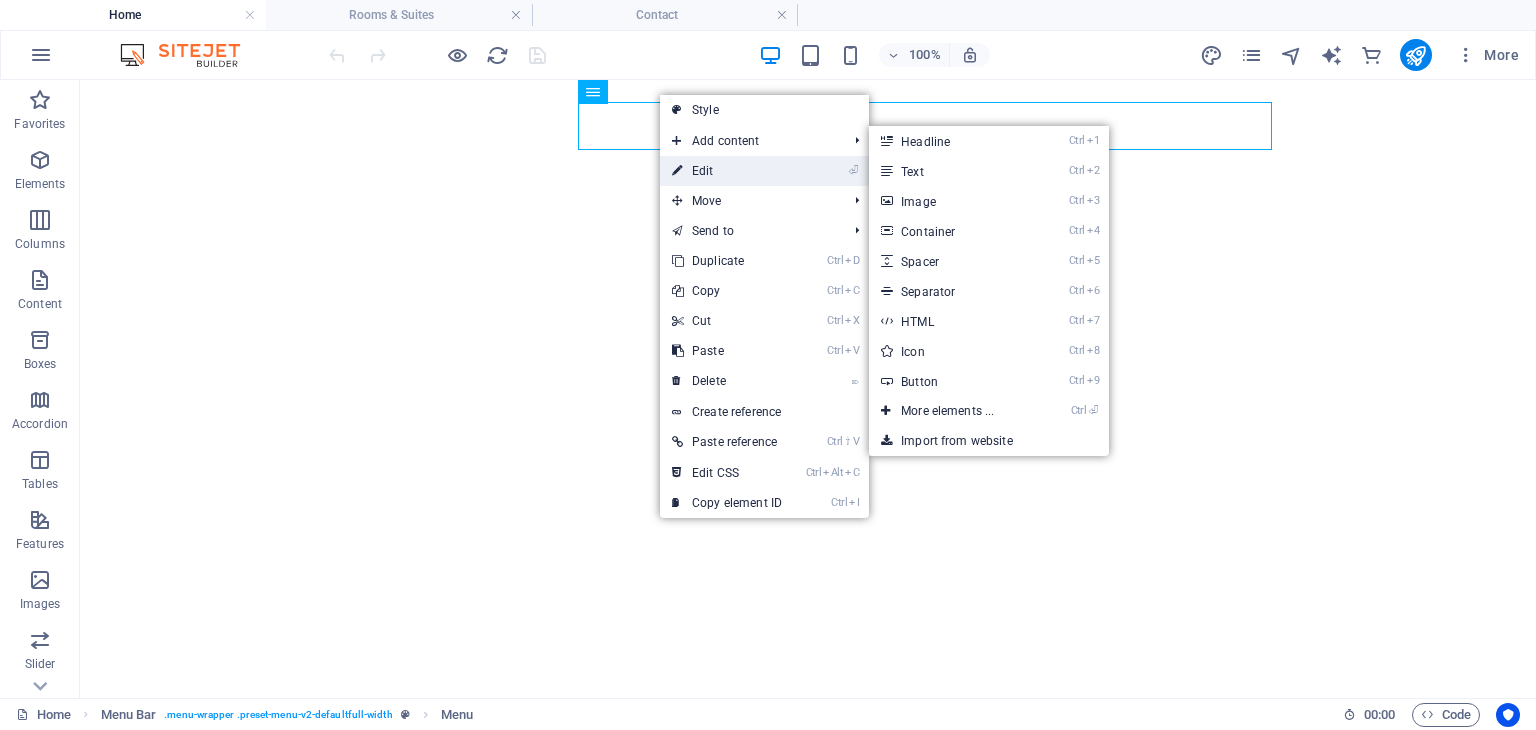 click on "⏎  Edit" at bounding box center (727, 171) 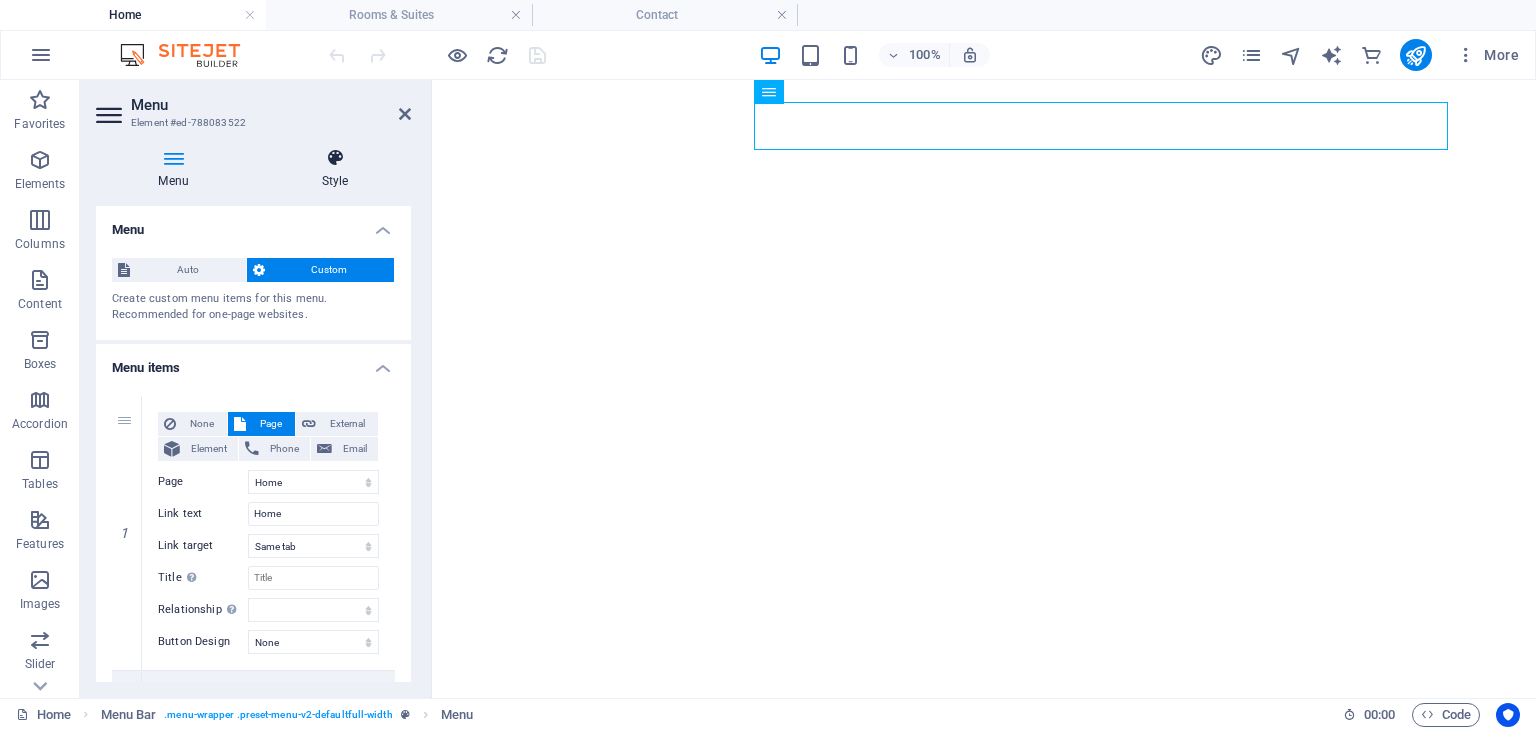 click on "Style" at bounding box center [335, 169] 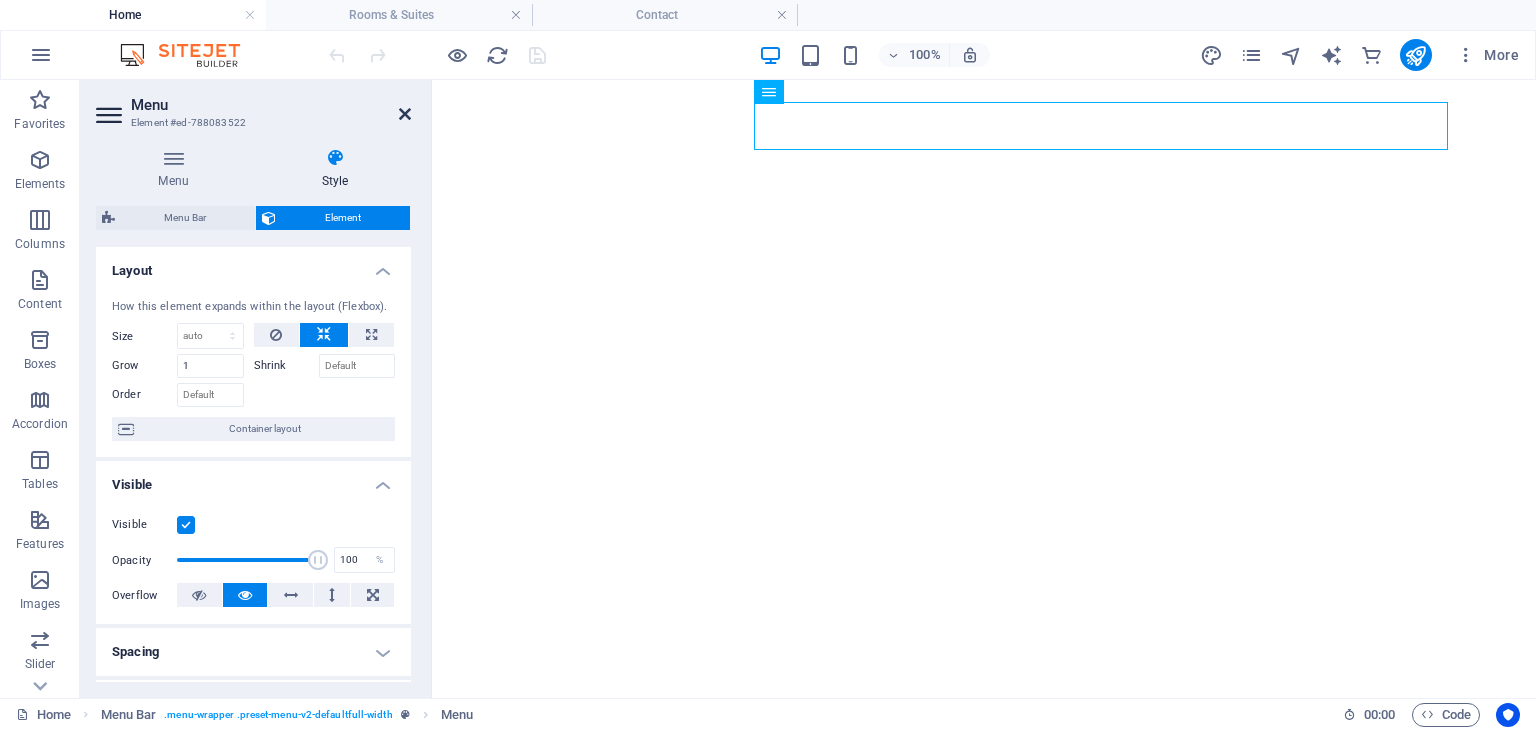 click at bounding box center [405, 114] 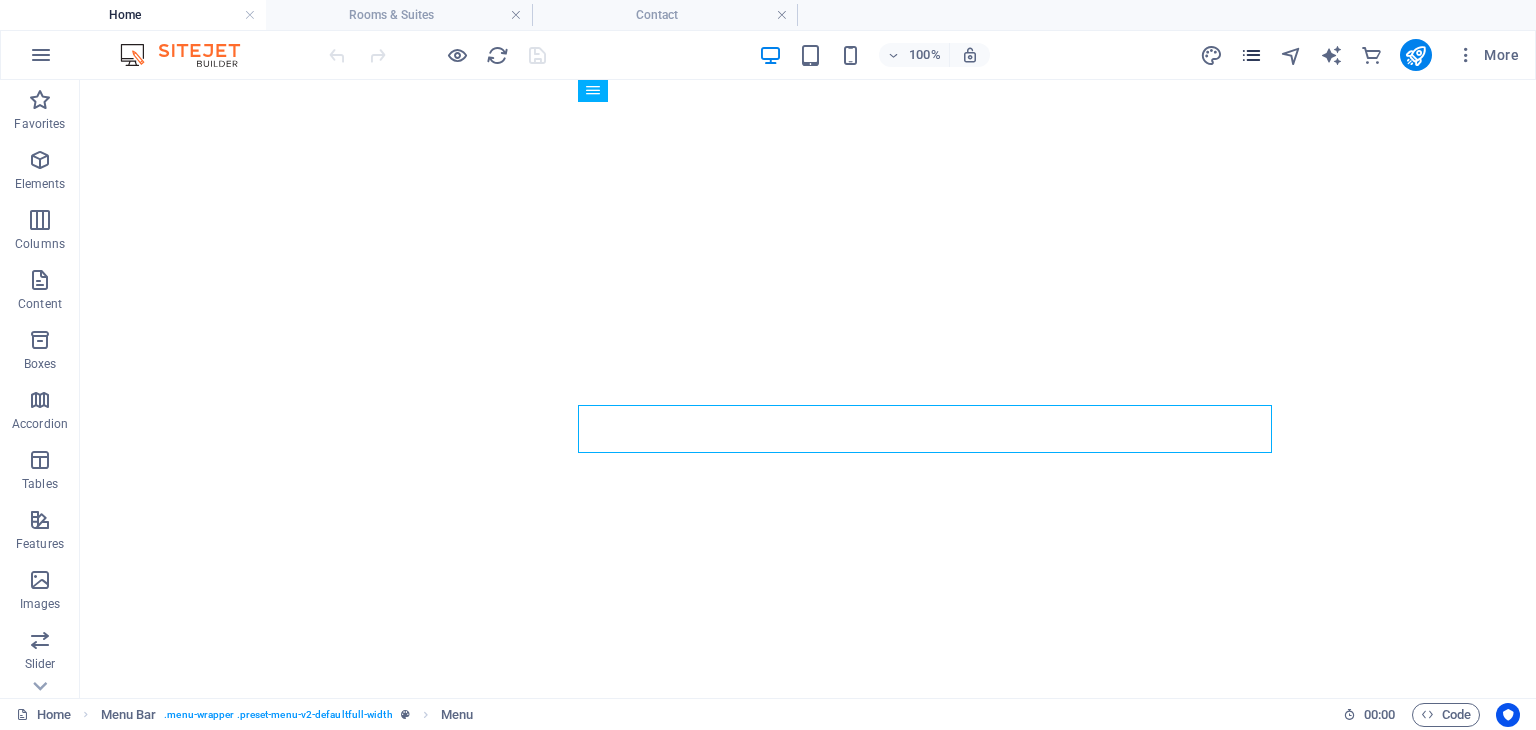 click at bounding box center (1251, 55) 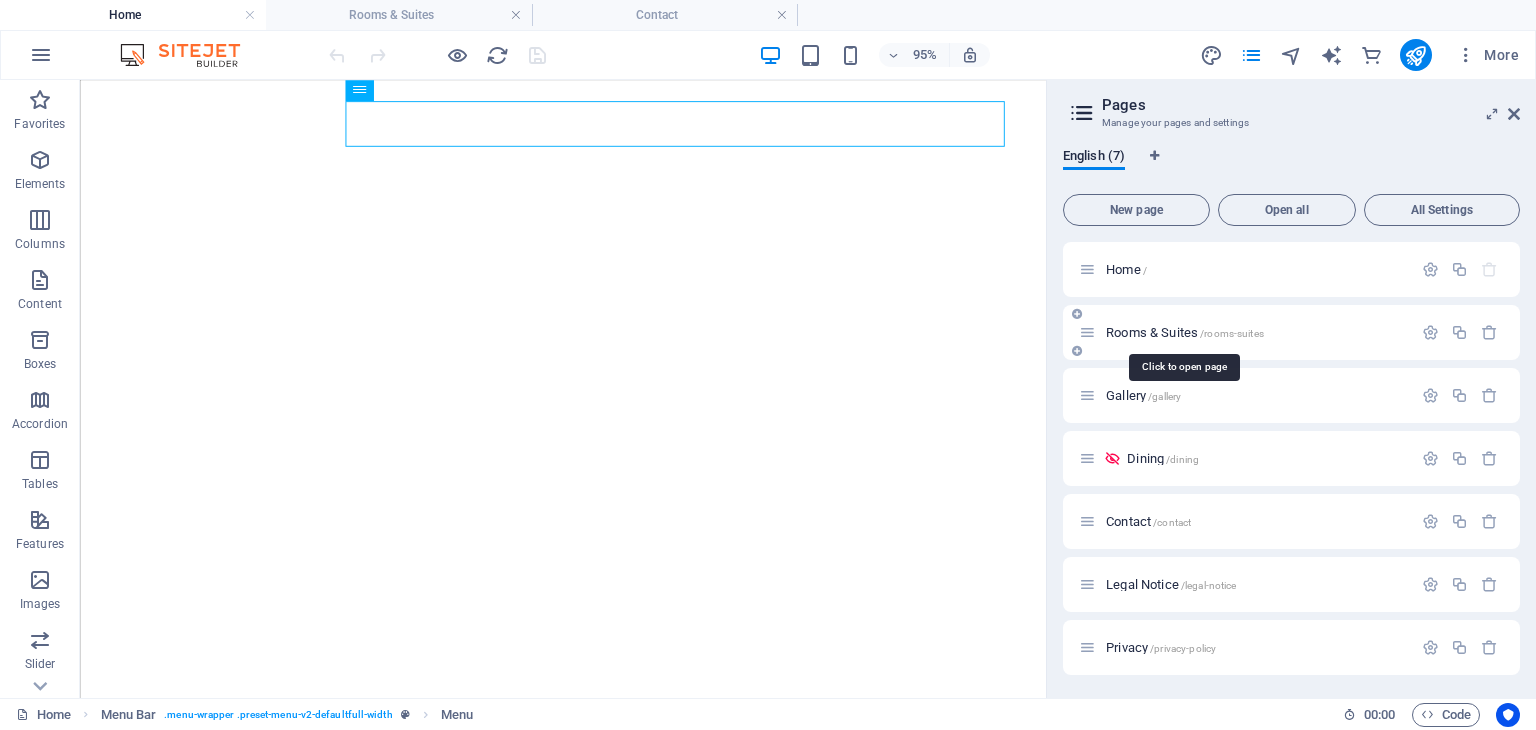 click on "Rooms & Suites /rooms-suites" at bounding box center [1185, 332] 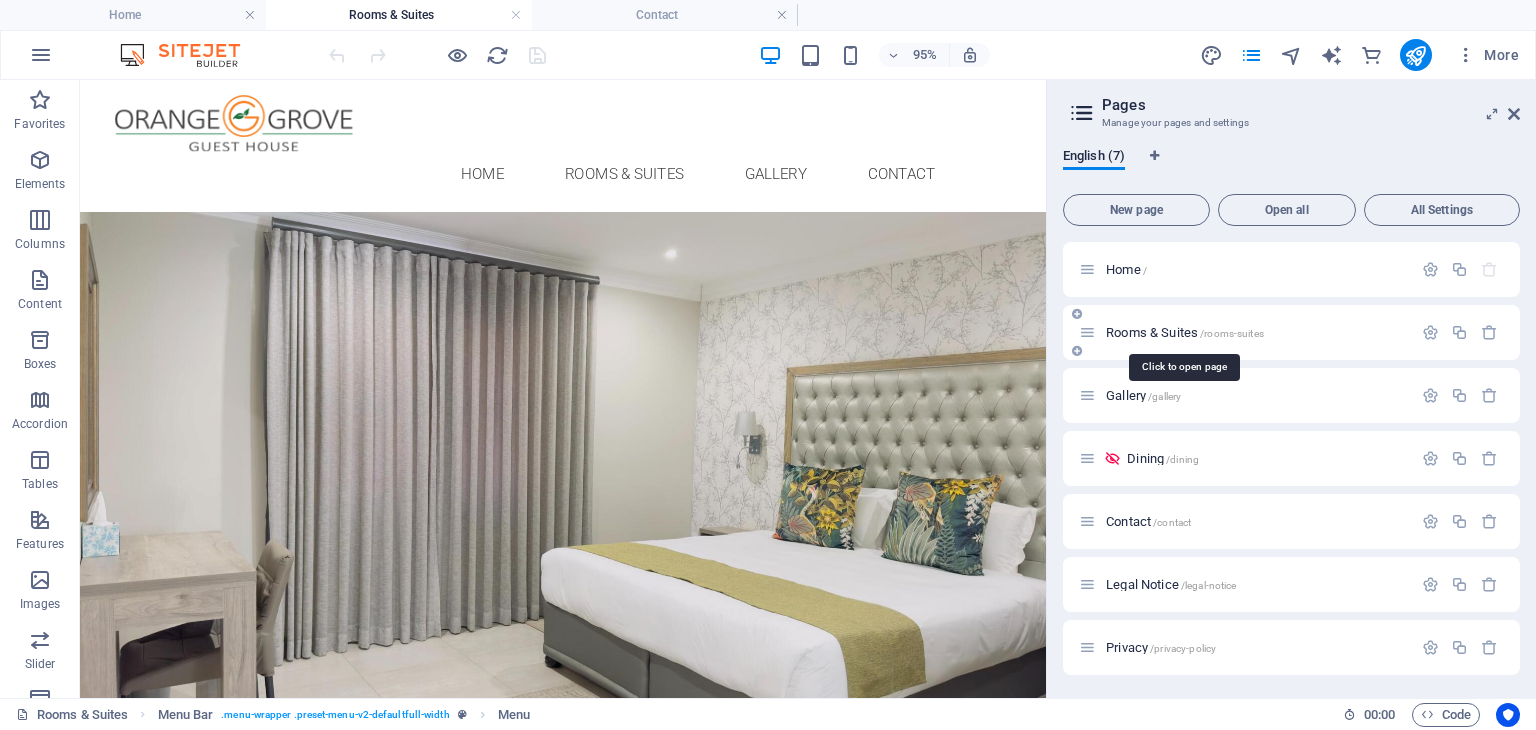scroll, scrollTop: 3758, scrollLeft: 0, axis: vertical 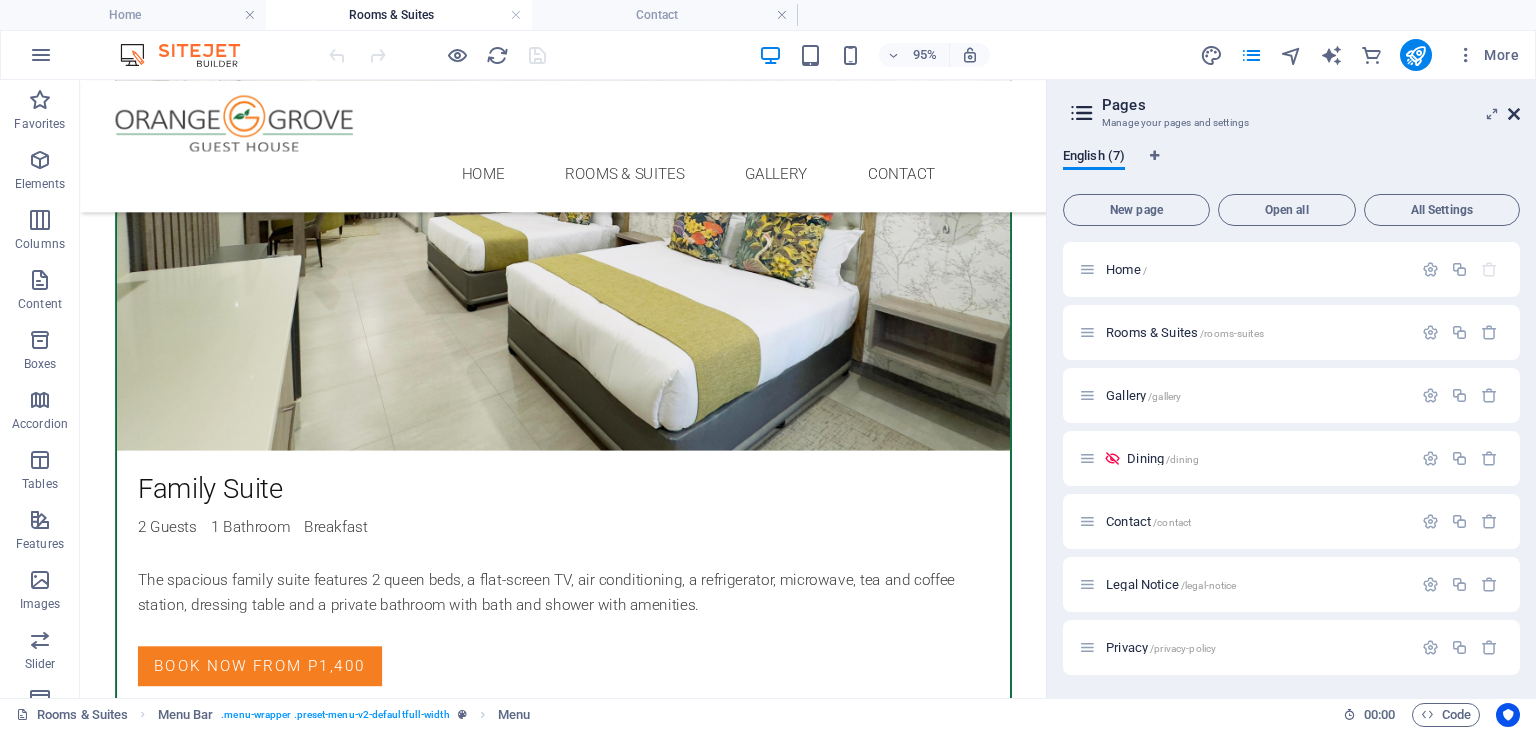 drag, startPoint x: 1517, startPoint y: 111, endPoint x: 770, endPoint y: 209, distance: 753.40094 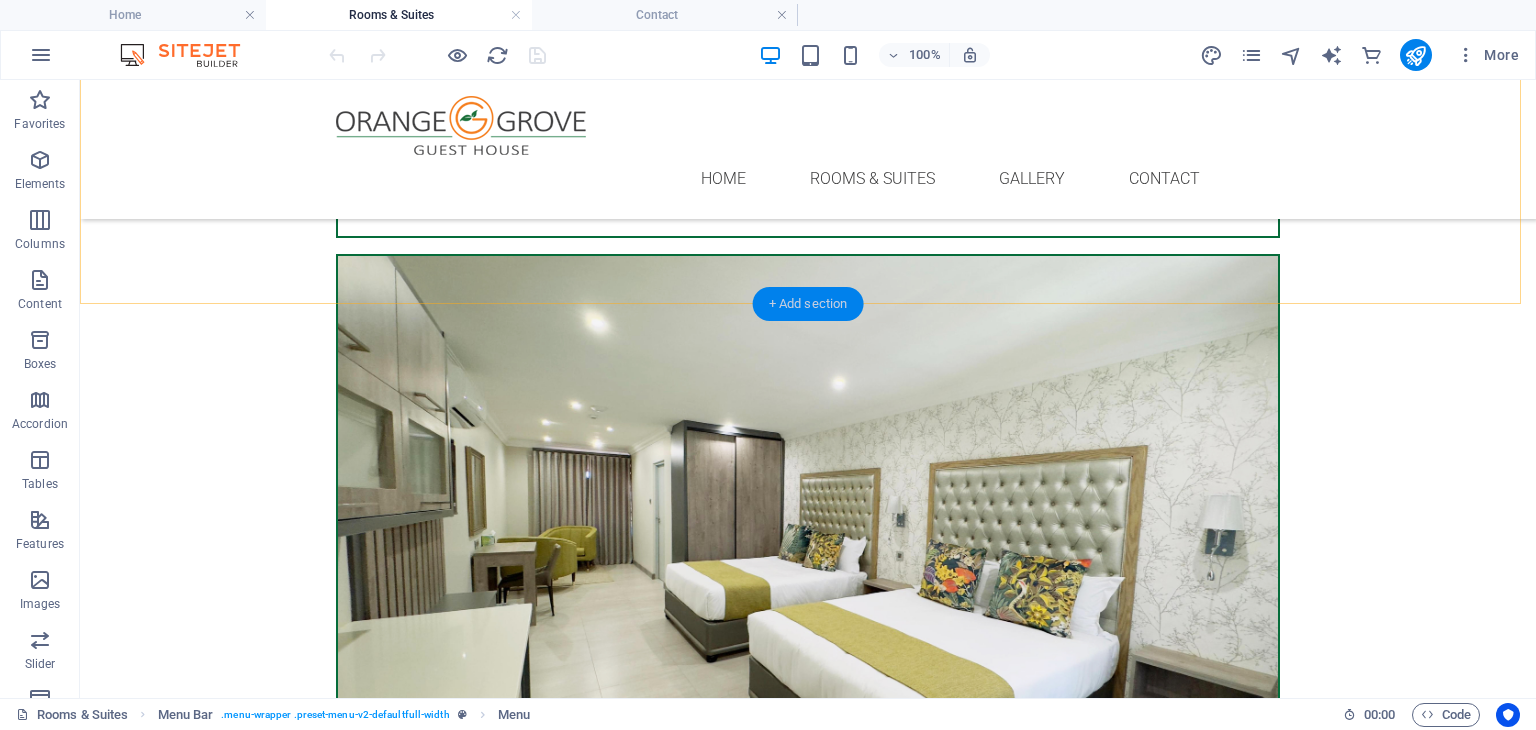 scroll, scrollTop: 3344, scrollLeft: 0, axis: vertical 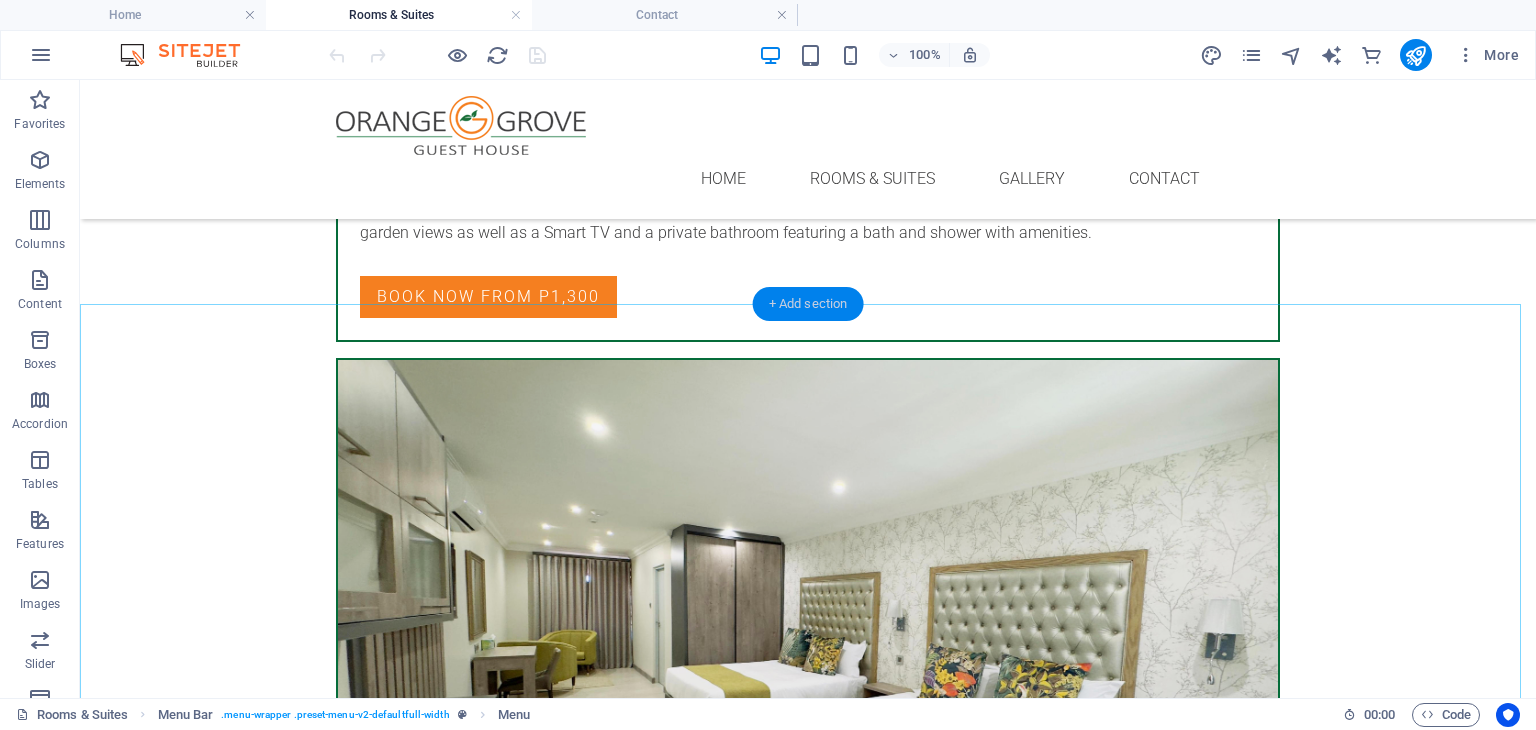 click on "+ Add section" at bounding box center (808, 304) 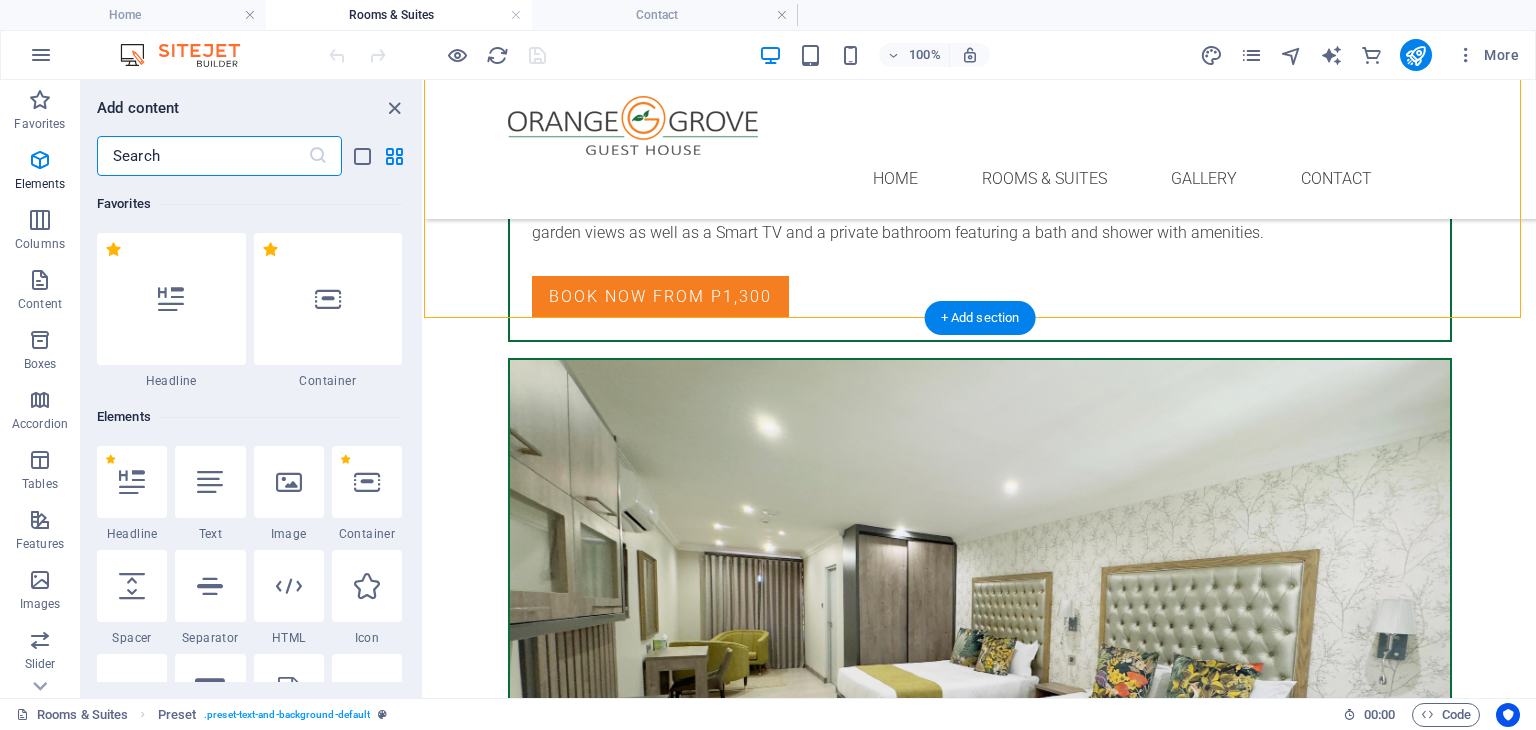 scroll, scrollTop: 3499, scrollLeft: 0, axis: vertical 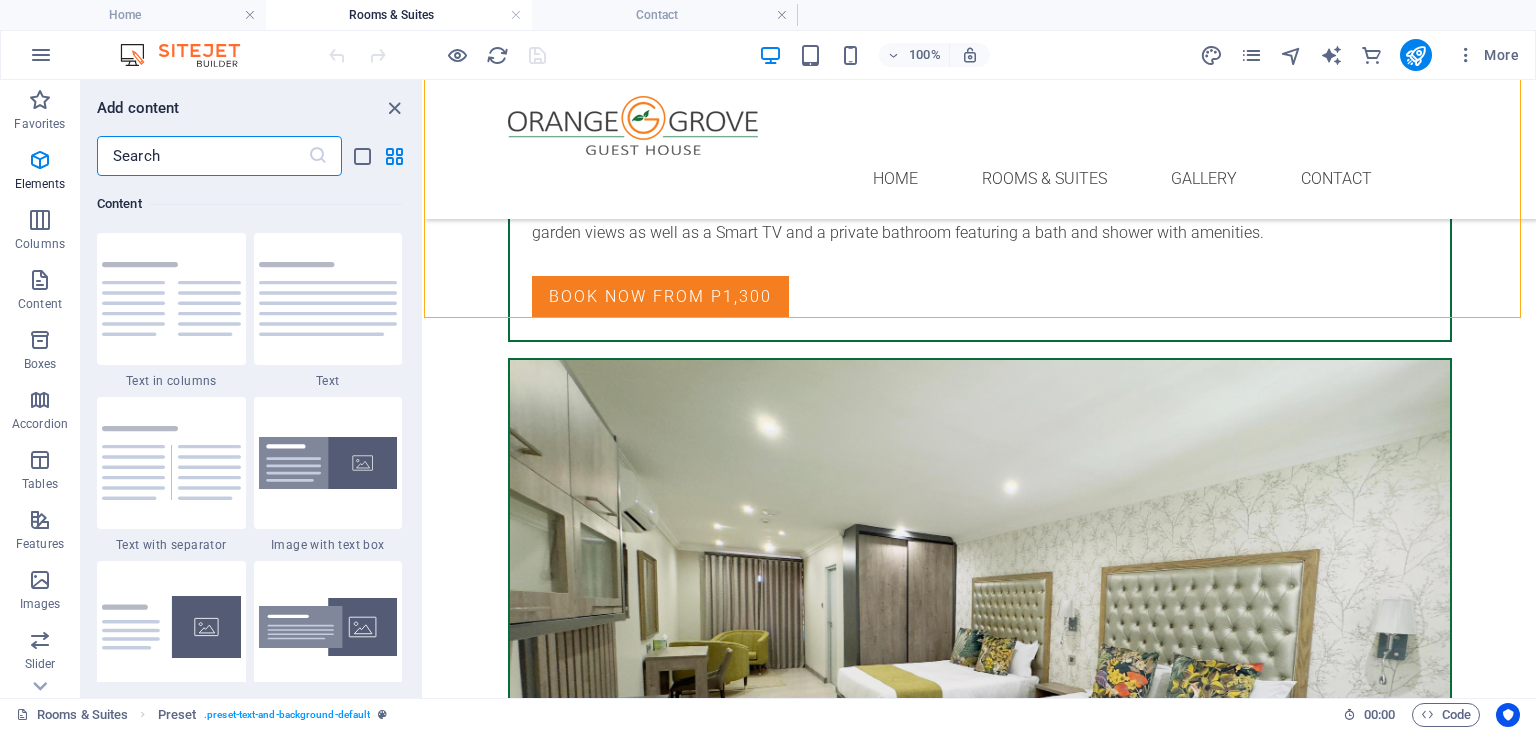click at bounding box center [202, 156] 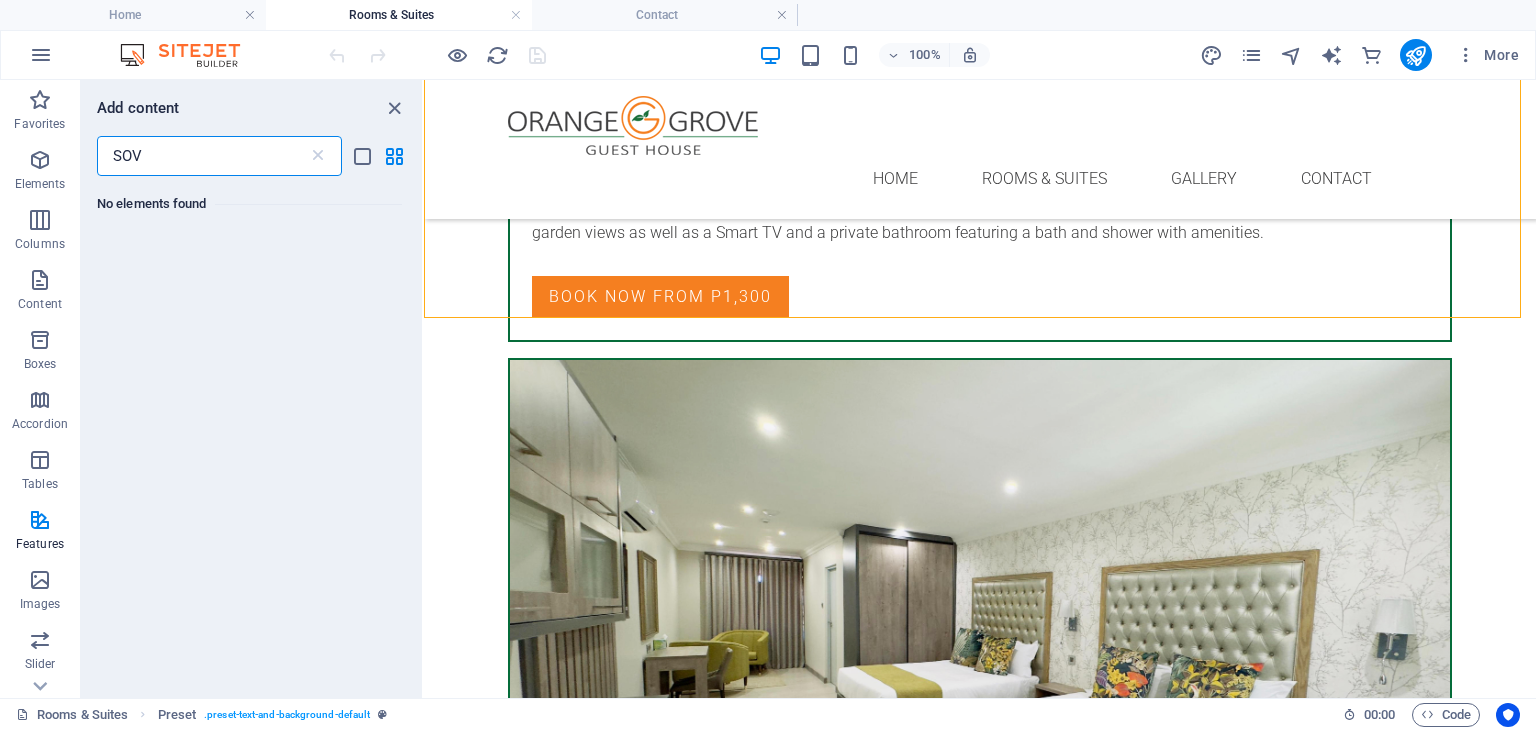 scroll, scrollTop: 0, scrollLeft: 0, axis: both 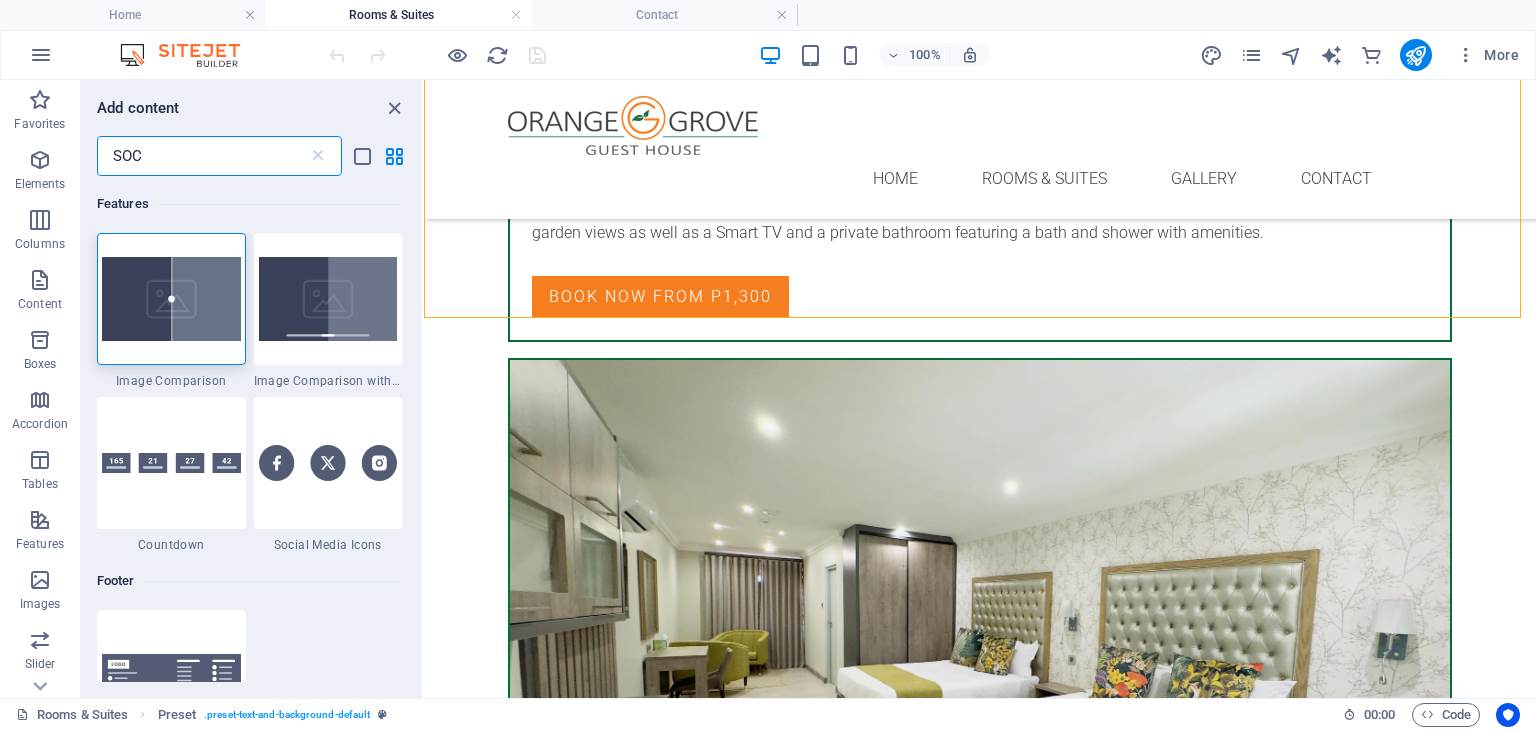 type on "SOCI" 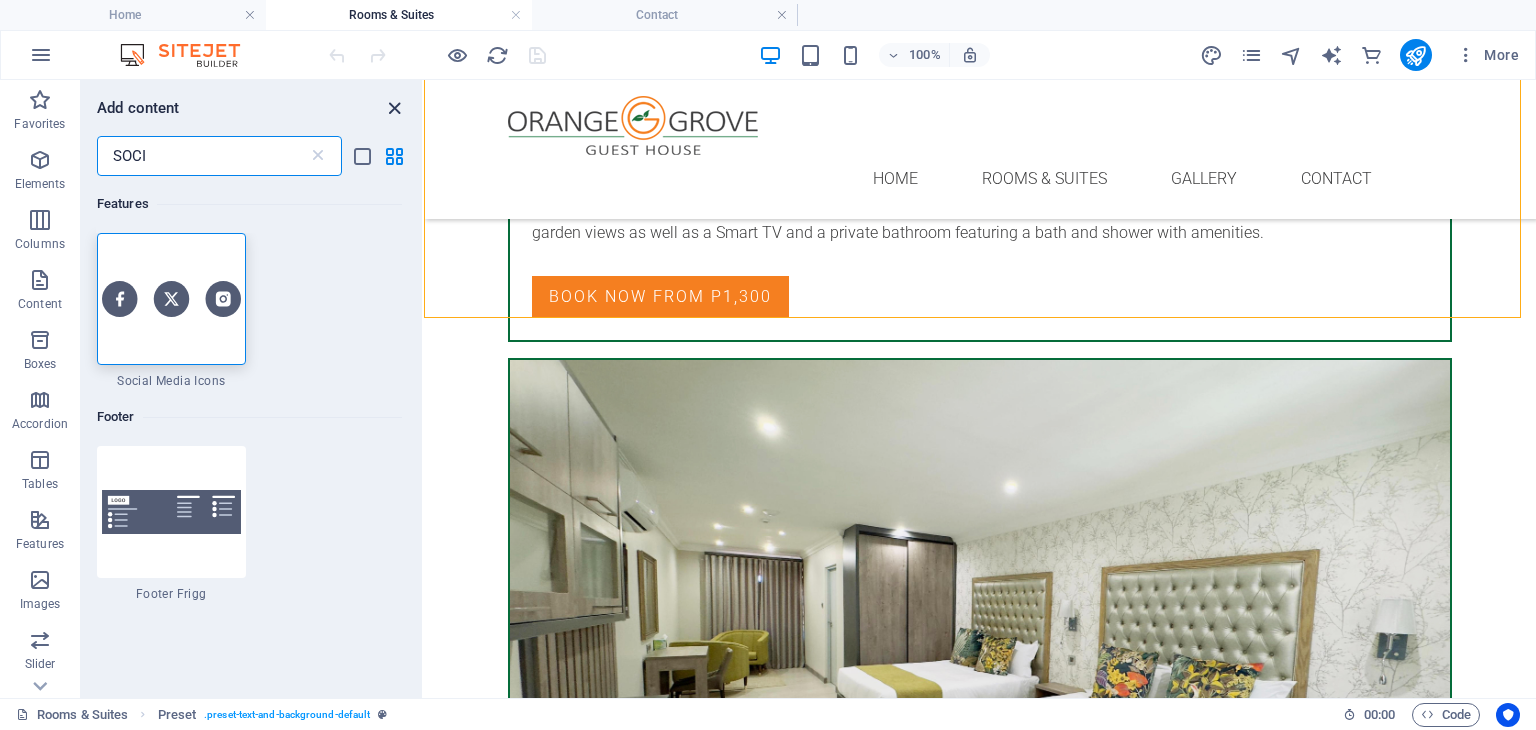click at bounding box center [394, 108] 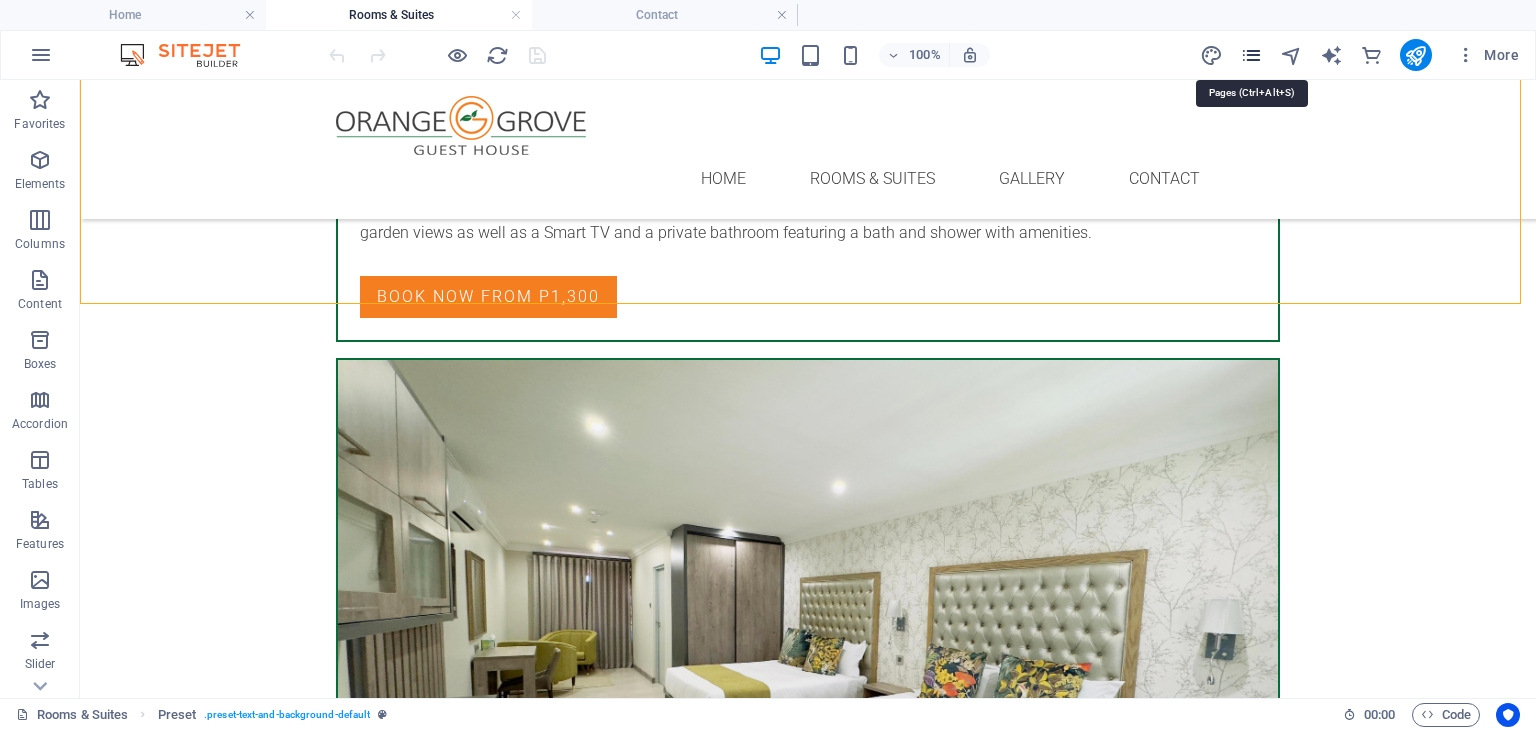 click at bounding box center (1251, 55) 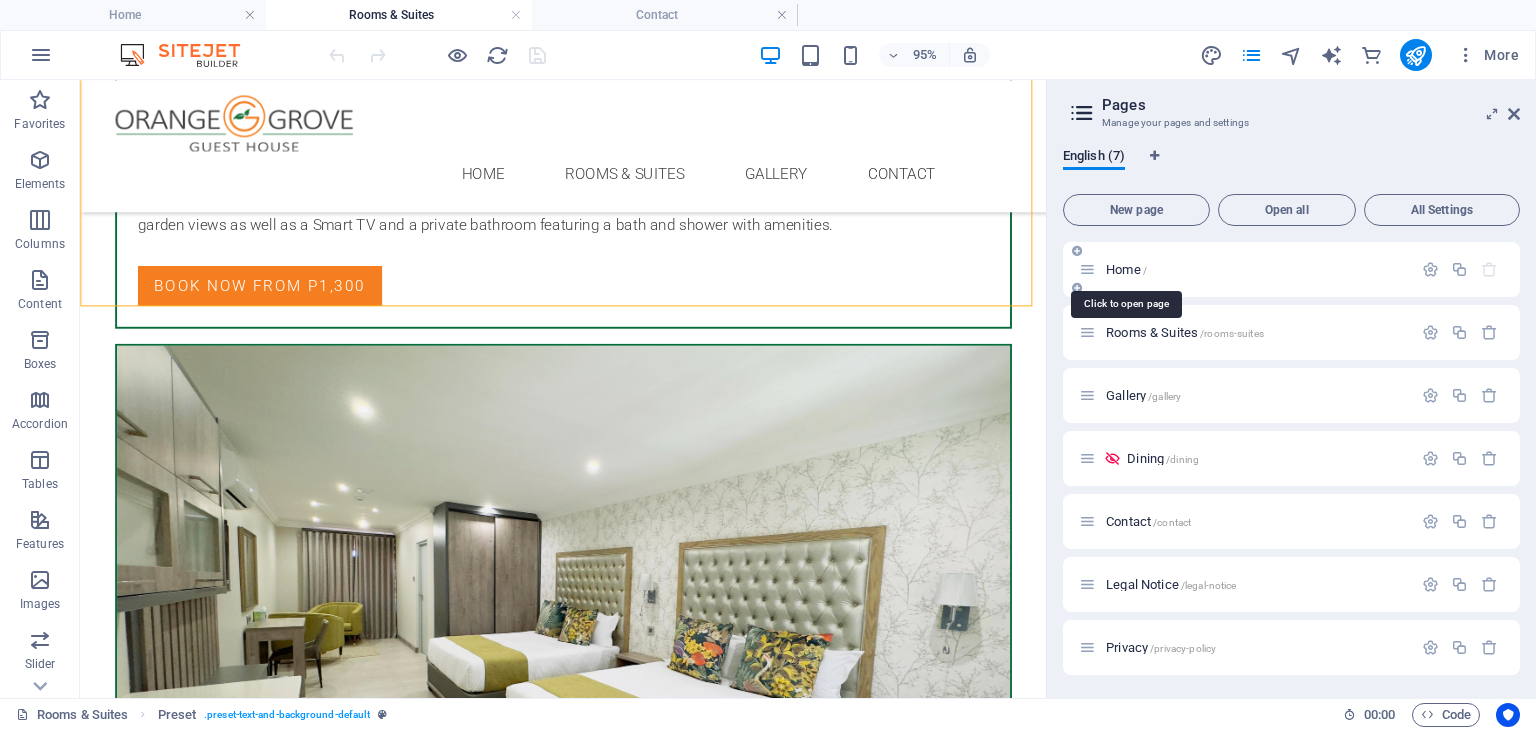 click on "Home /" at bounding box center [1126, 269] 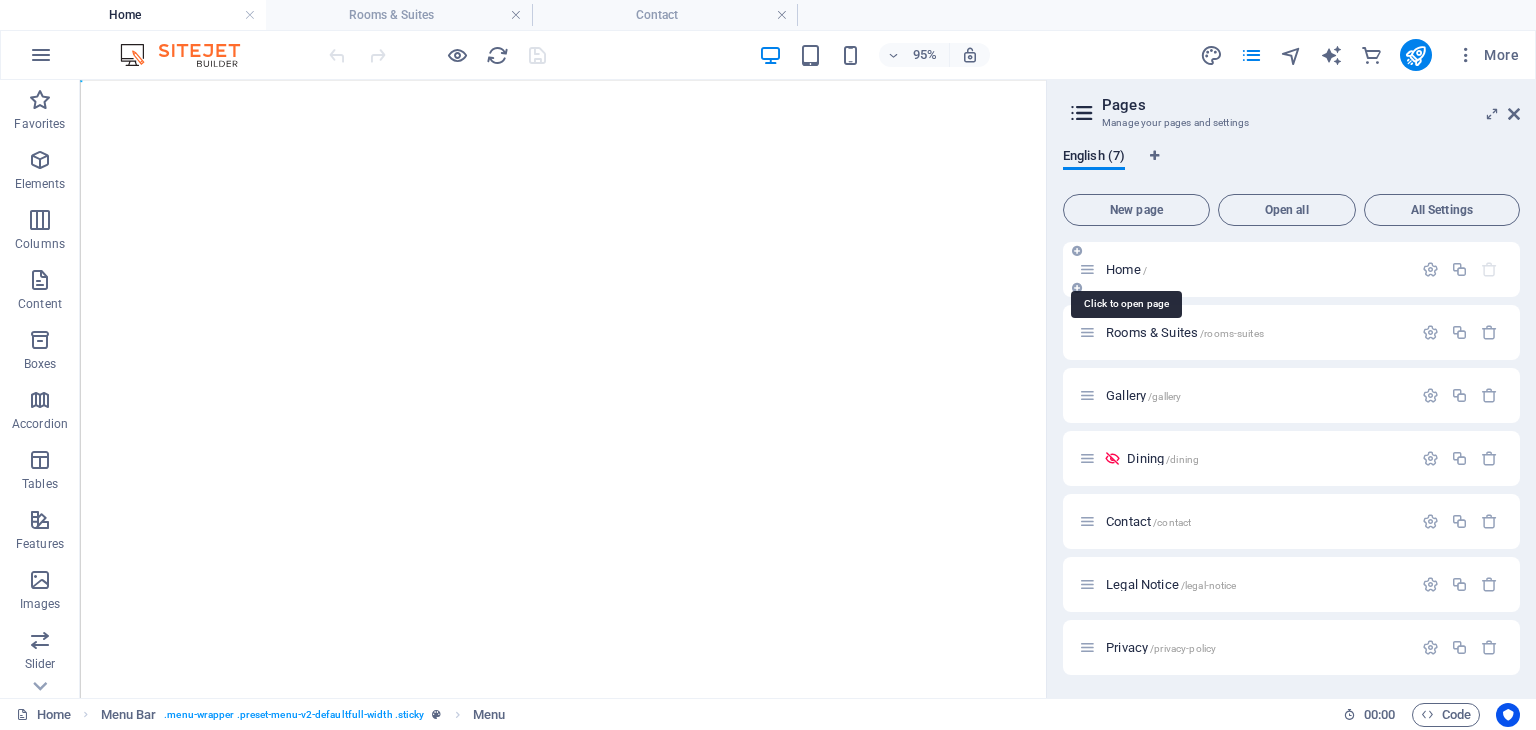 scroll, scrollTop: 0, scrollLeft: 0, axis: both 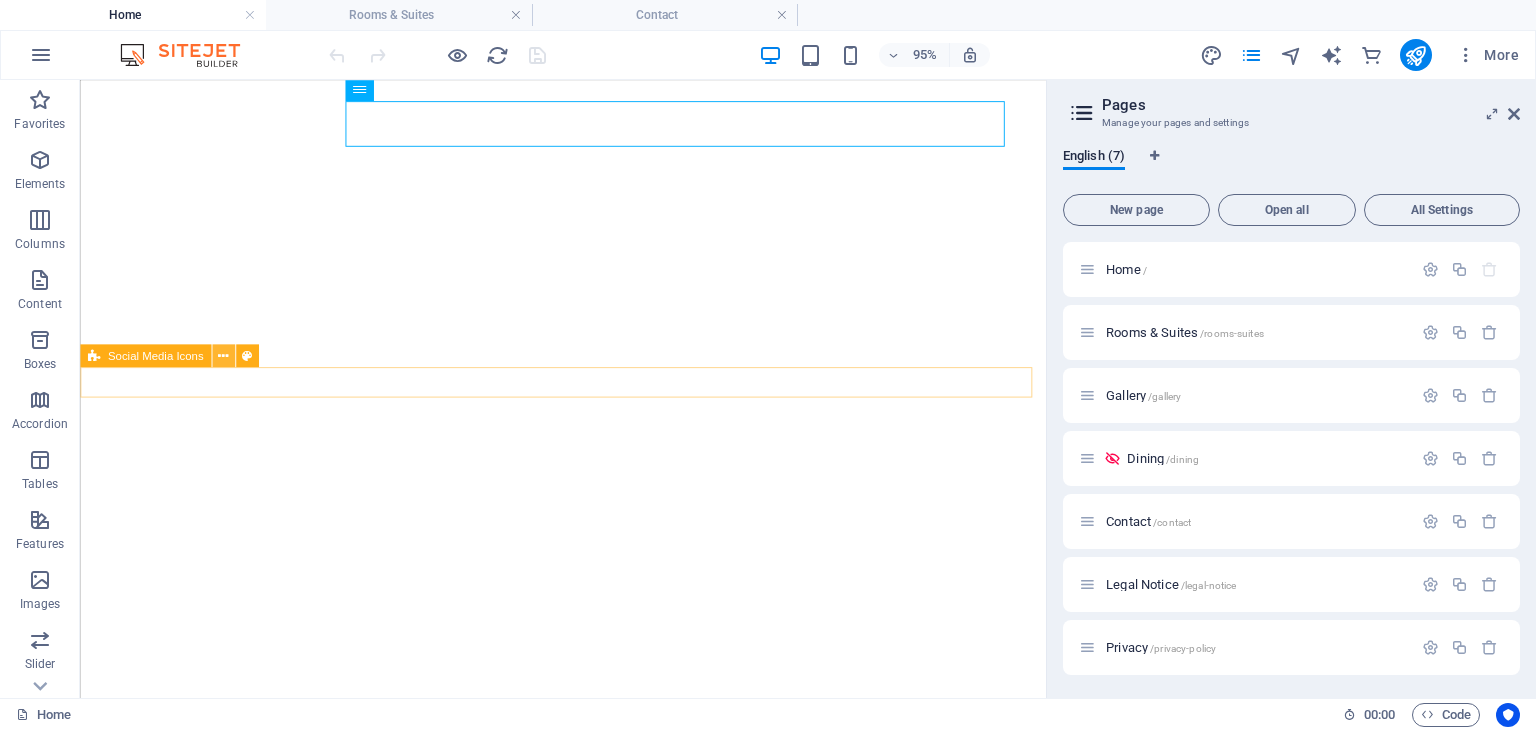 click at bounding box center (223, 356) 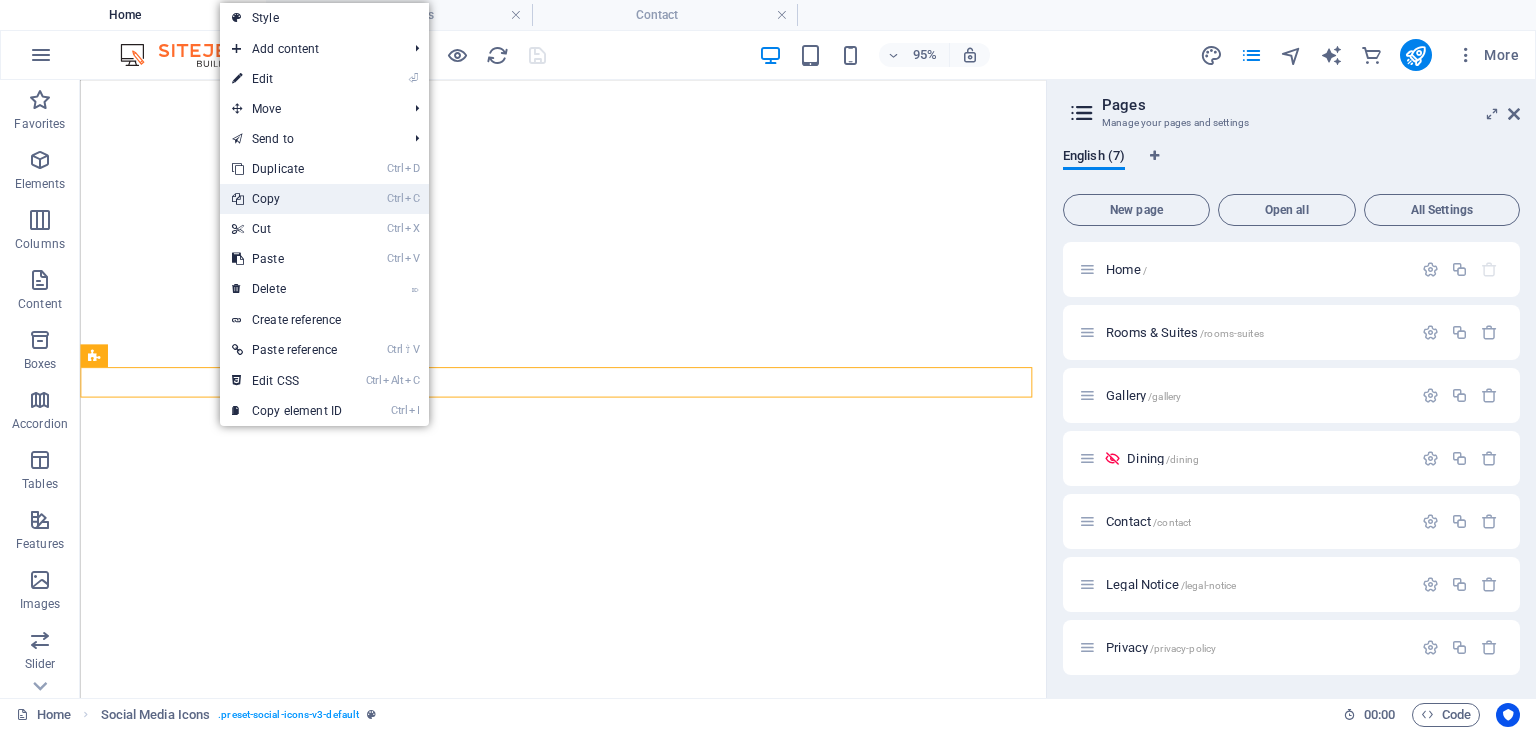 click on "Ctrl C  Copy" at bounding box center (287, 199) 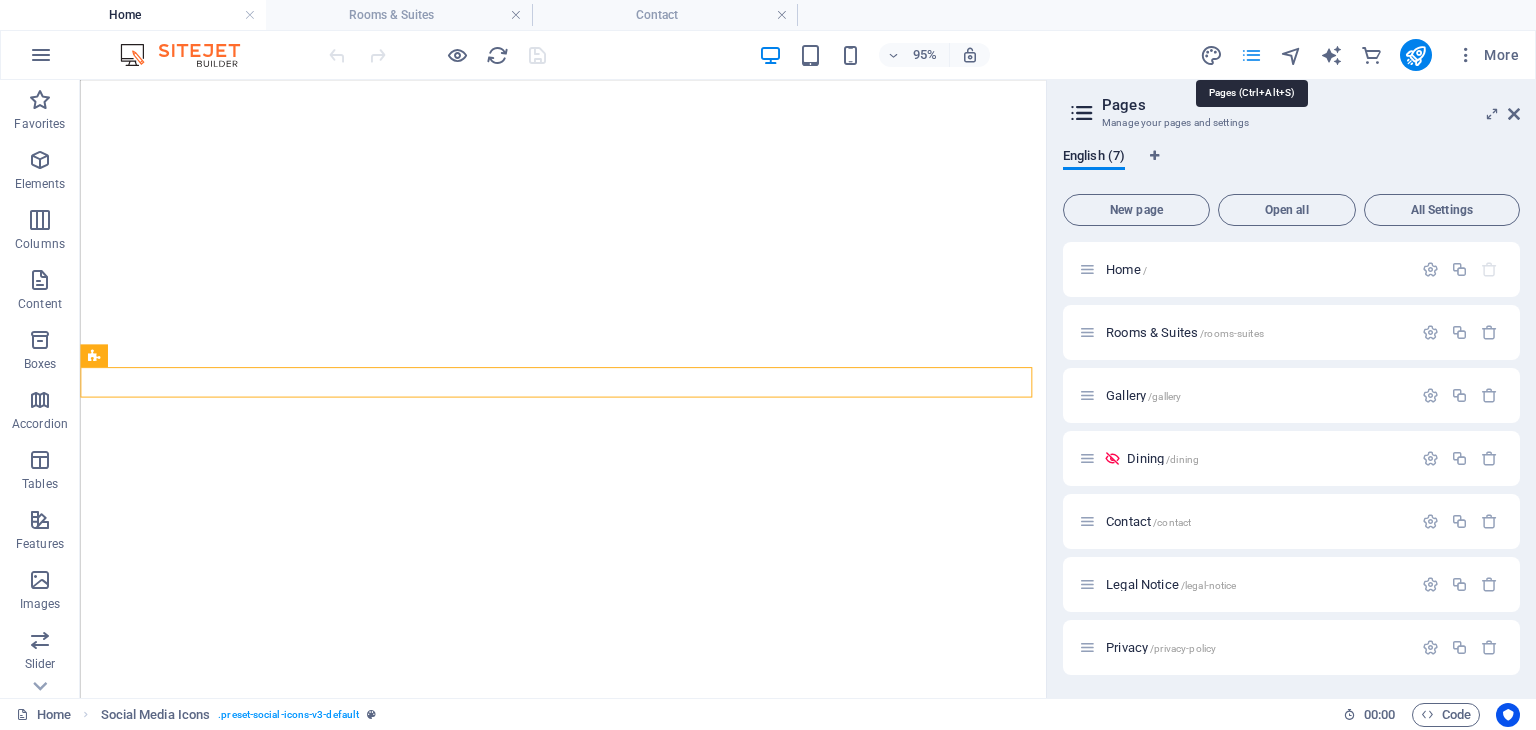 click at bounding box center (1251, 55) 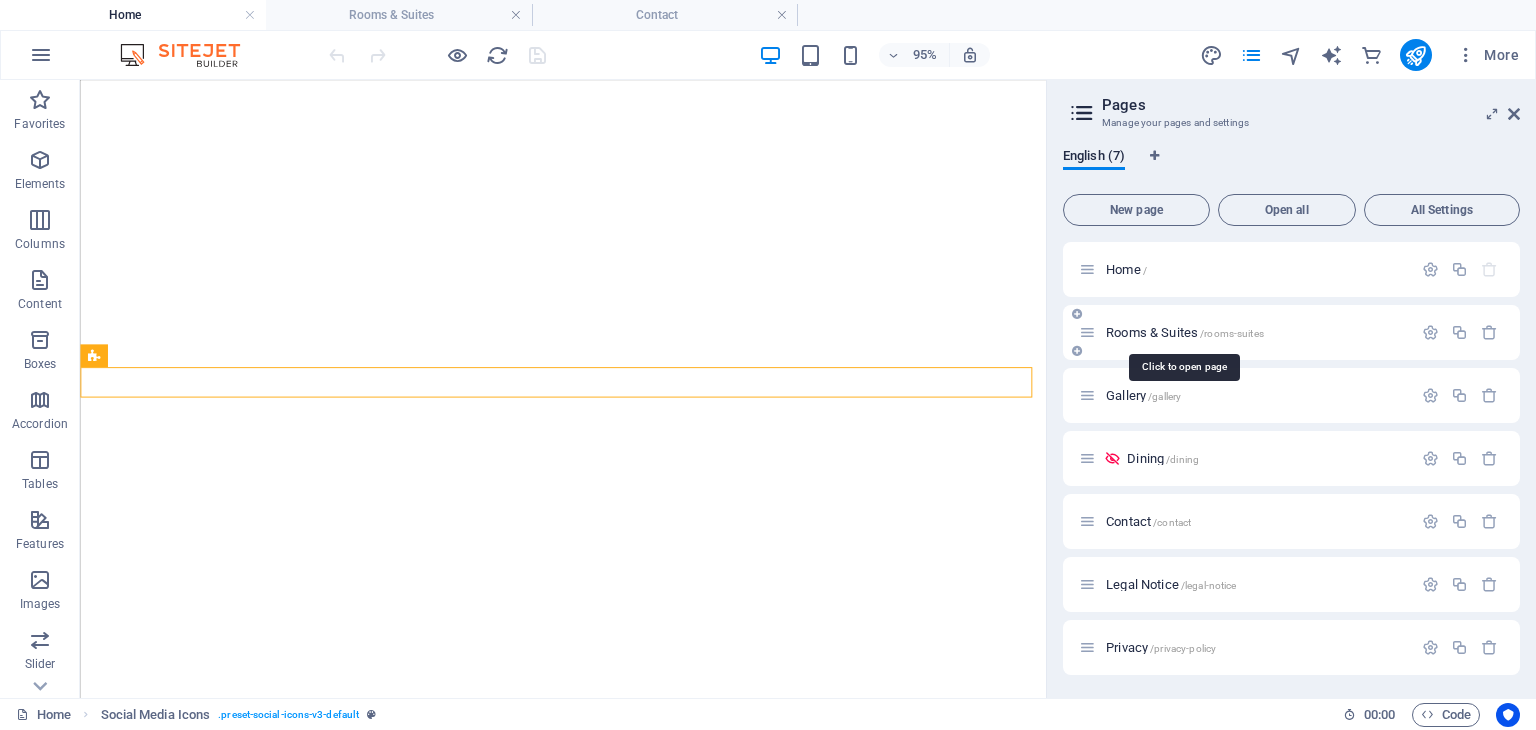 click on "Rooms & Suites /rooms-suites" at bounding box center [1185, 332] 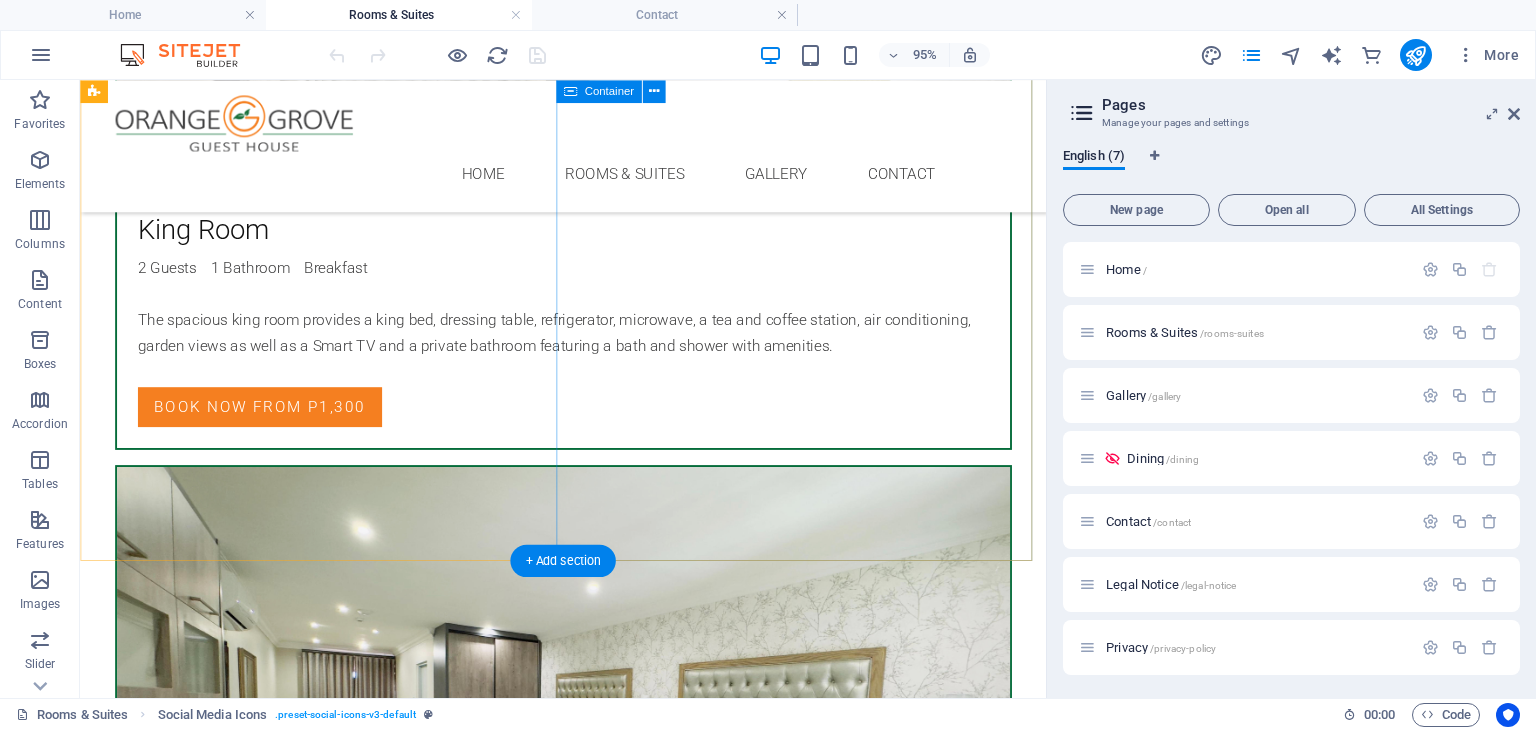 scroll, scrollTop: 3344, scrollLeft: 0, axis: vertical 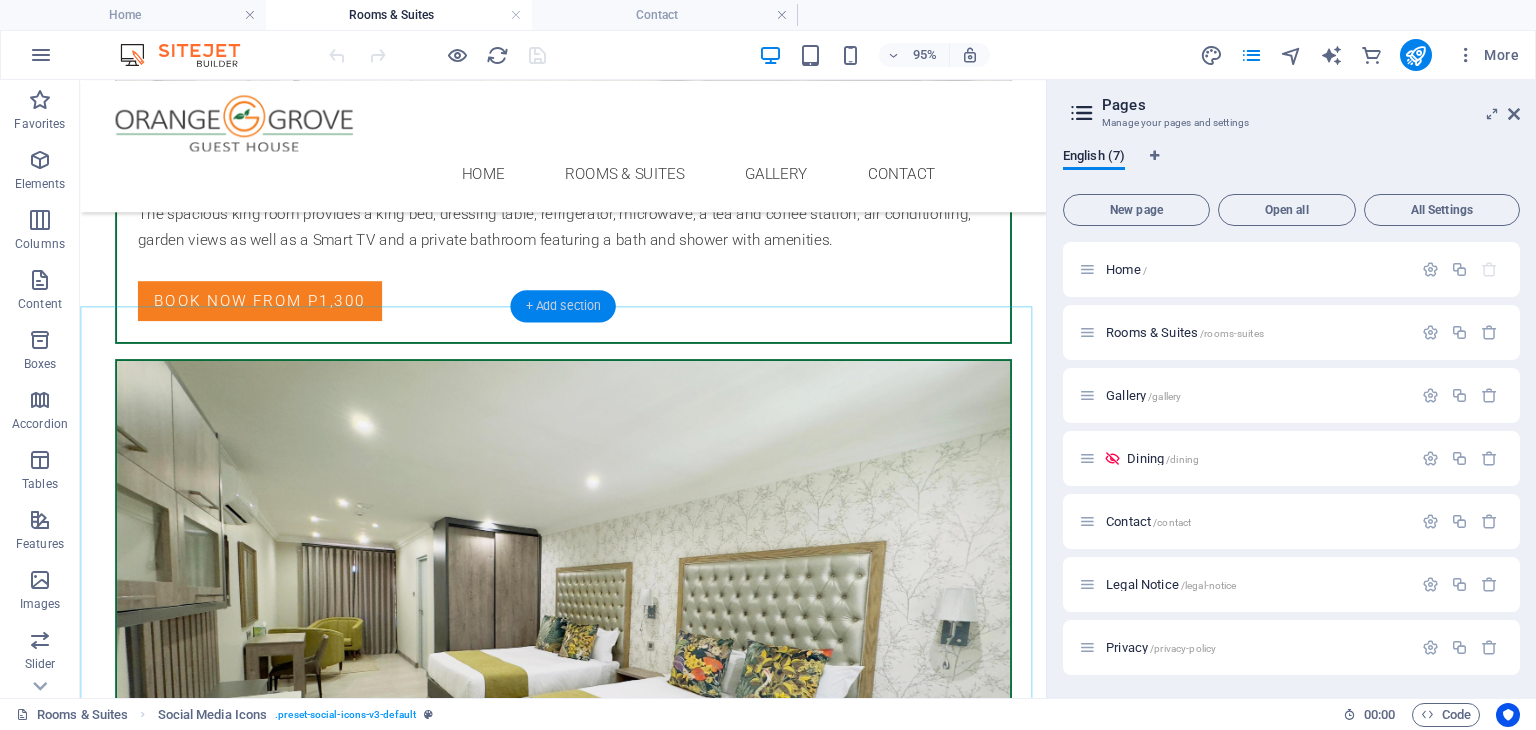 click on "+ Add section" at bounding box center (562, 306) 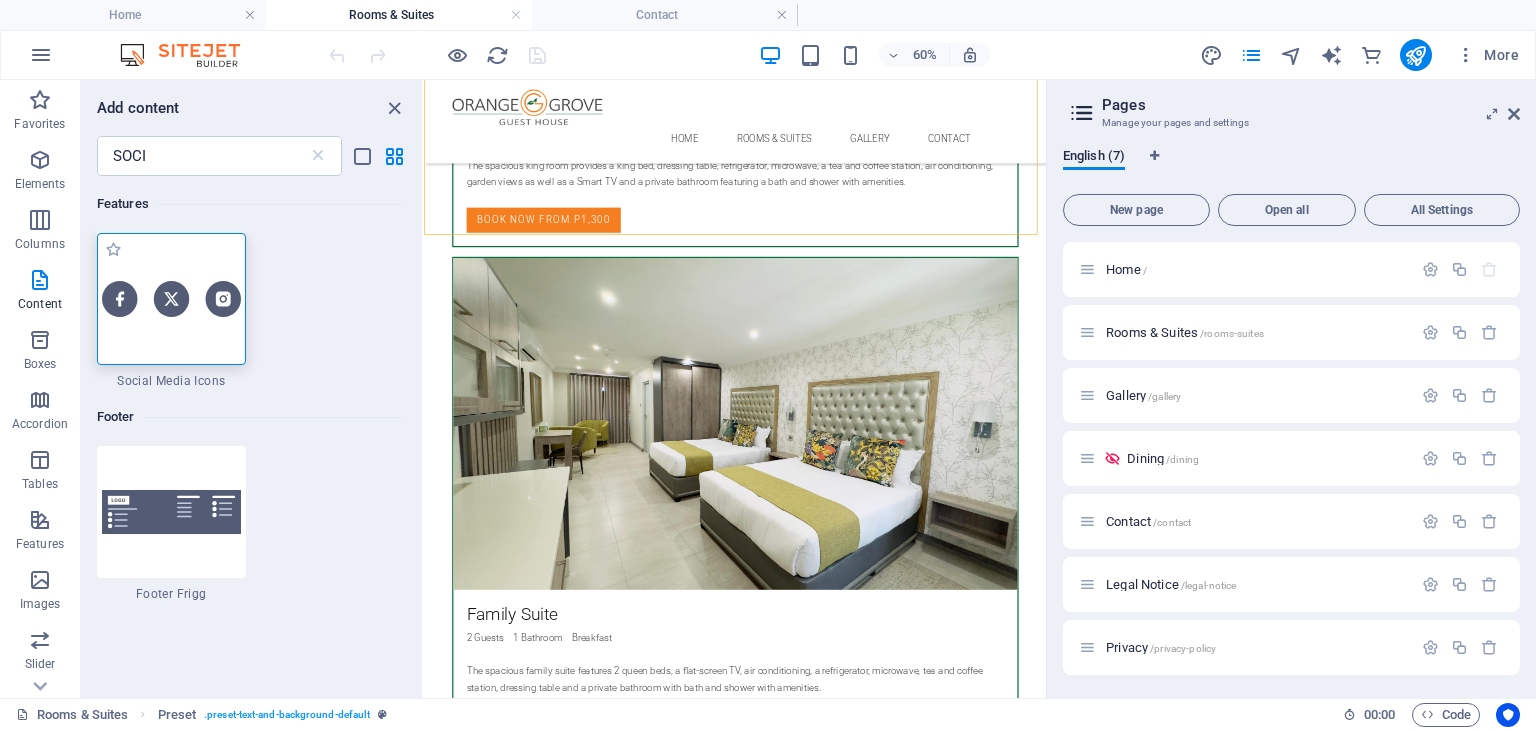 click at bounding box center (171, 299) 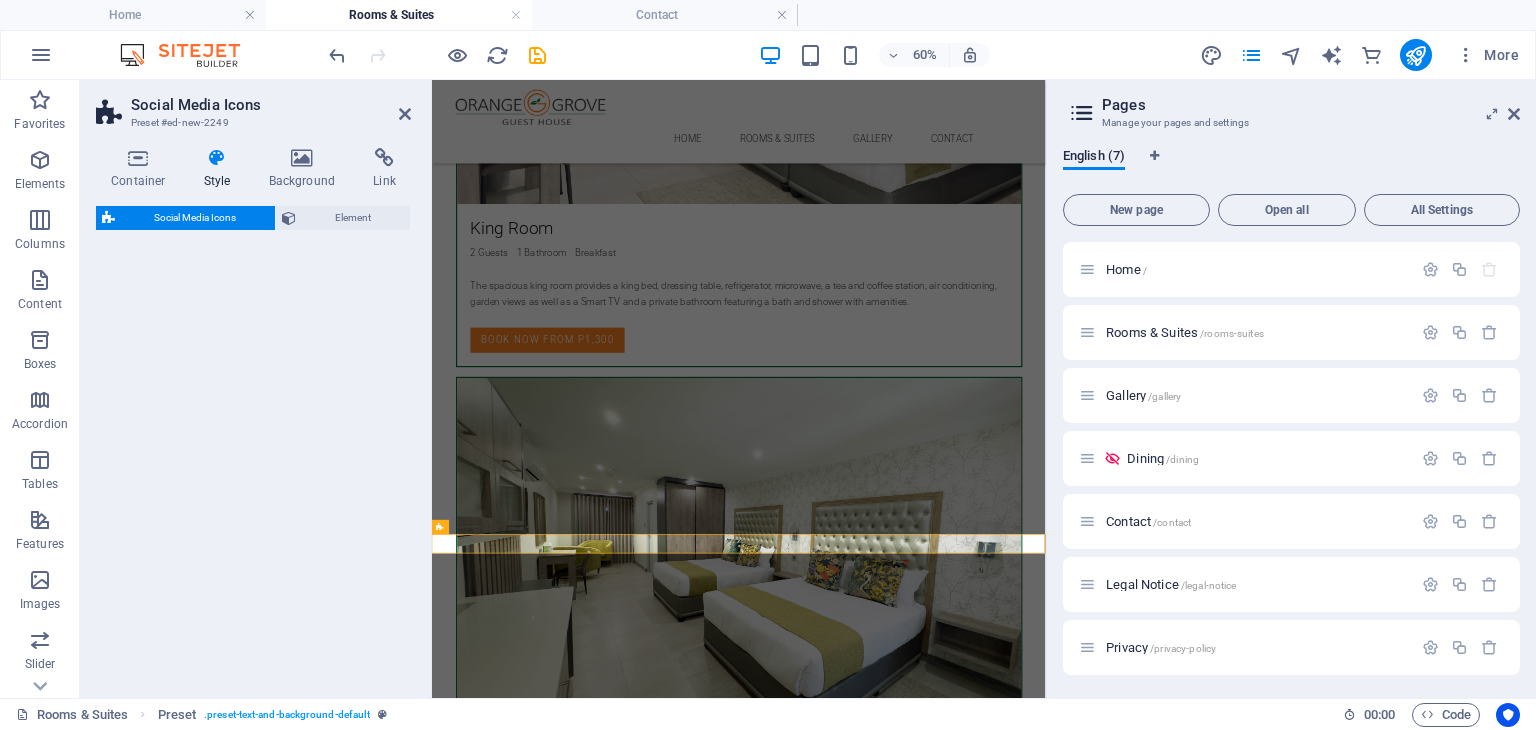 select on "rem" 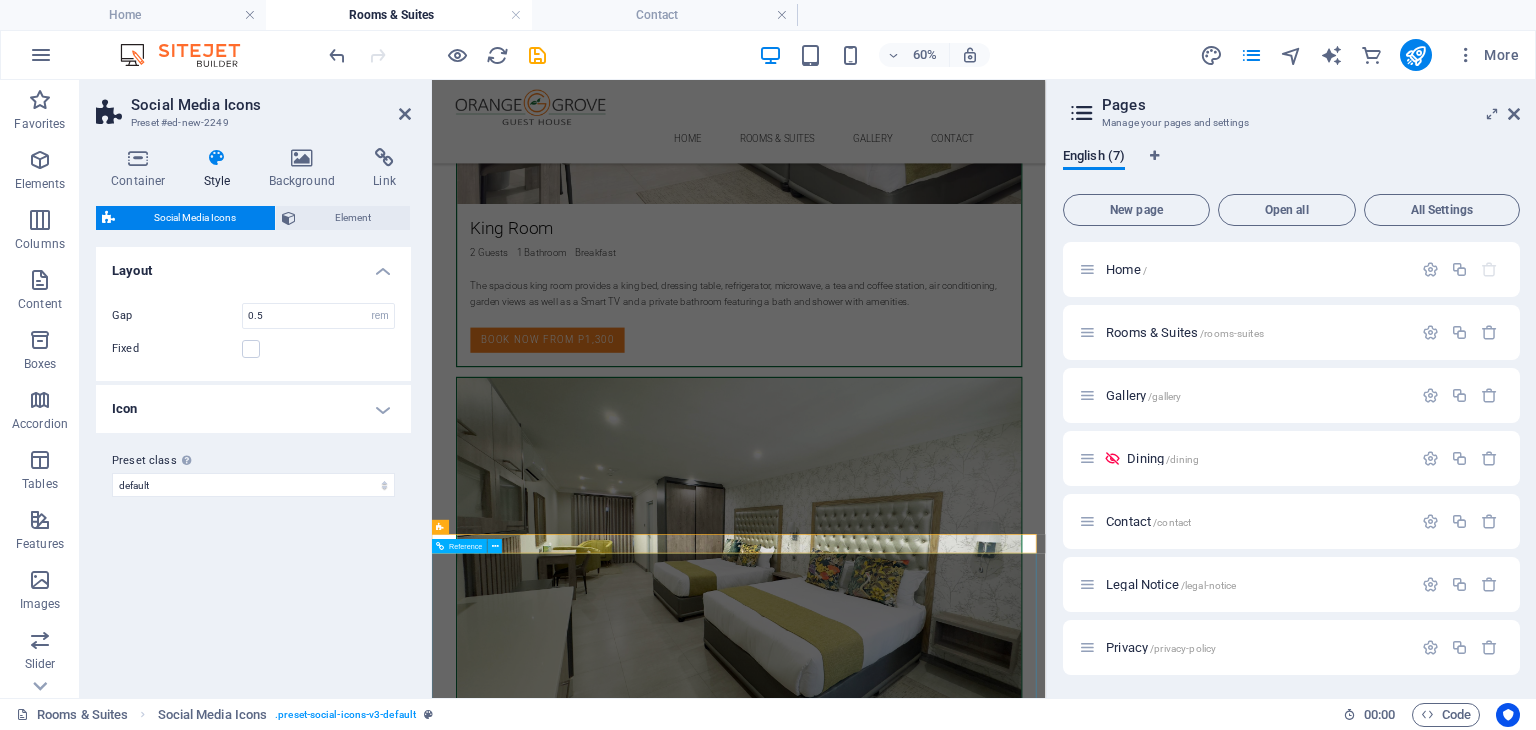 scroll, scrollTop: 2844, scrollLeft: 0, axis: vertical 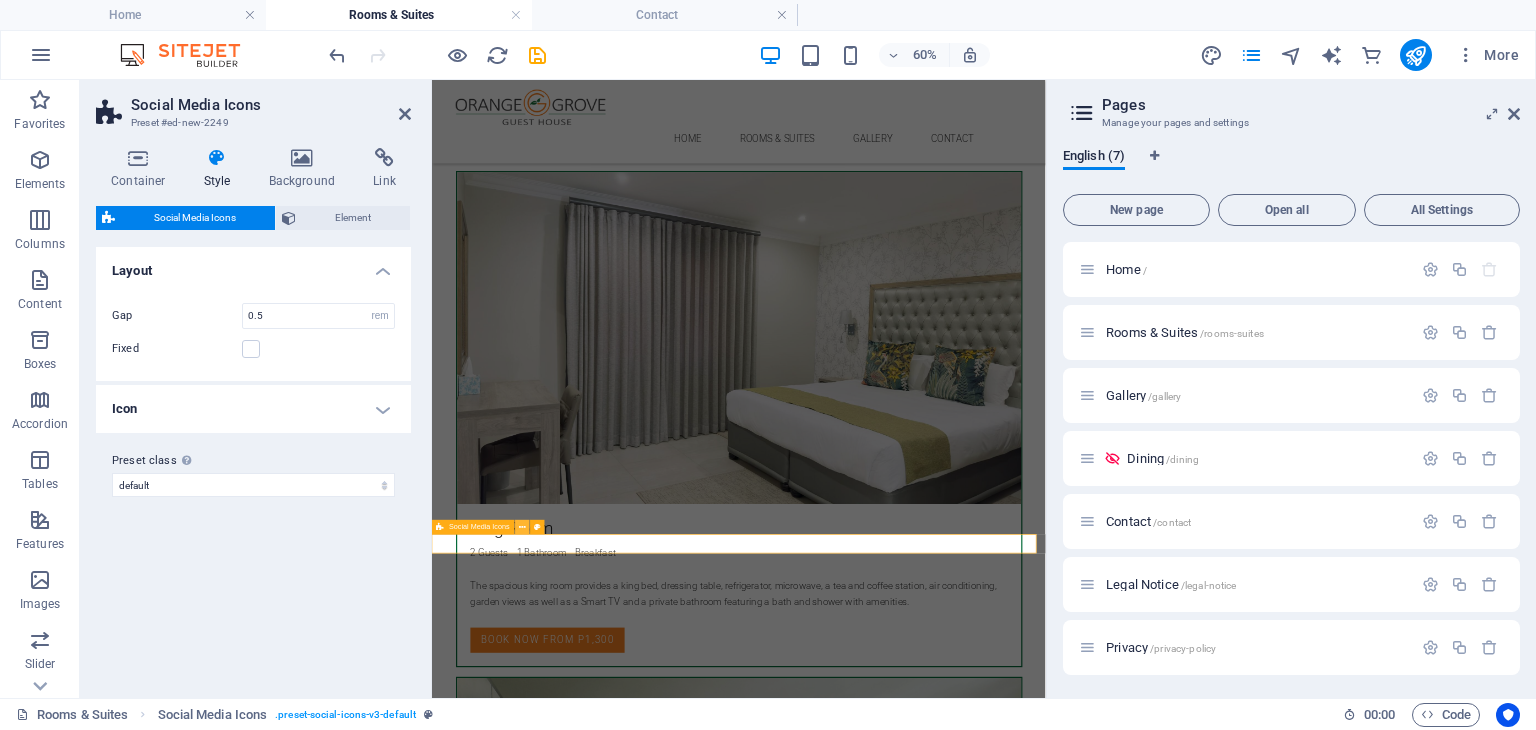 click at bounding box center [522, 527] 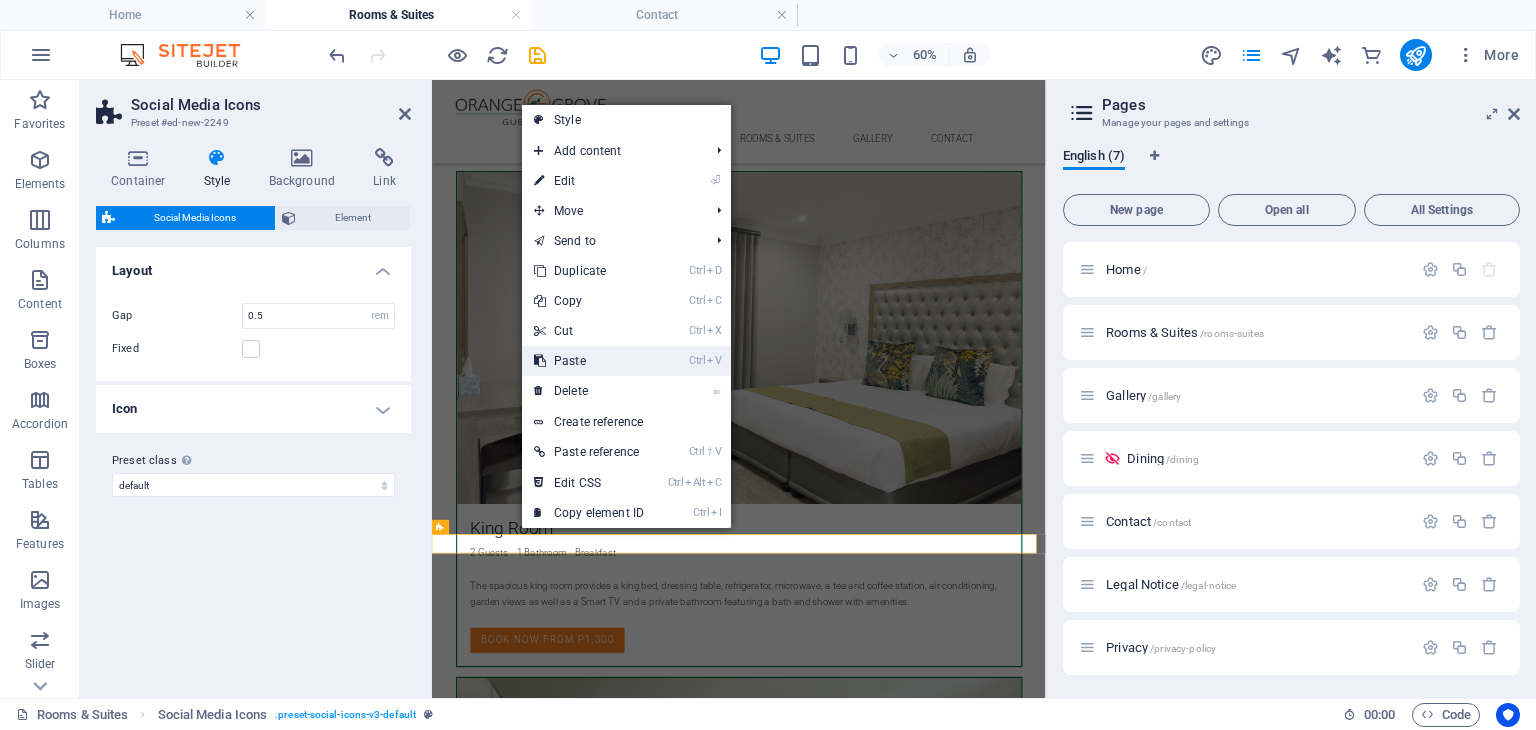 click on "Ctrl V  Paste" at bounding box center [589, 361] 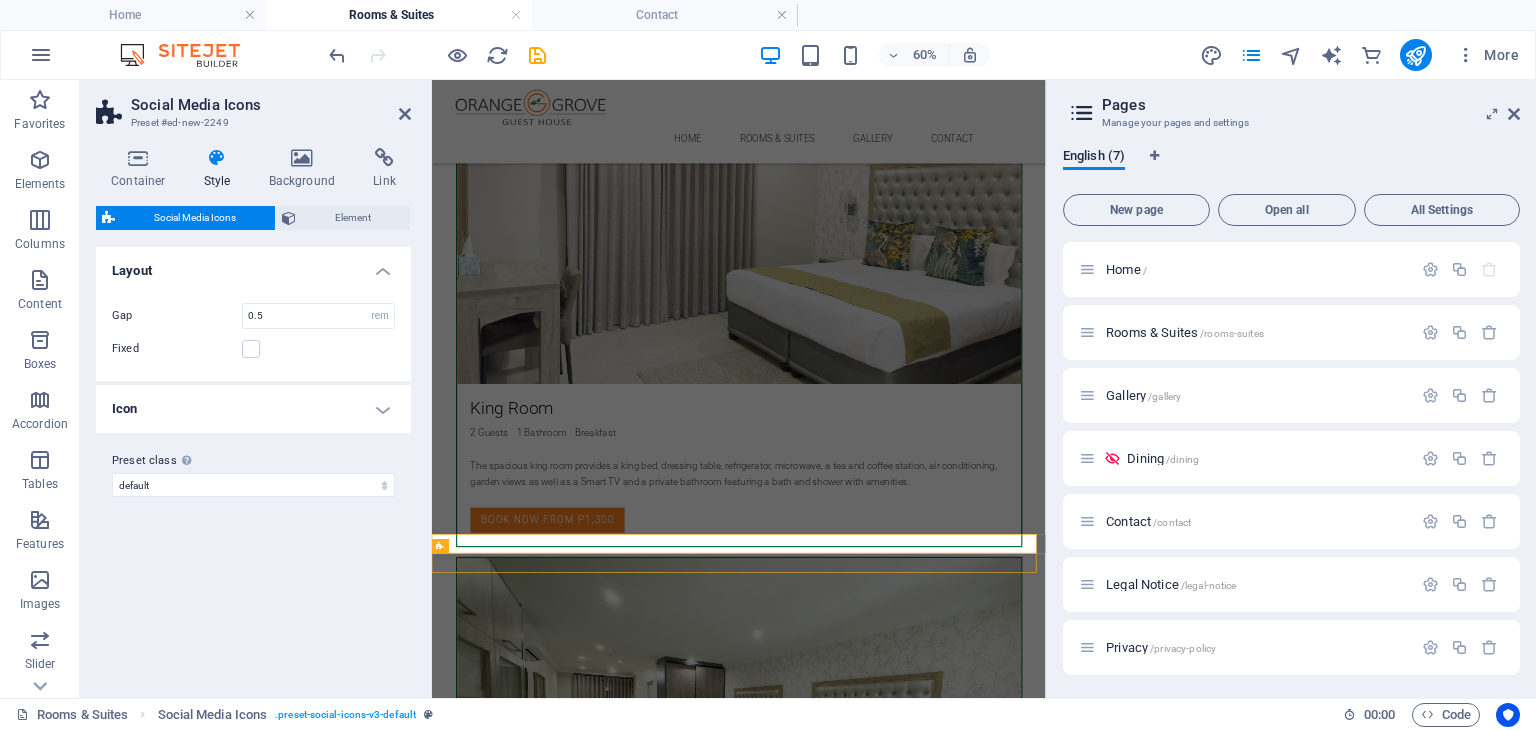 scroll, scrollTop: 3312, scrollLeft: 0, axis: vertical 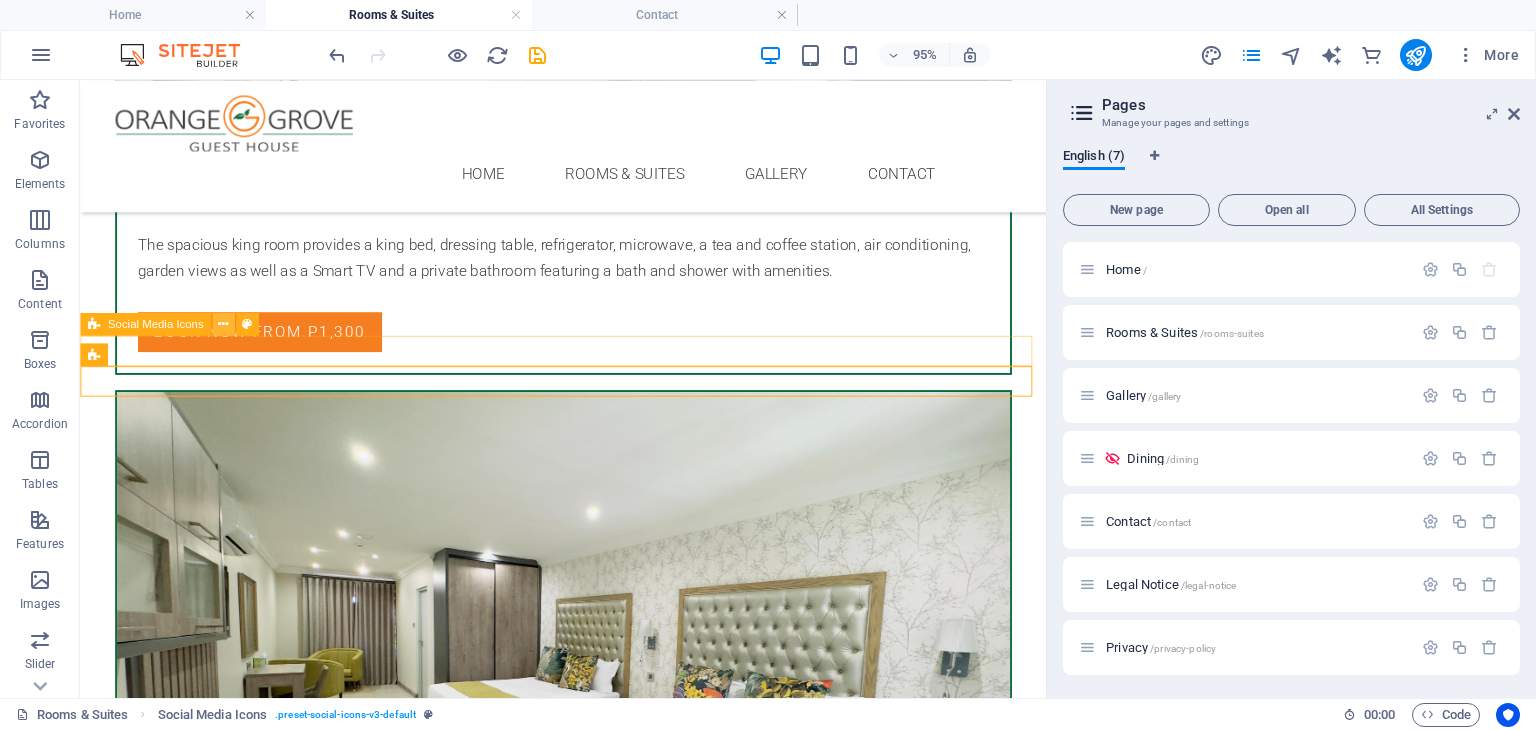 click at bounding box center (223, 324) 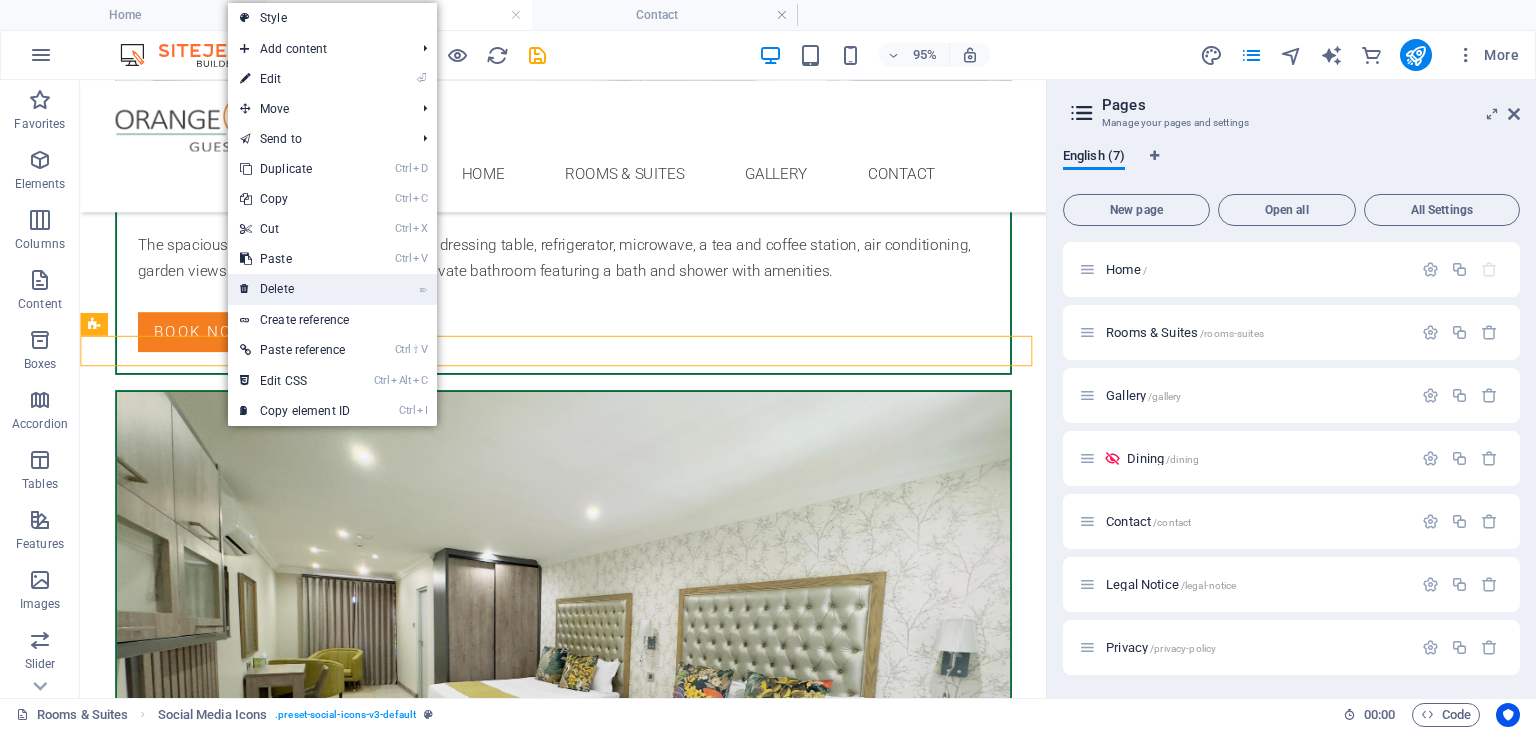 click on "⌦  Delete" at bounding box center [295, 289] 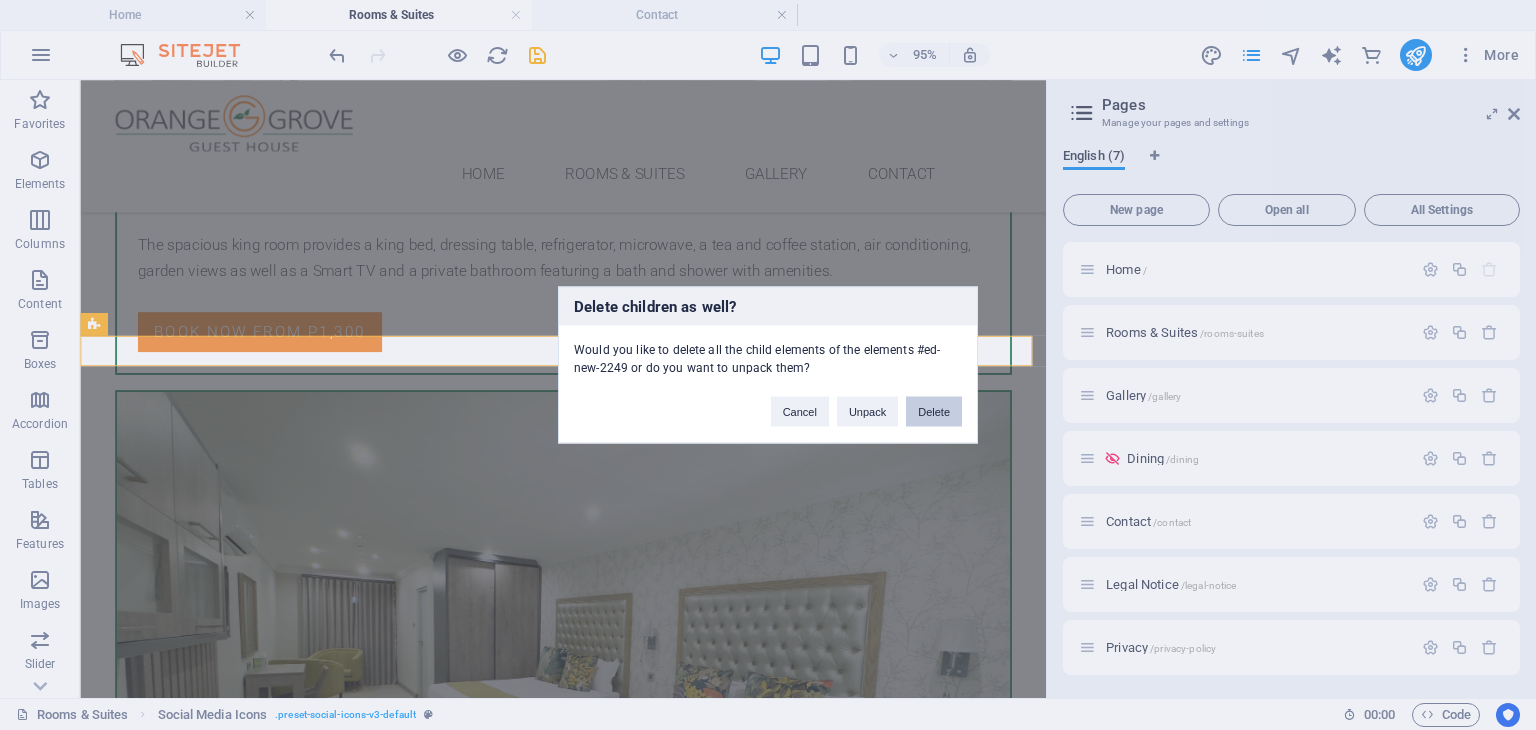 click on "Delete" at bounding box center (934, 412) 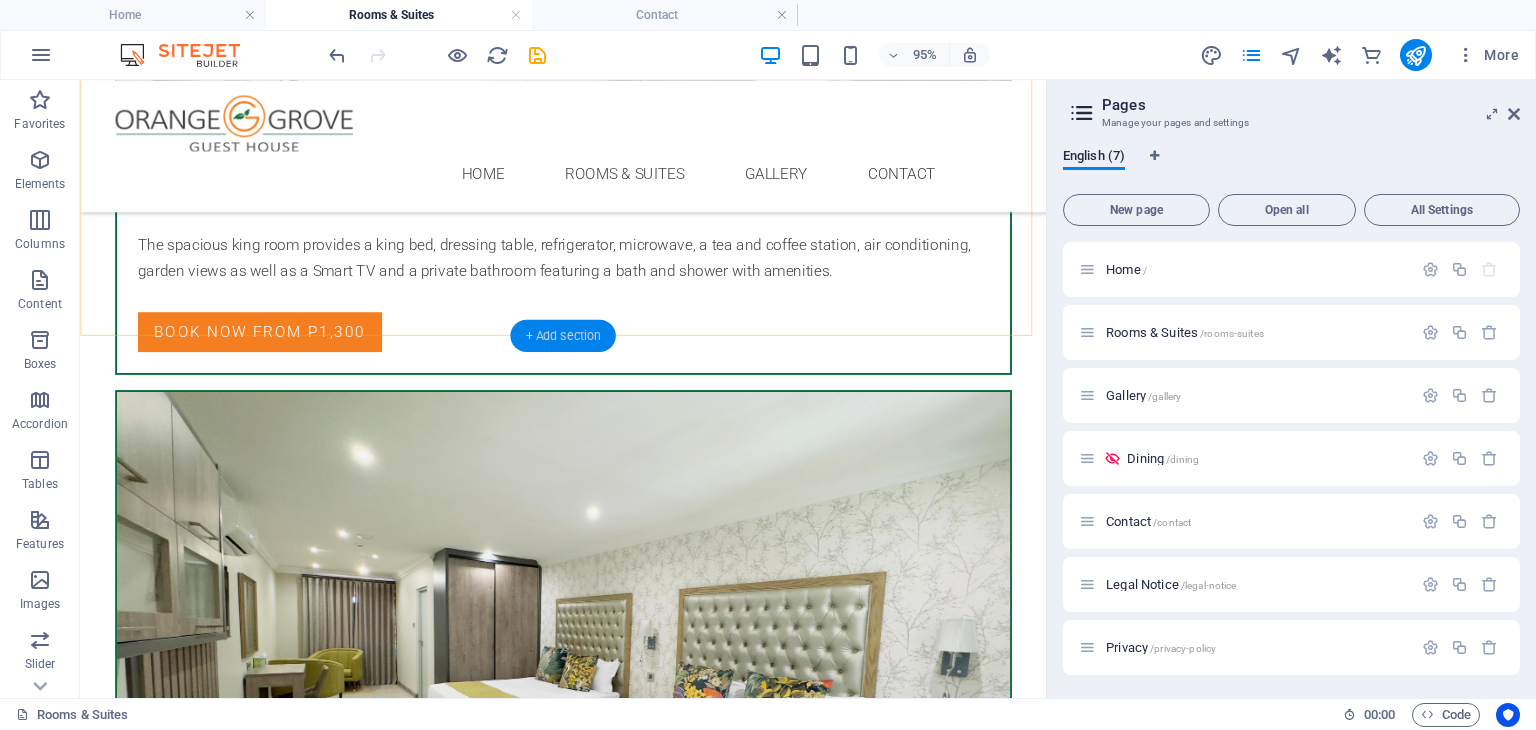 click on "+ Add section" at bounding box center [562, 335] 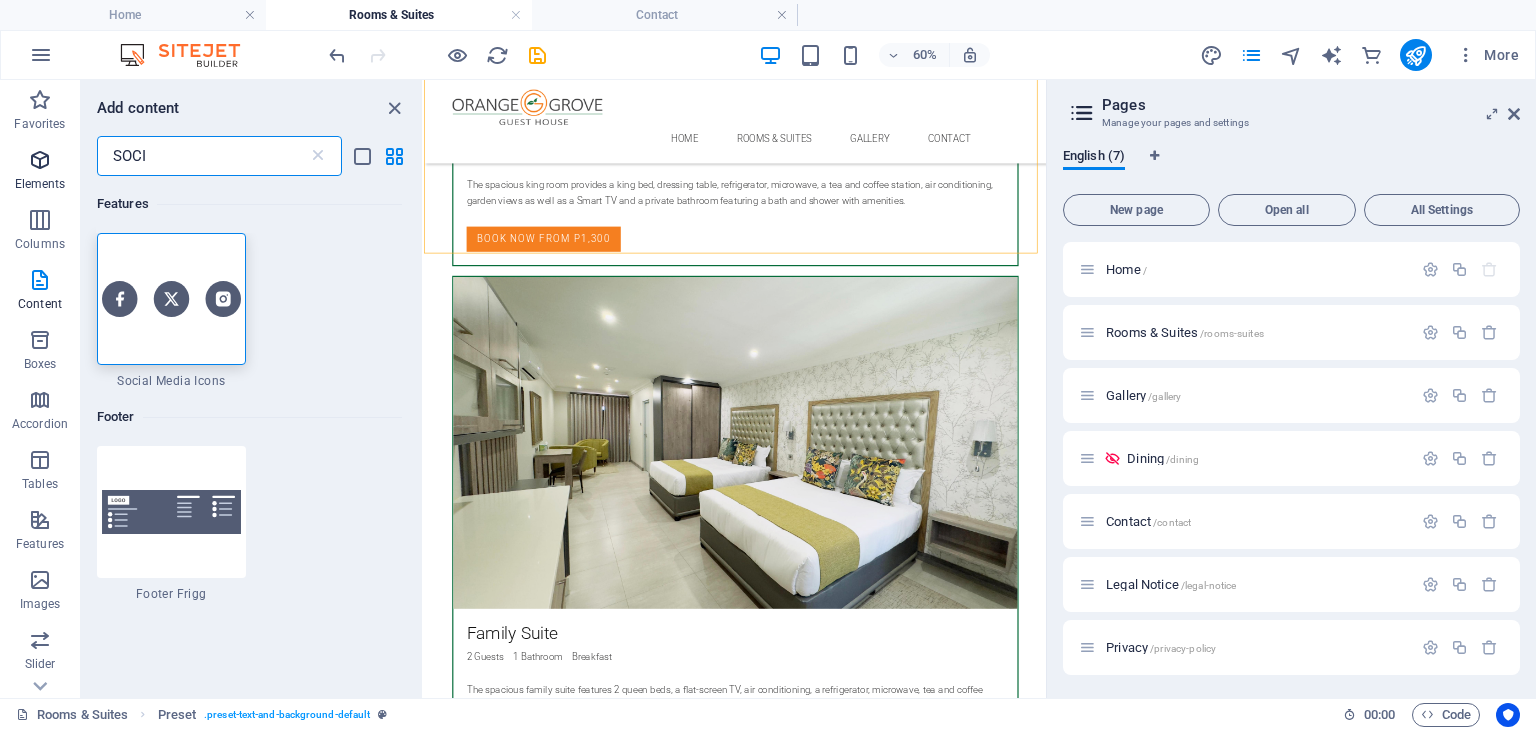 drag, startPoint x: 70, startPoint y: 152, endPoint x: 47, endPoint y: 153, distance: 23.021729 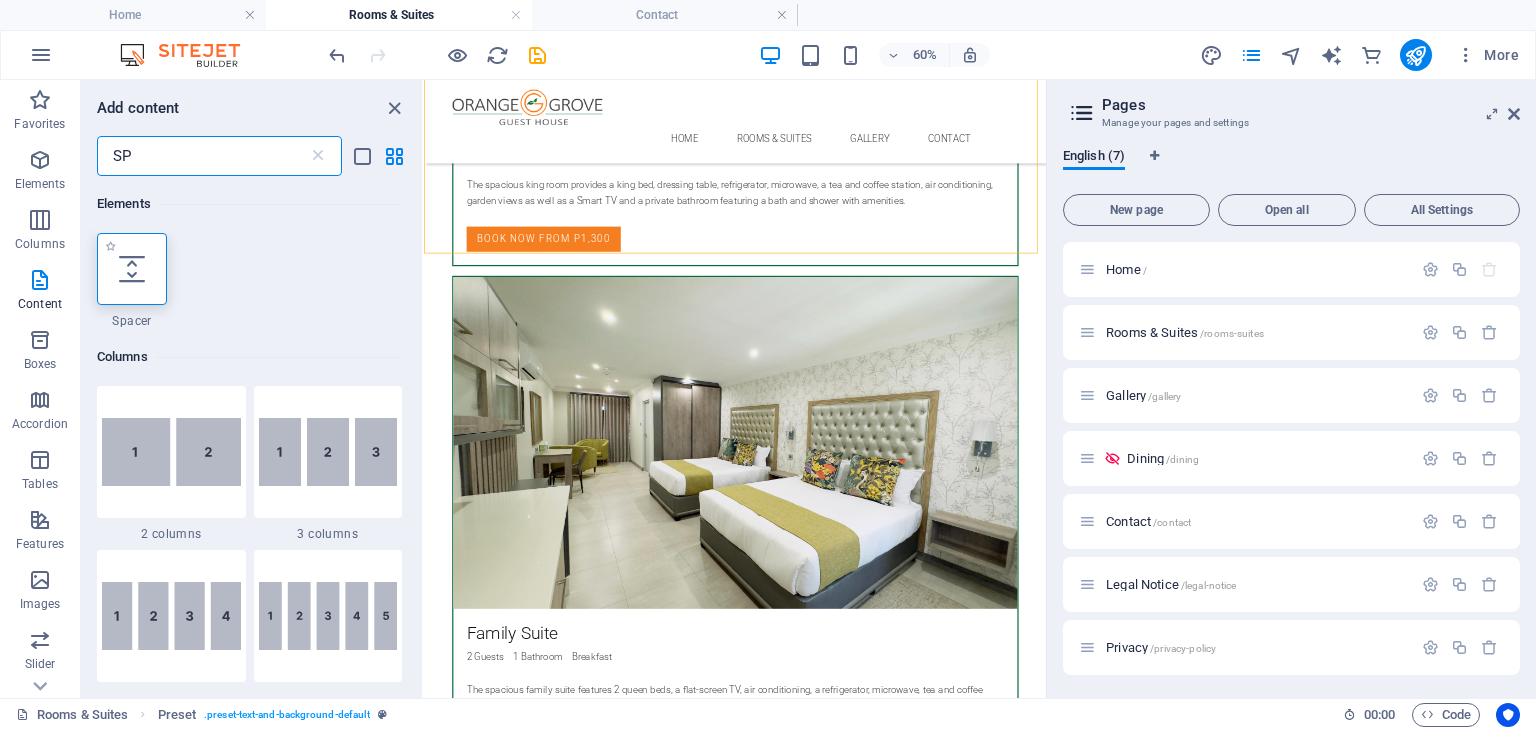 type on "SP" 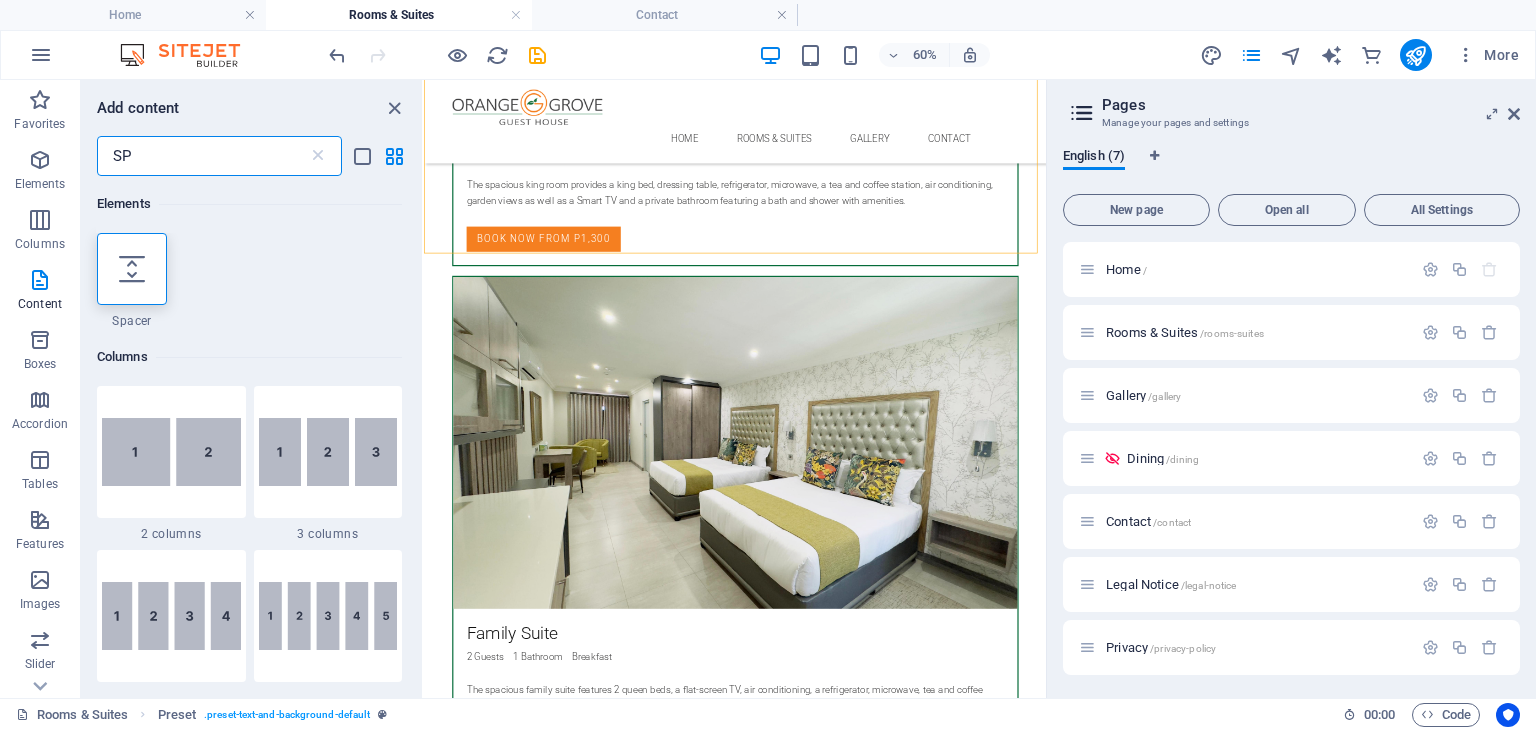 select on "px" 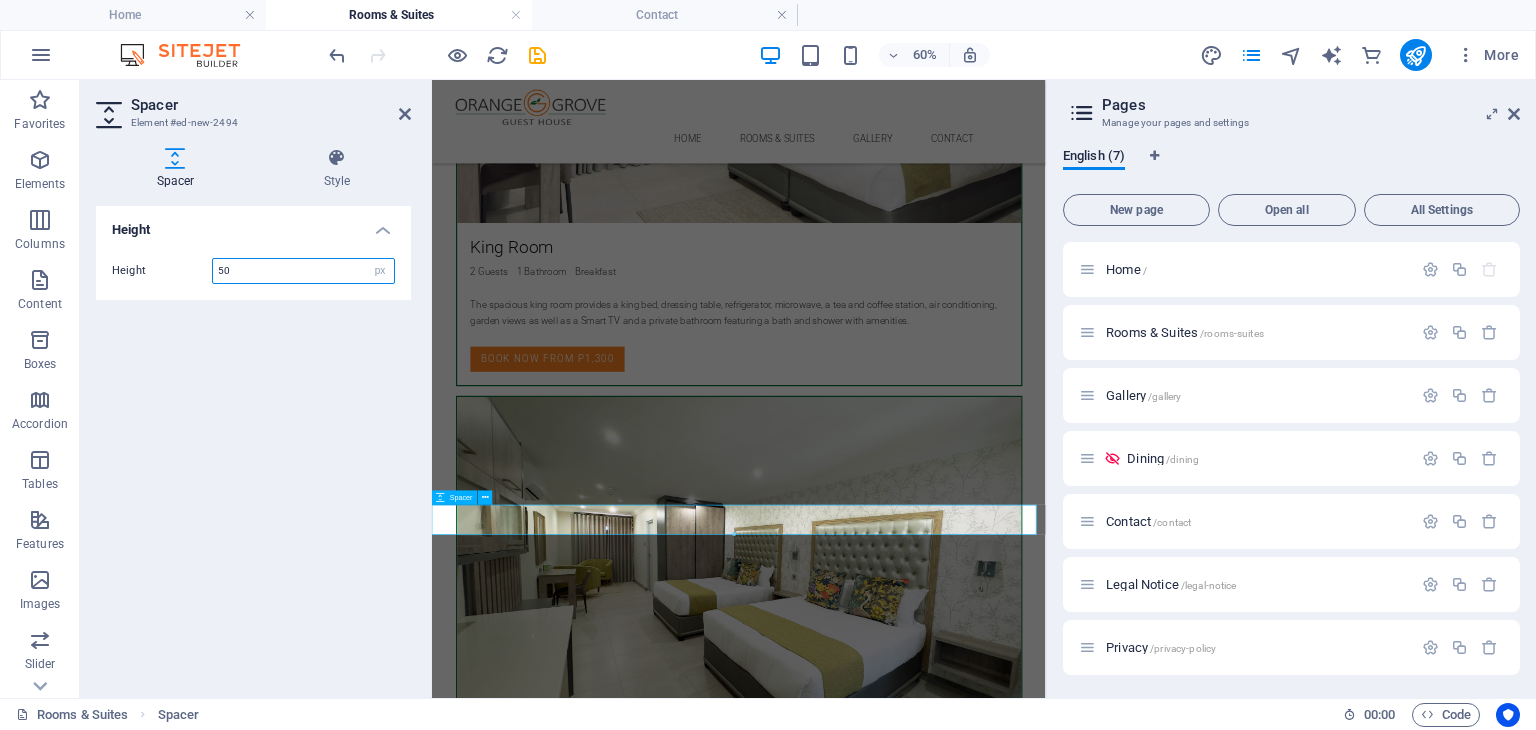 scroll, scrollTop: 2894, scrollLeft: 0, axis: vertical 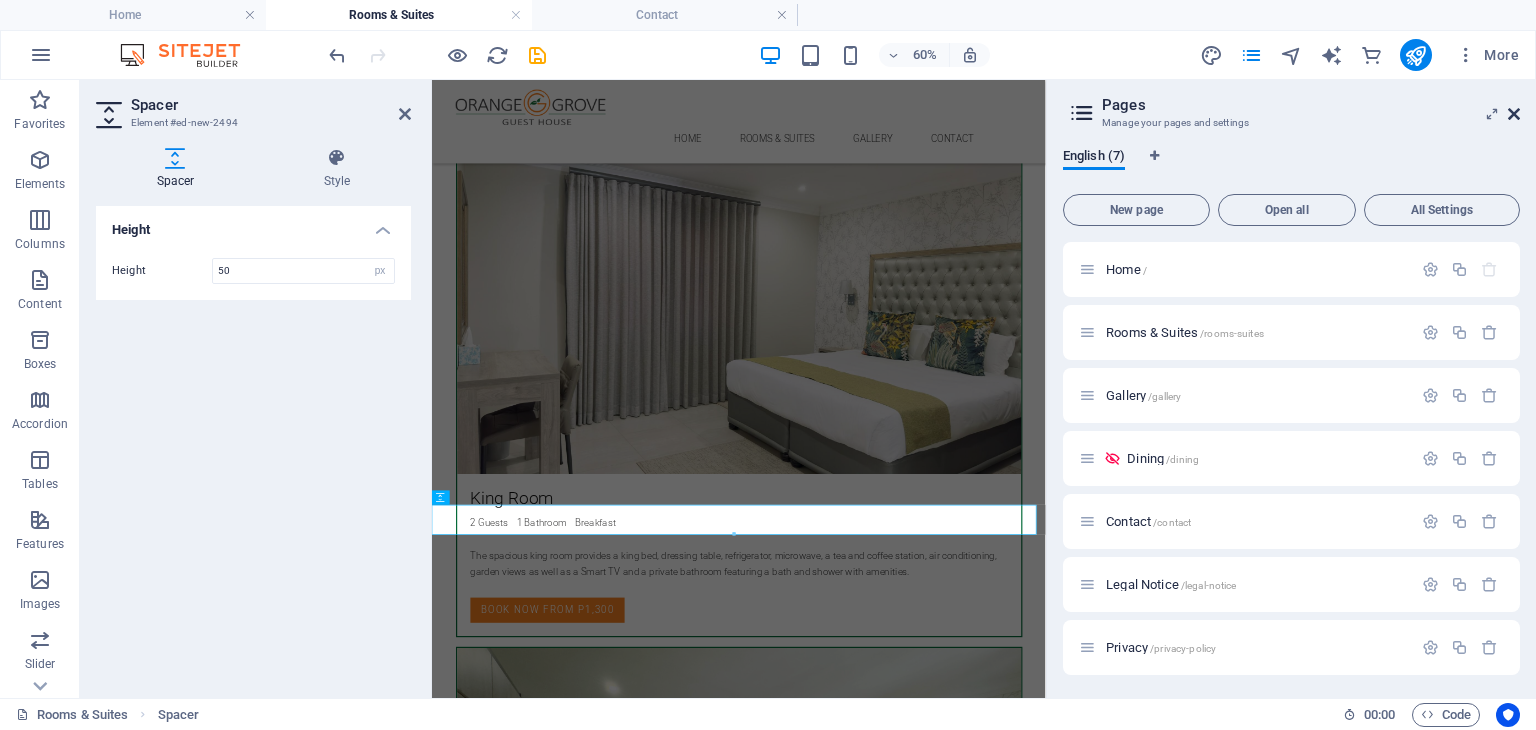 click at bounding box center [1514, 114] 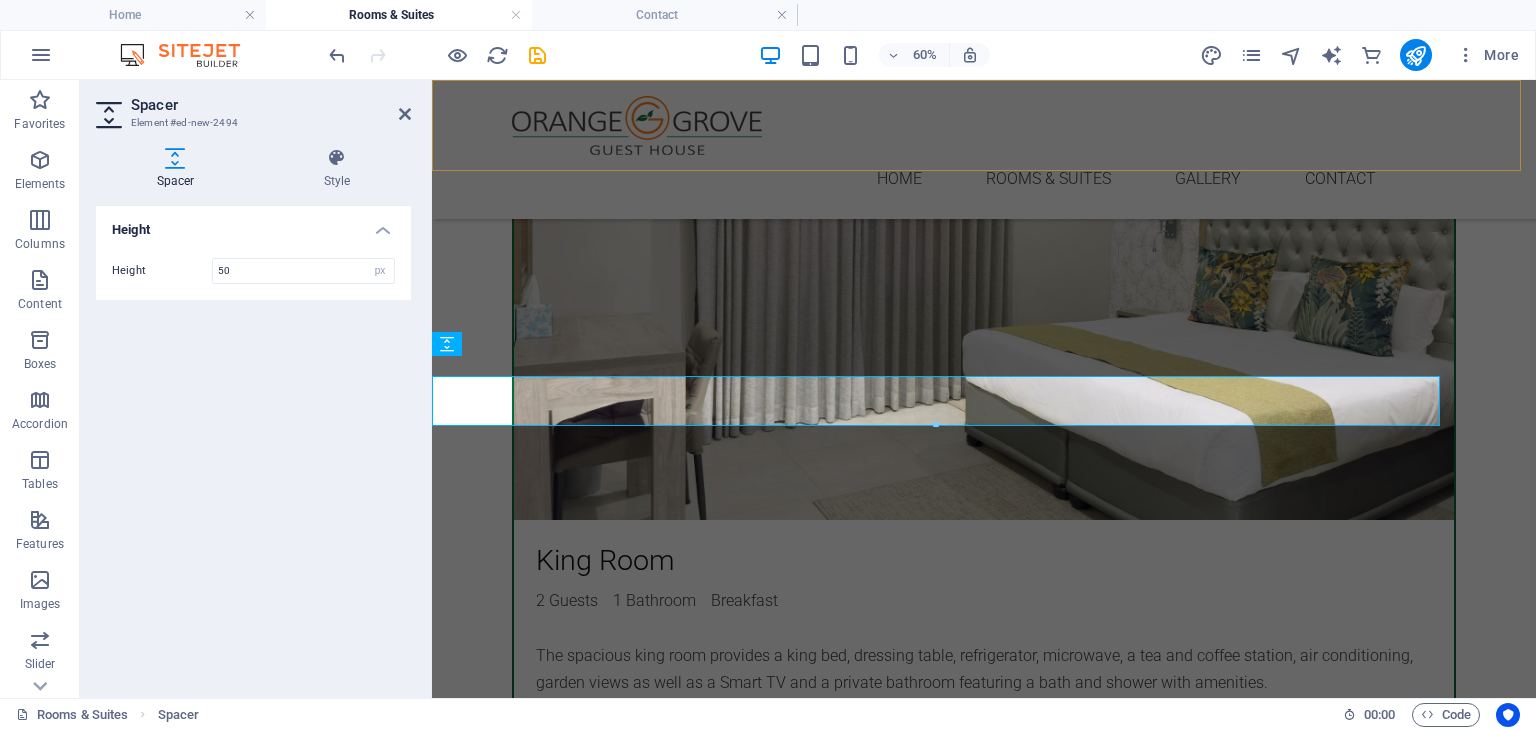 scroll, scrollTop: 3306, scrollLeft: 0, axis: vertical 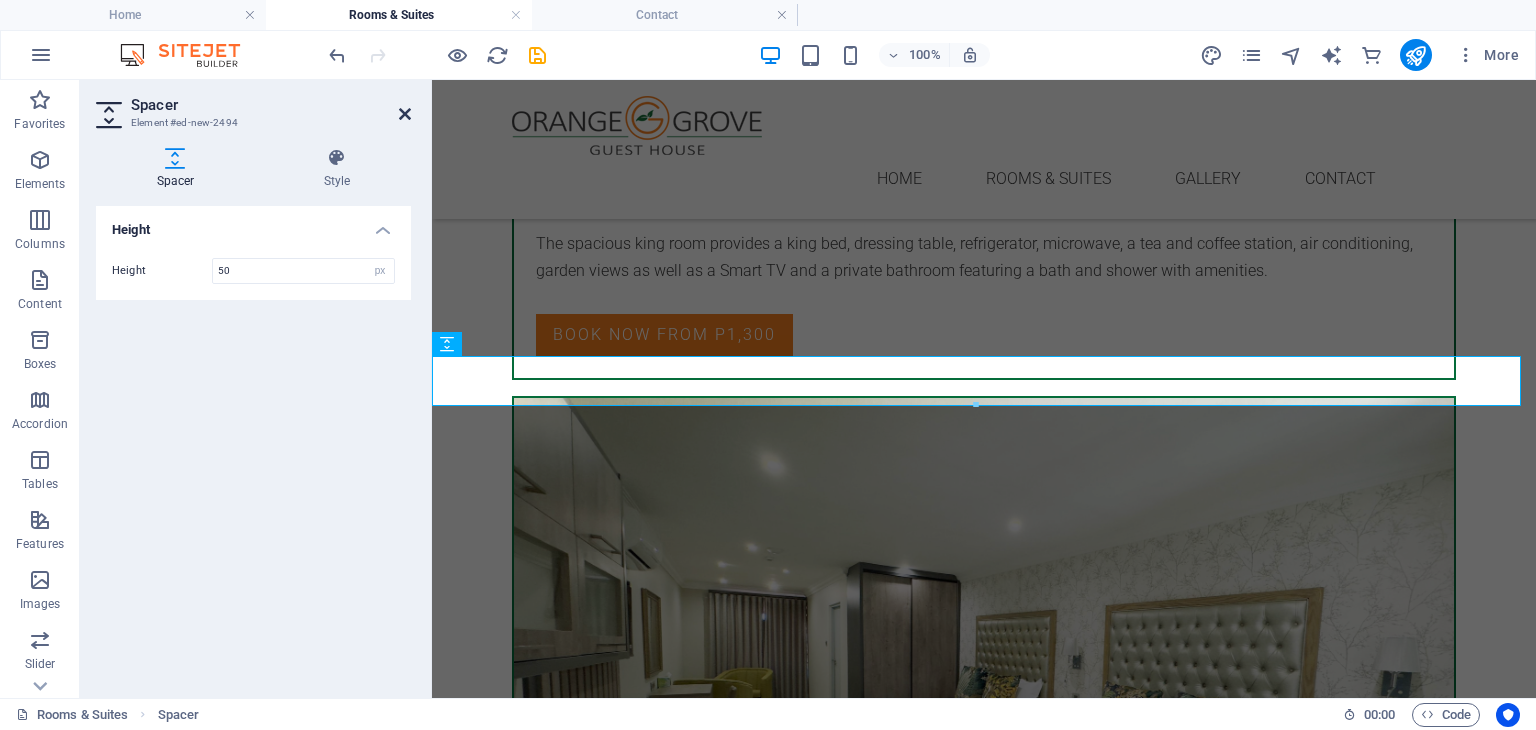 click at bounding box center [405, 114] 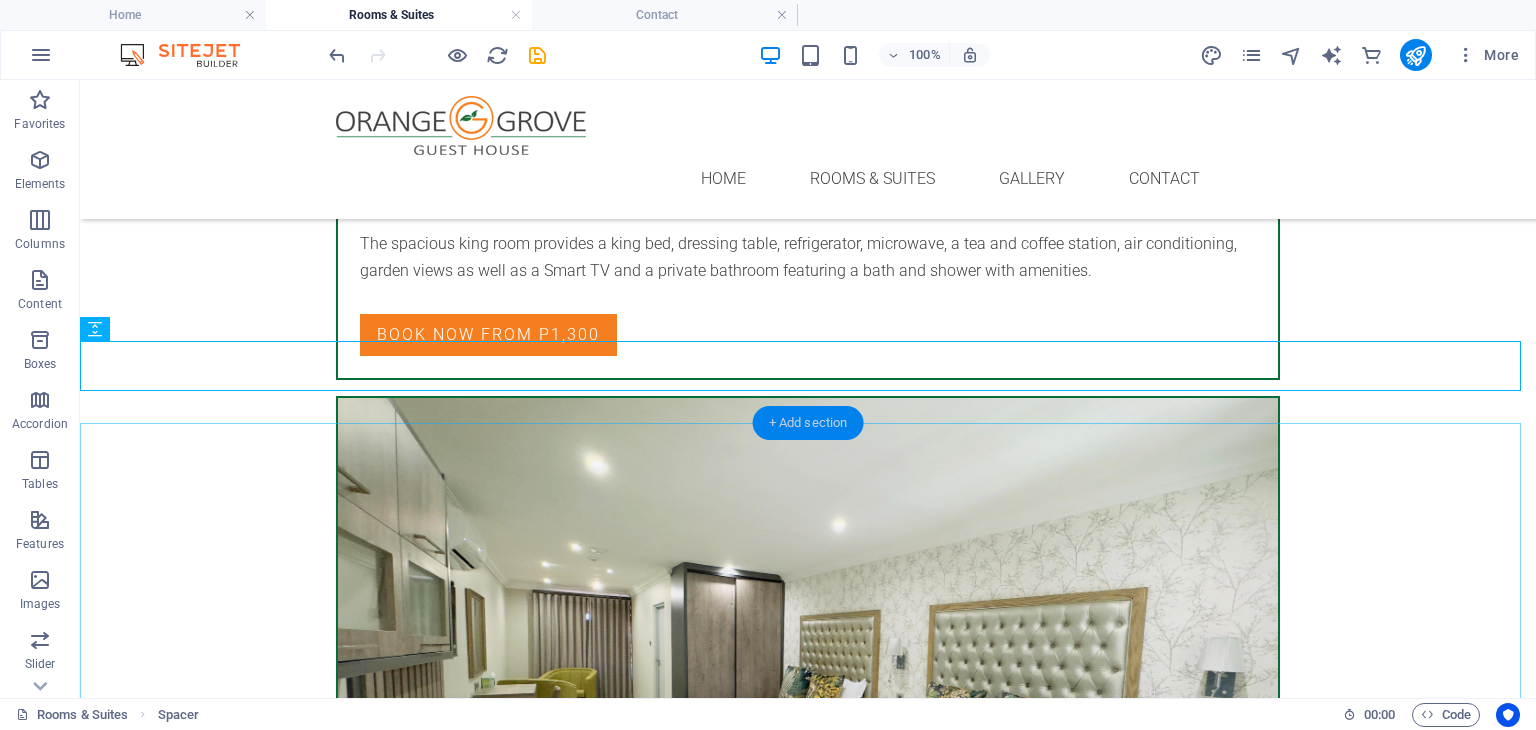 click on "+ Add section" at bounding box center (808, 423) 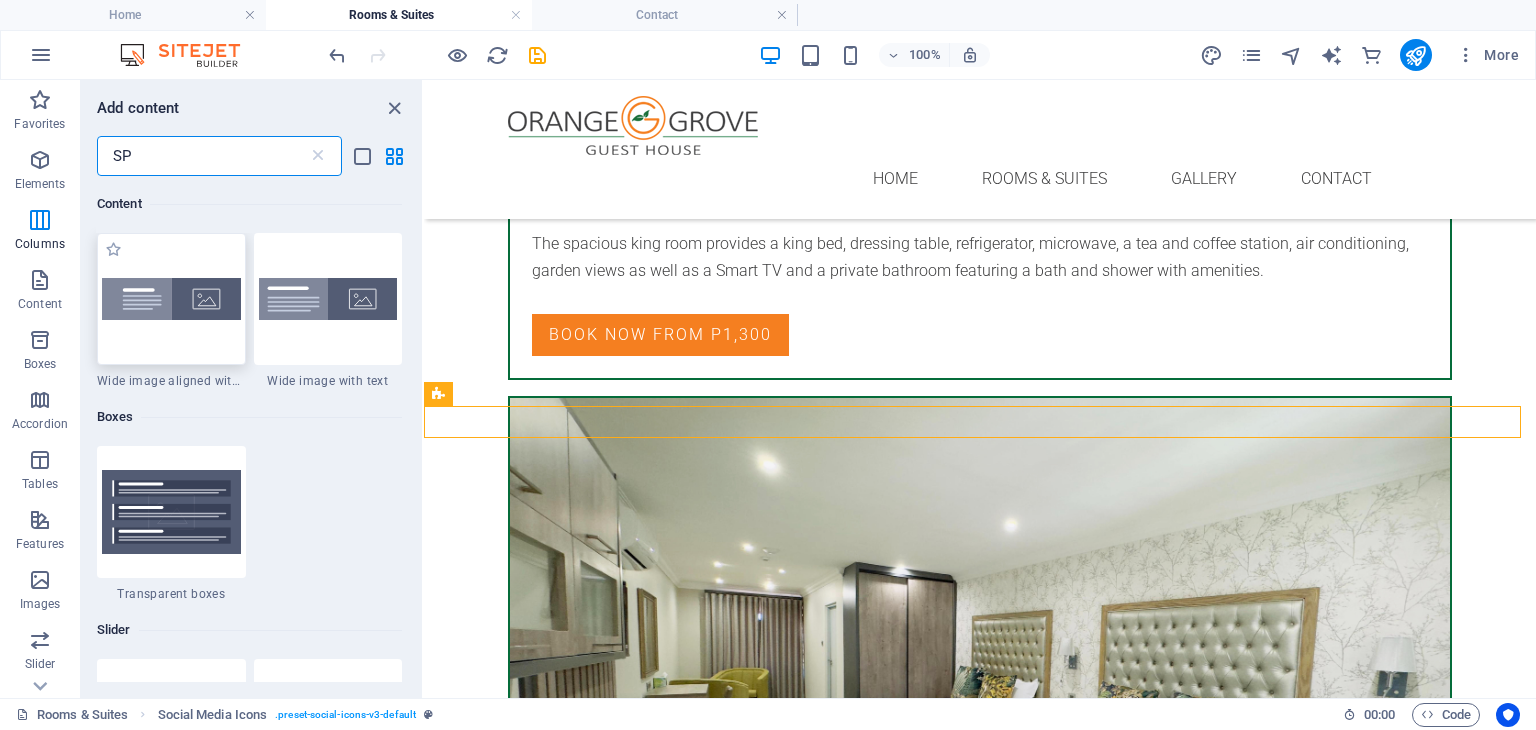 scroll, scrollTop: 694, scrollLeft: 0, axis: vertical 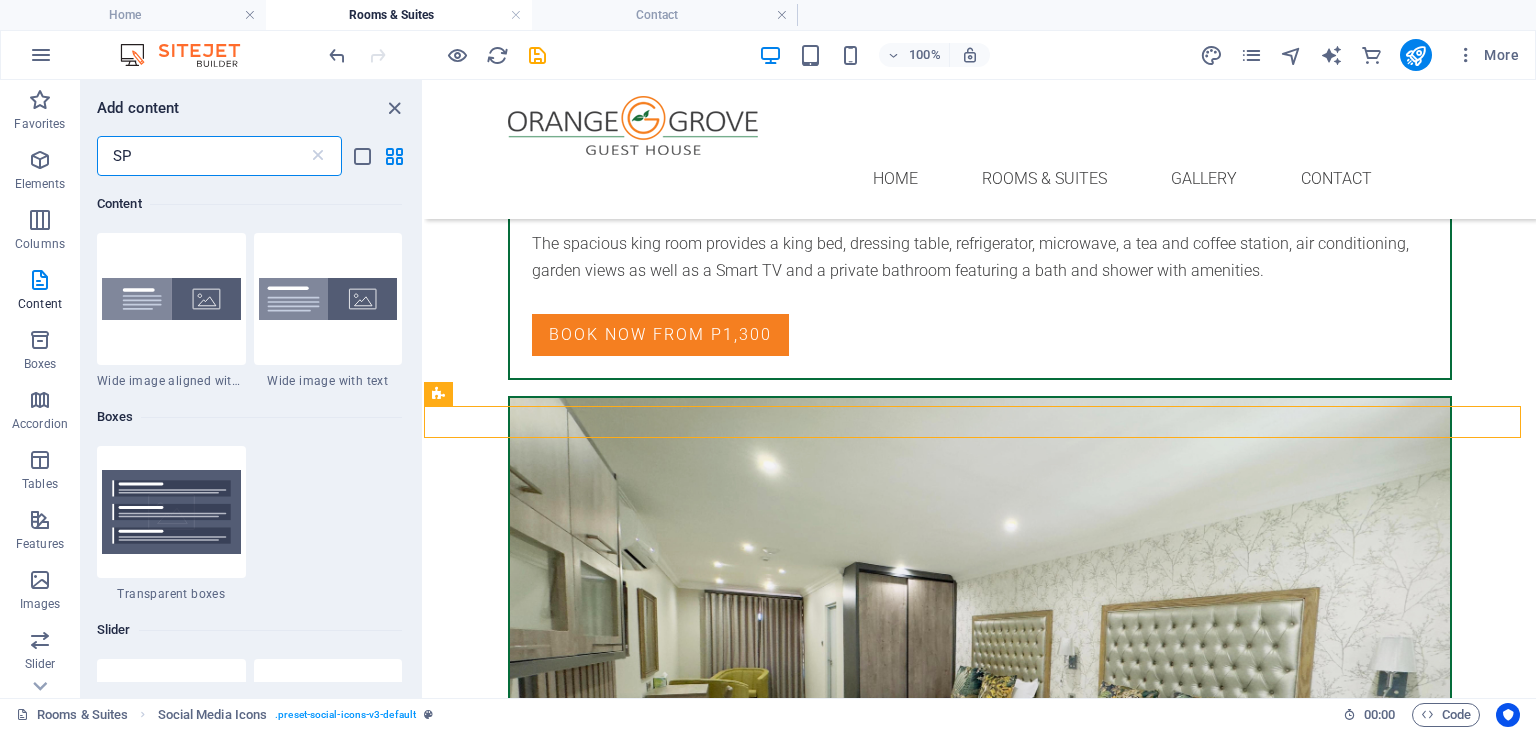 click on "SP" at bounding box center (202, 156) 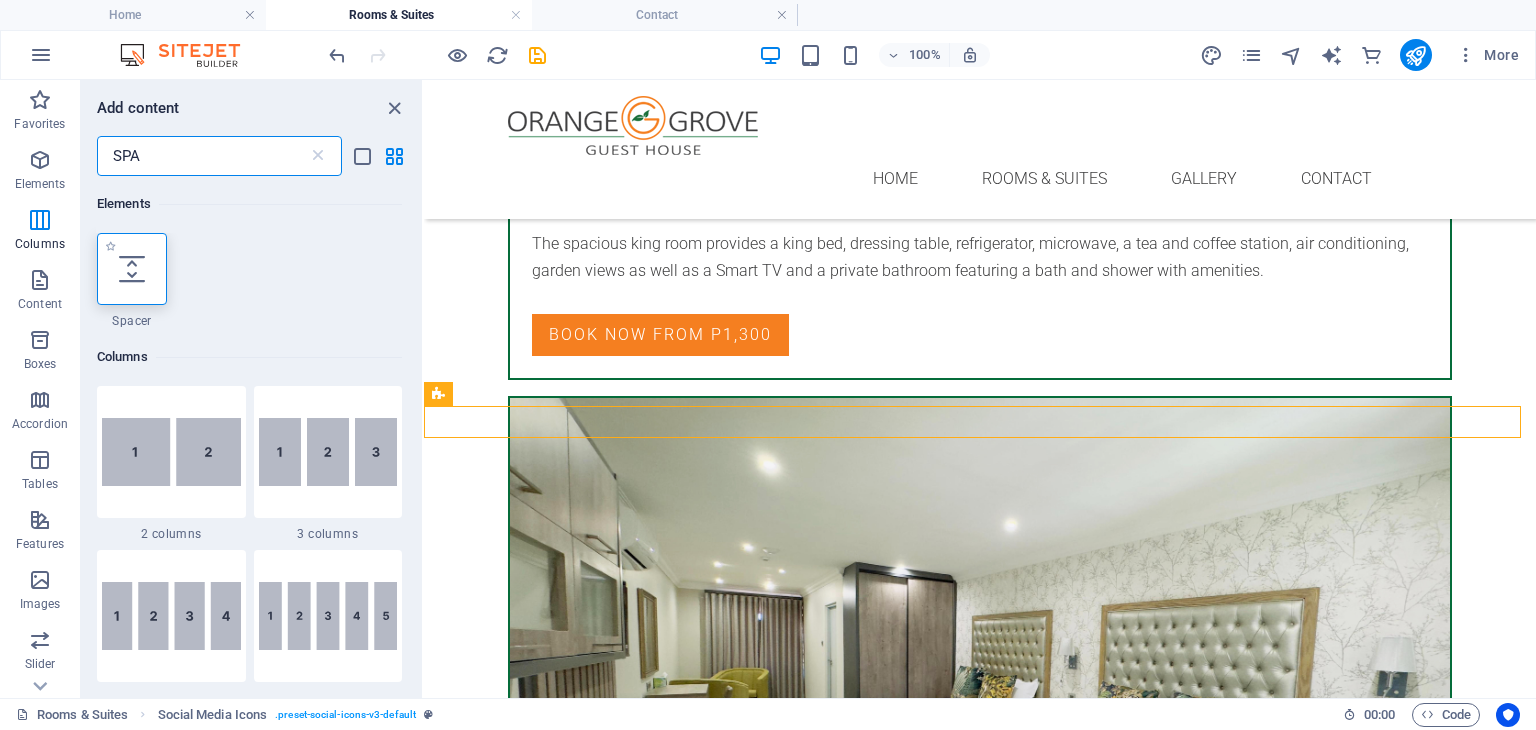 scroll, scrollTop: 0, scrollLeft: 0, axis: both 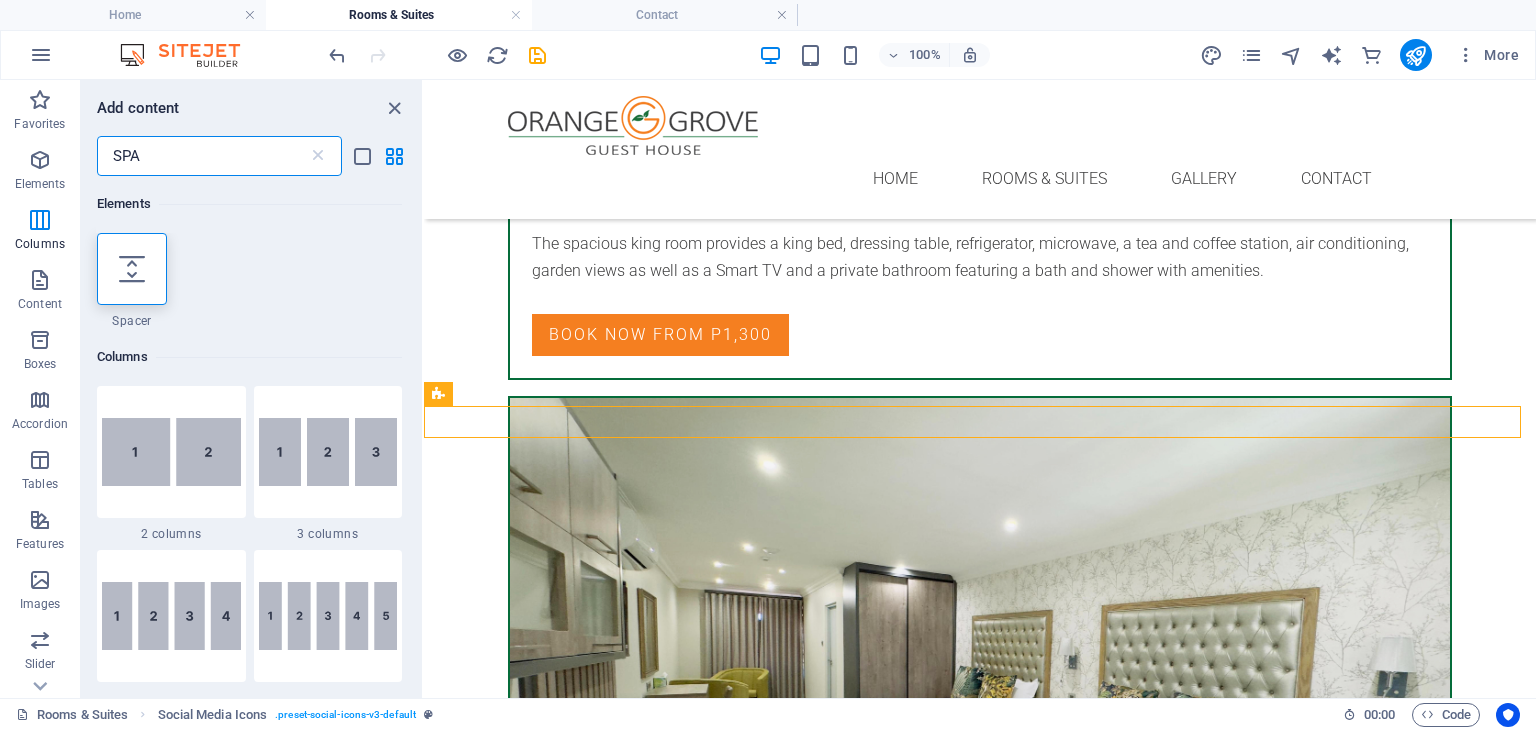 select on "px" 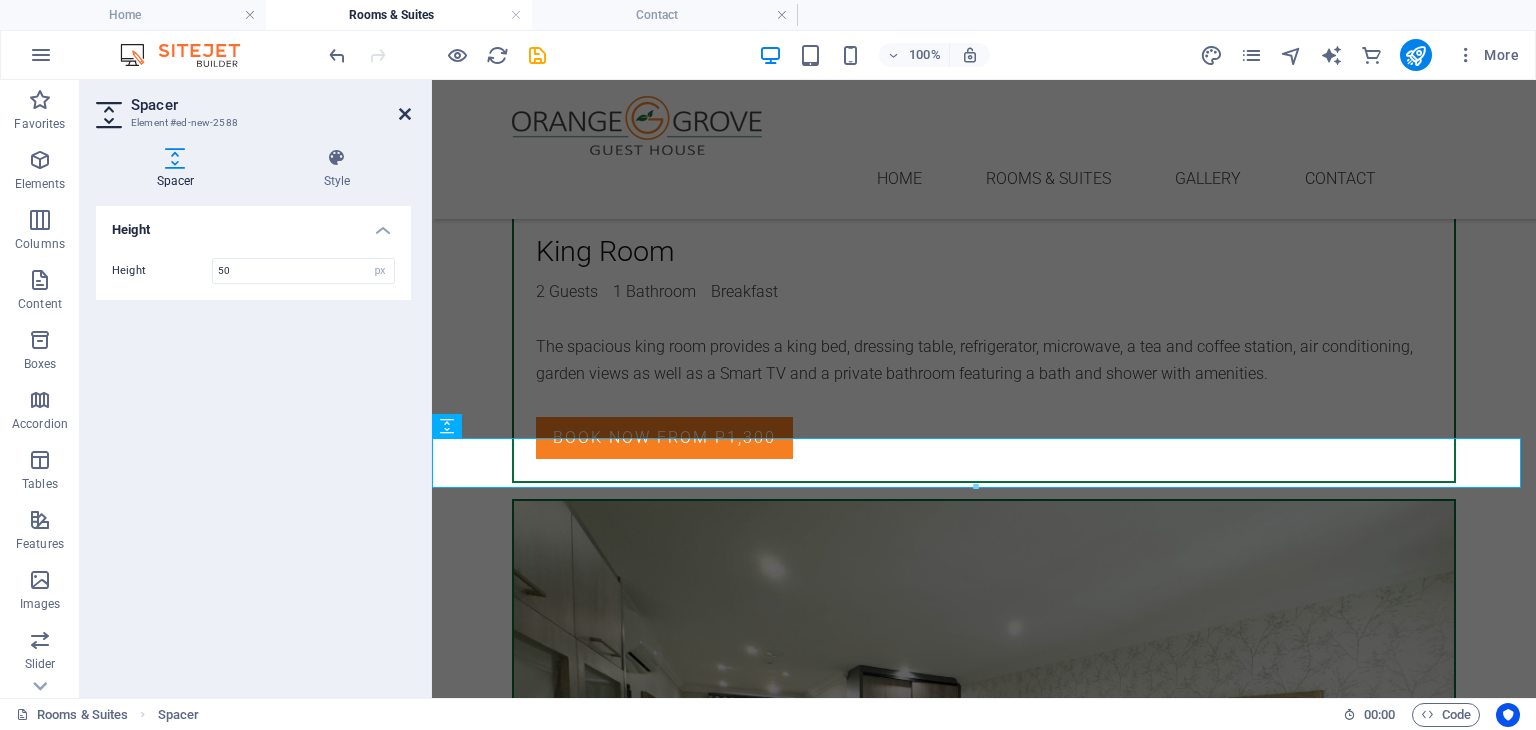 click at bounding box center (405, 114) 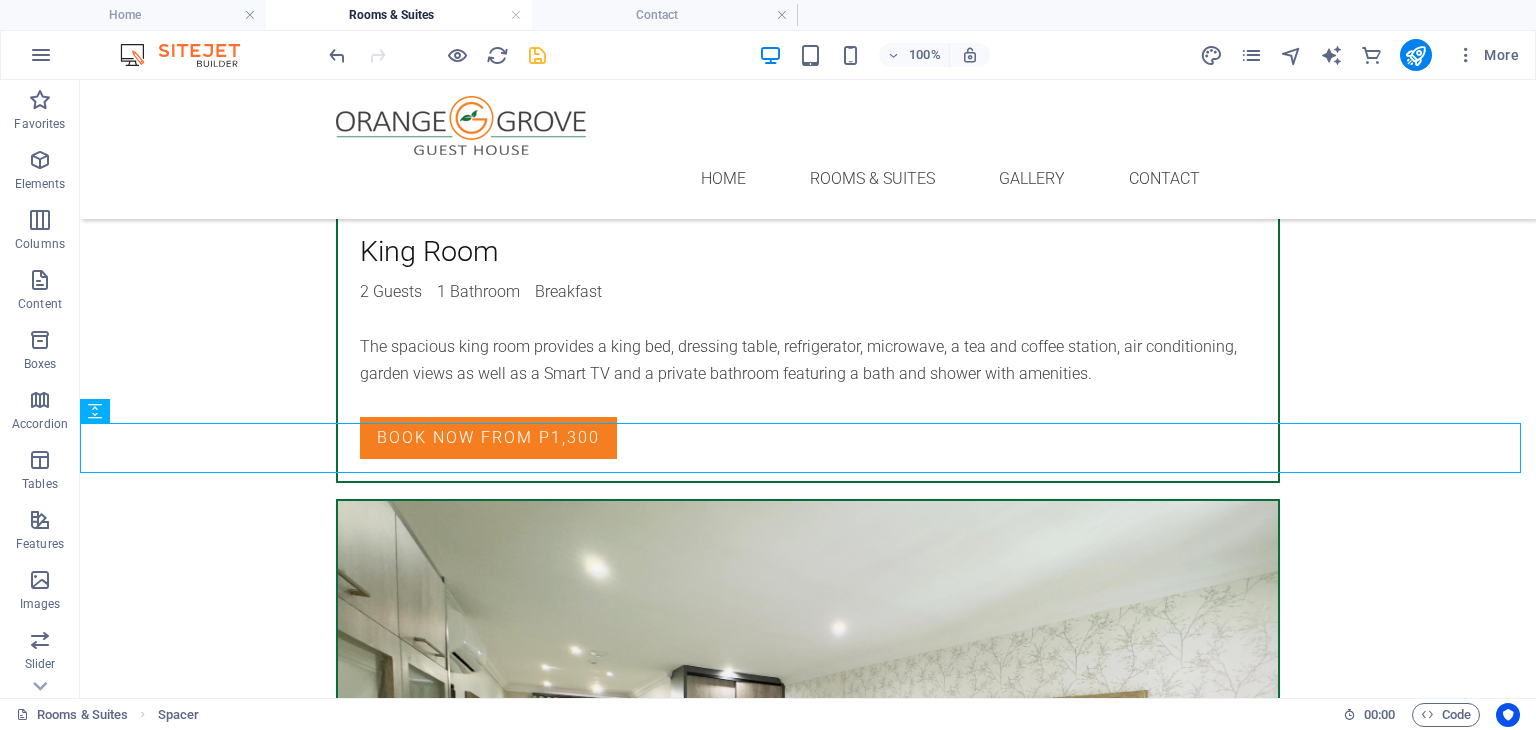 click at bounding box center (537, 55) 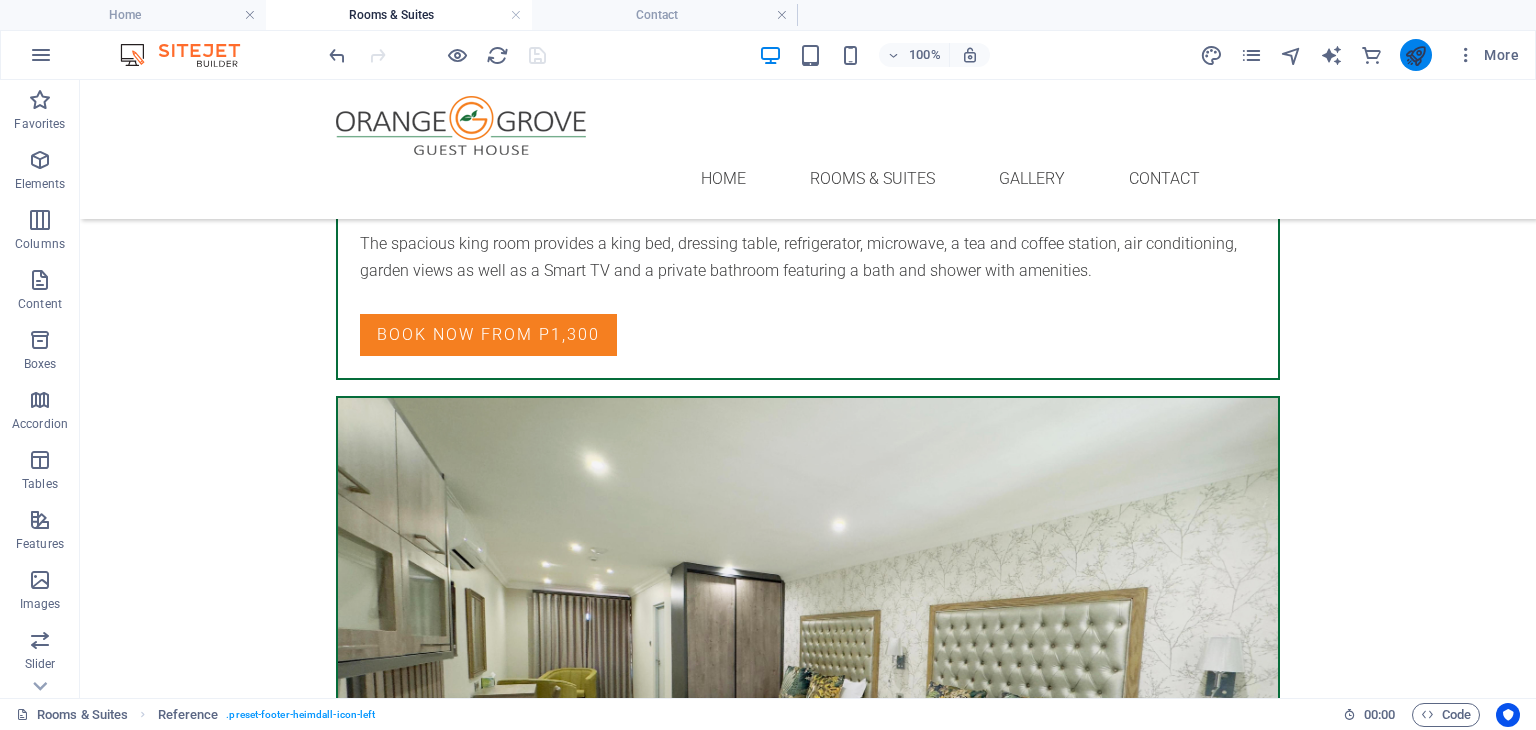 click at bounding box center (1415, 55) 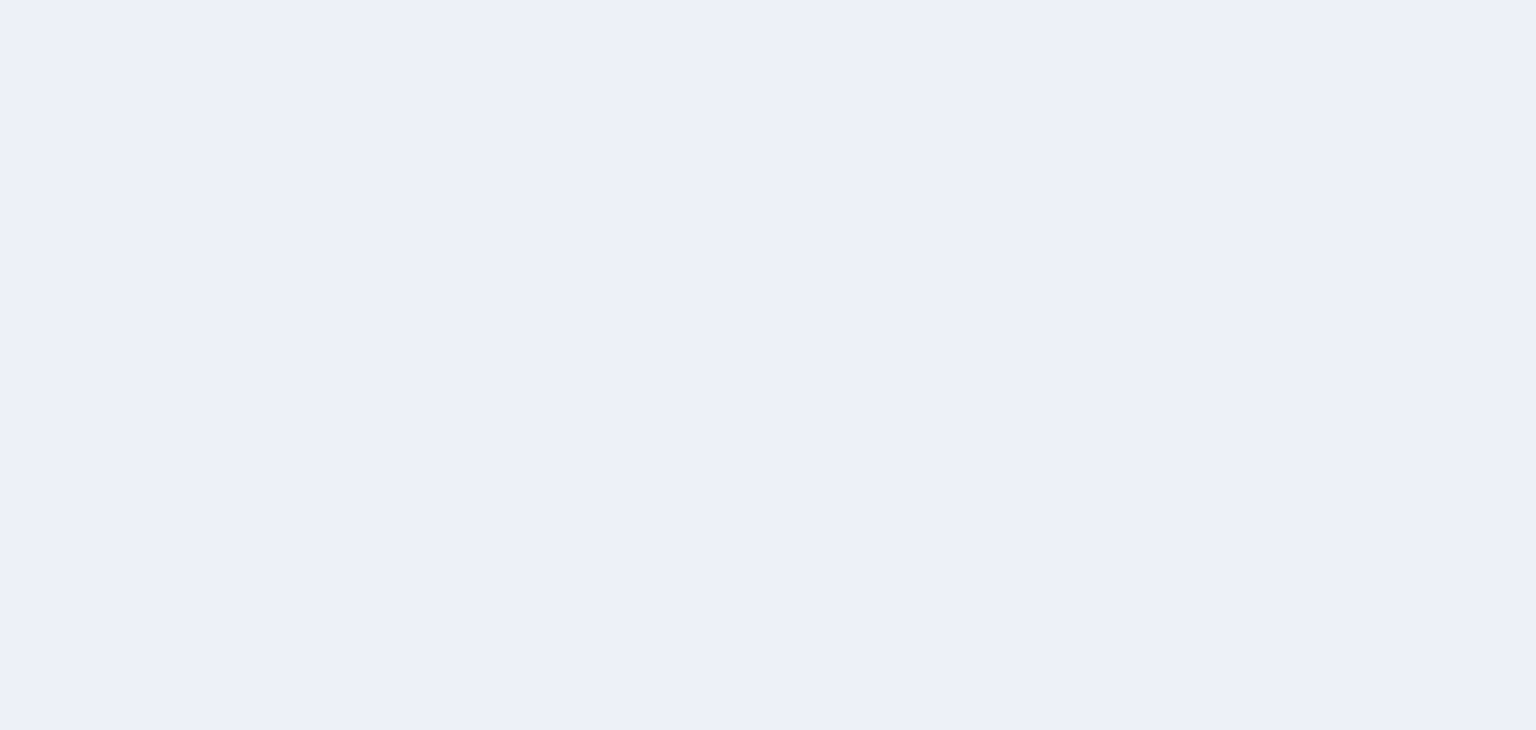 scroll, scrollTop: 0, scrollLeft: 0, axis: both 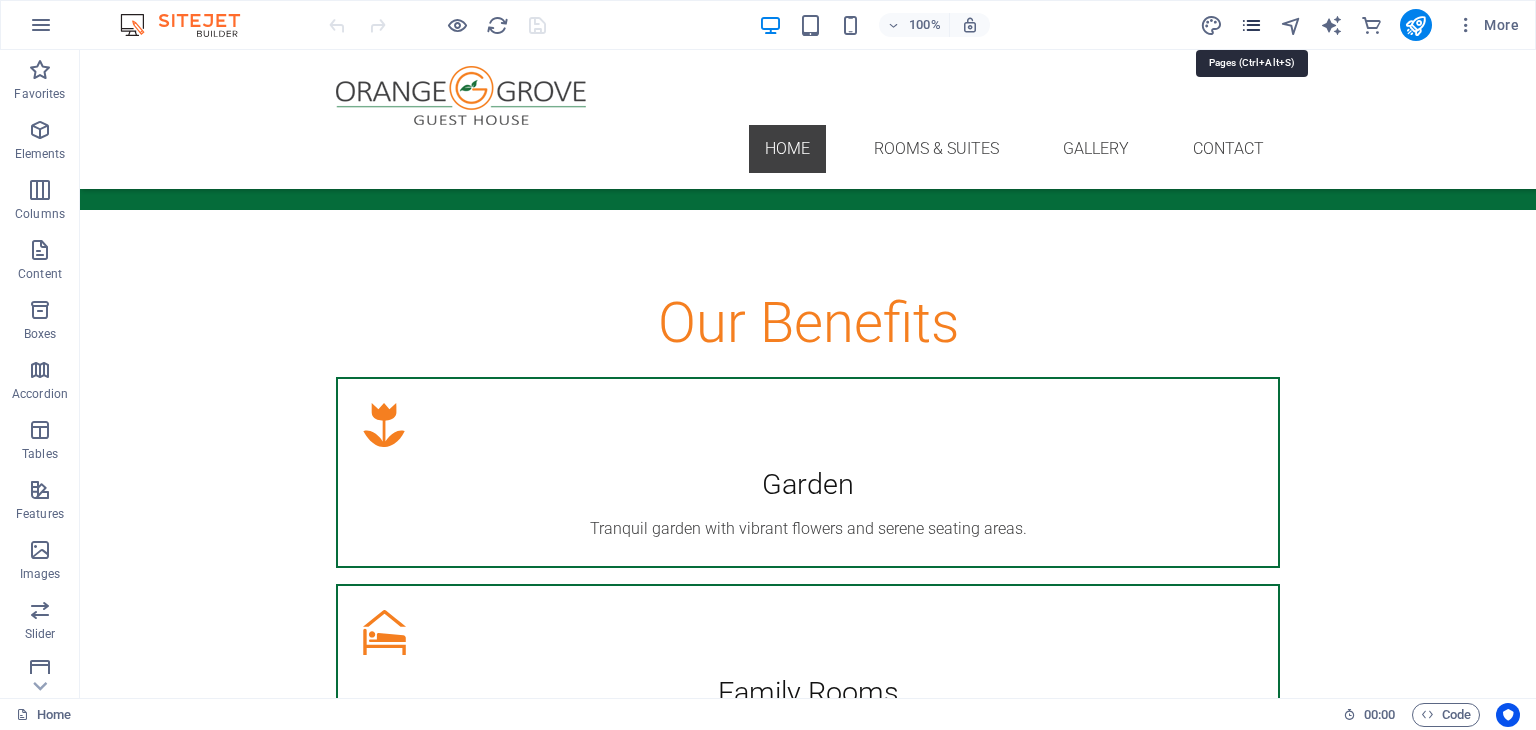 click at bounding box center [1251, 25] 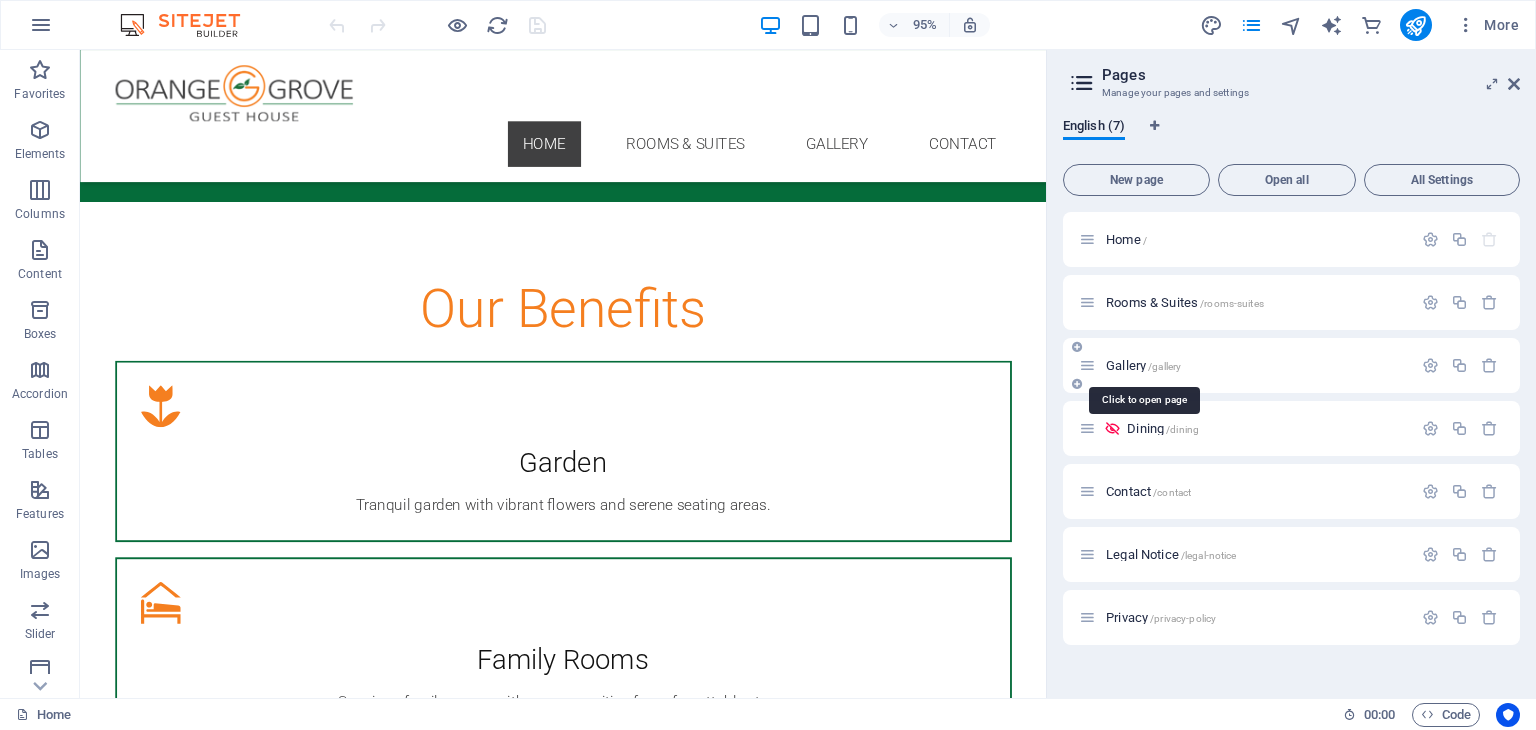 click on "Gallery /gallery" at bounding box center [1143, 365] 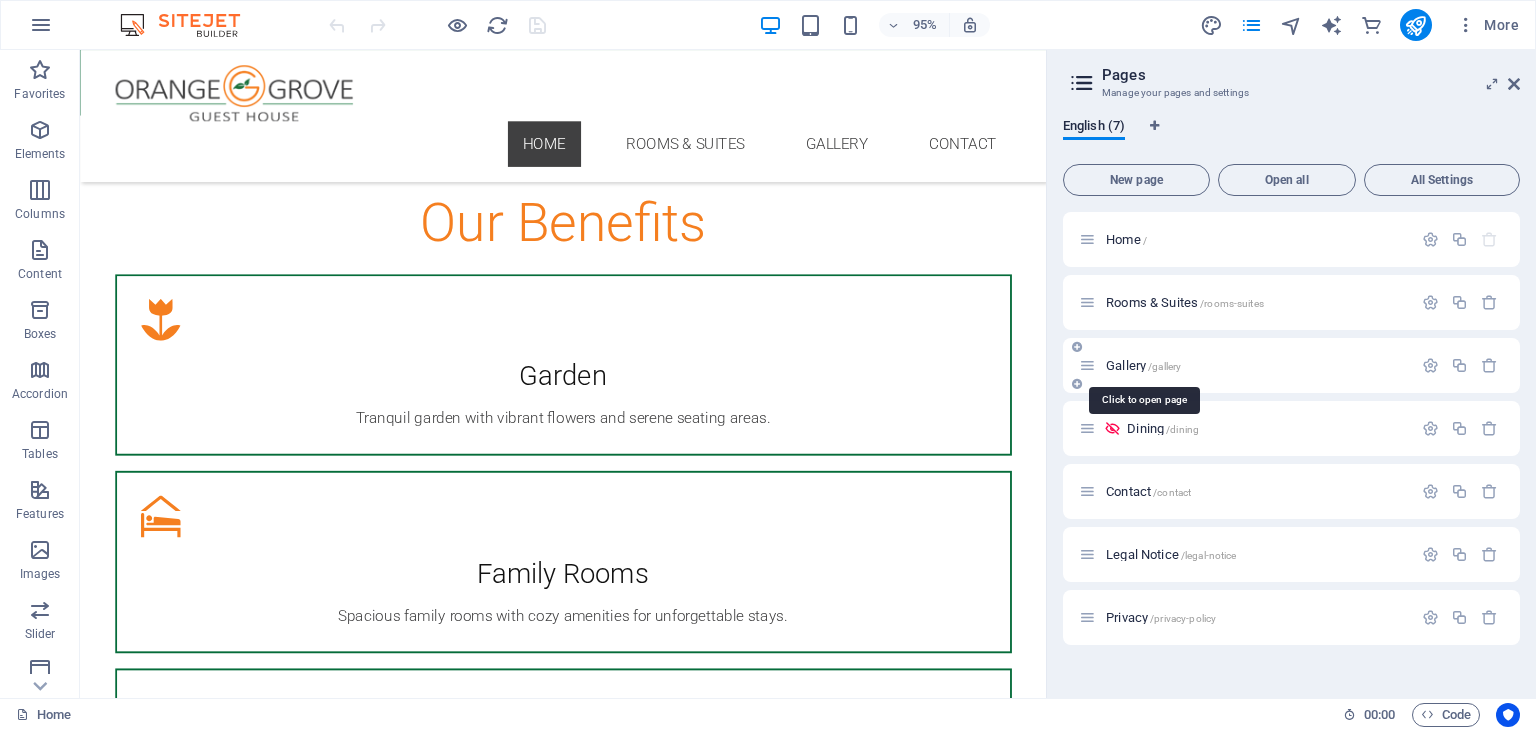 scroll, scrollTop: 0, scrollLeft: 0, axis: both 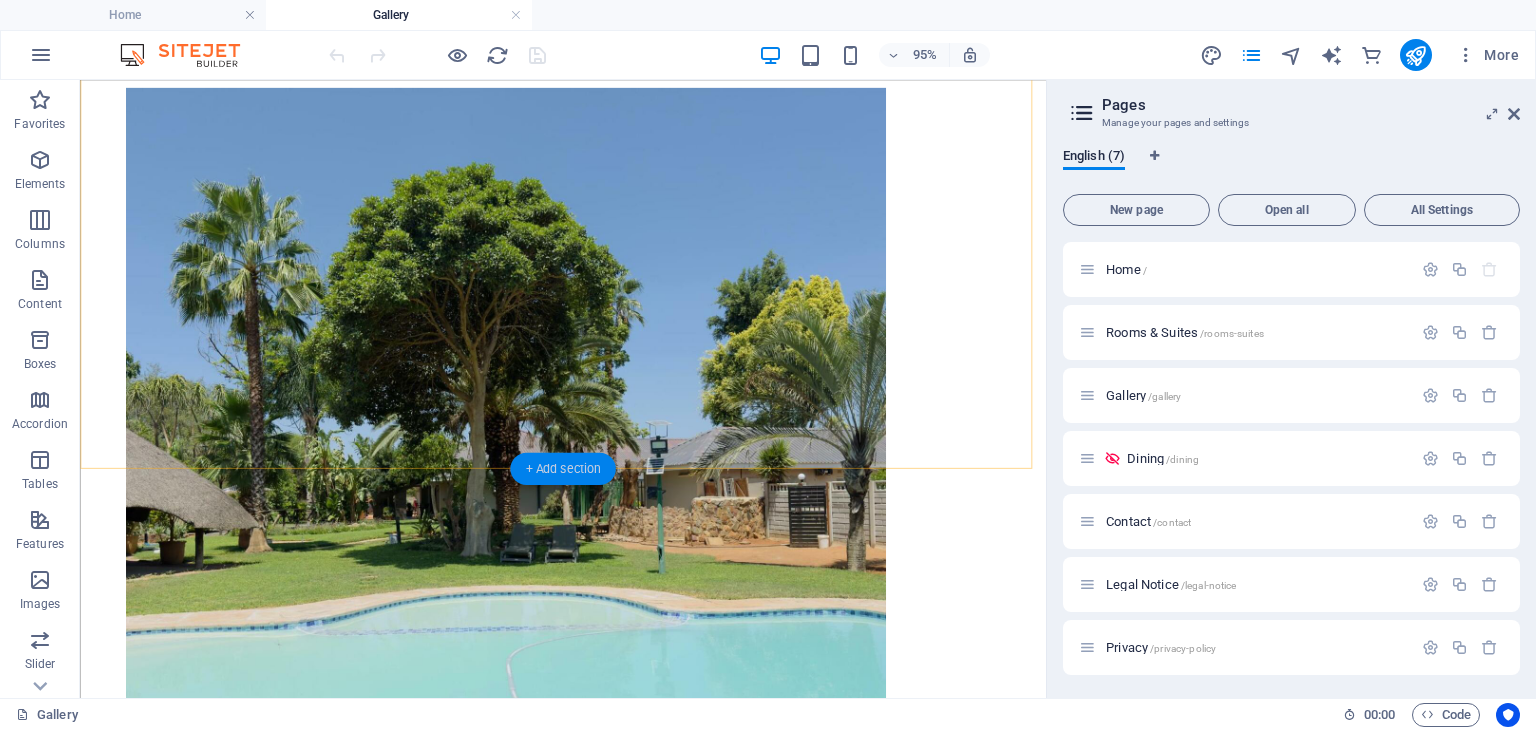 click on "+ Add section" at bounding box center [562, 468] 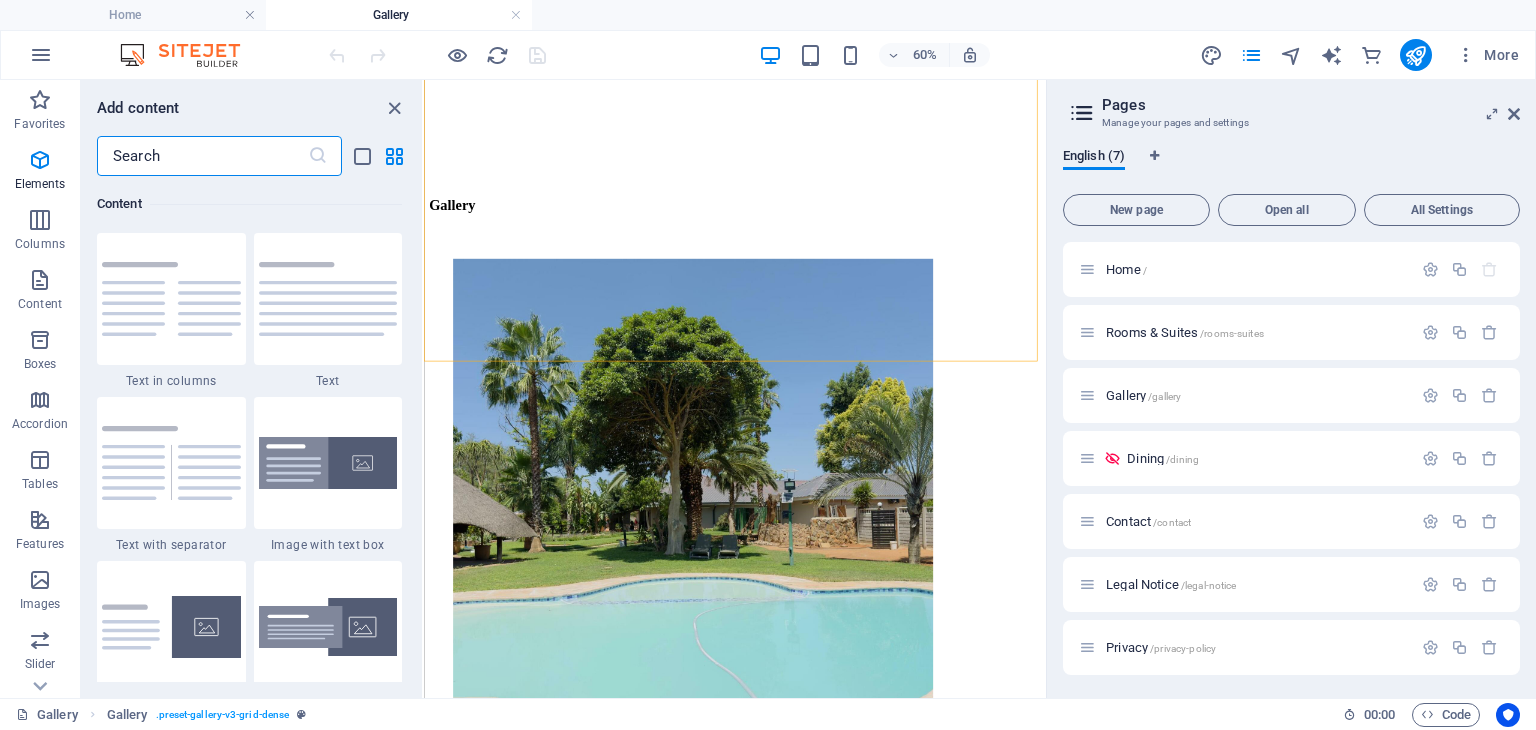 scroll, scrollTop: 3499, scrollLeft: 0, axis: vertical 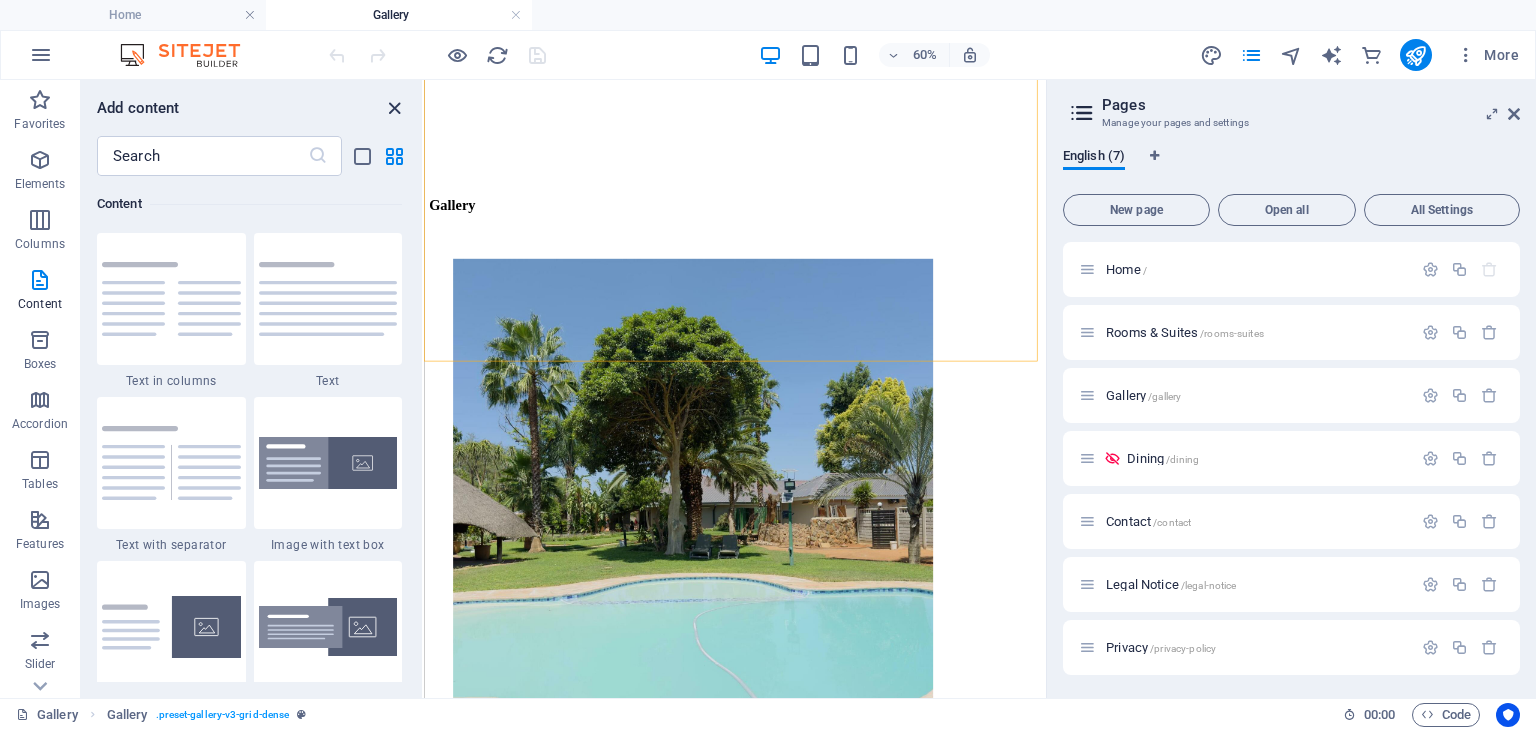 drag, startPoint x: 394, startPoint y: 109, endPoint x: 331, endPoint y: 33, distance: 98.71677 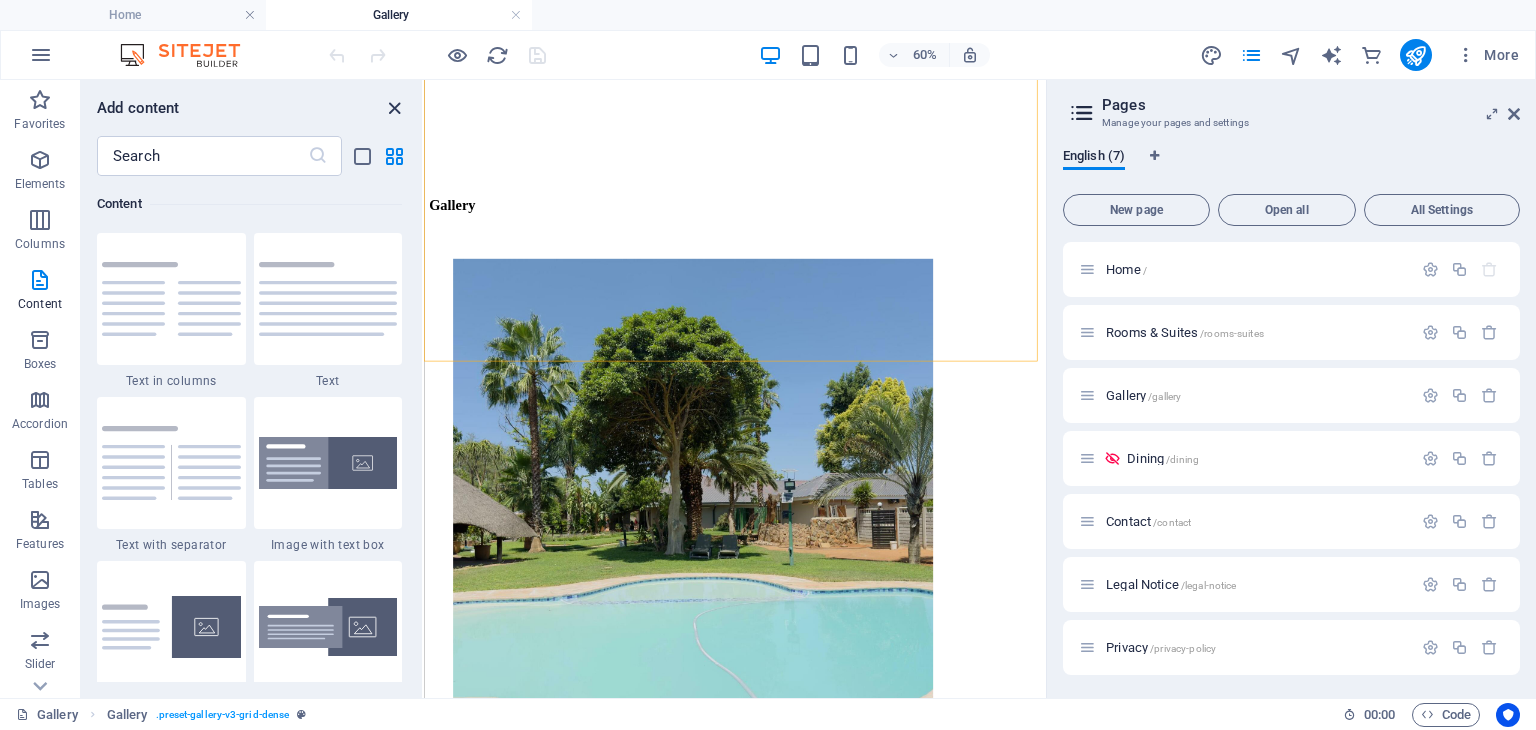 click at bounding box center (394, 108) 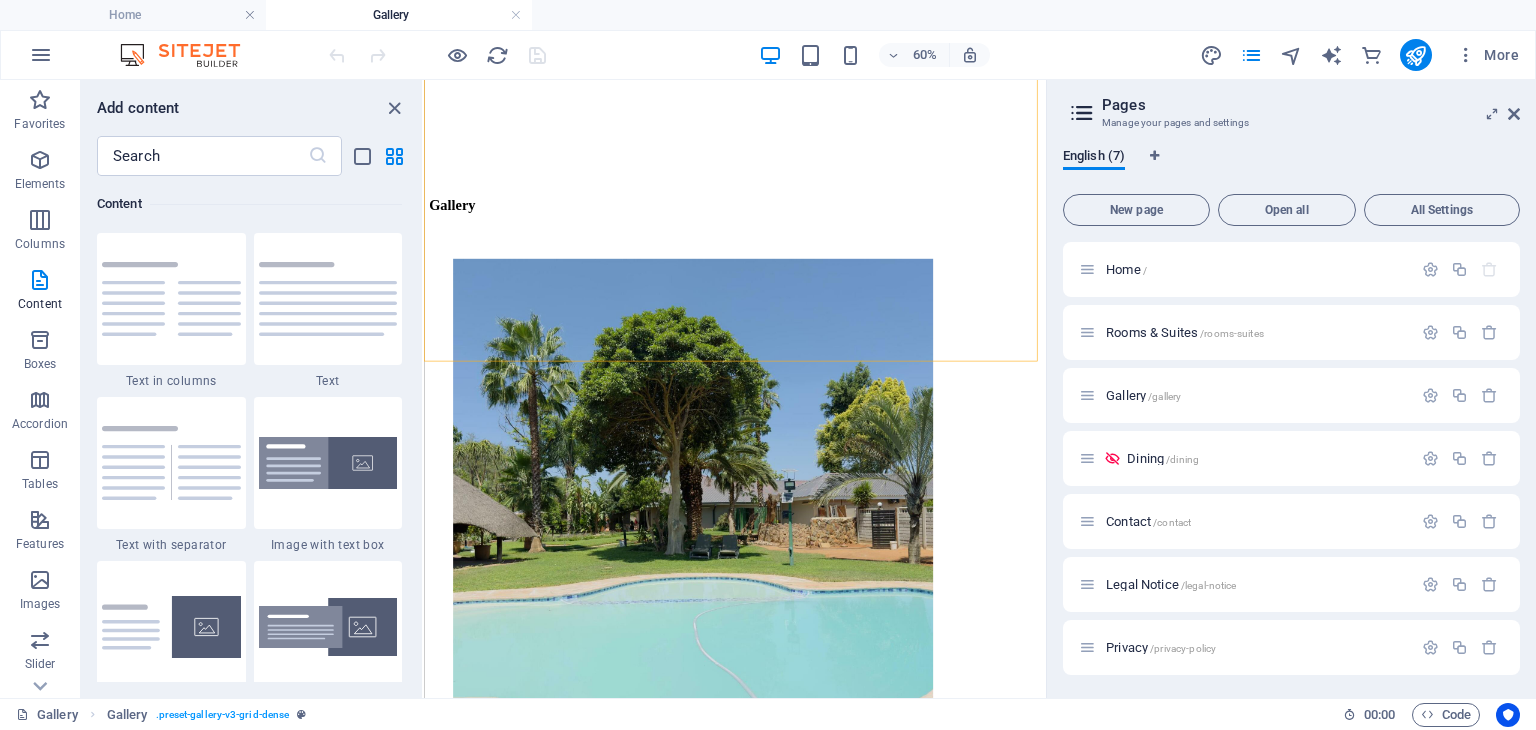 scroll, scrollTop: 2250, scrollLeft: 0, axis: vertical 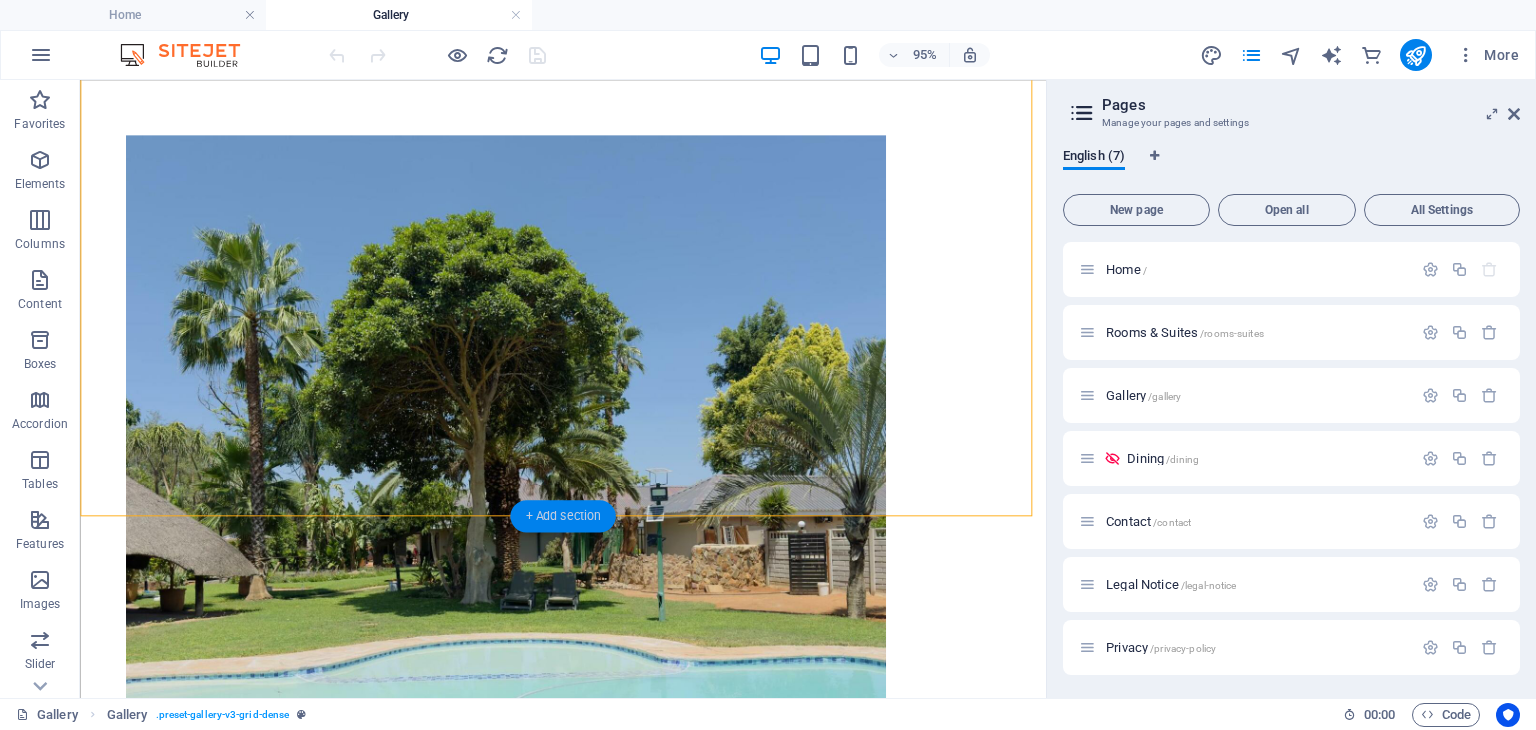 drag, startPoint x: 540, startPoint y: 515, endPoint x: 121, endPoint y: 459, distance: 422.72568 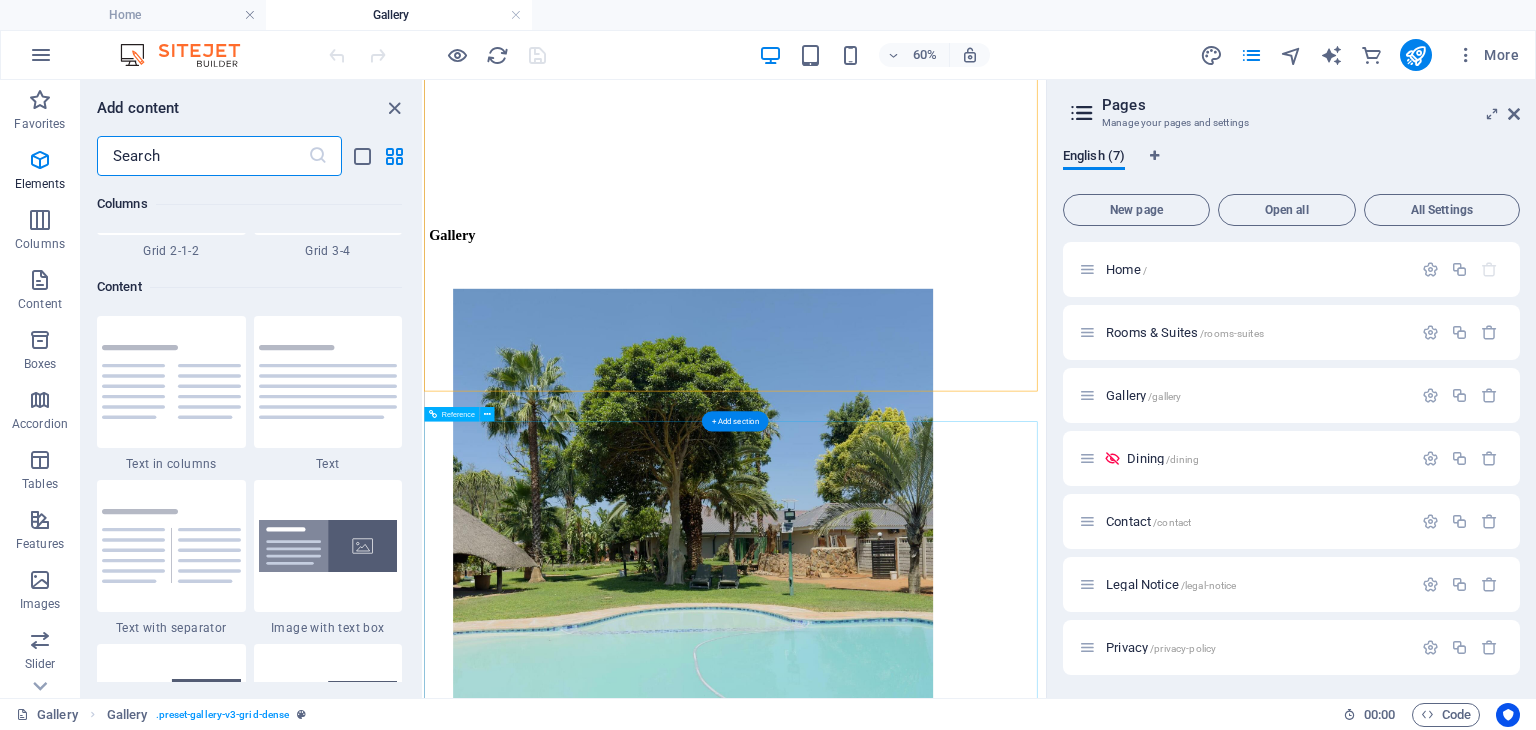 scroll, scrollTop: 3499, scrollLeft: 0, axis: vertical 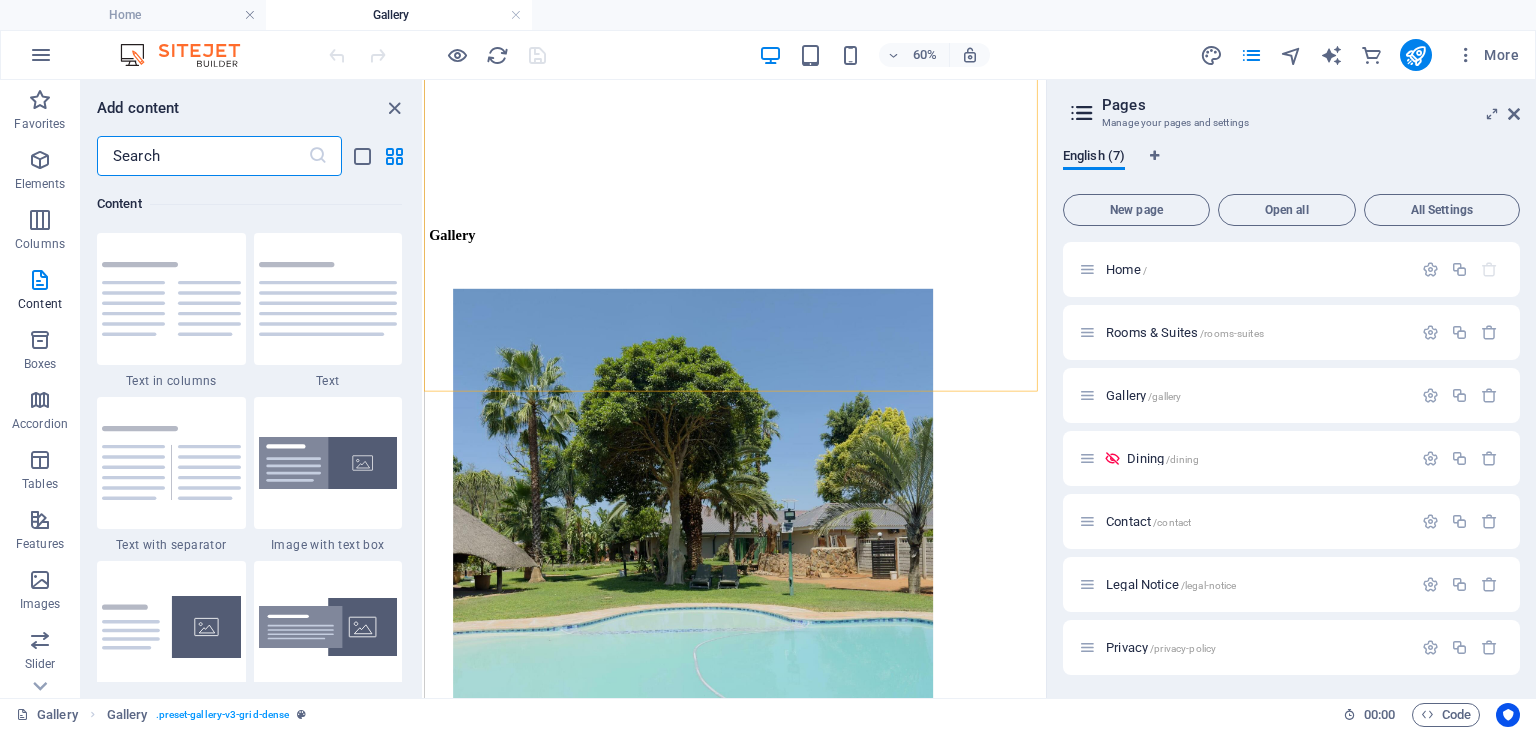 click at bounding box center [202, 156] 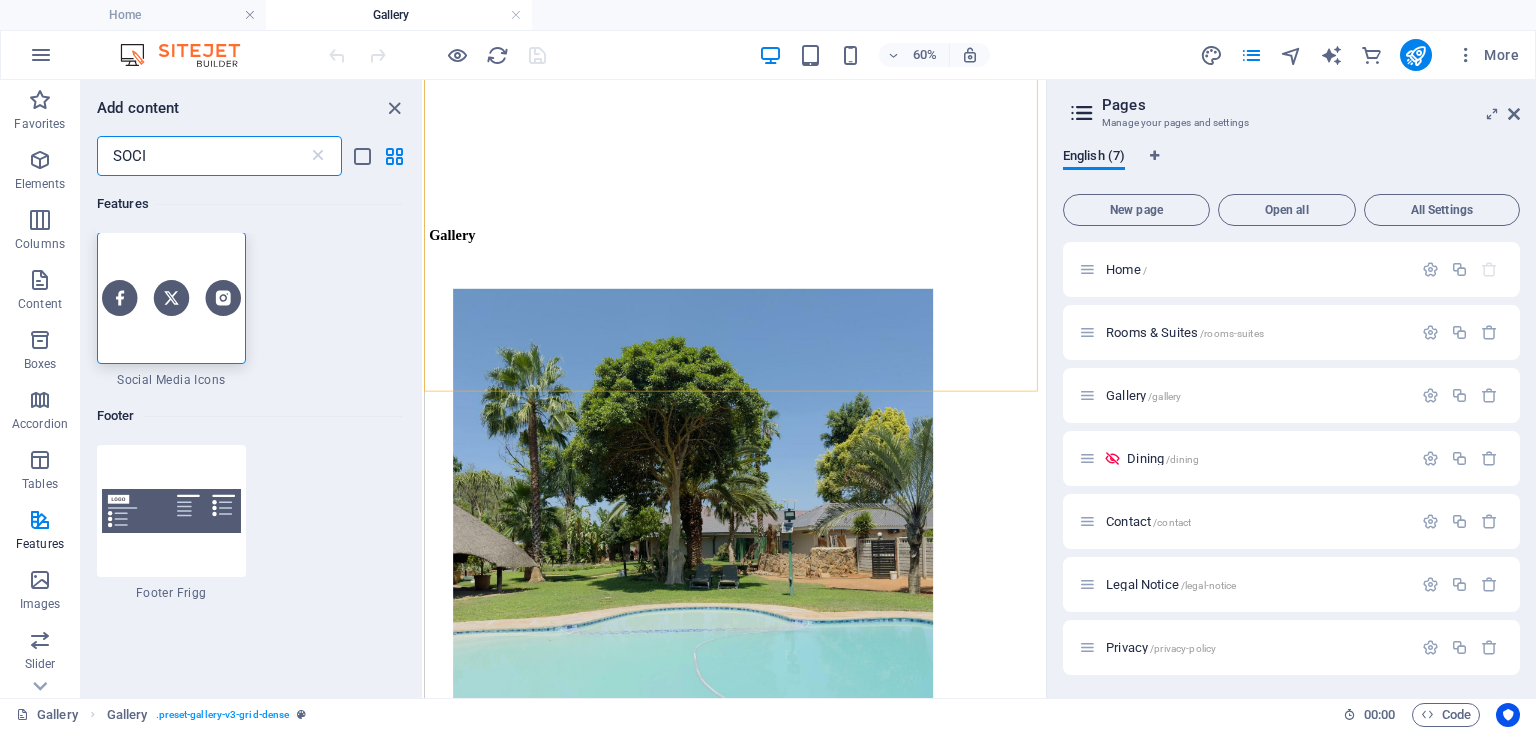 scroll, scrollTop: 0, scrollLeft: 0, axis: both 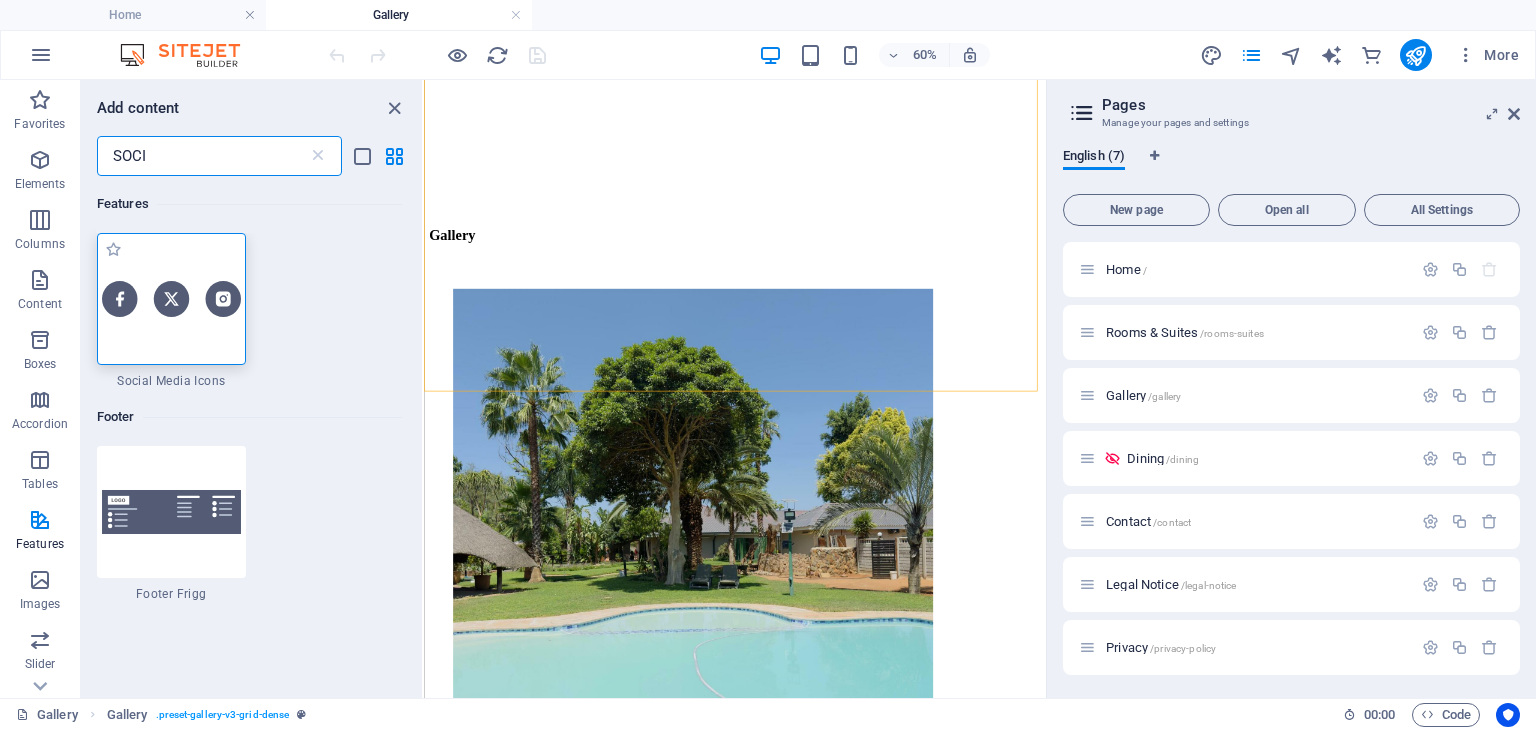 type on "SOCI" 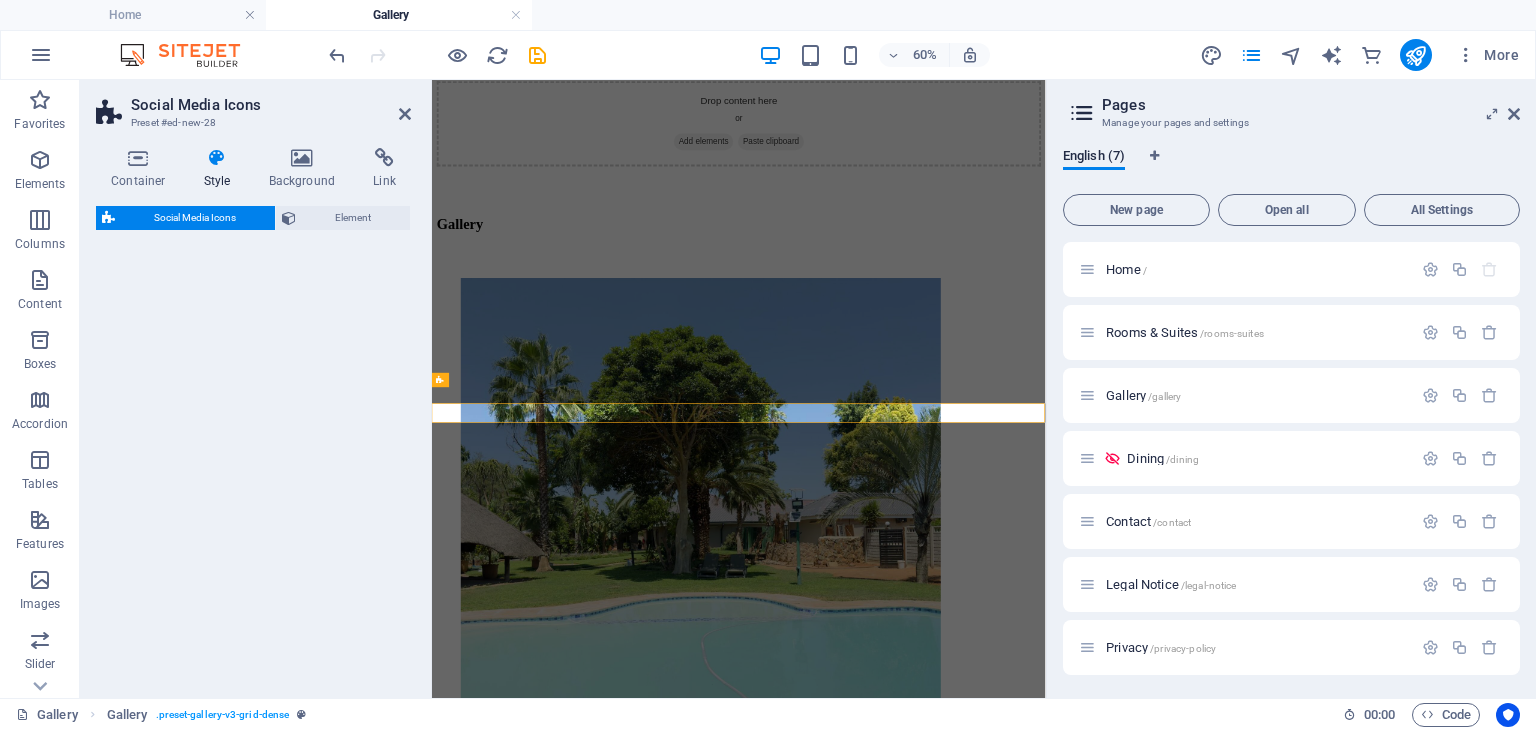 select on "rem" 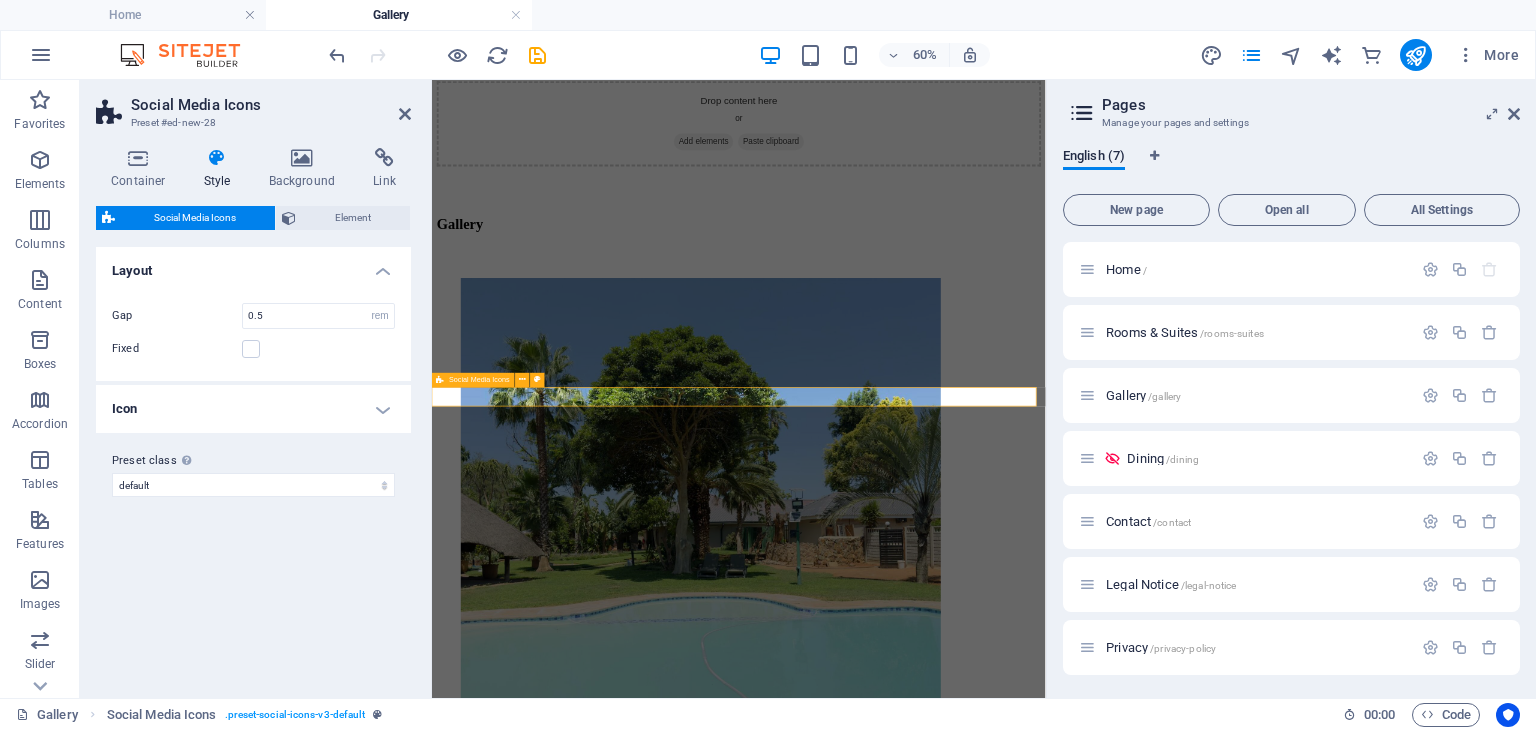 scroll, scrollTop: 2230, scrollLeft: 0, axis: vertical 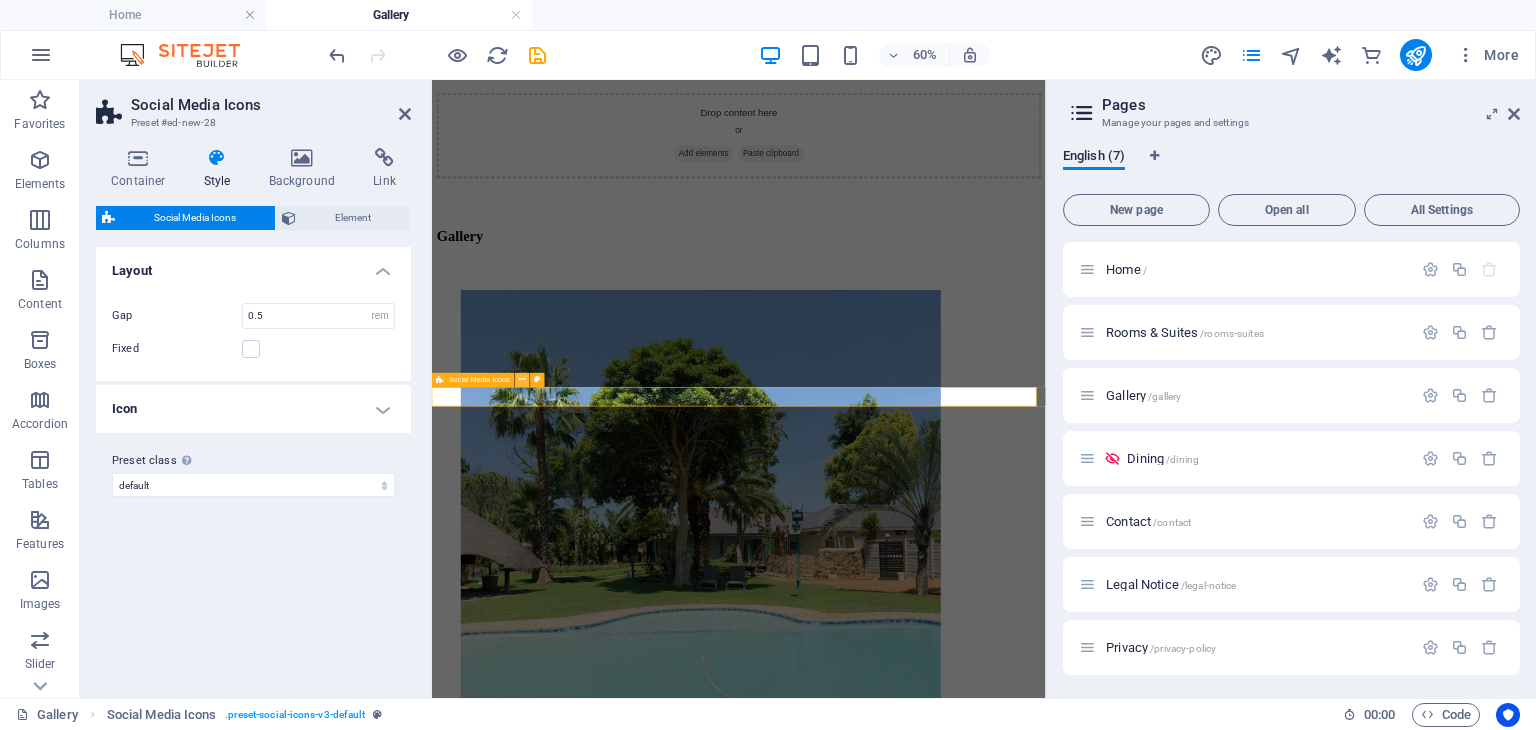 click at bounding box center [522, 379] 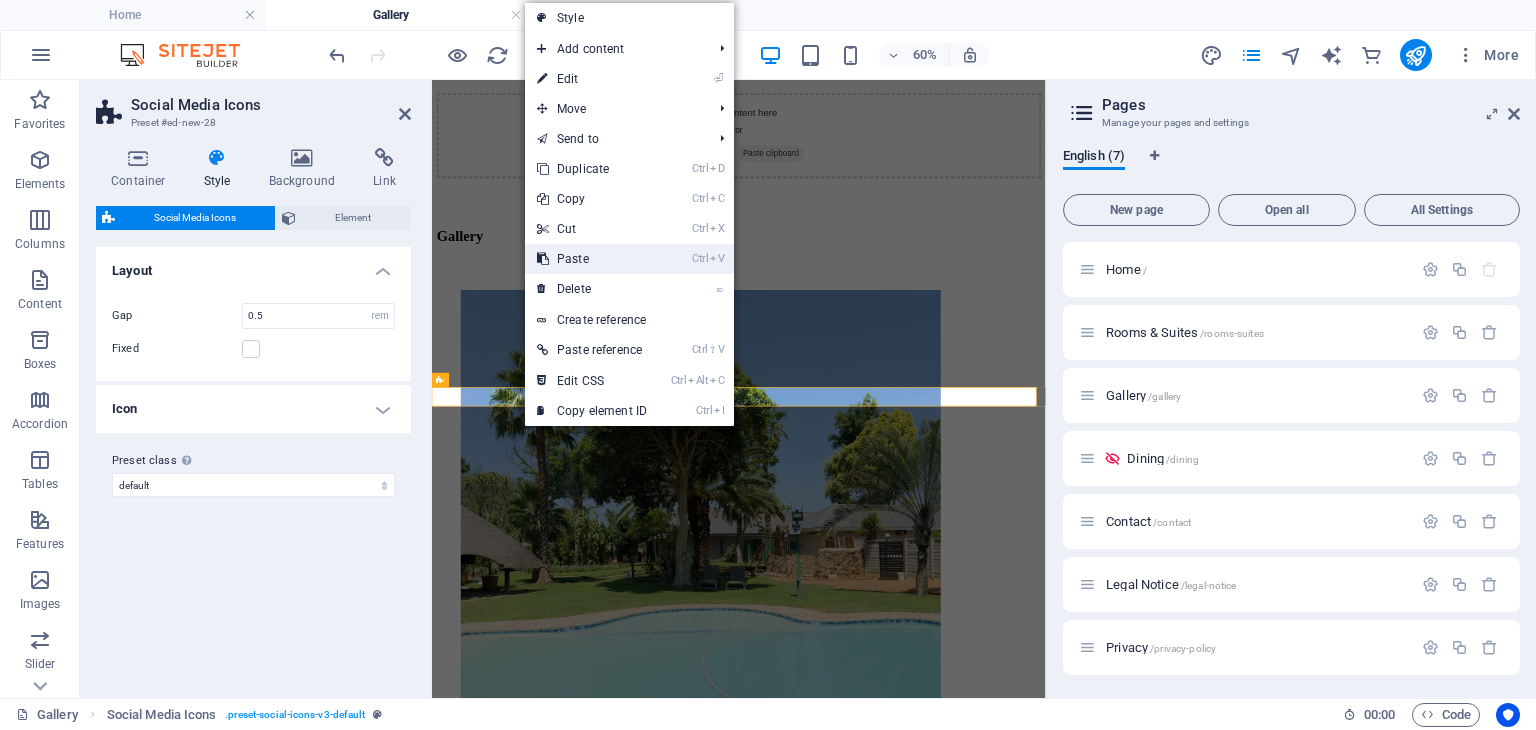 click on "Ctrl V  Paste" at bounding box center [592, 259] 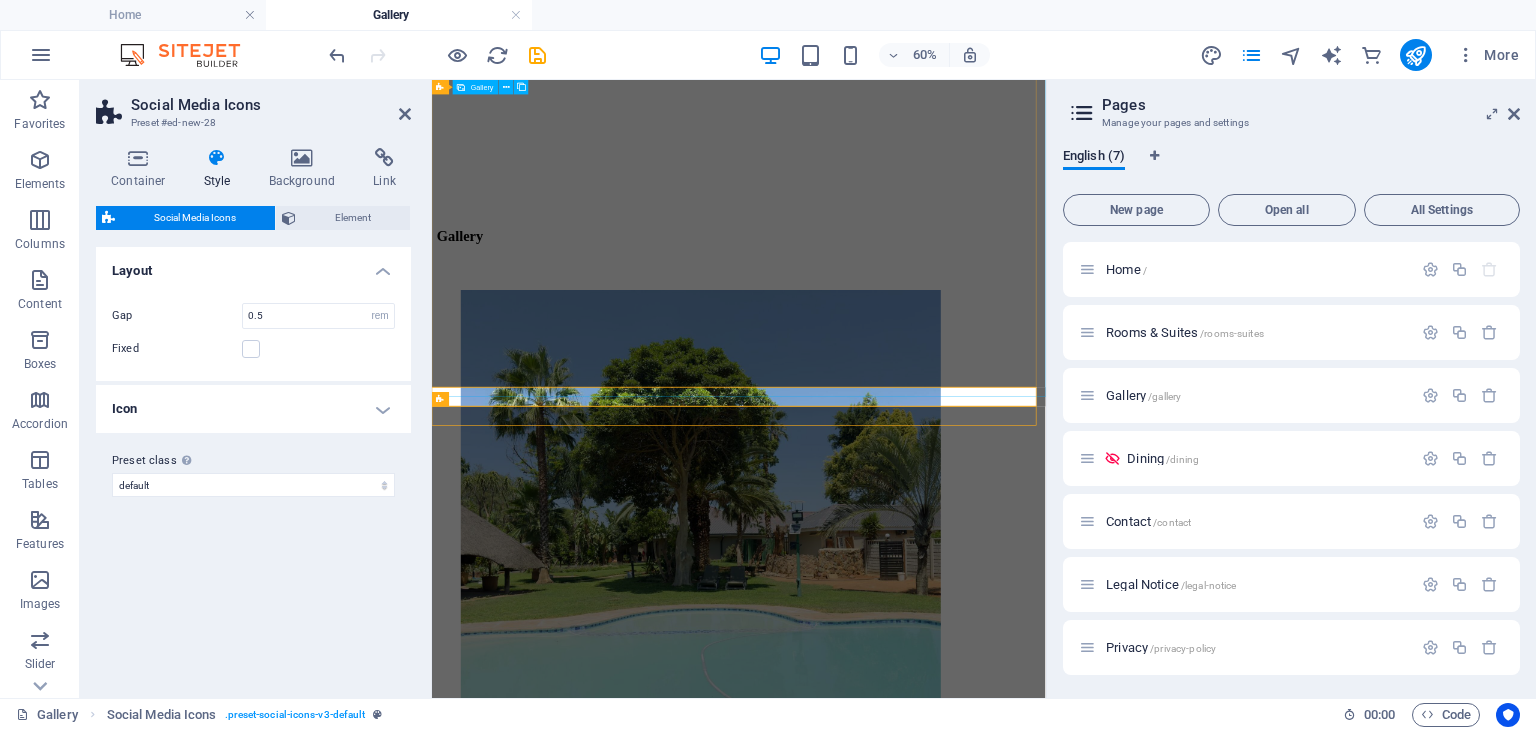 scroll, scrollTop: 2200, scrollLeft: 0, axis: vertical 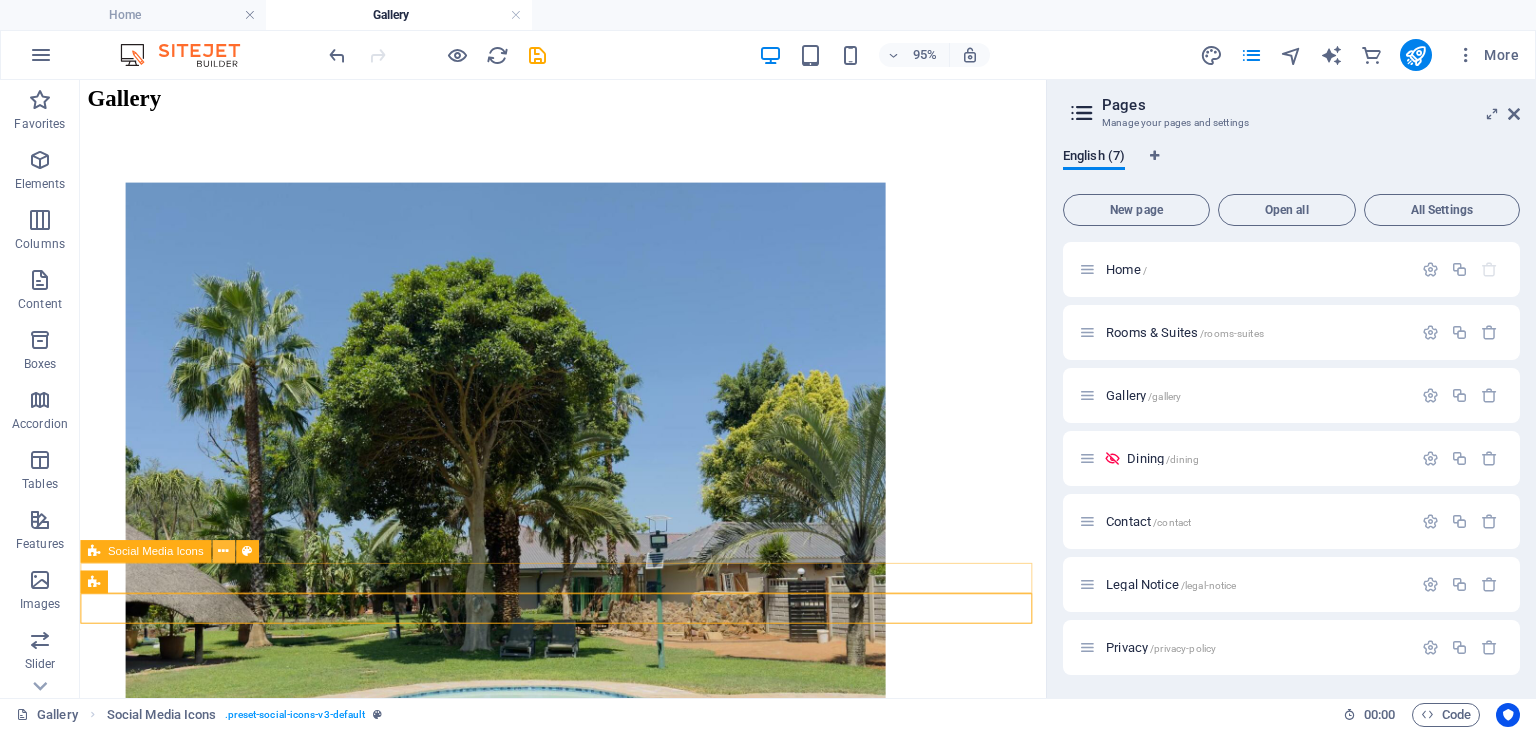 click at bounding box center [223, 552] 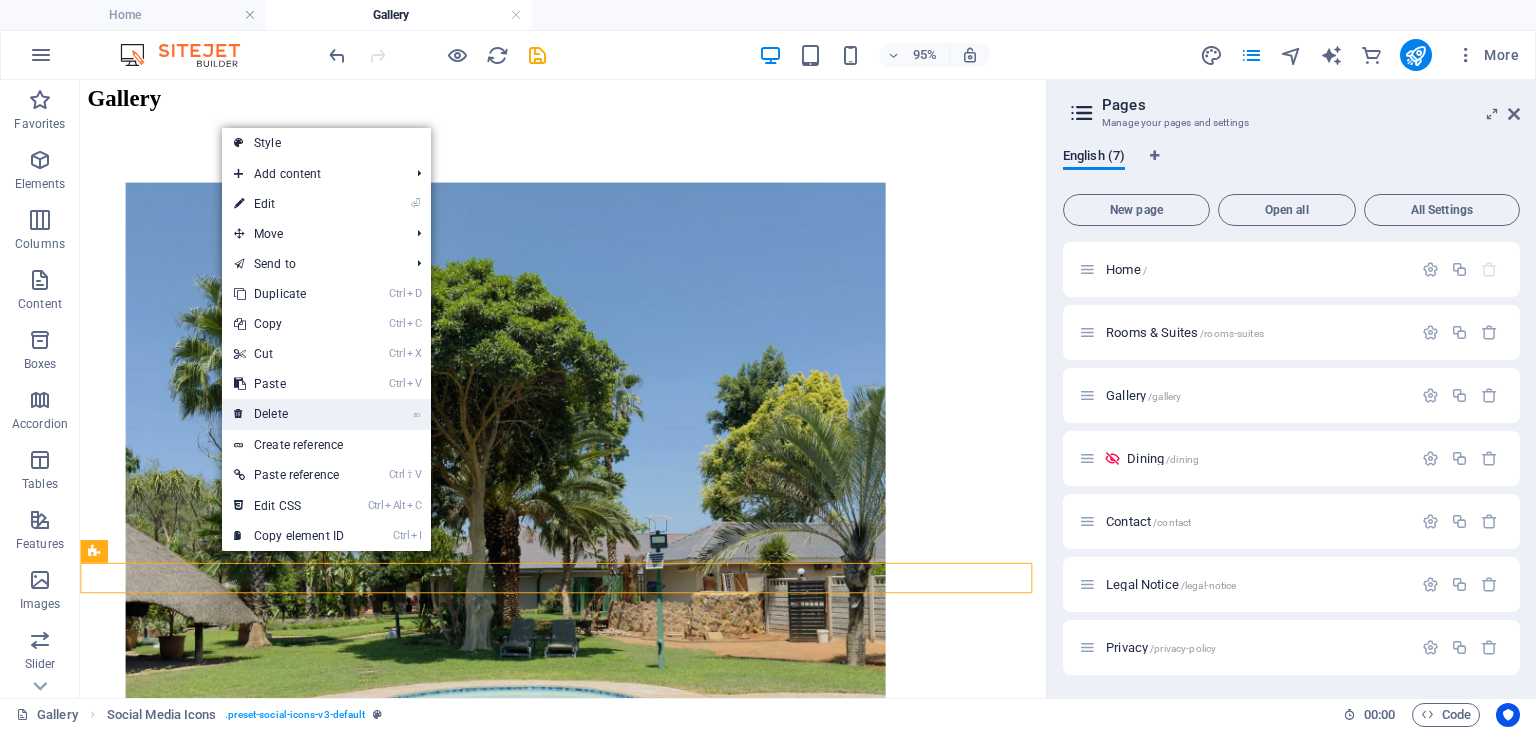 click on "⌦  Delete" at bounding box center (289, 414) 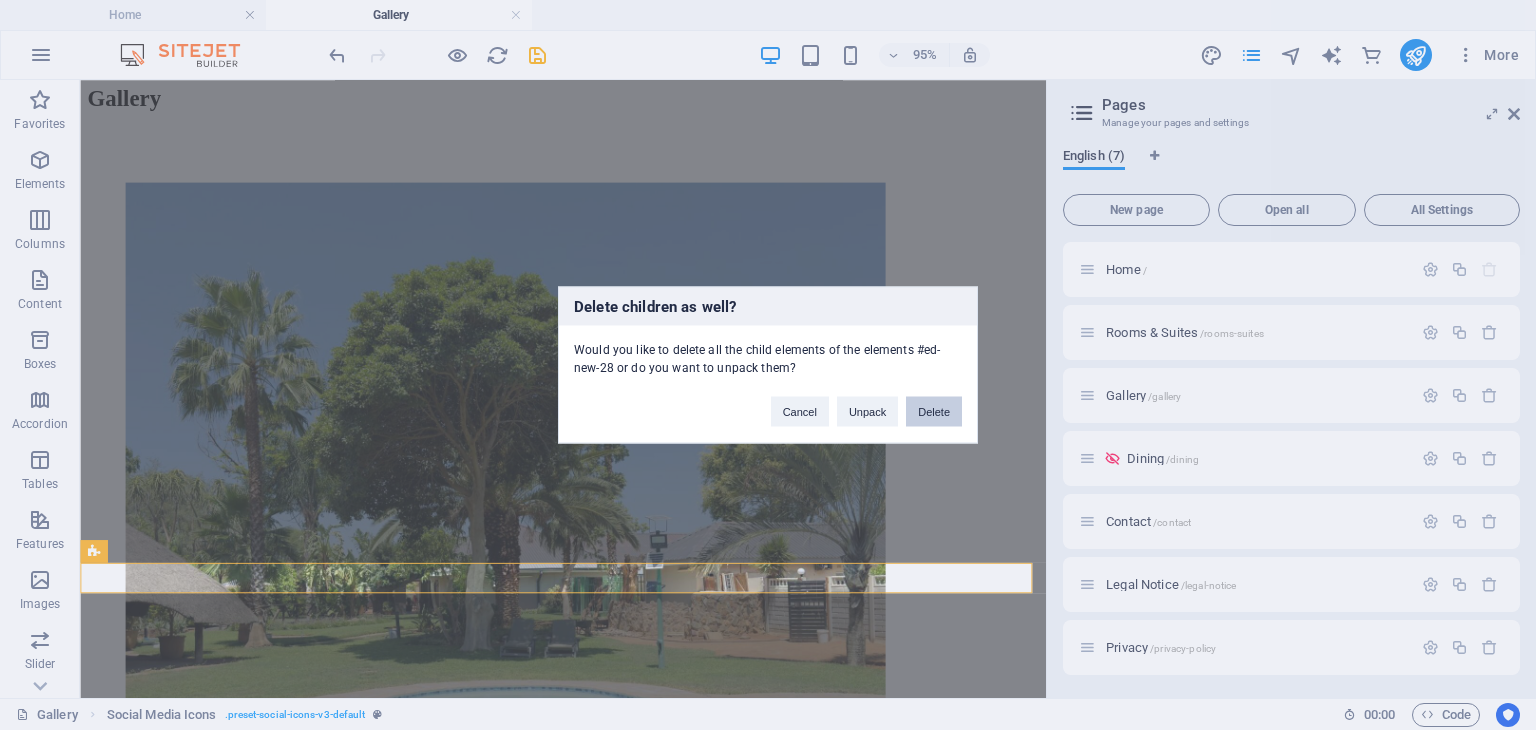 drag, startPoint x: 940, startPoint y: 409, endPoint x: 887, endPoint y: 349, distance: 80.05623 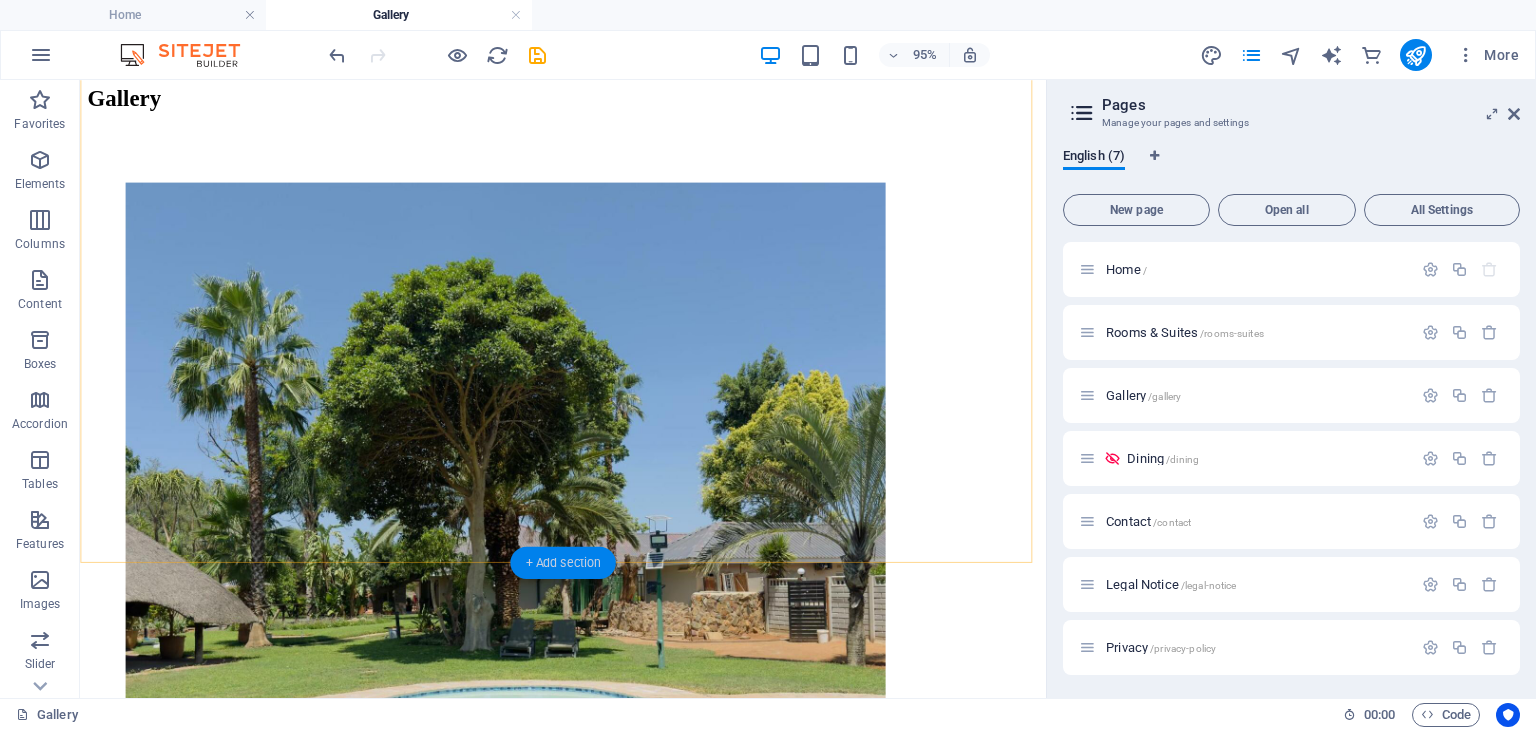 click on "+ Add section" at bounding box center (562, 563) 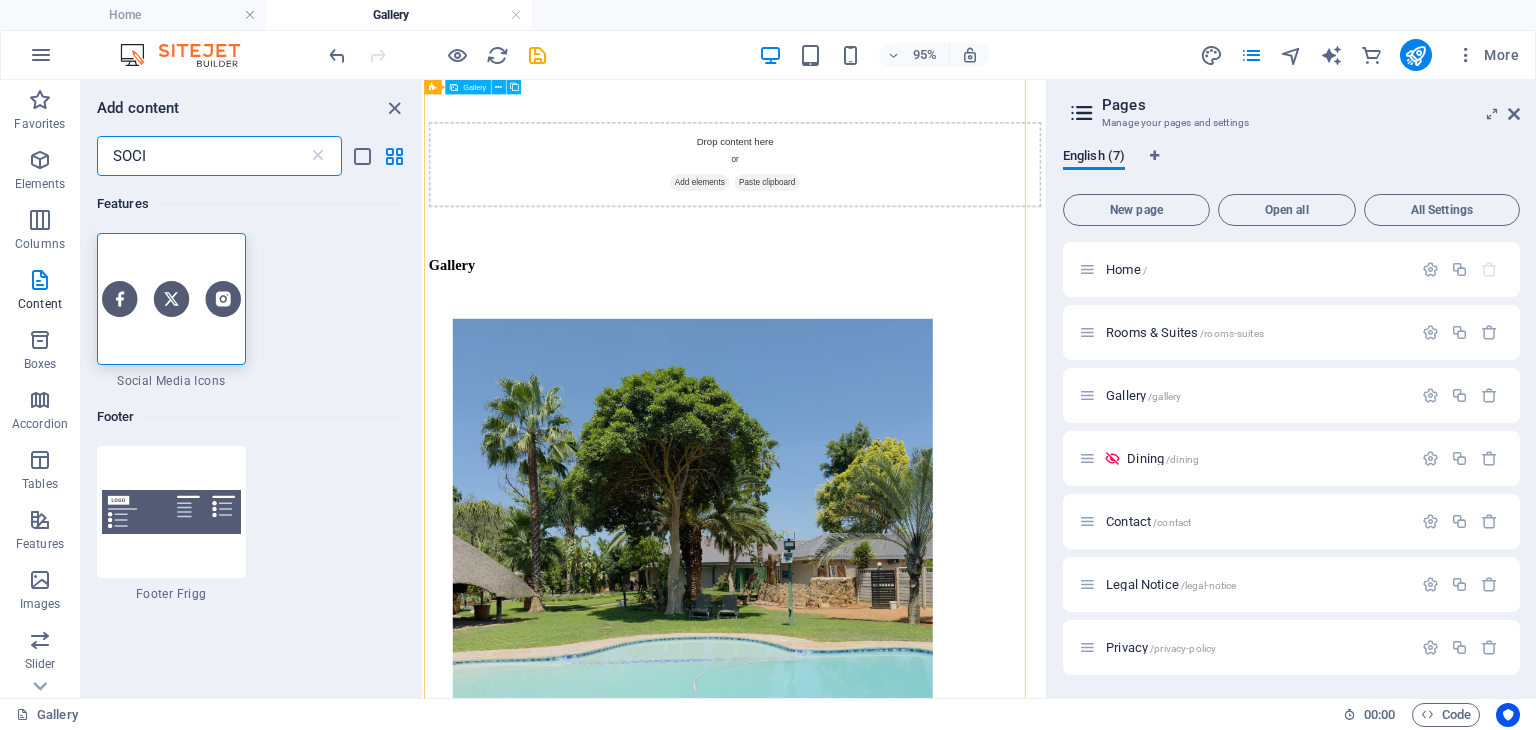 scroll, scrollTop: 1224, scrollLeft: 0, axis: vertical 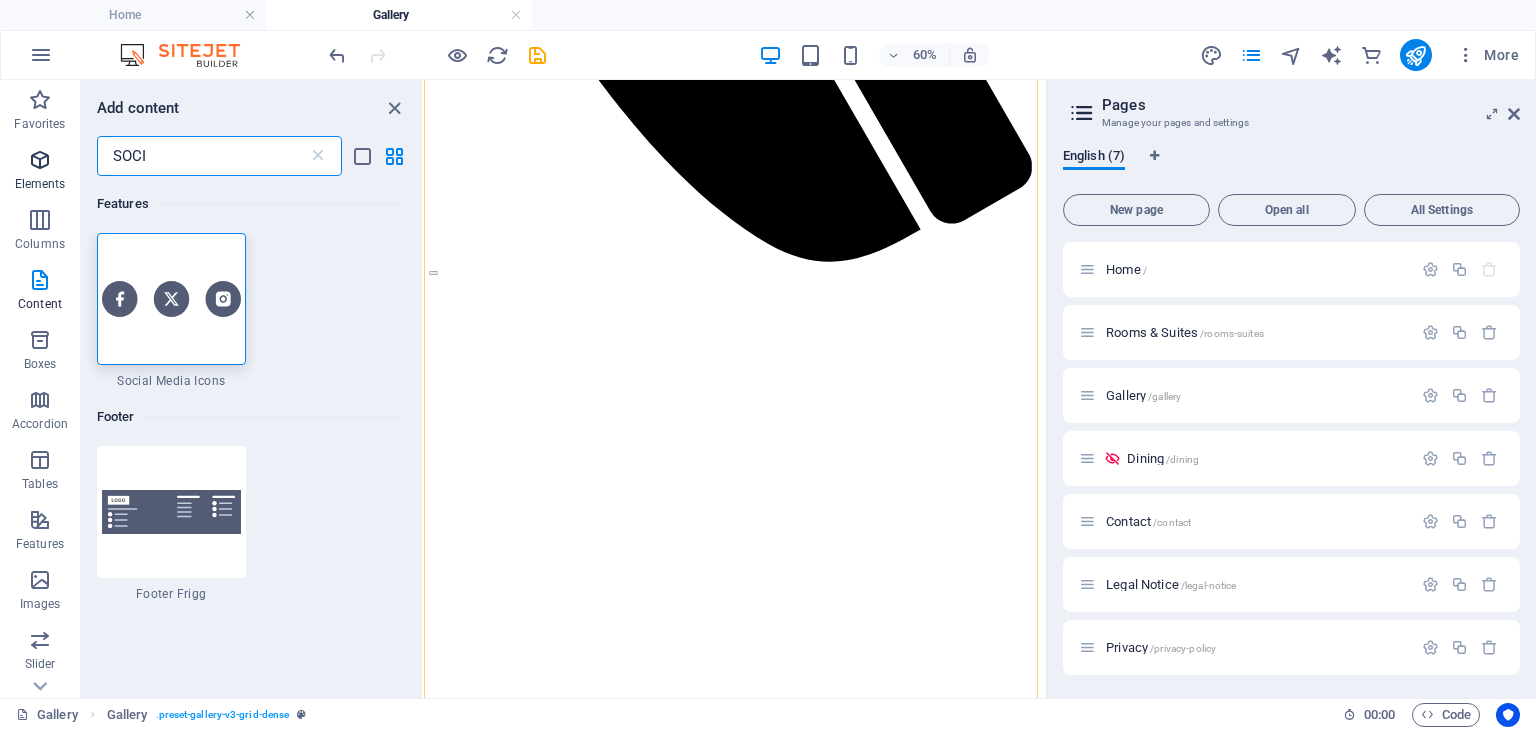 click on "Favorites Elements Columns Content Boxes Accordion Tables Features Images Slider Header Footer Forms Marketing Collections Commerce Add content SOCI ​ Features 1 Star Social Media Icons Footer 1 Star Footer Frigg" at bounding box center [212, 389] 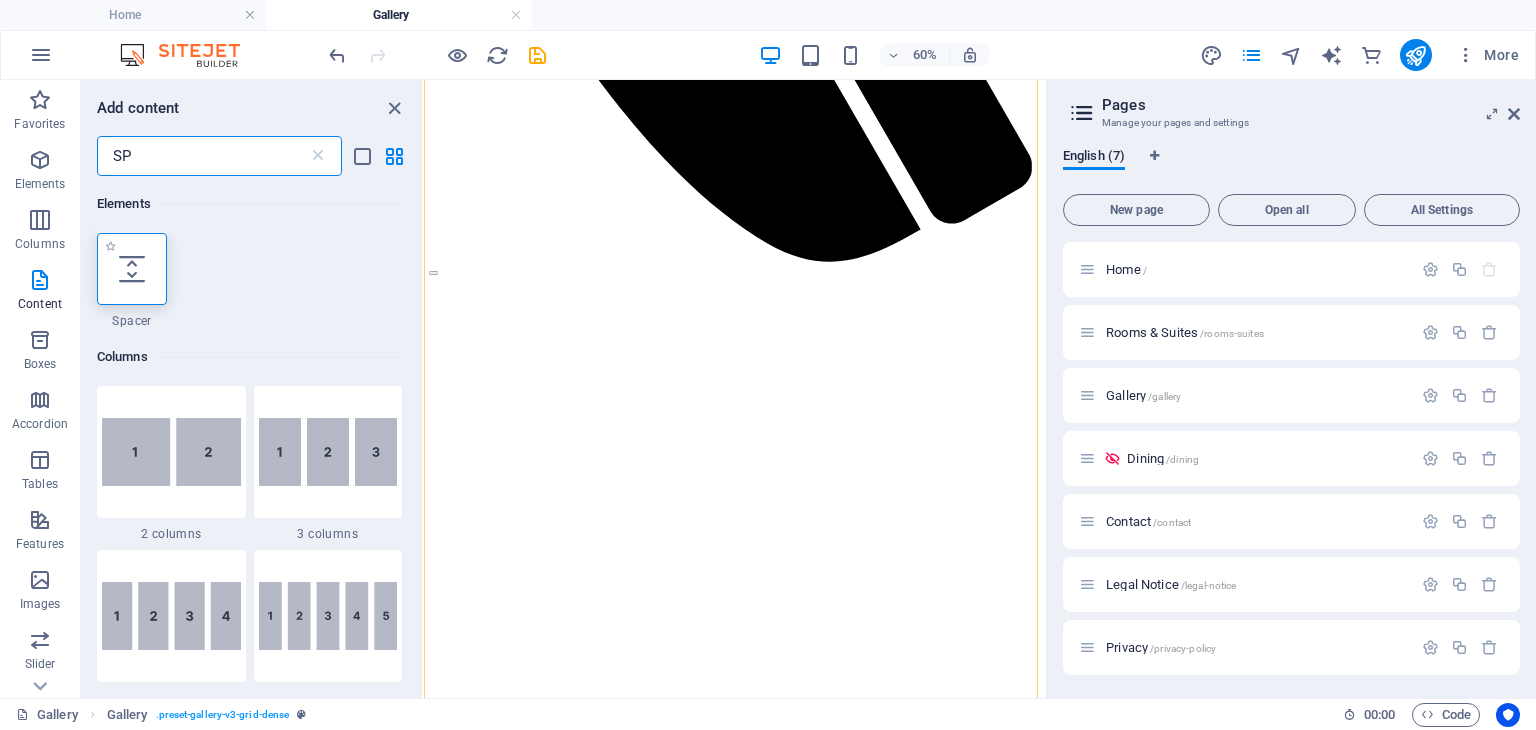 type on "SP" 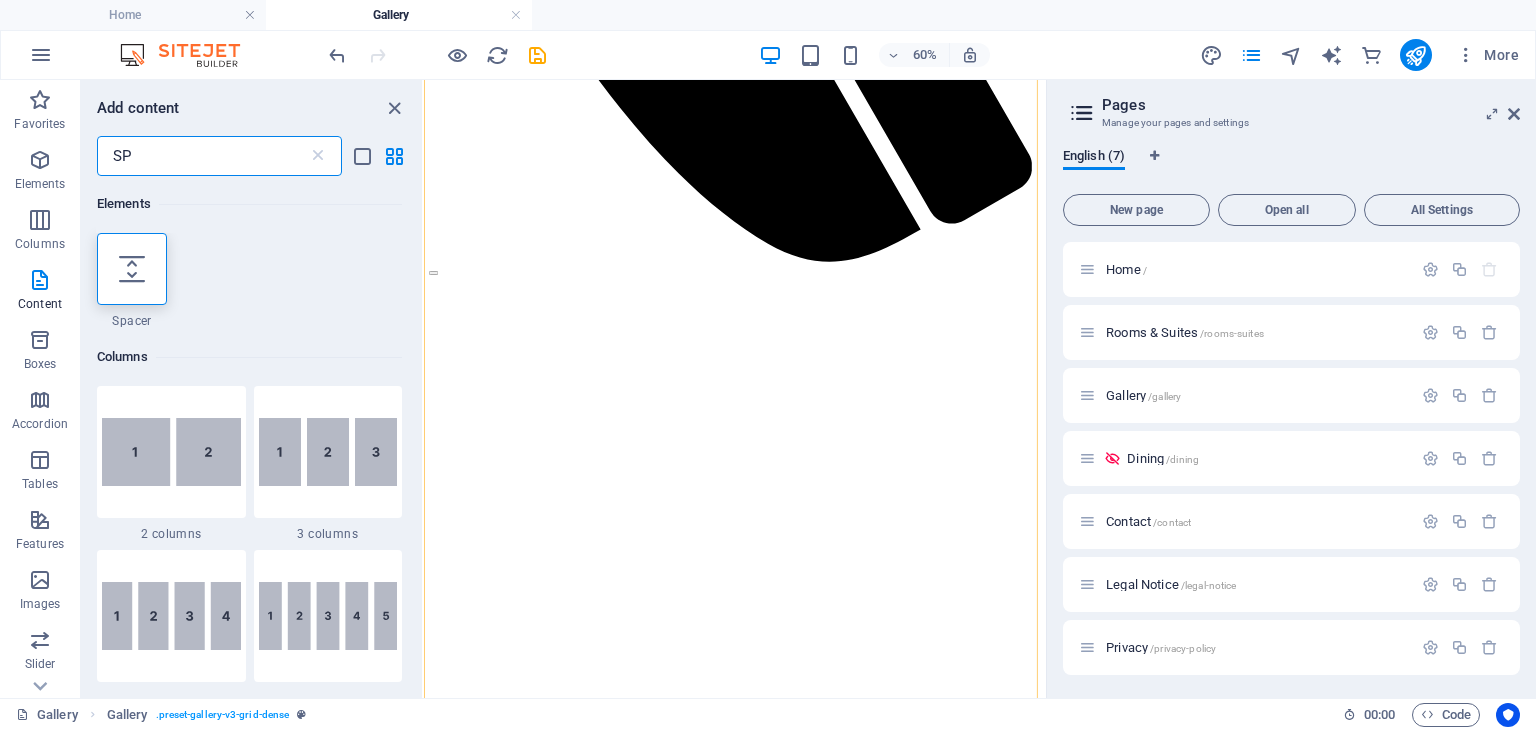 select on "px" 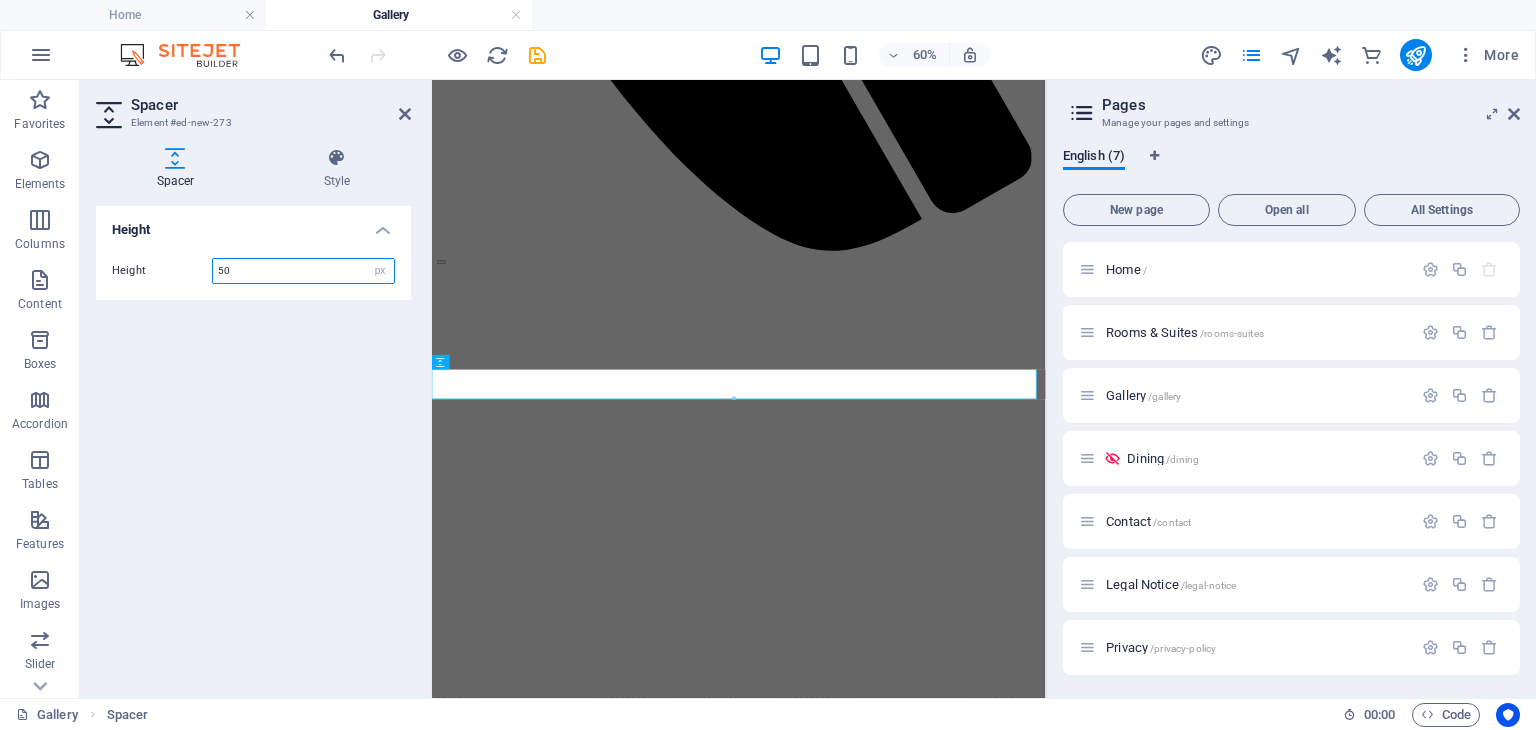 scroll, scrollTop: 2260, scrollLeft: 0, axis: vertical 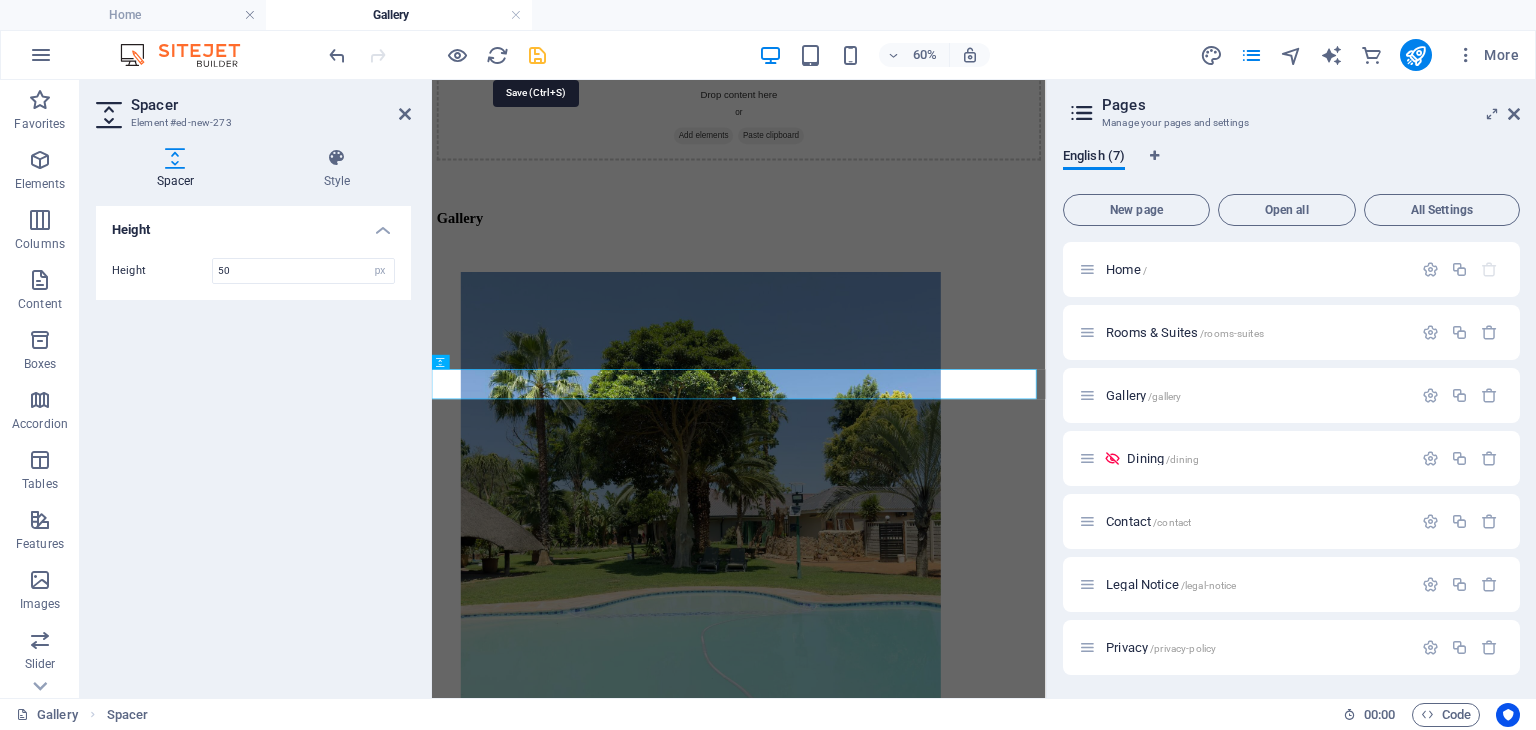 click at bounding box center [537, 55] 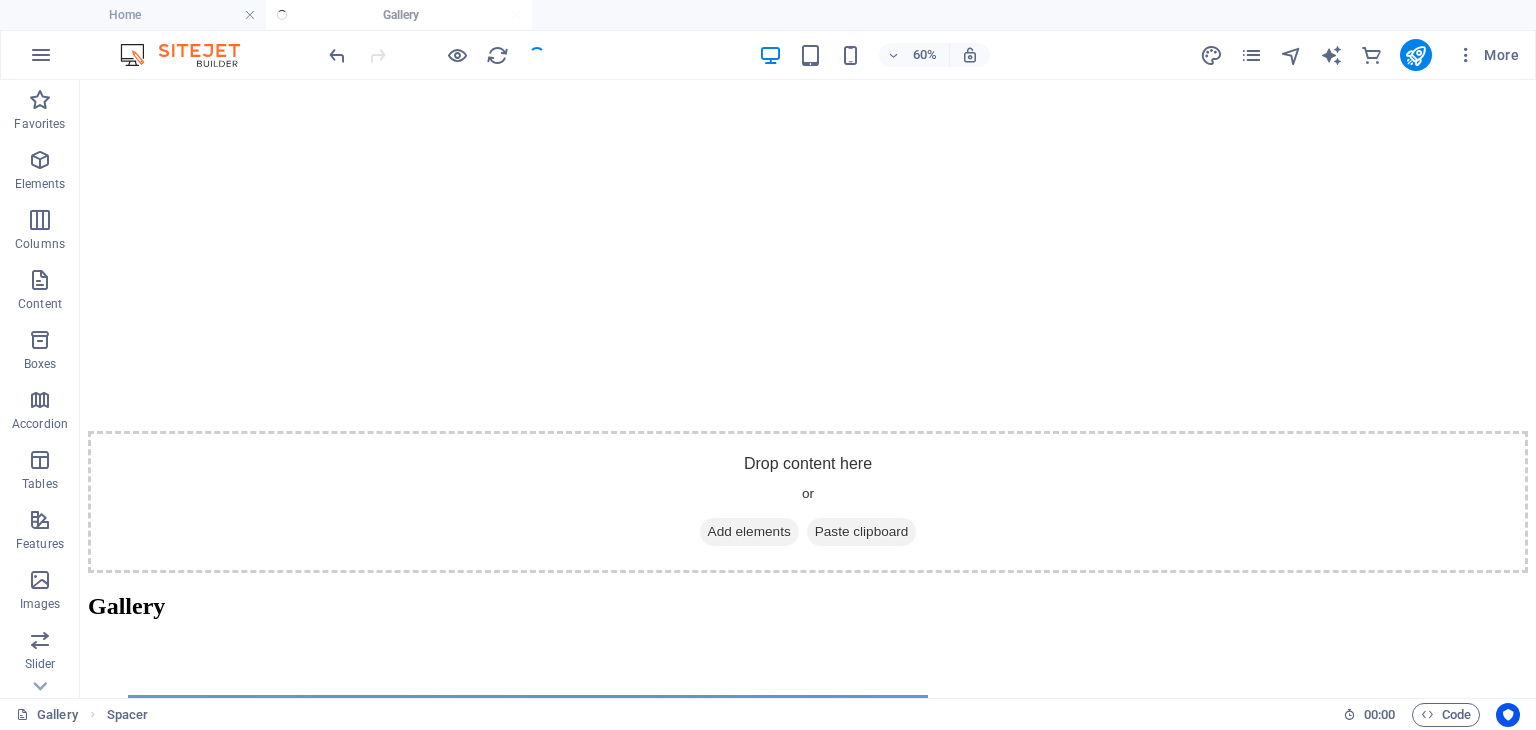 scroll, scrollTop: 3312, scrollLeft: 0, axis: vertical 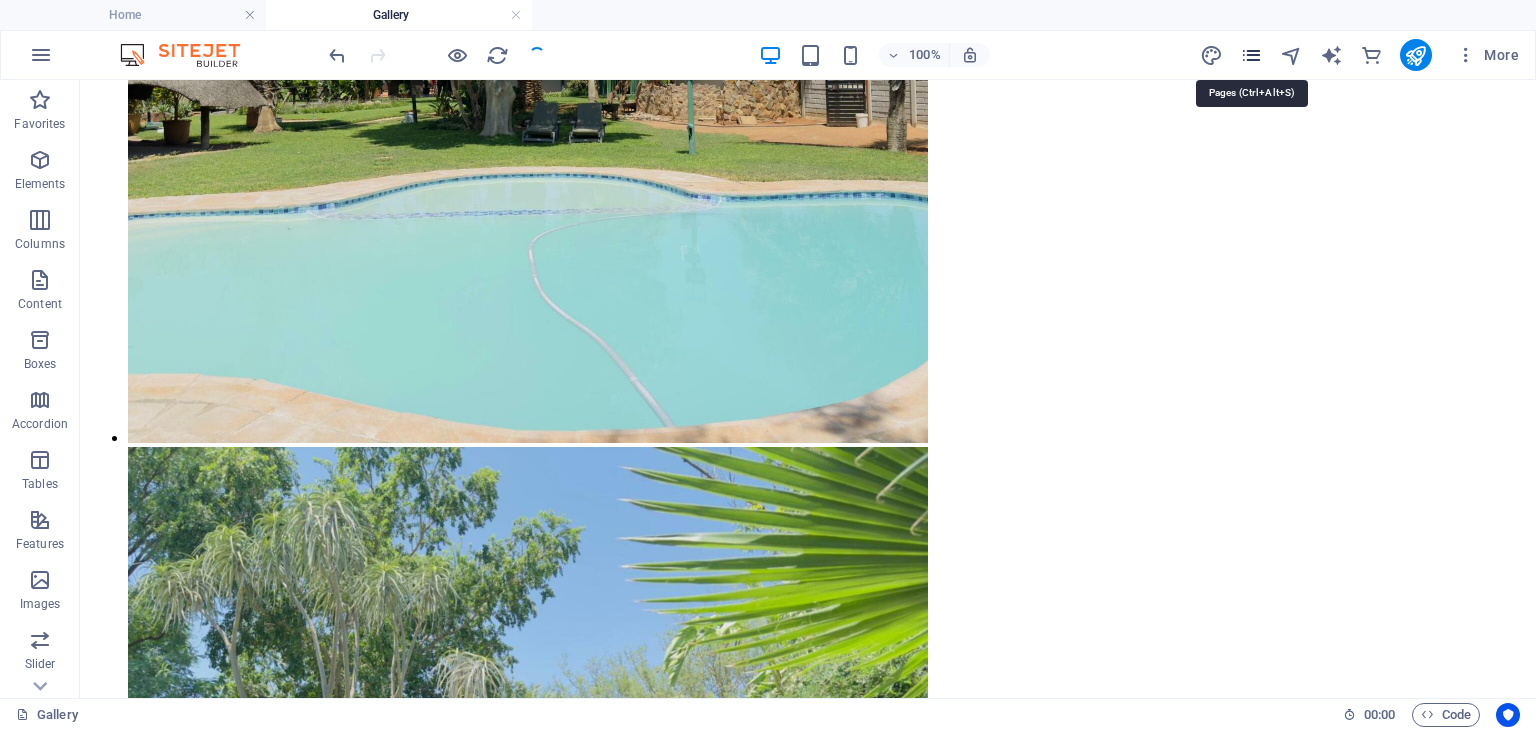 click at bounding box center (1251, 55) 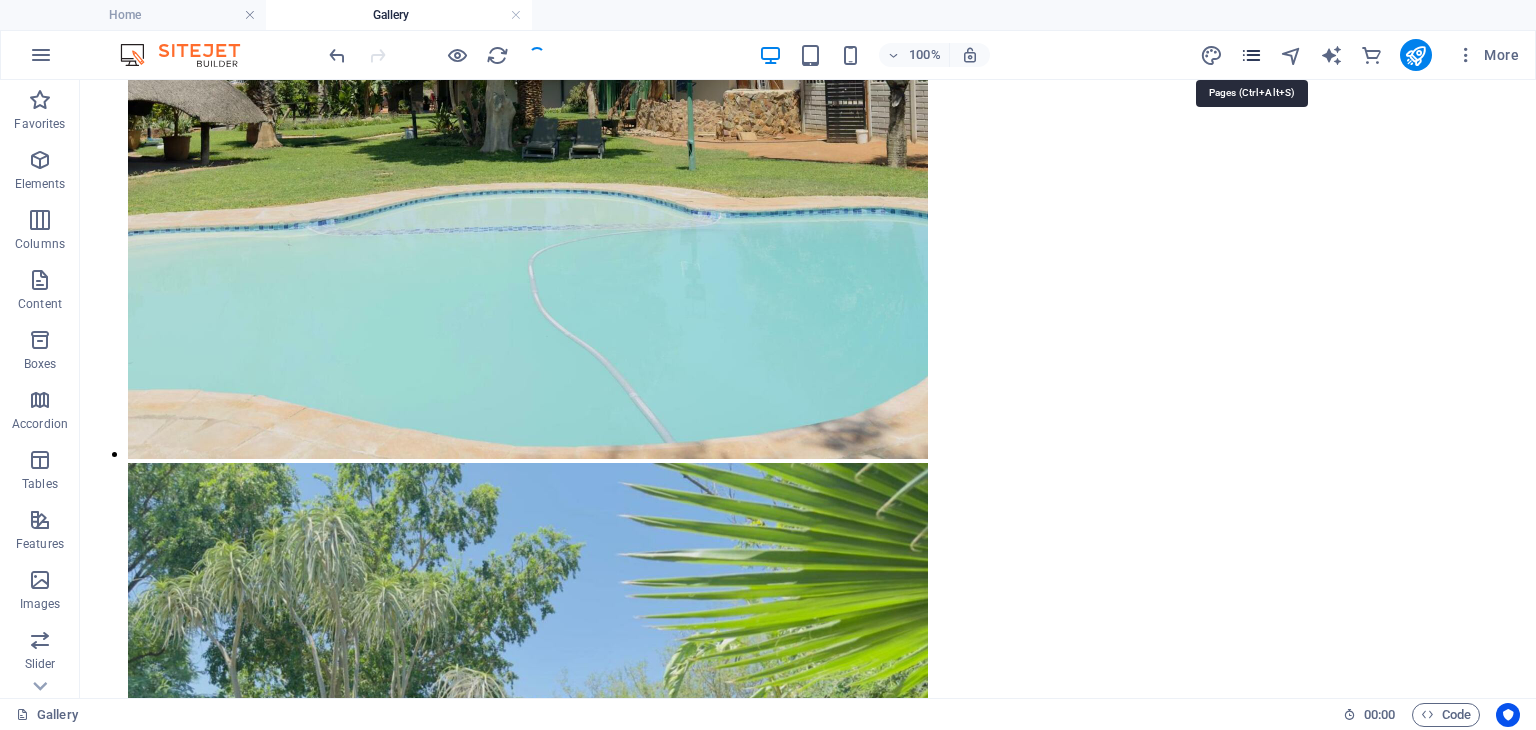 scroll, scrollTop: 2653, scrollLeft: 0, axis: vertical 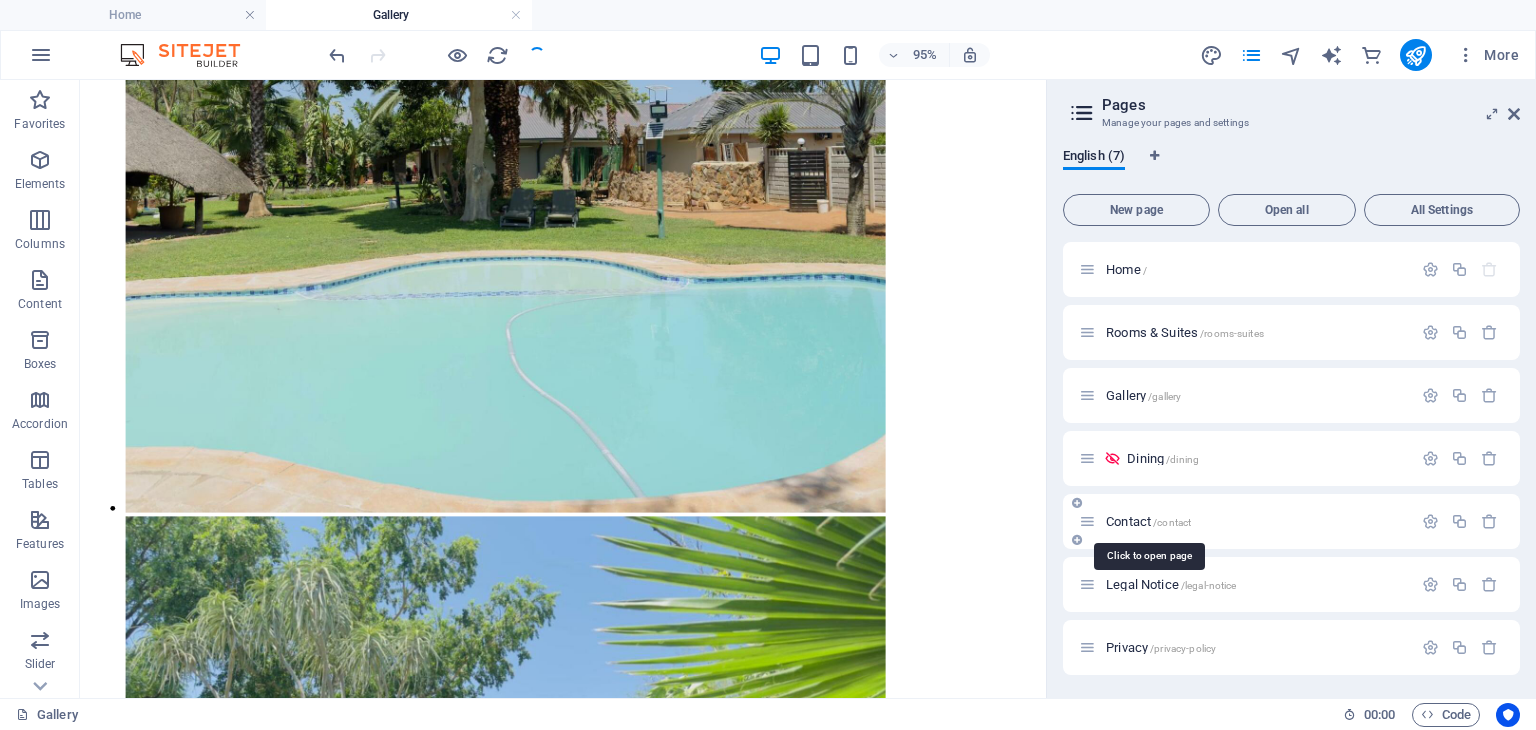 click on "Contact /contact" at bounding box center (1148, 521) 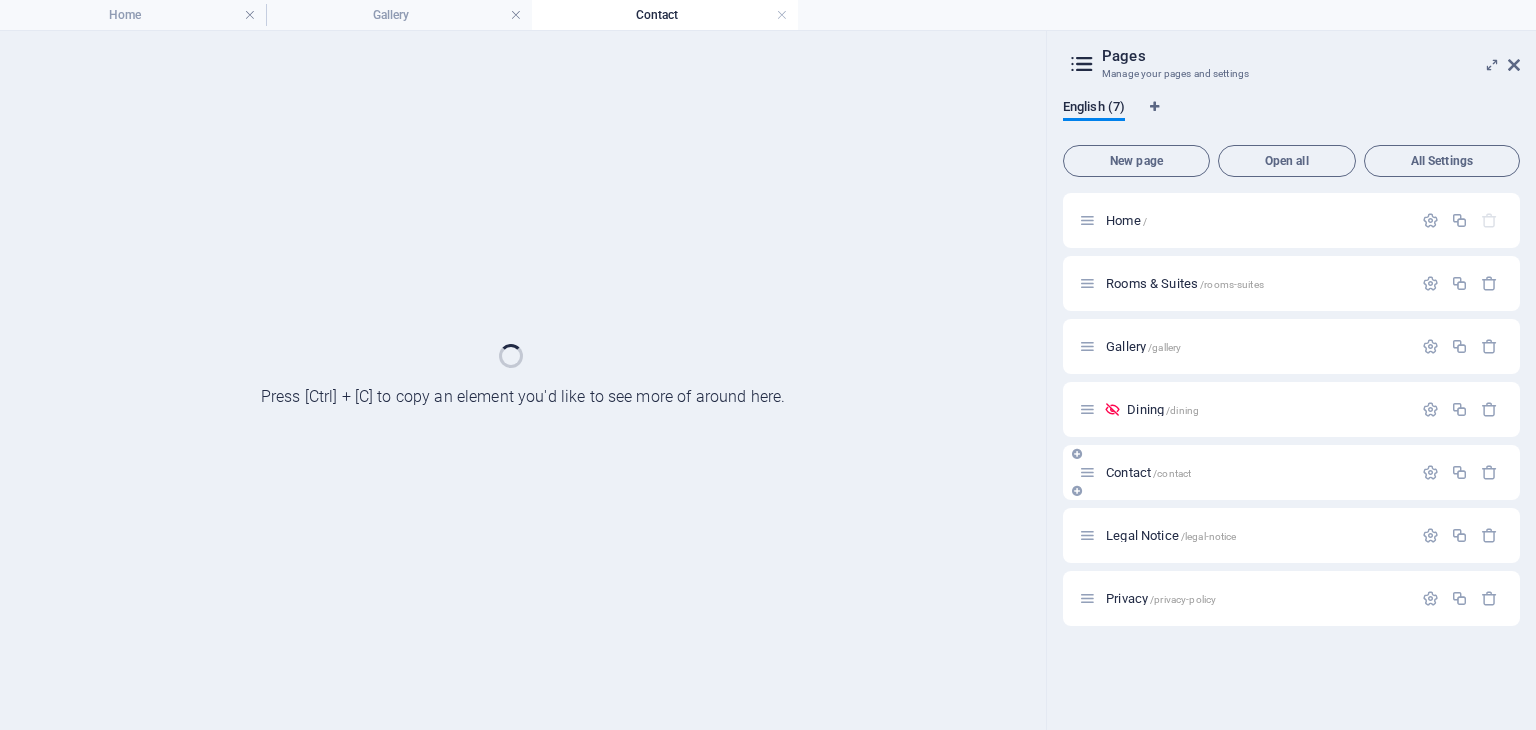 scroll, scrollTop: 0, scrollLeft: 0, axis: both 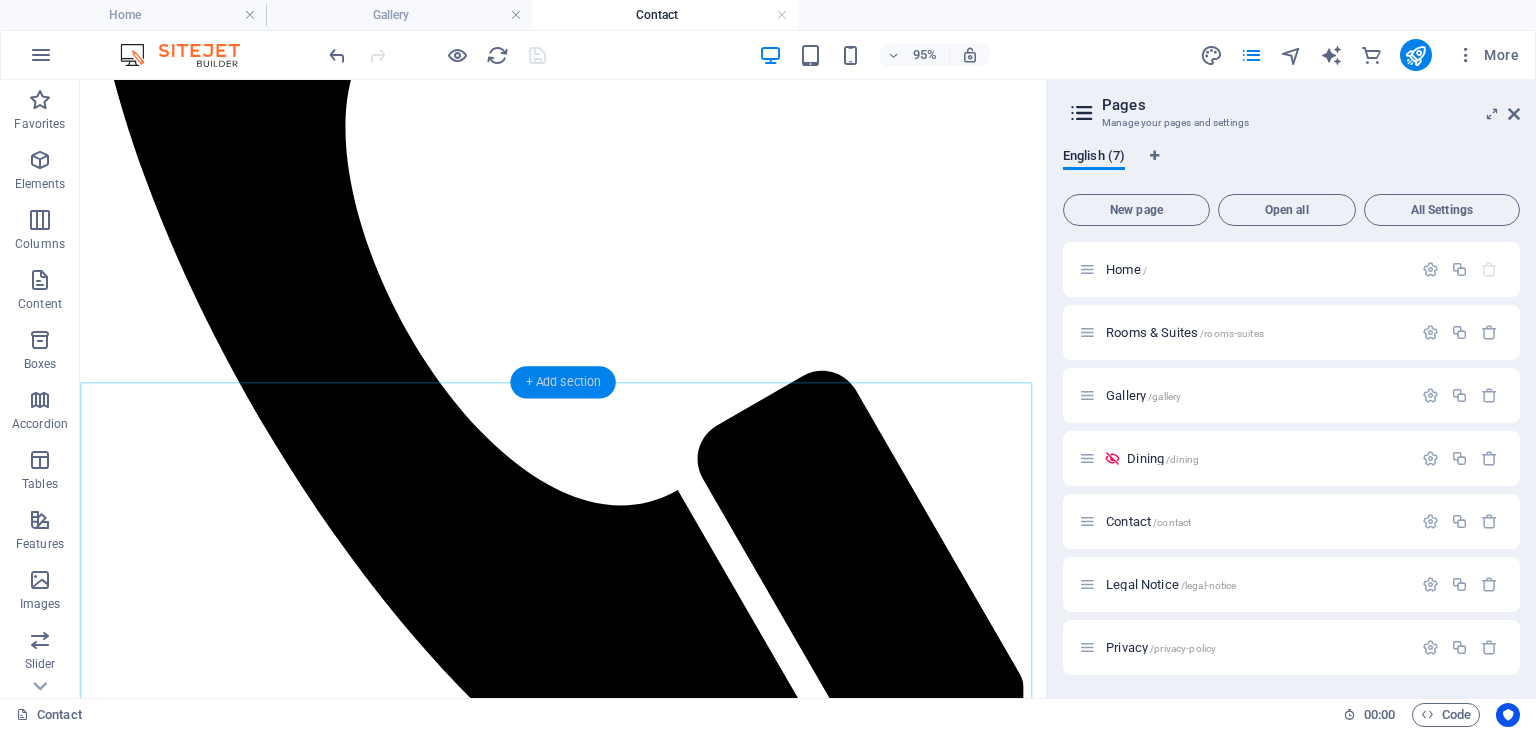 click on "+ Add section" at bounding box center [562, 382] 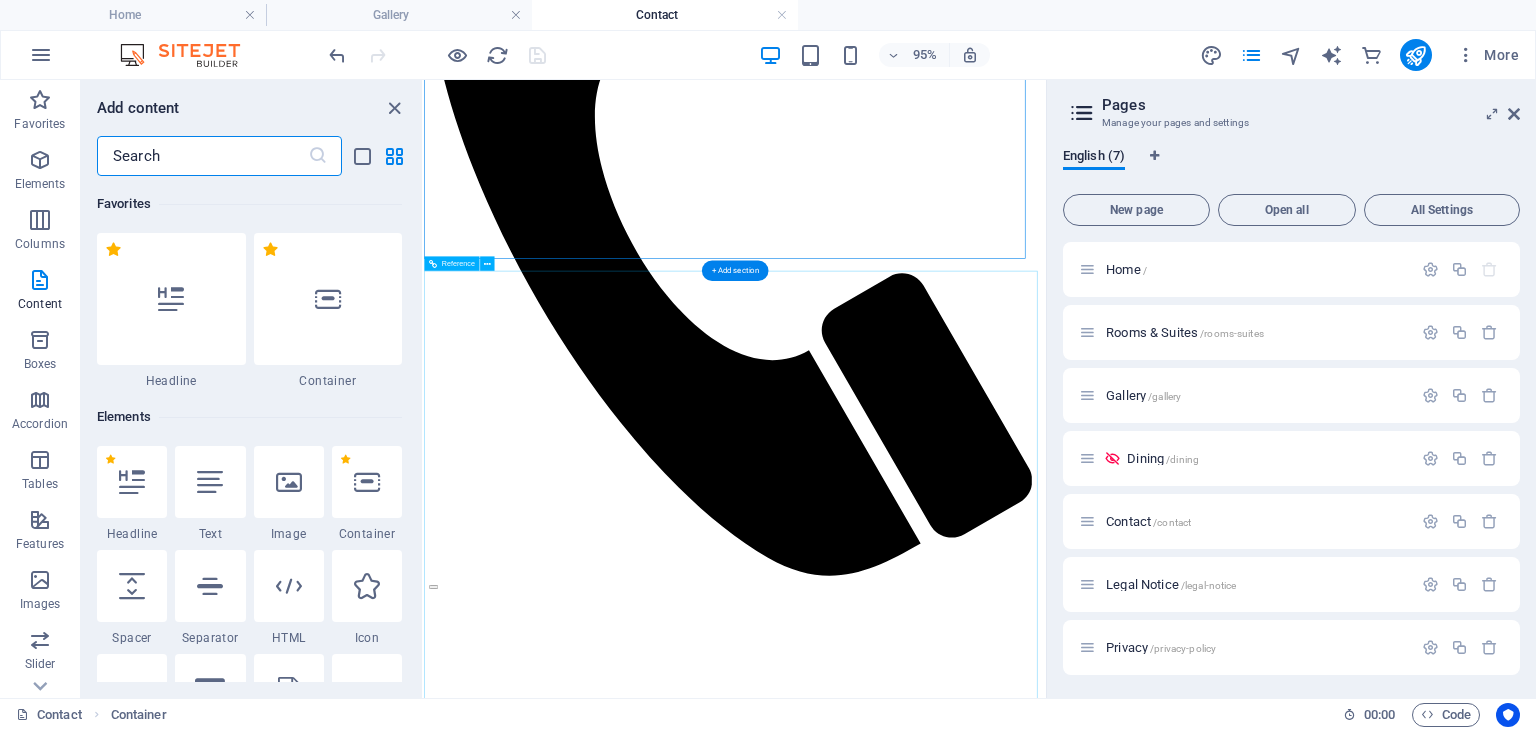 scroll, scrollTop: 720, scrollLeft: 0, axis: vertical 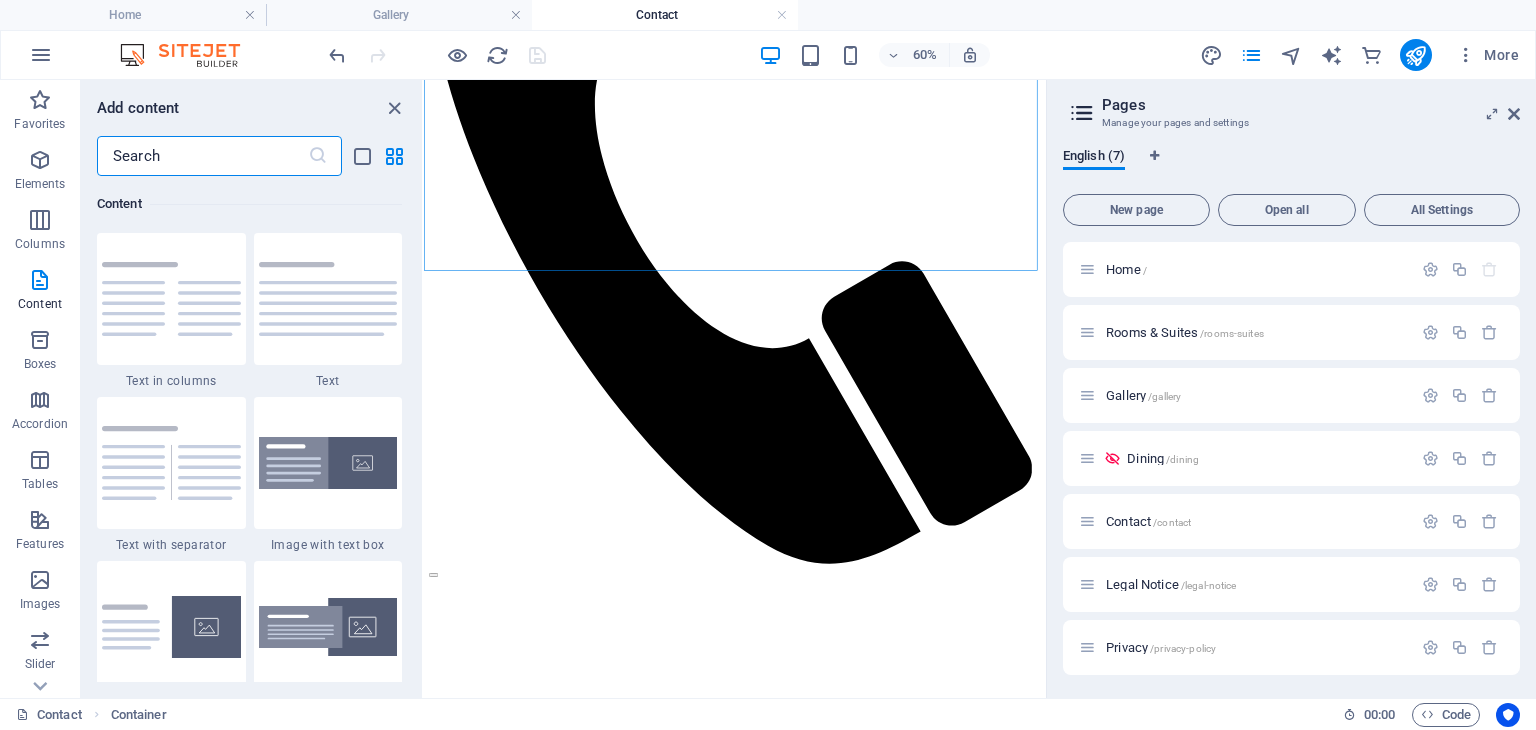 click at bounding box center (202, 156) 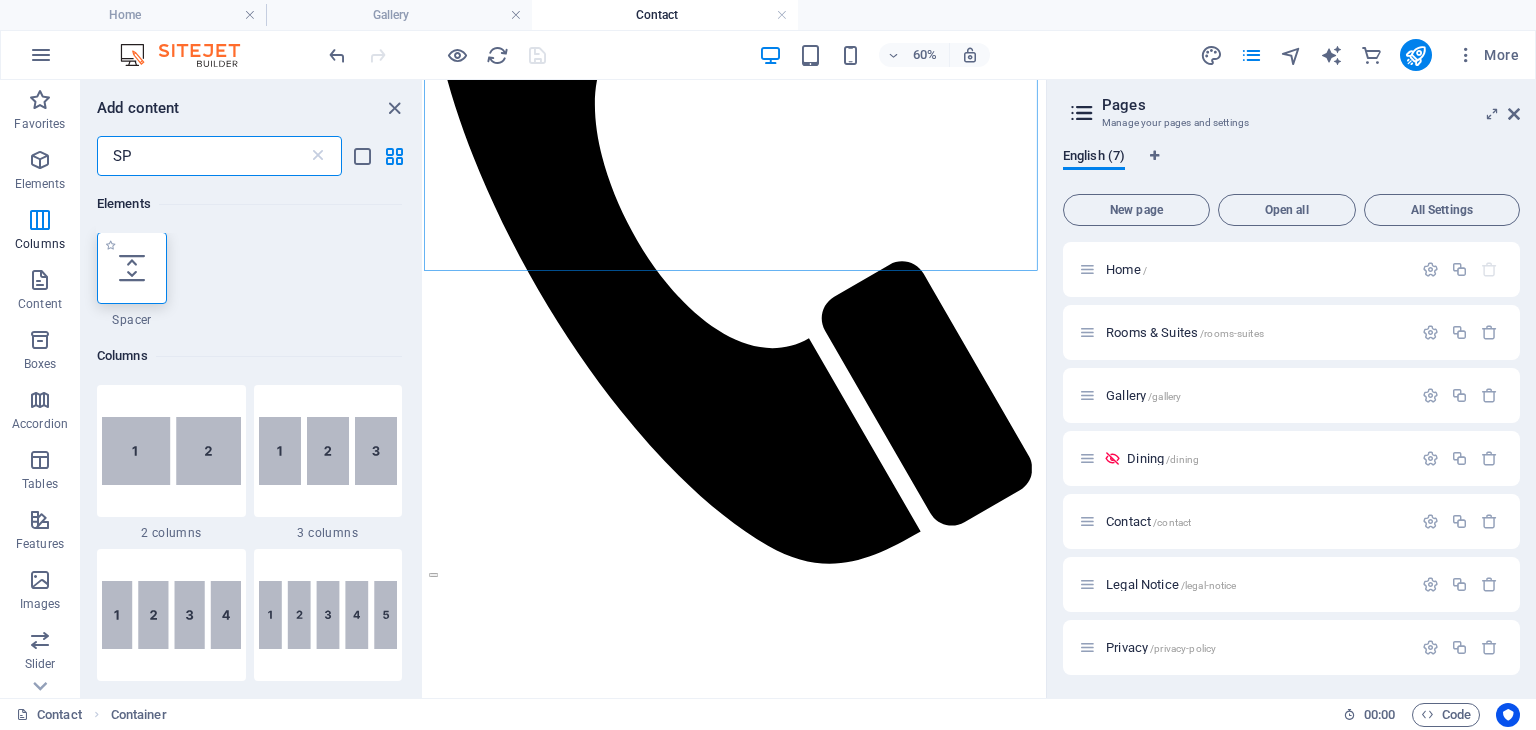scroll, scrollTop: 0, scrollLeft: 0, axis: both 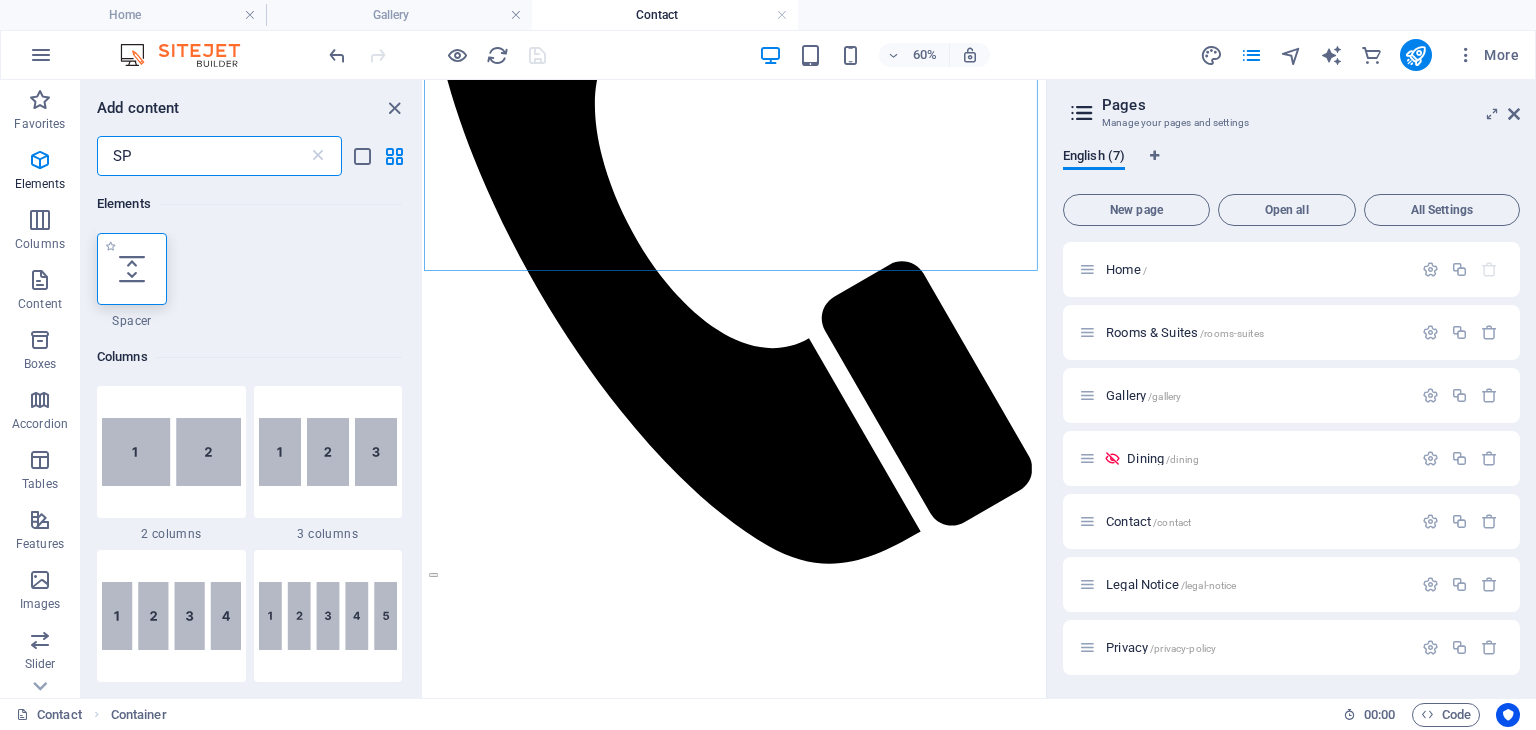 type on "SP" 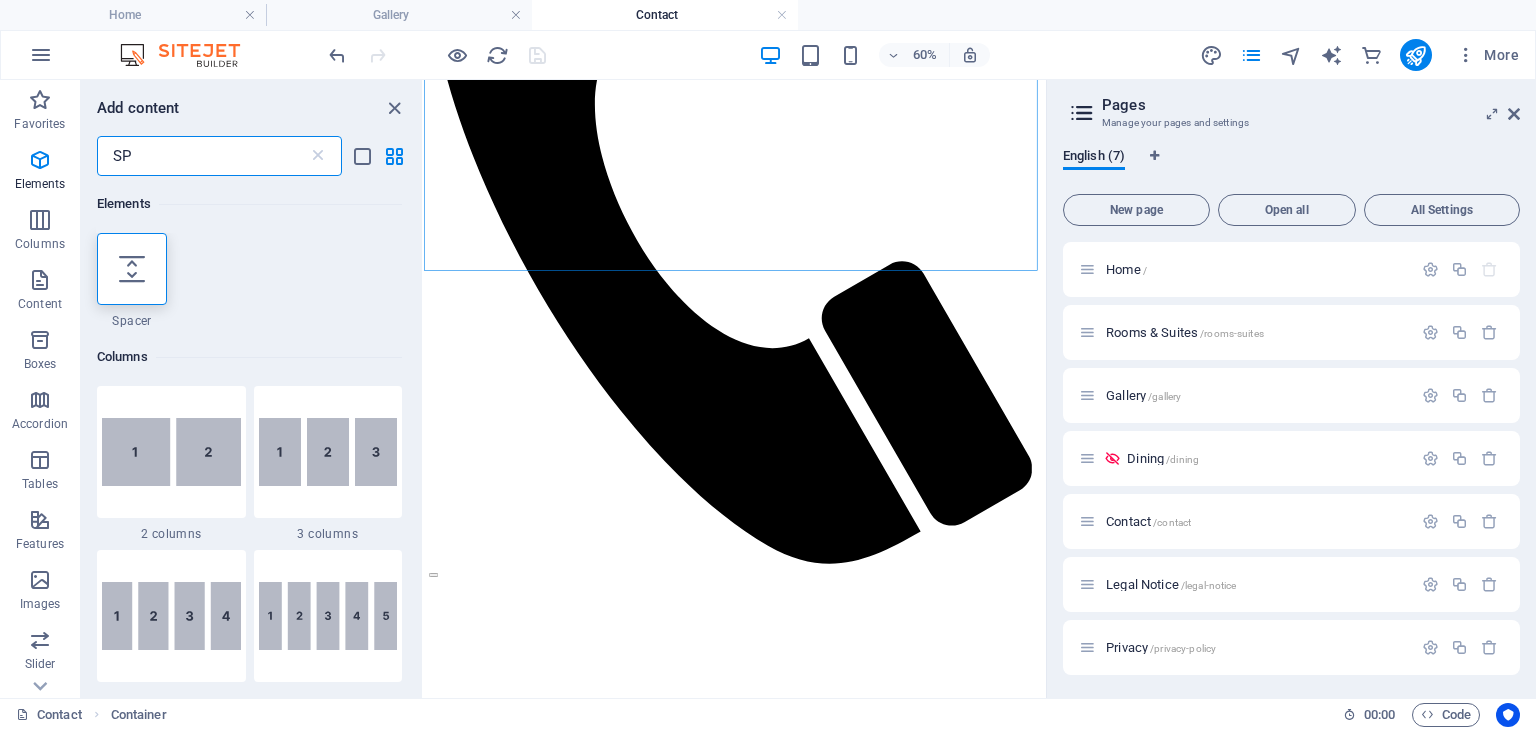 select on "px" 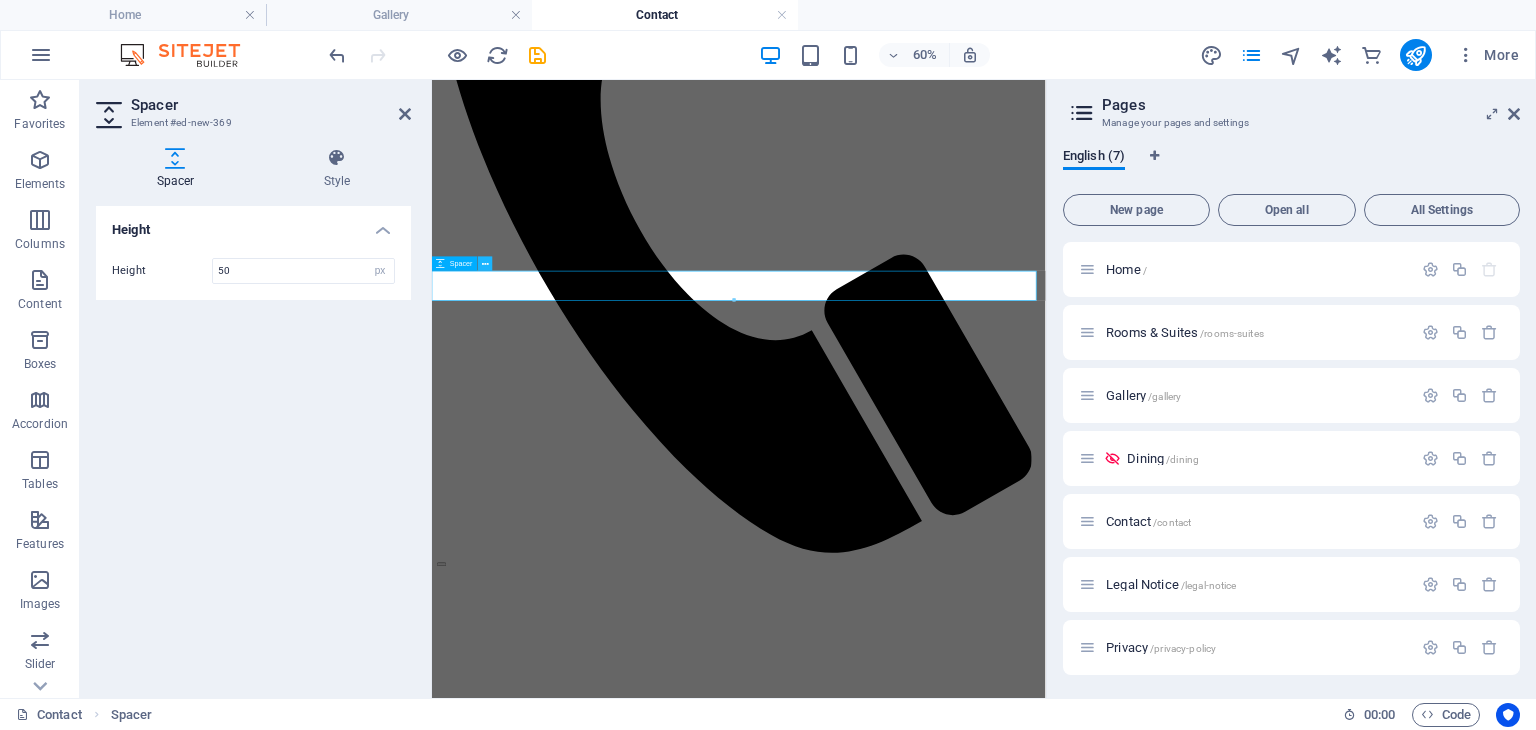 click at bounding box center (485, 263) 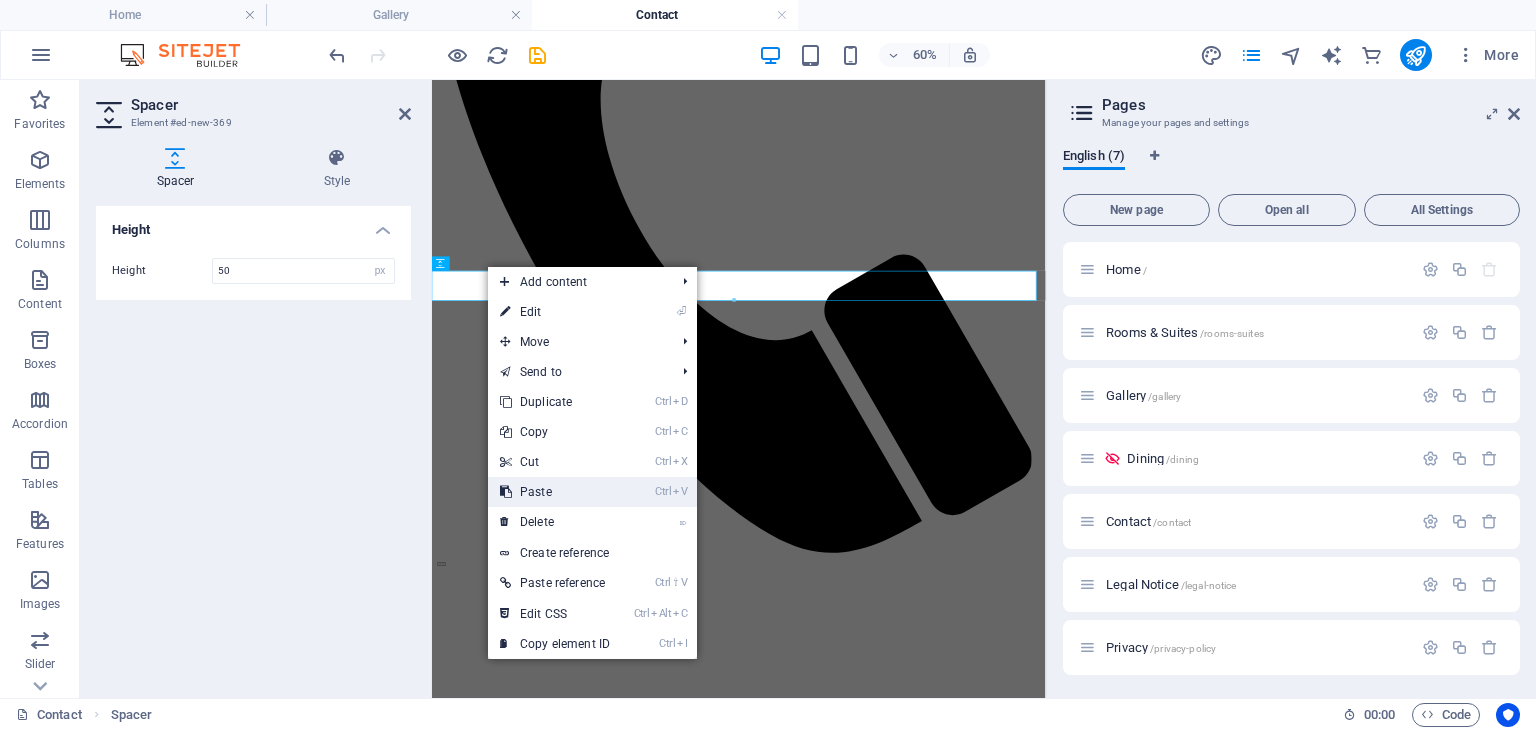 click on "Ctrl V  Paste" at bounding box center [555, 492] 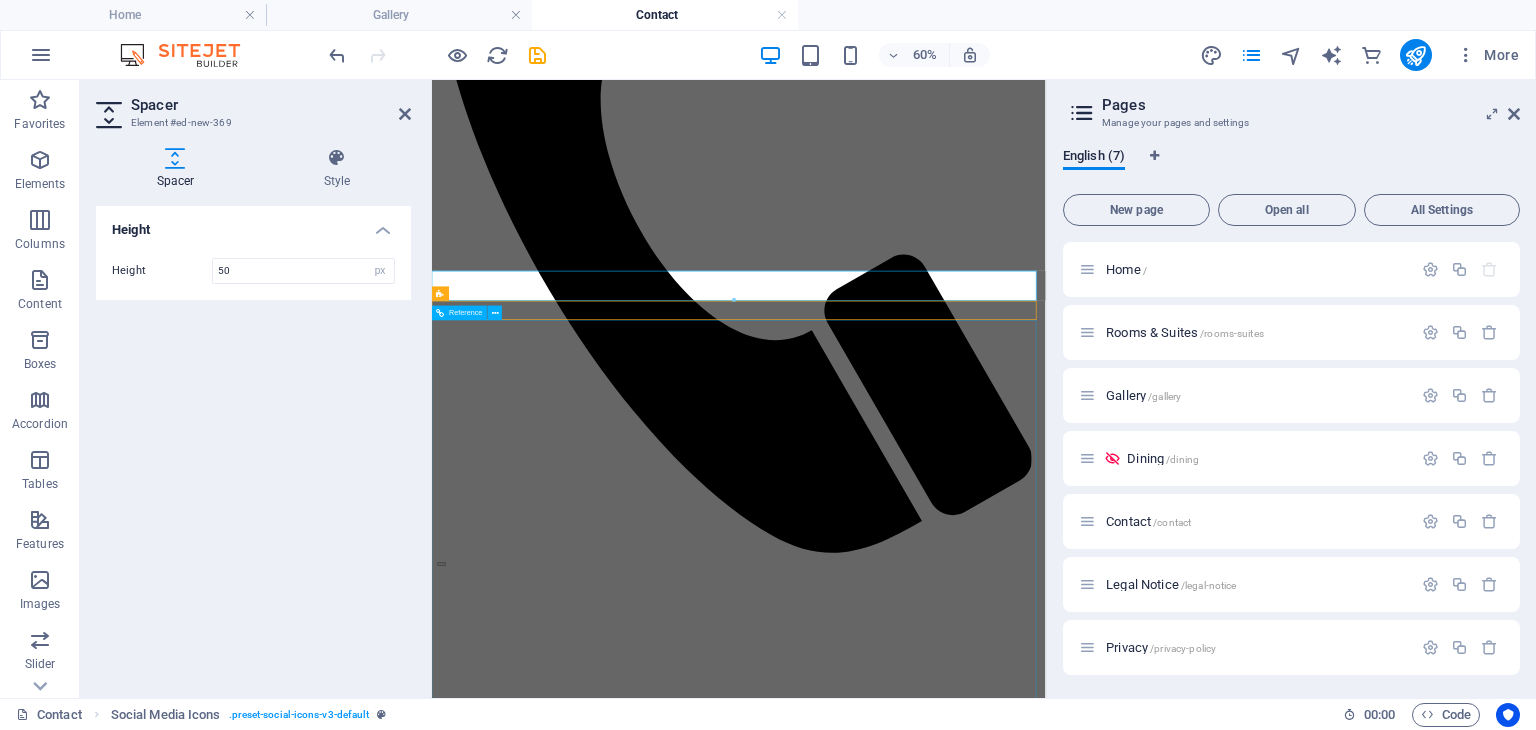 scroll, scrollTop: 700, scrollLeft: 0, axis: vertical 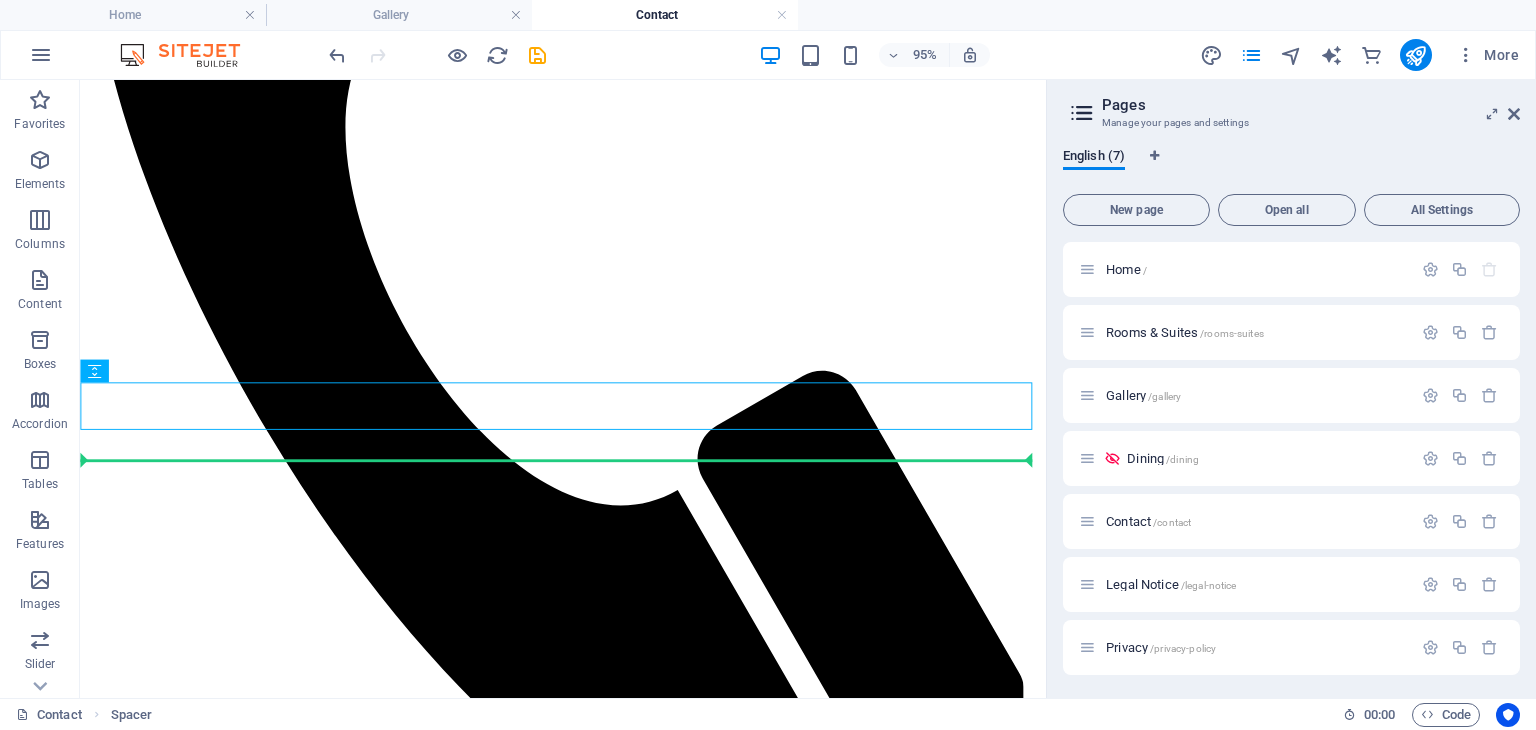 drag, startPoint x: 221, startPoint y: 456, endPoint x: 157, endPoint y: 474, distance: 66.48308 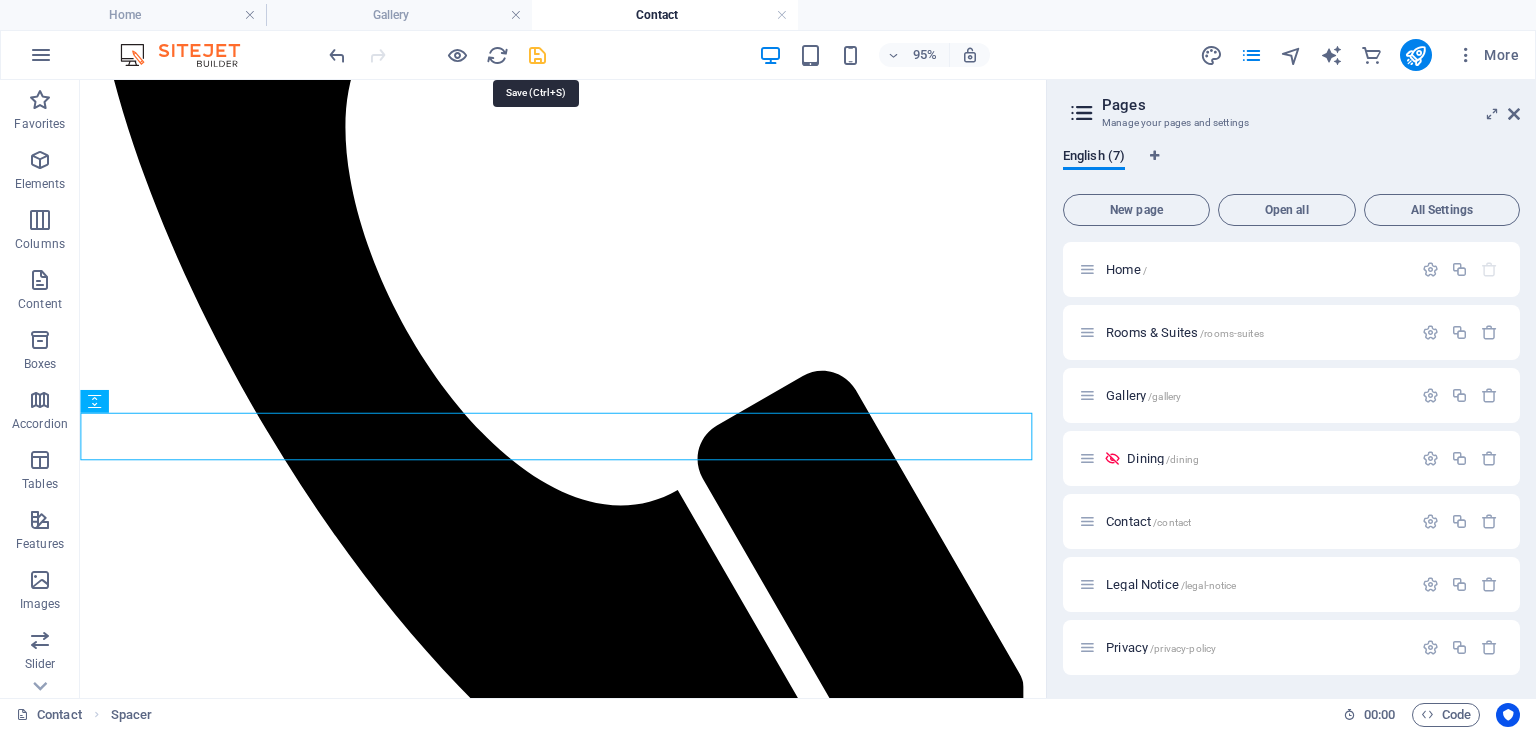 drag, startPoint x: 536, startPoint y: 58, endPoint x: 690, endPoint y: 16, distance: 159.62456 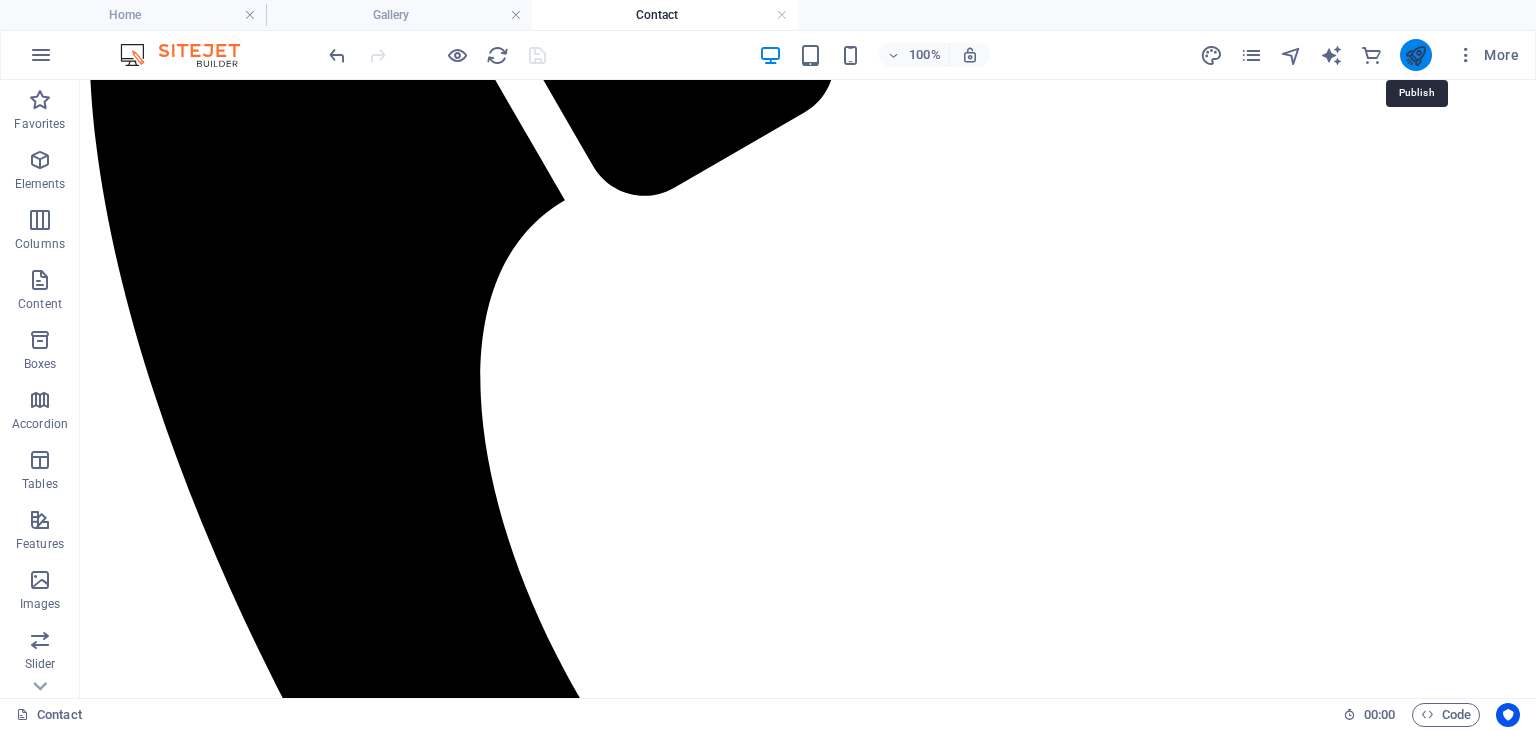 click at bounding box center [1415, 55] 